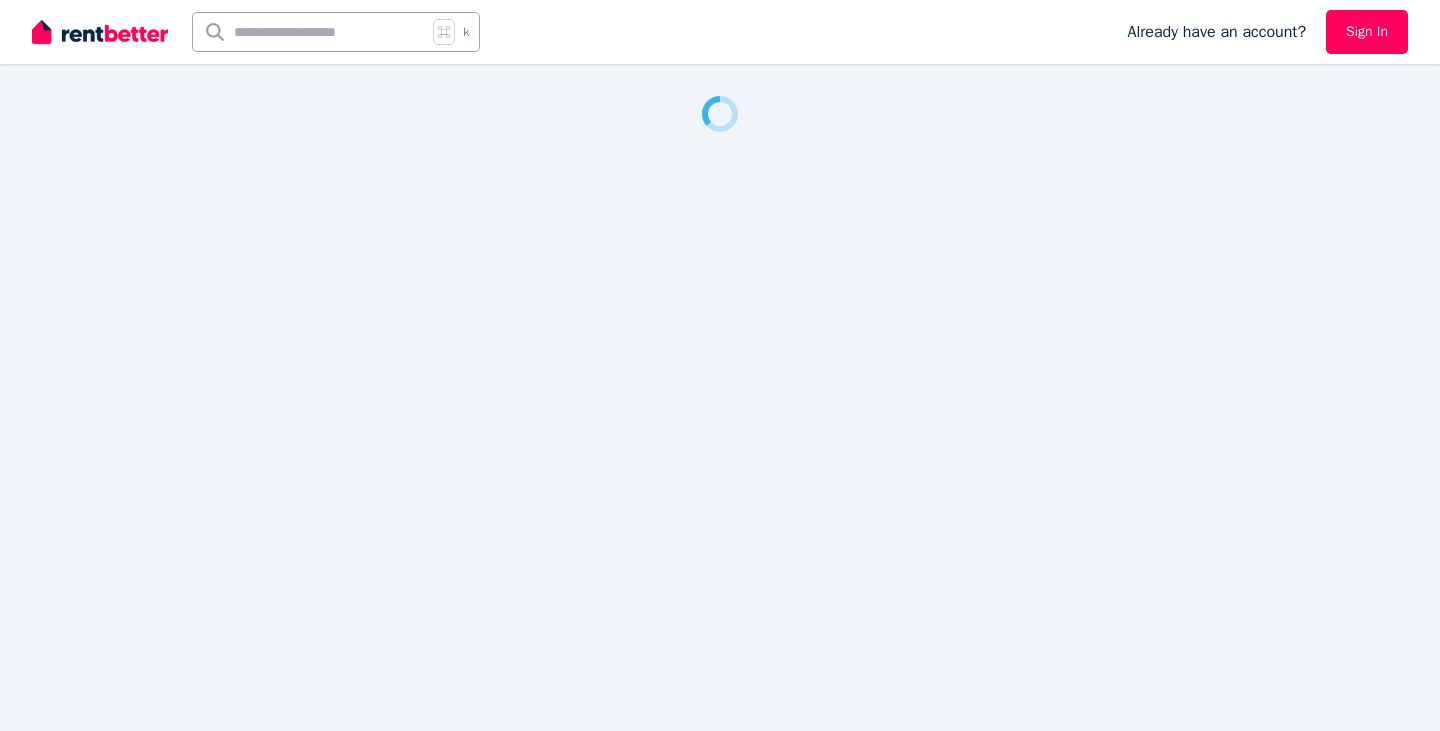 scroll, scrollTop: 0, scrollLeft: 0, axis: both 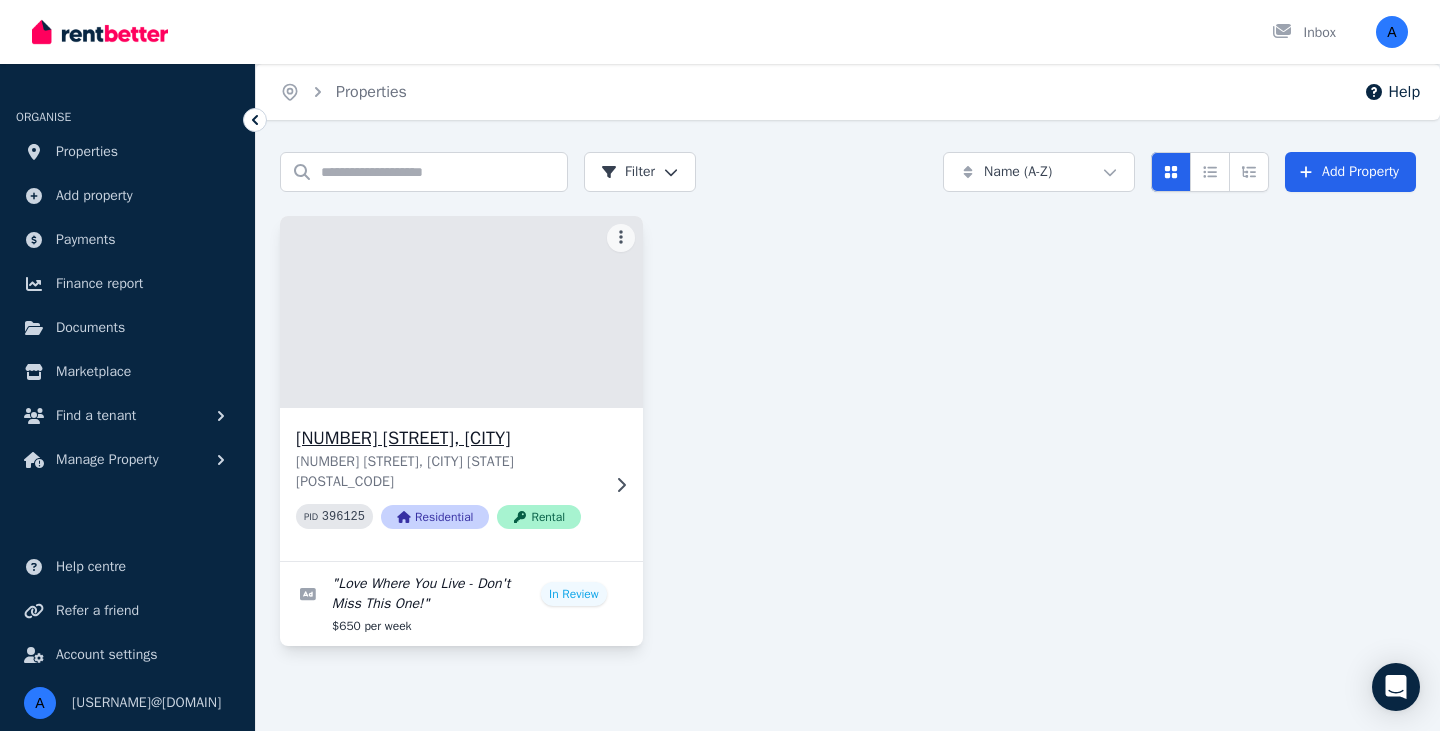 click 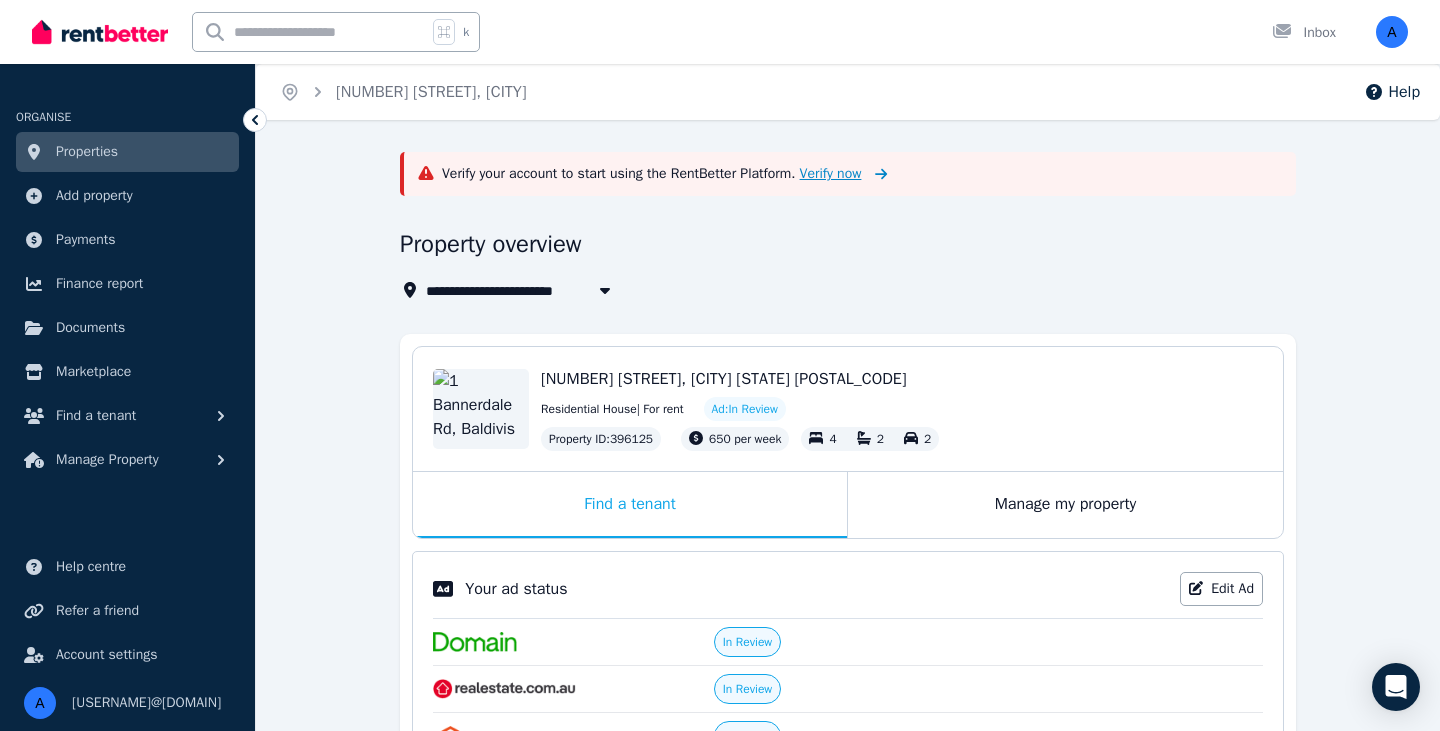 click on "Verify now" at bounding box center [831, 174] 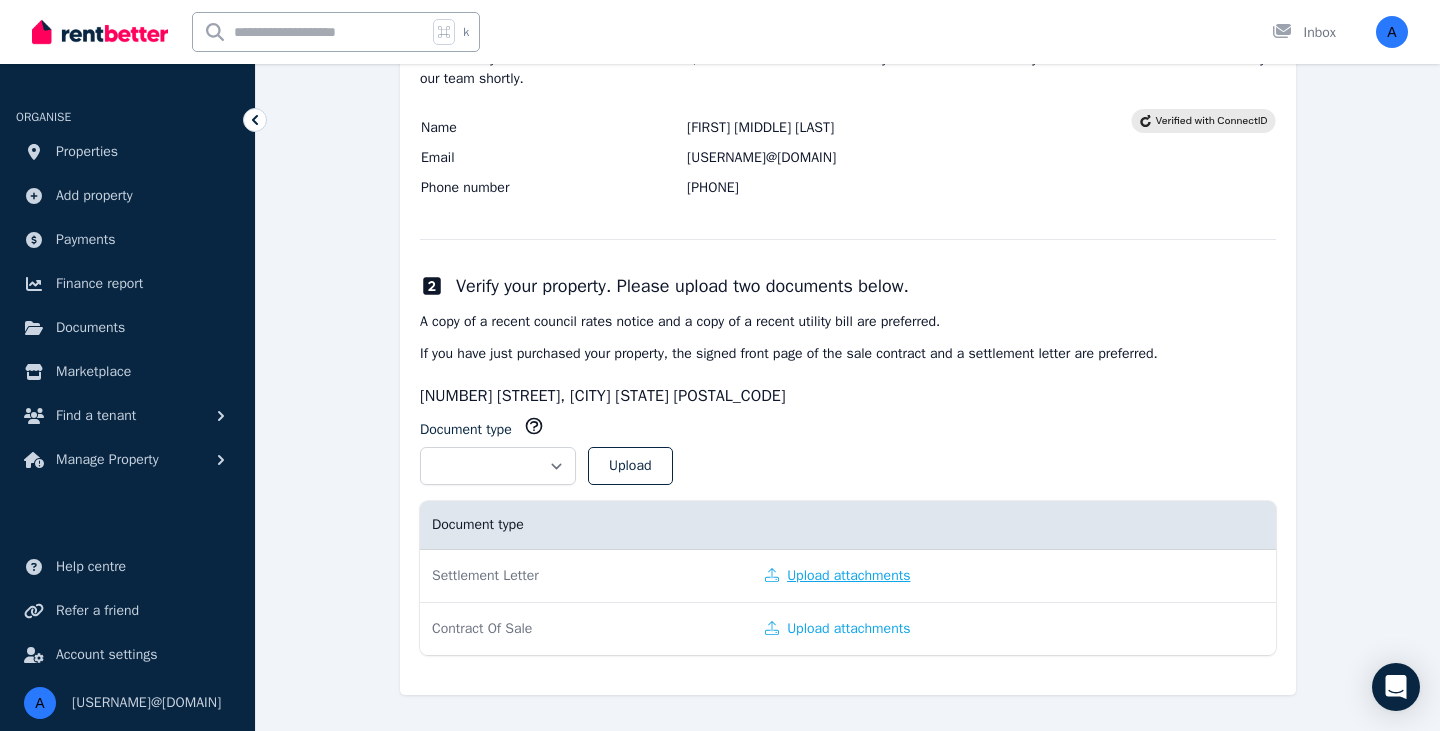 scroll, scrollTop: 348, scrollLeft: 0, axis: vertical 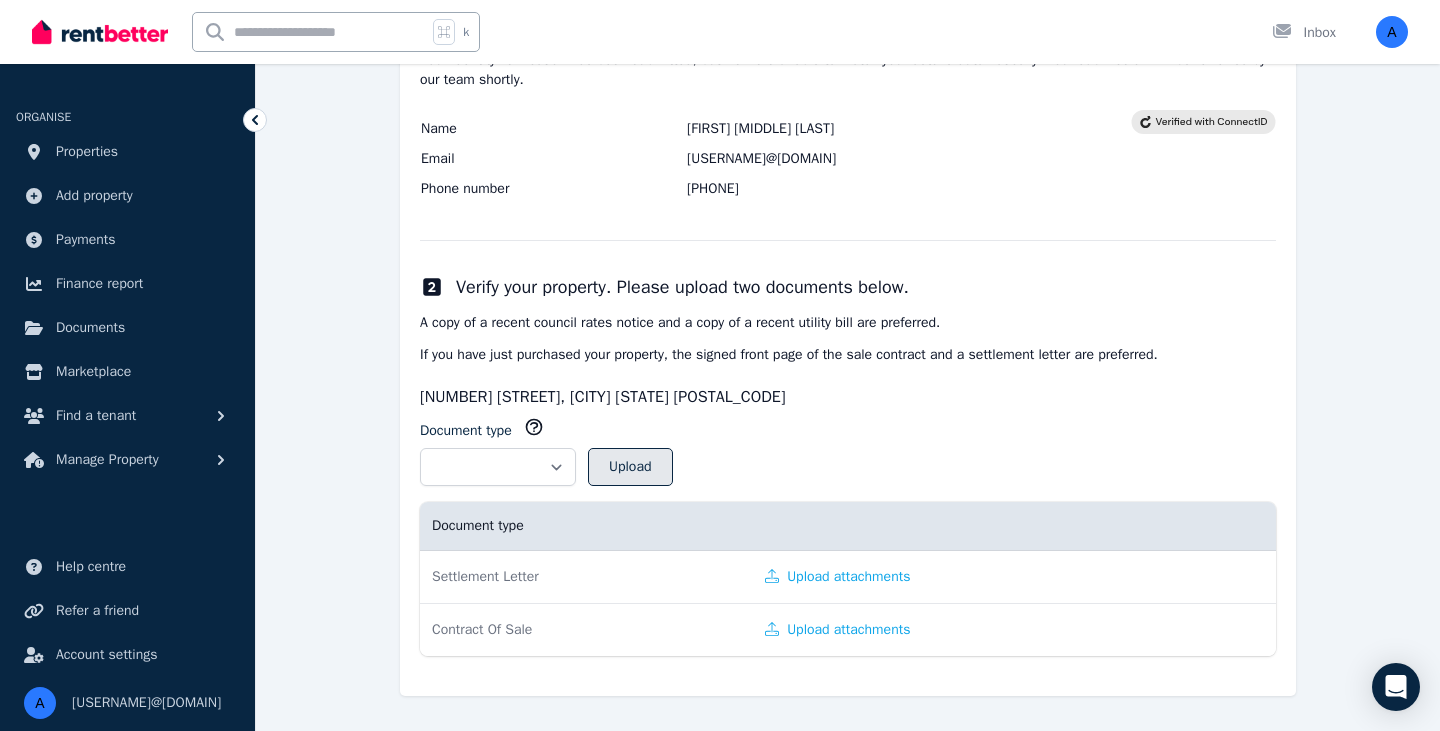 click on "Upload" at bounding box center [630, 467] 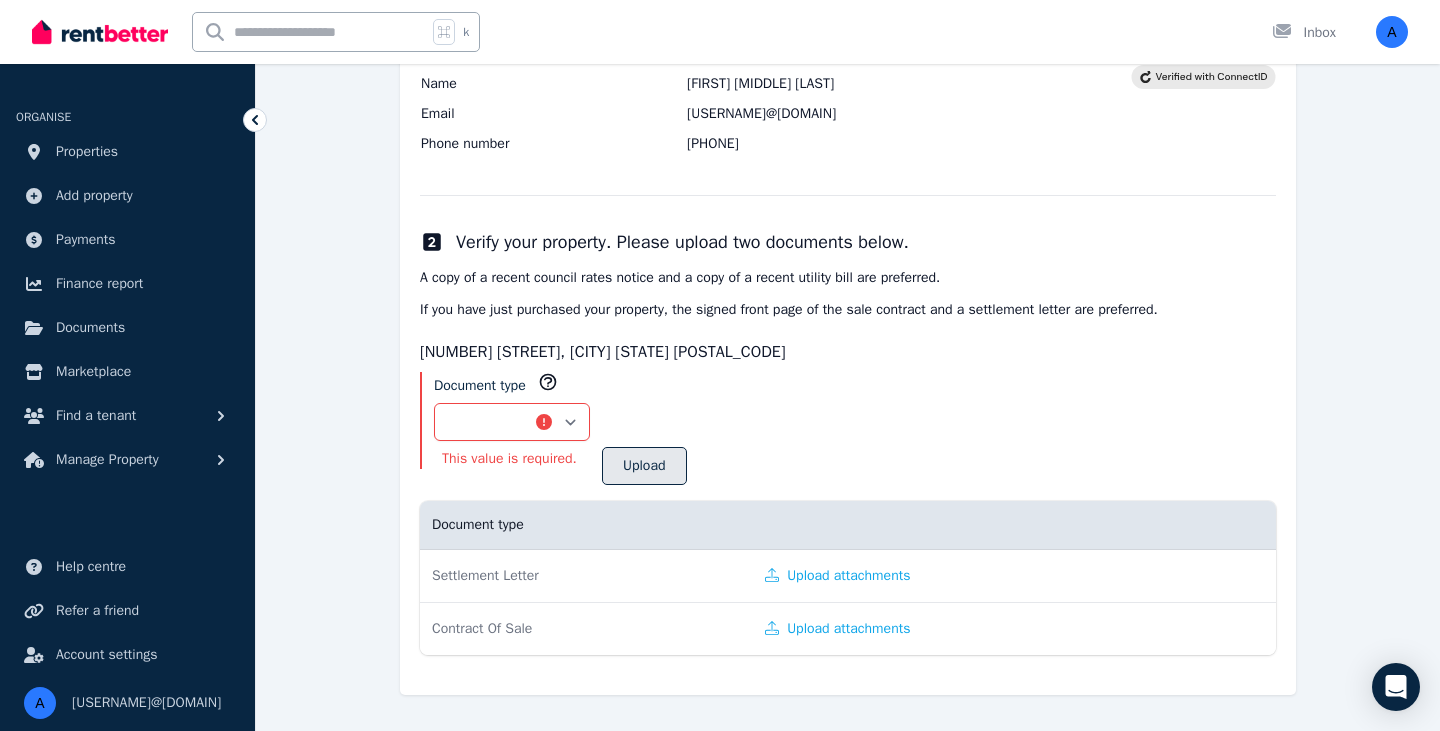 scroll, scrollTop: 392, scrollLeft: 0, axis: vertical 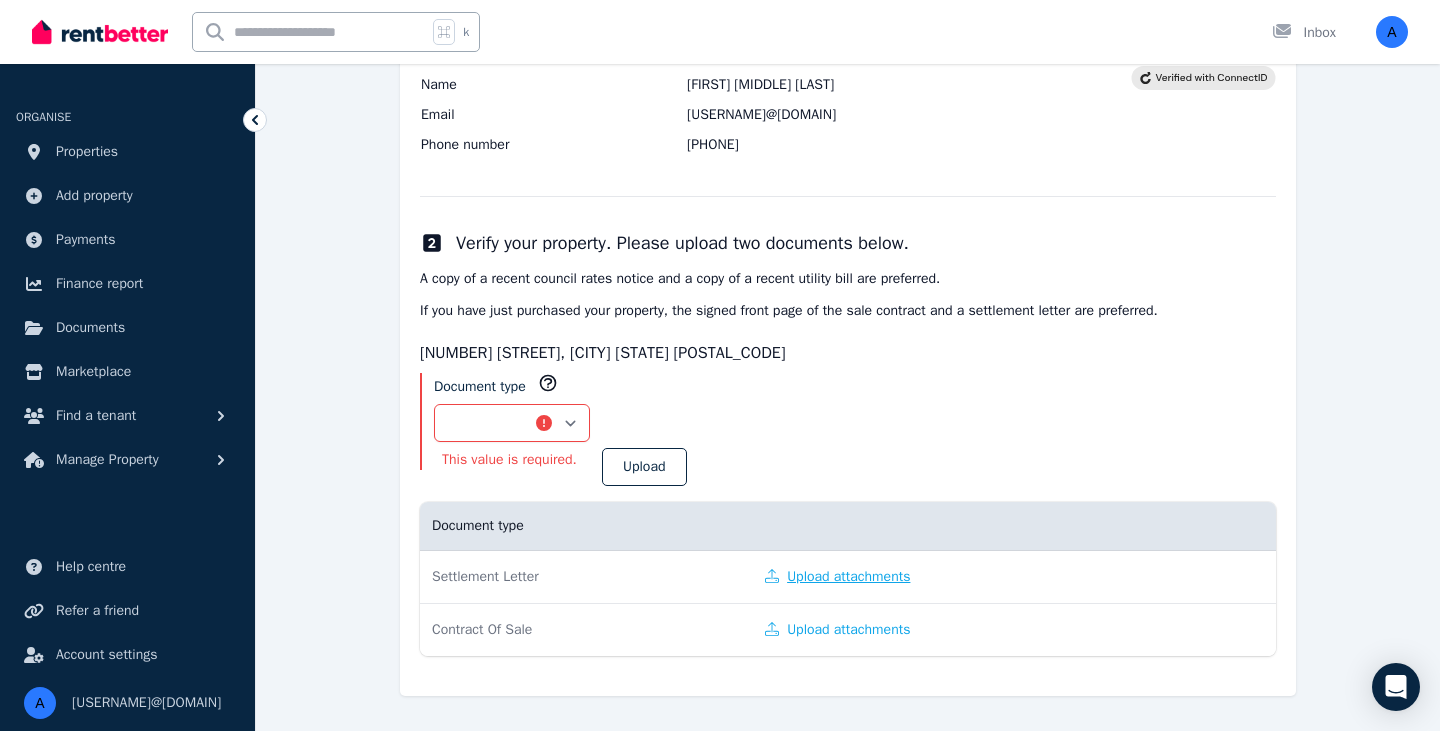click on "Upload attachments" at bounding box center [837, 577] 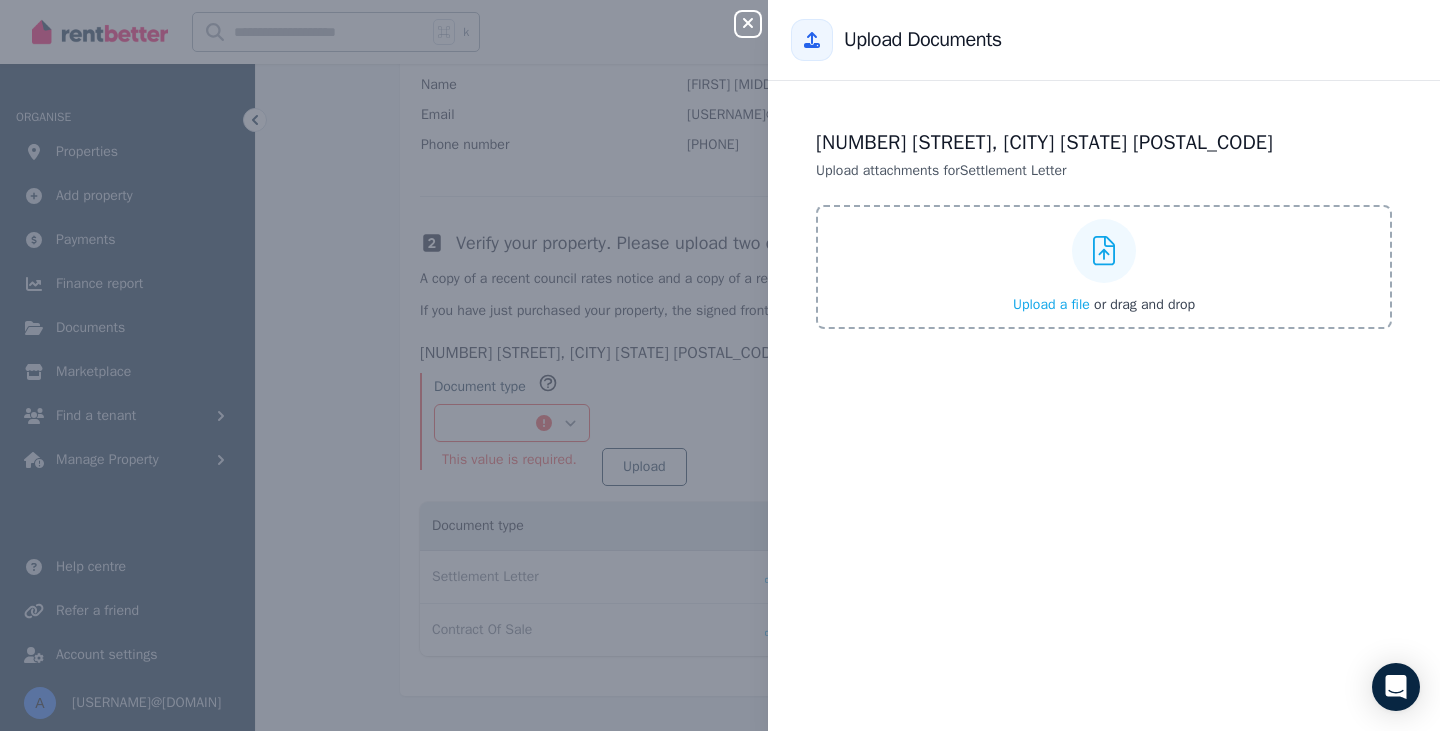 click on "Upload a file" at bounding box center (1051, 304) 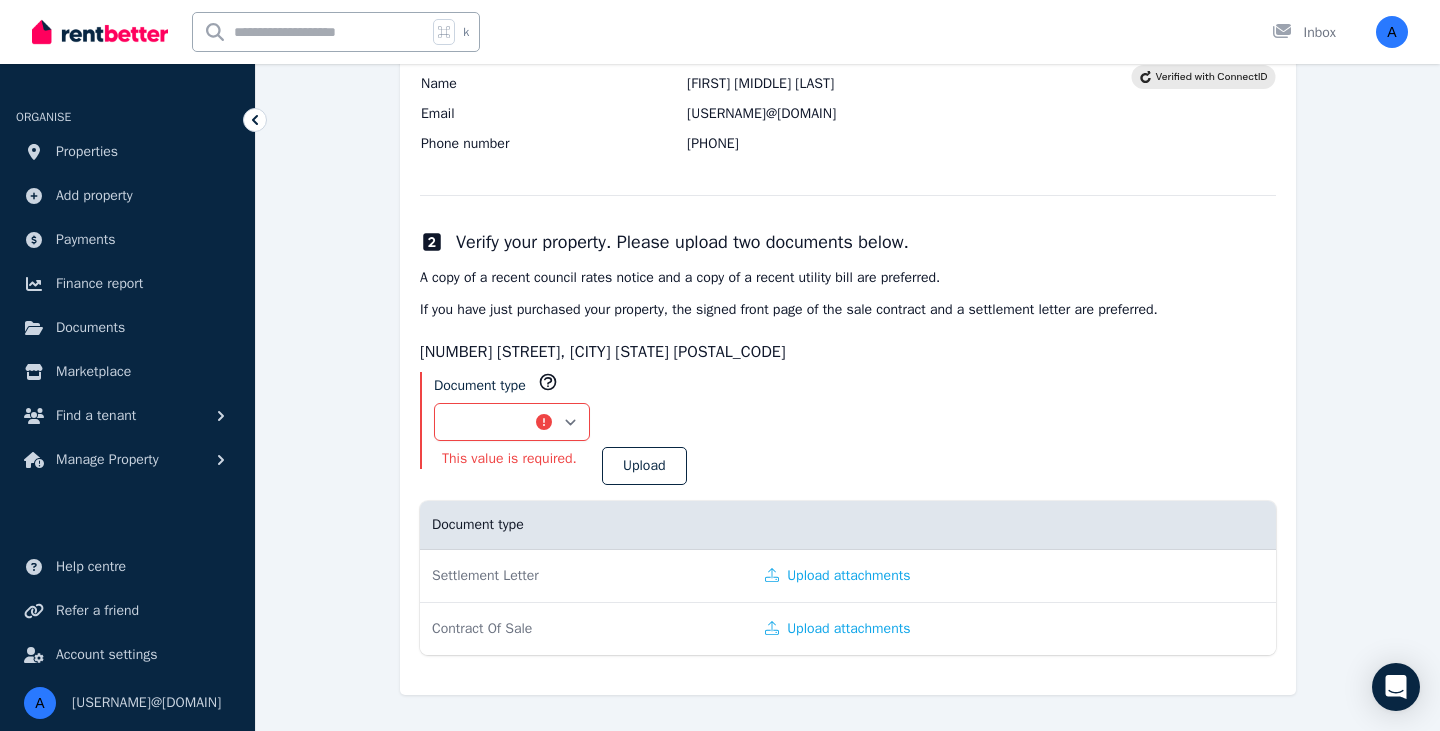 scroll, scrollTop: 392, scrollLeft: 0, axis: vertical 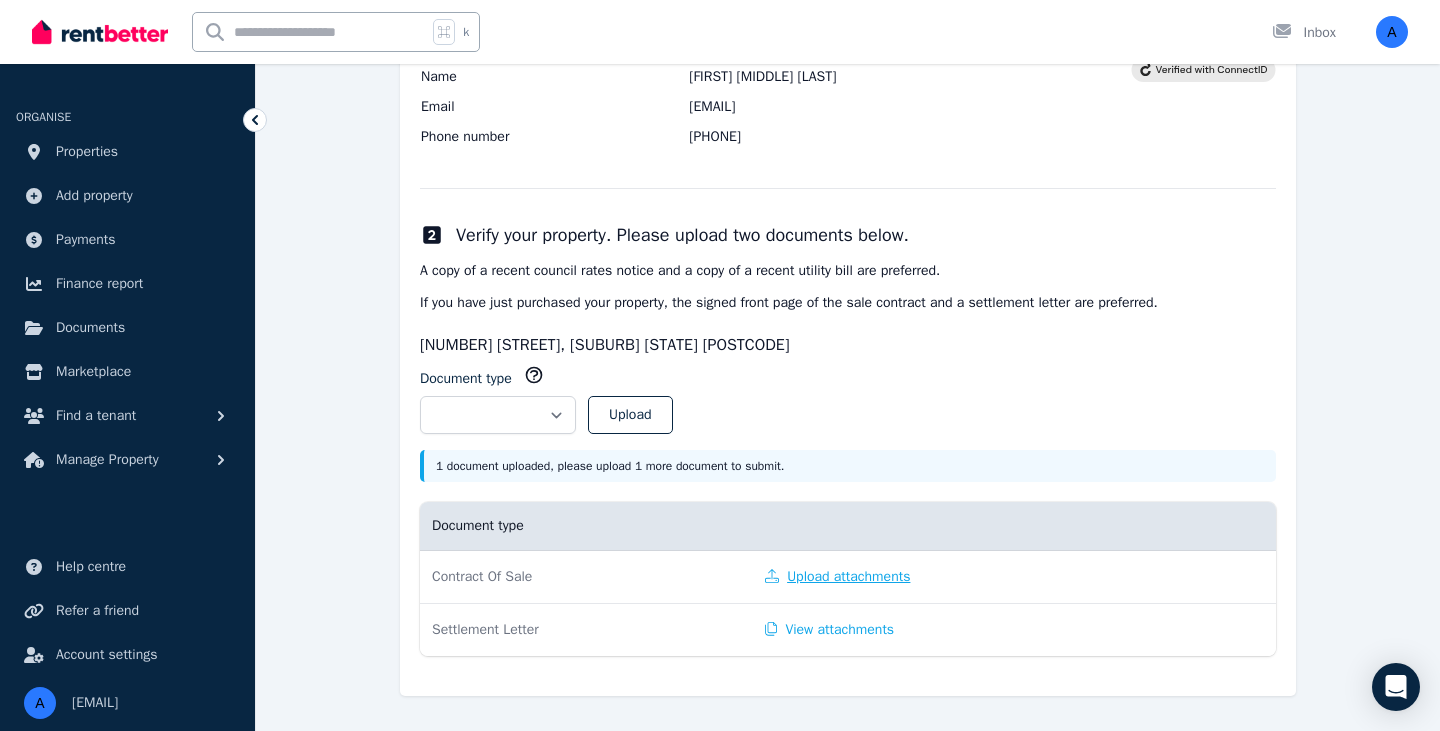 click on "Upload attachments" at bounding box center [837, 577] 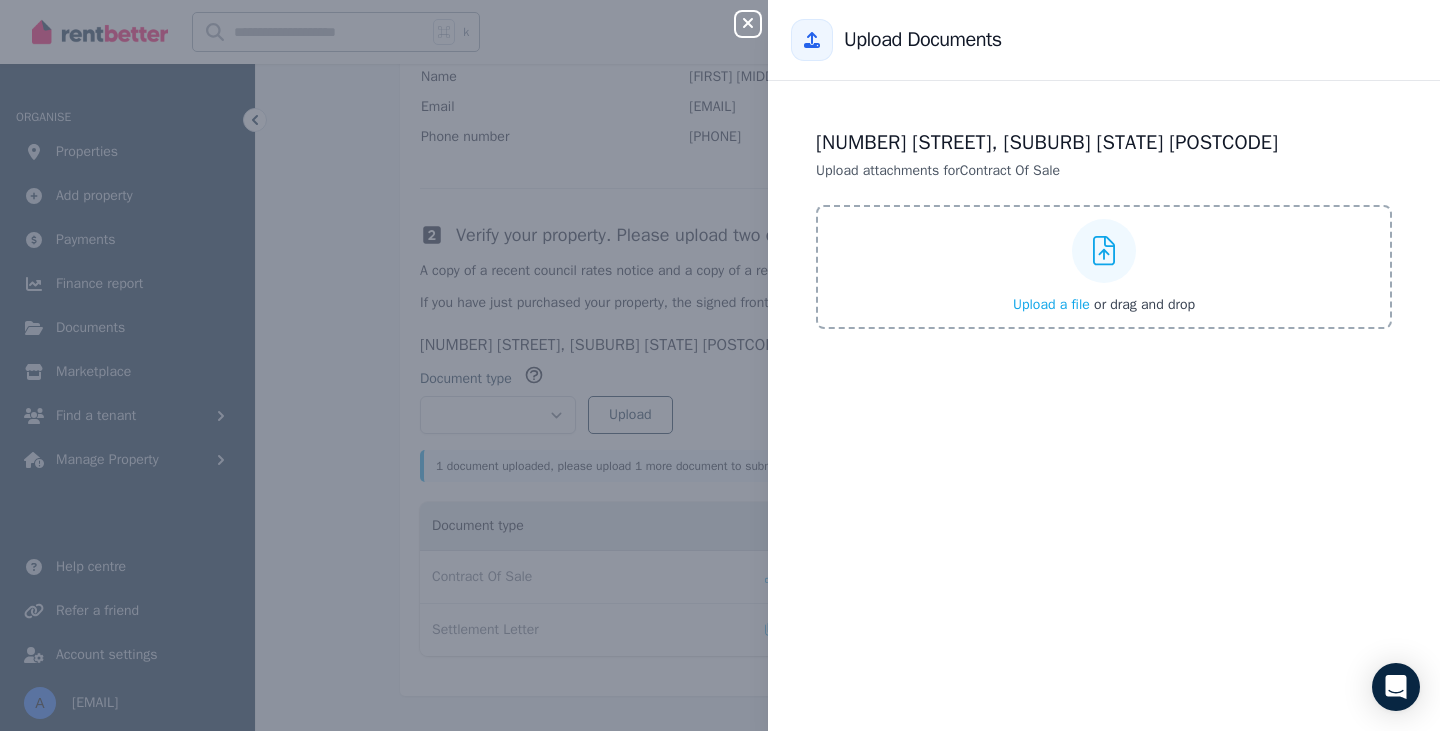 click on "Upload a file" at bounding box center (1051, 304) 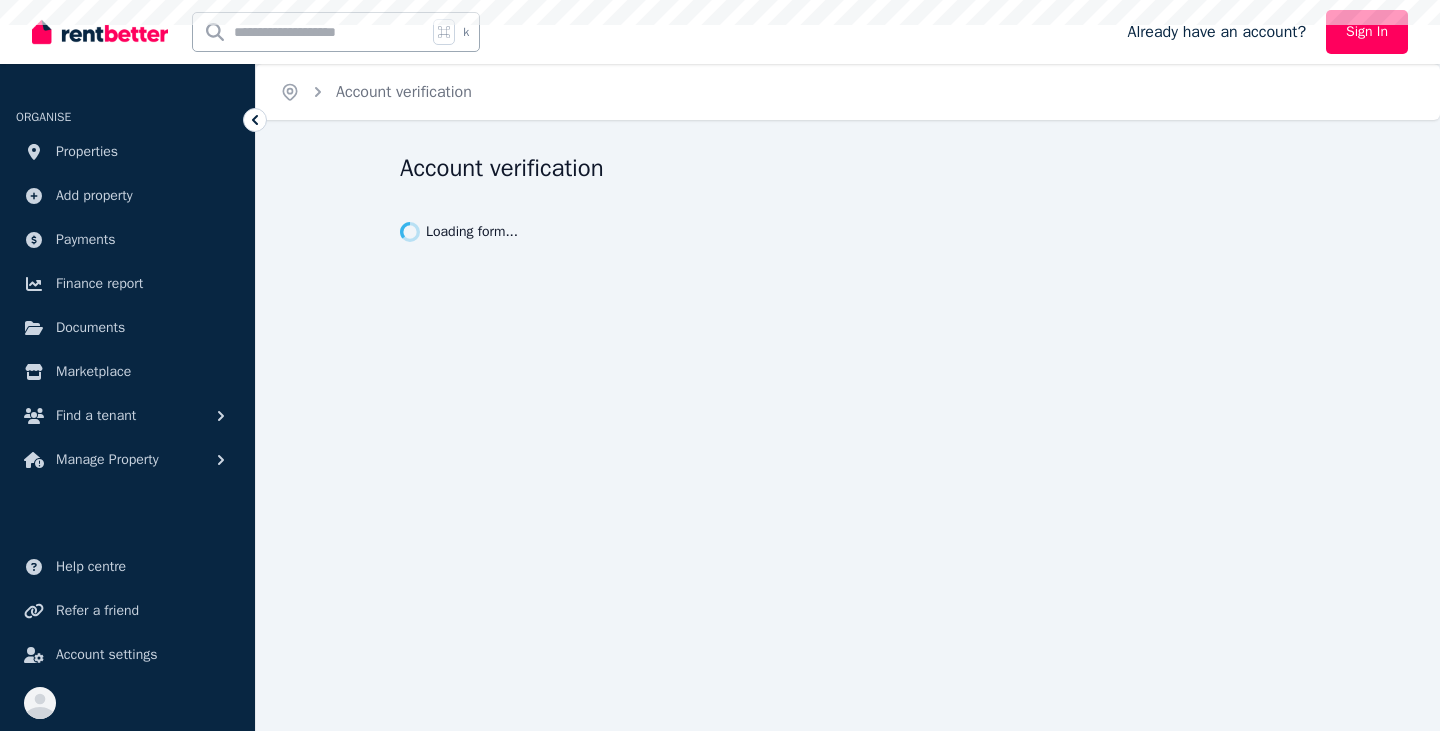 scroll, scrollTop: 0, scrollLeft: 0, axis: both 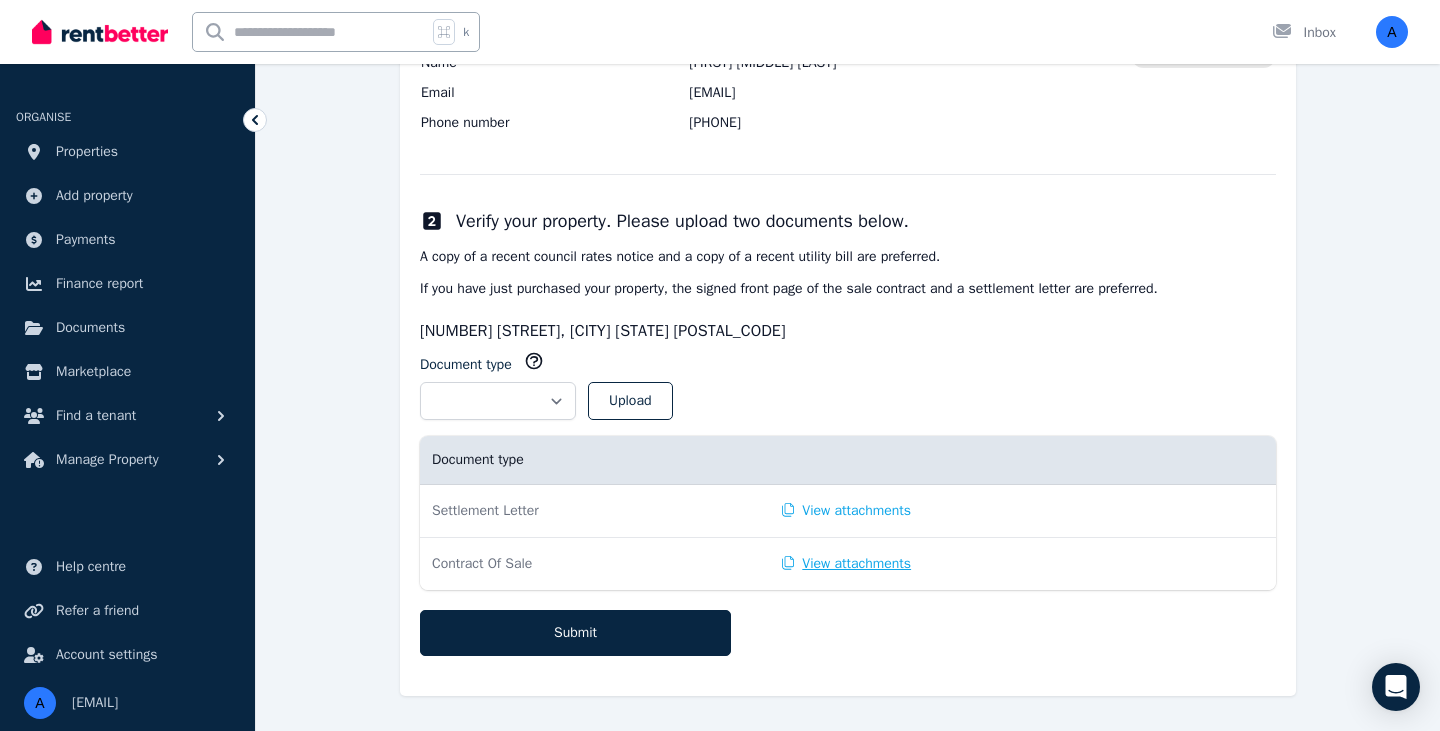 click on "View attachments" at bounding box center (846, 564) 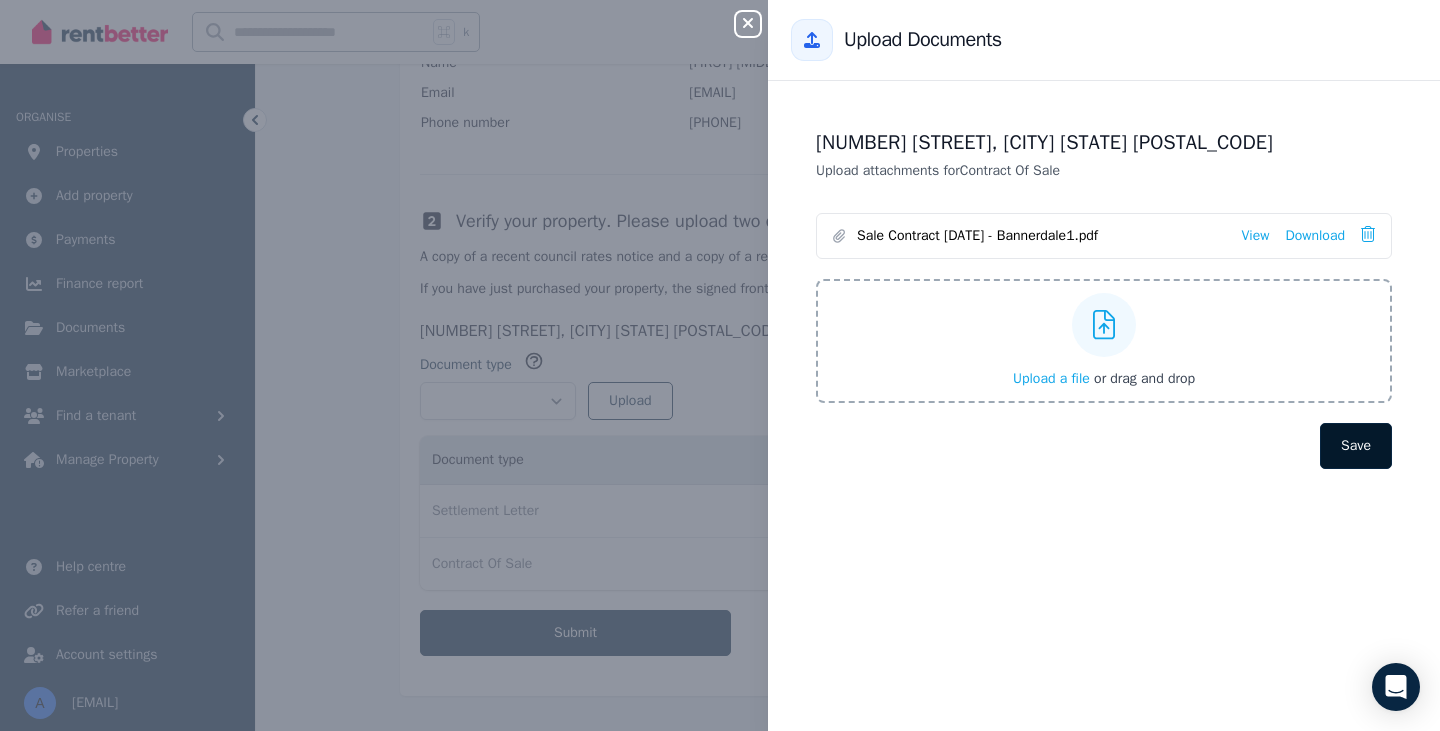click on "Save" at bounding box center (1356, 446) 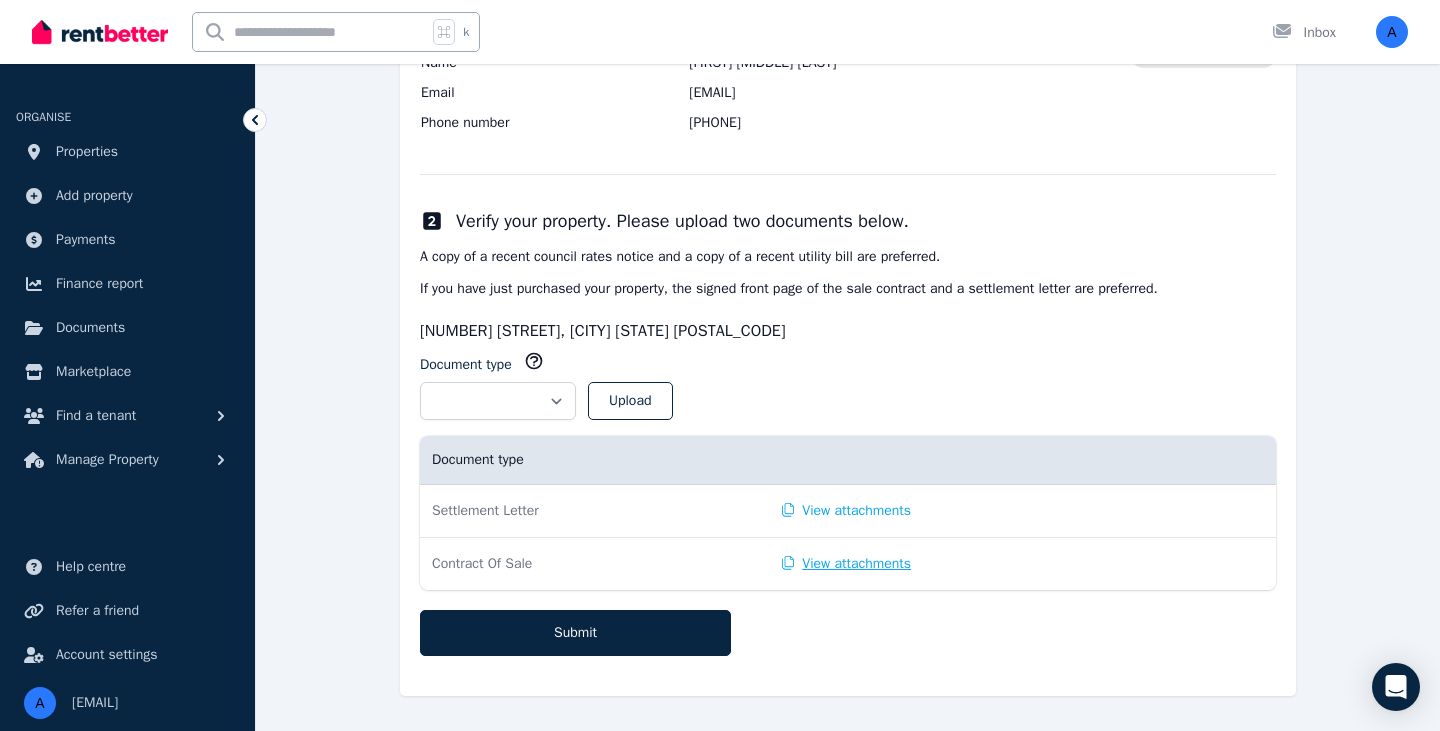 click on "View attachments" at bounding box center [846, 564] 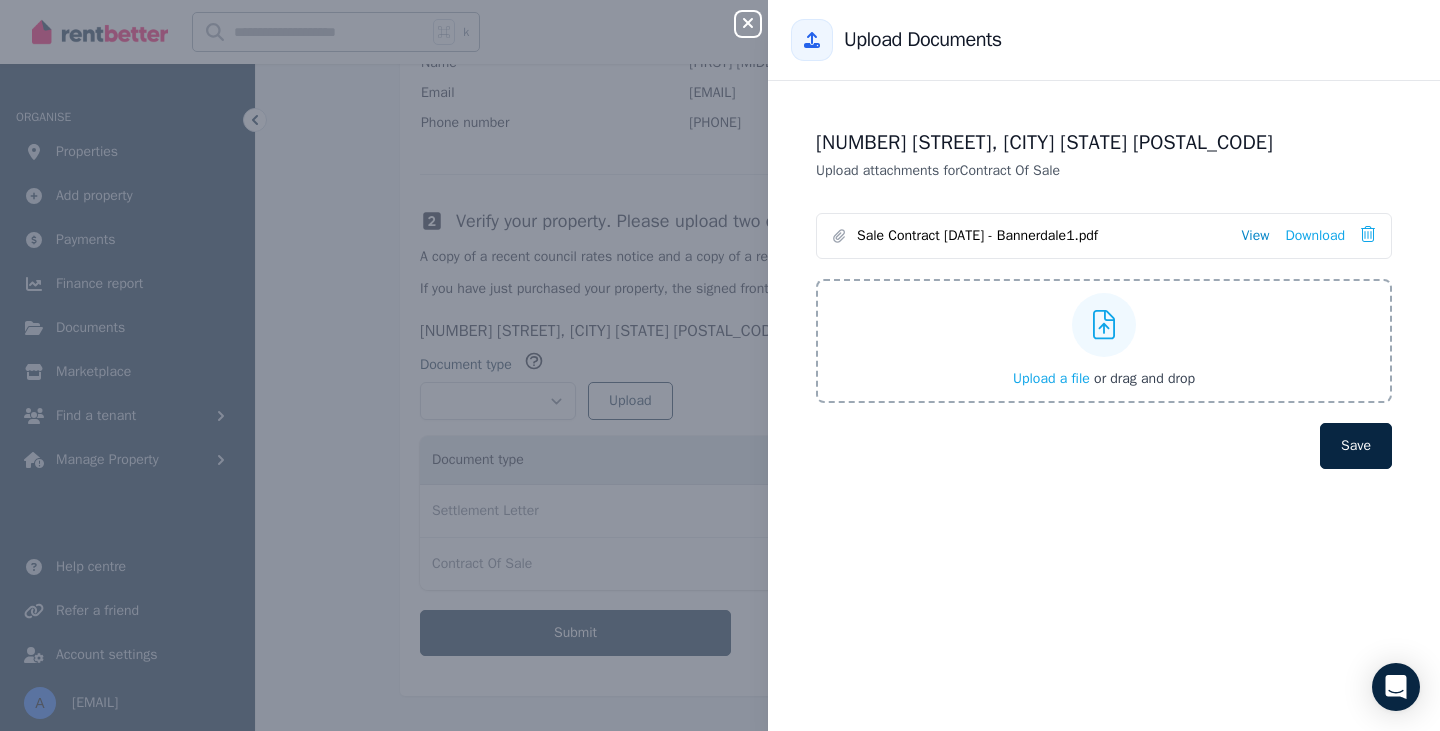 click on "View" at bounding box center (1255, 236) 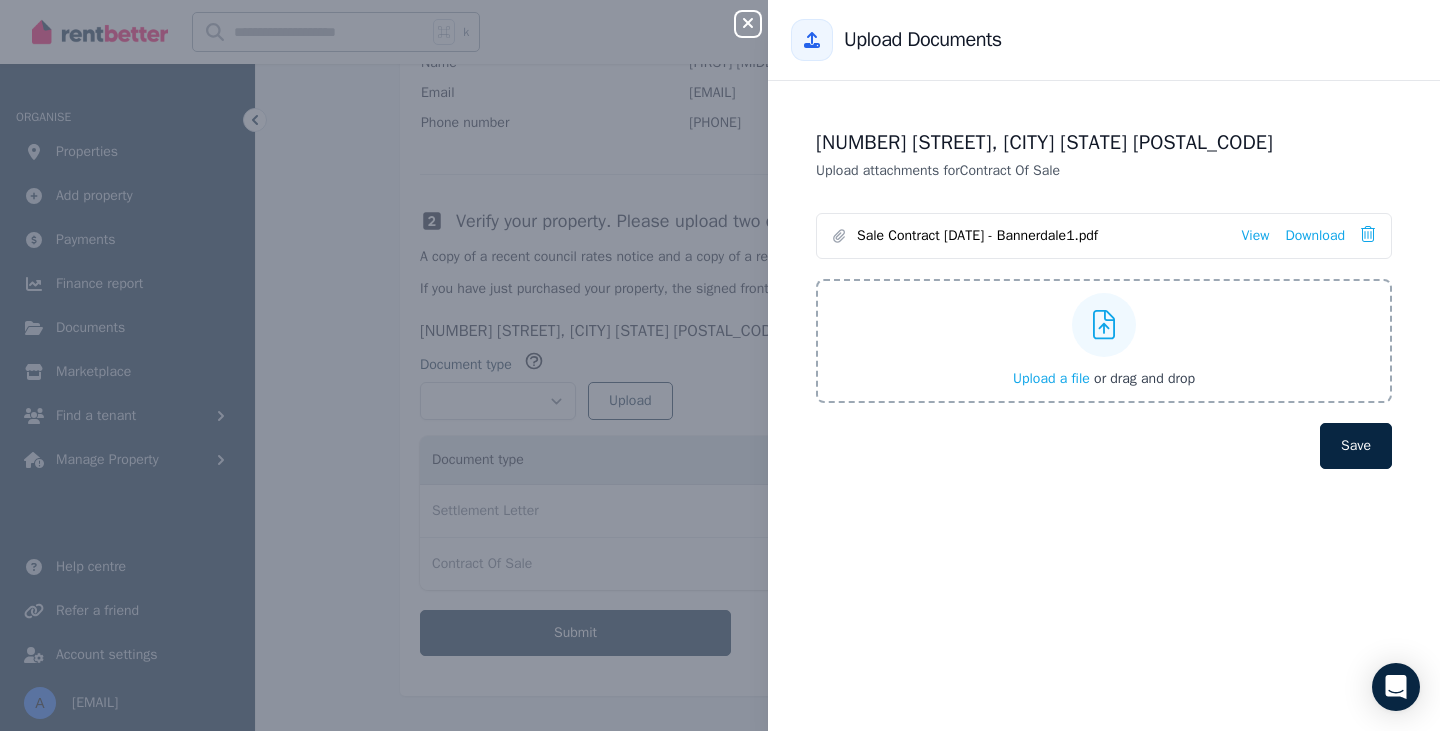 click 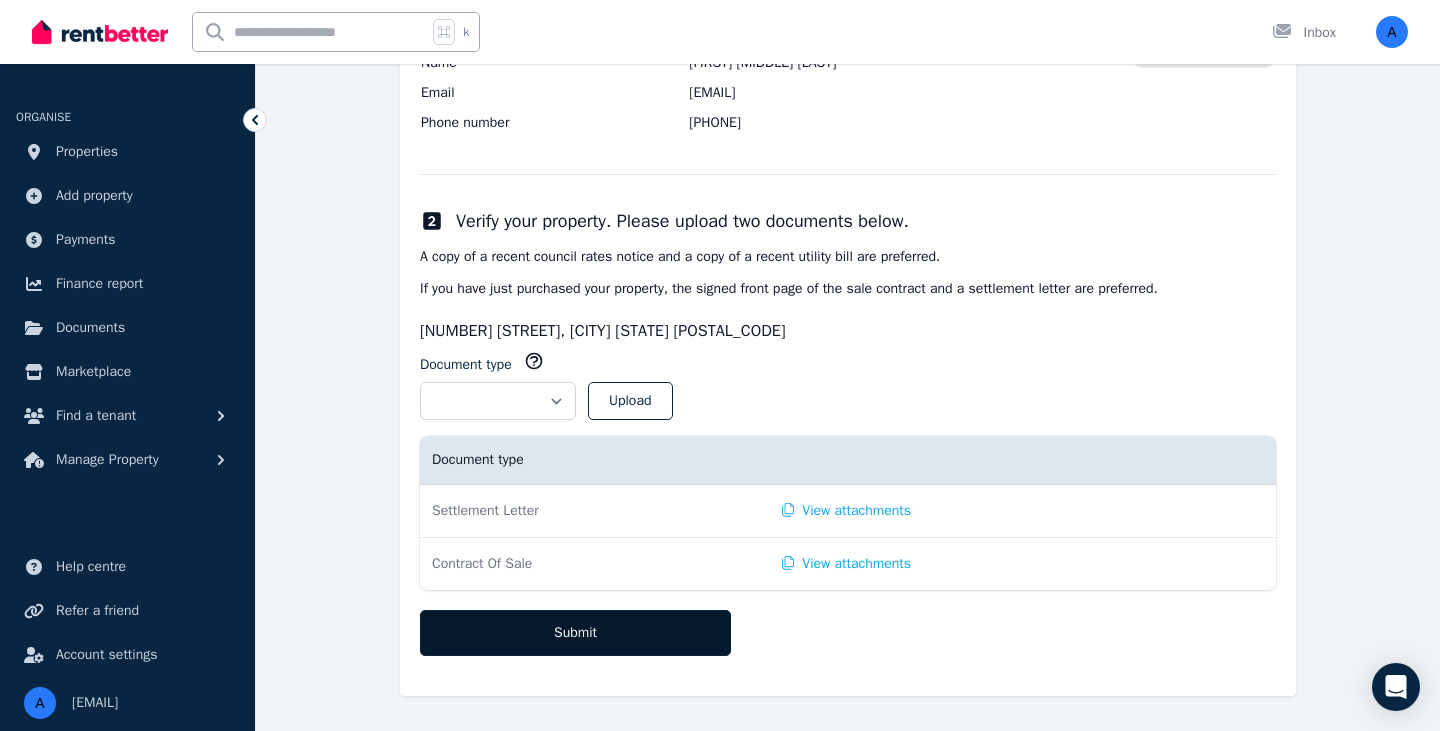click on "Submit" at bounding box center (575, 633) 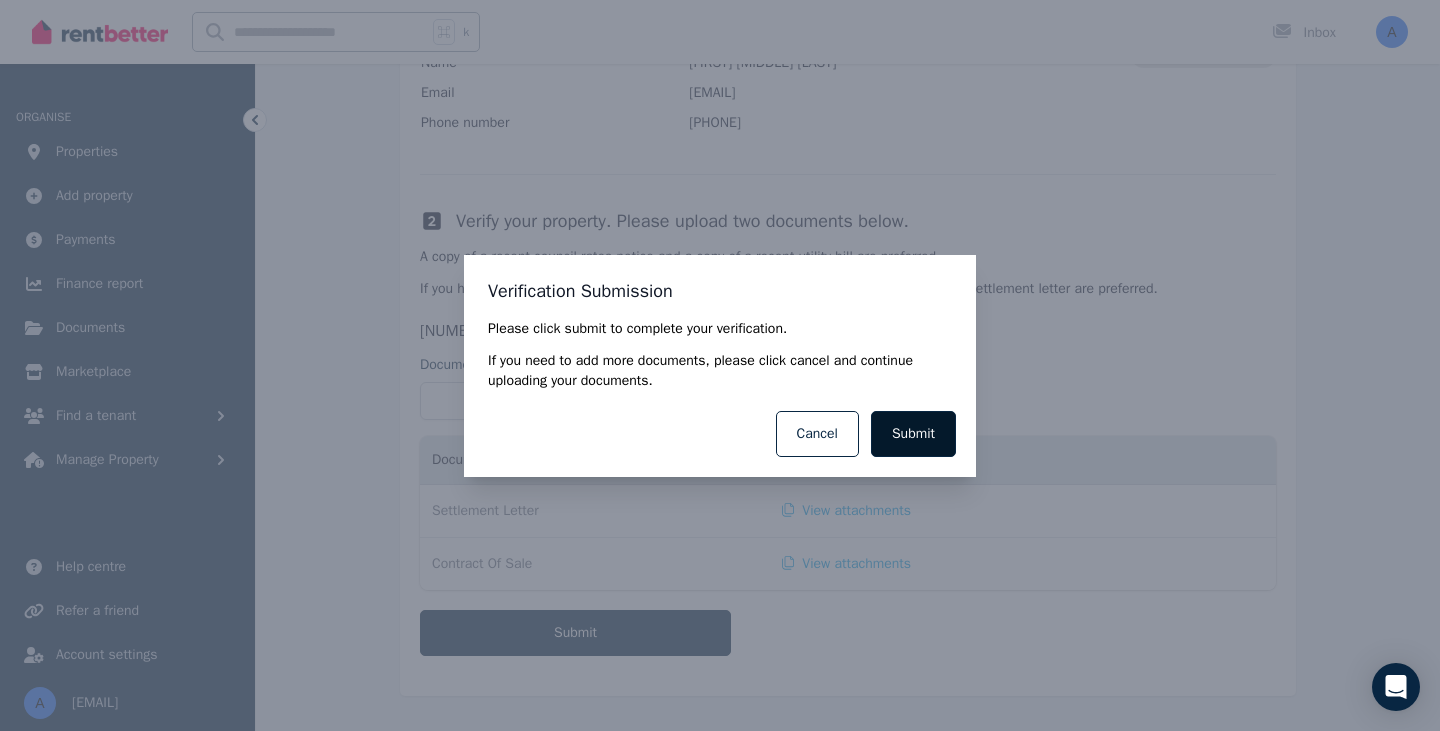 click on "Submit" at bounding box center [913, 434] 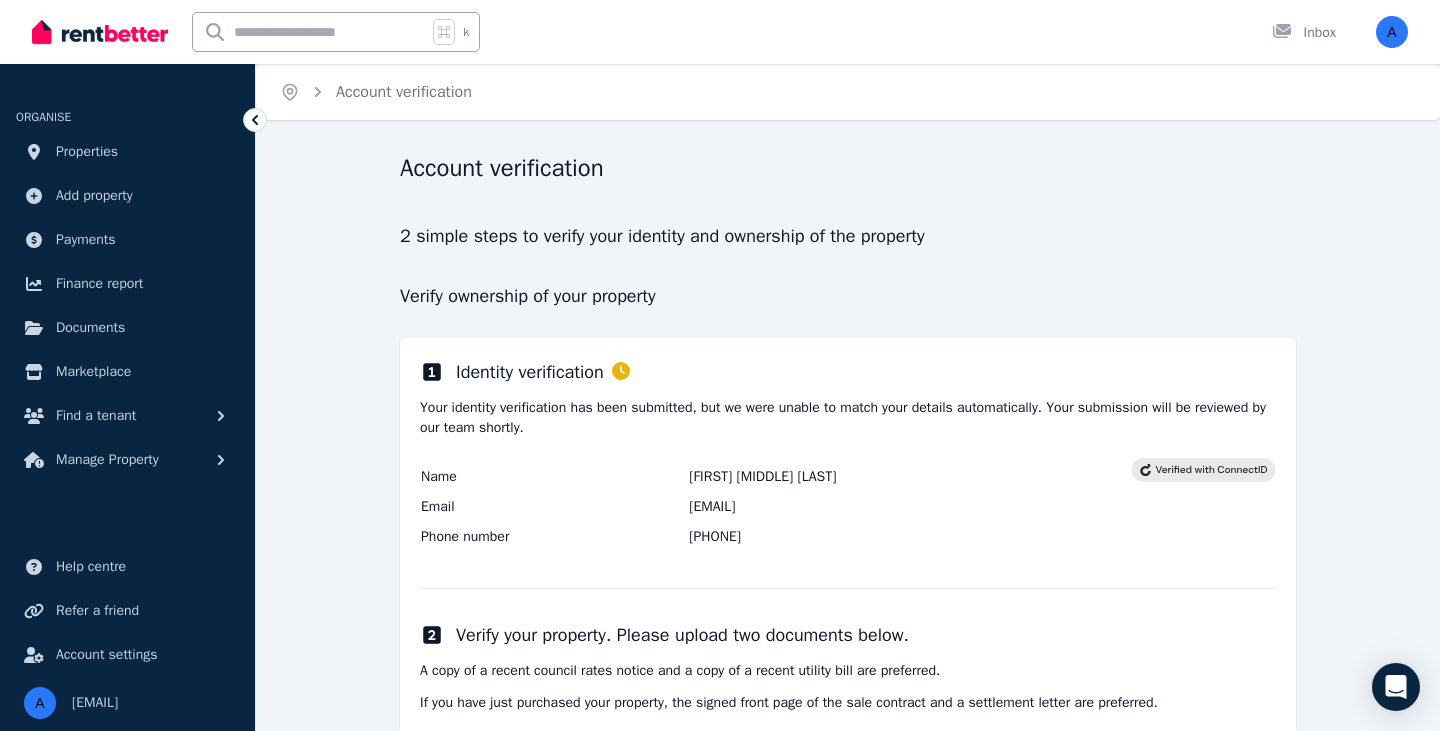 scroll, scrollTop: 0, scrollLeft: 0, axis: both 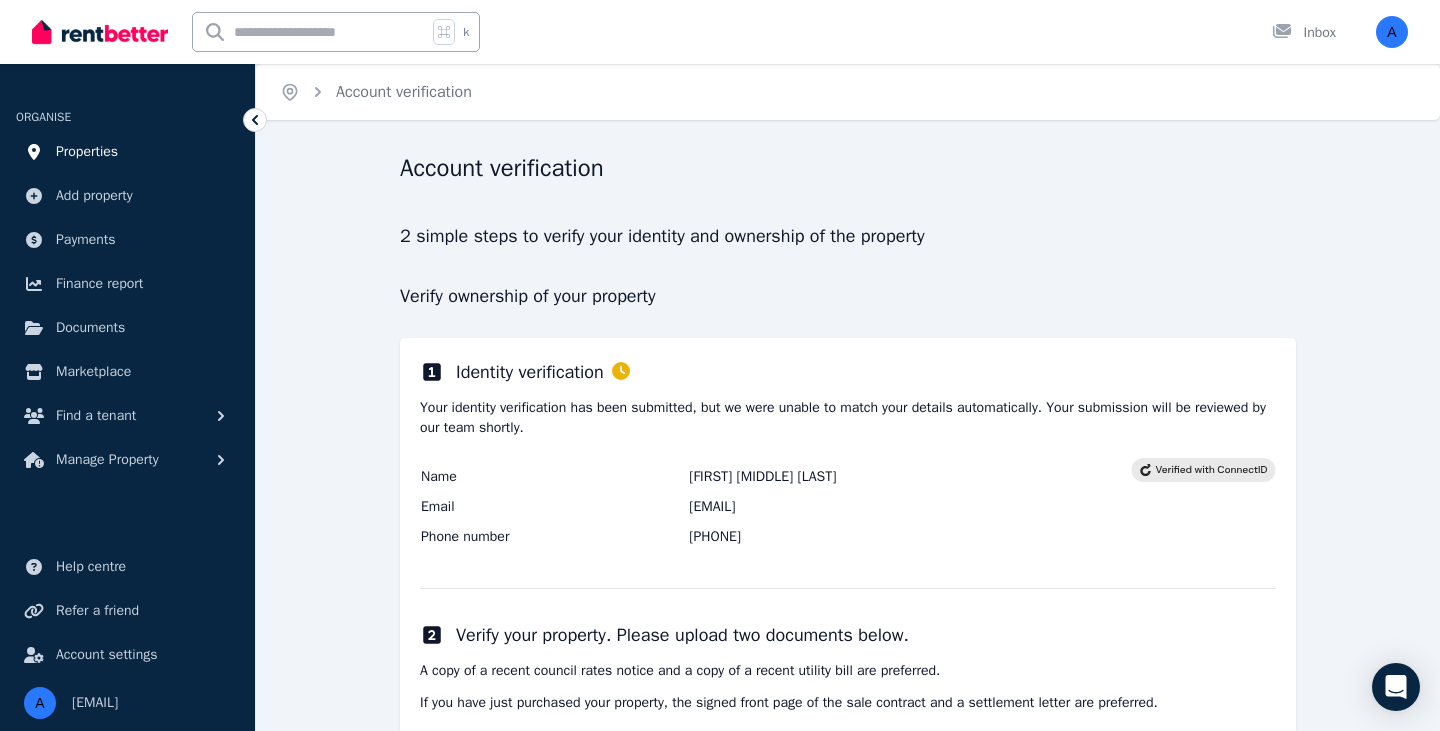 click on "Properties" at bounding box center (87, 152) 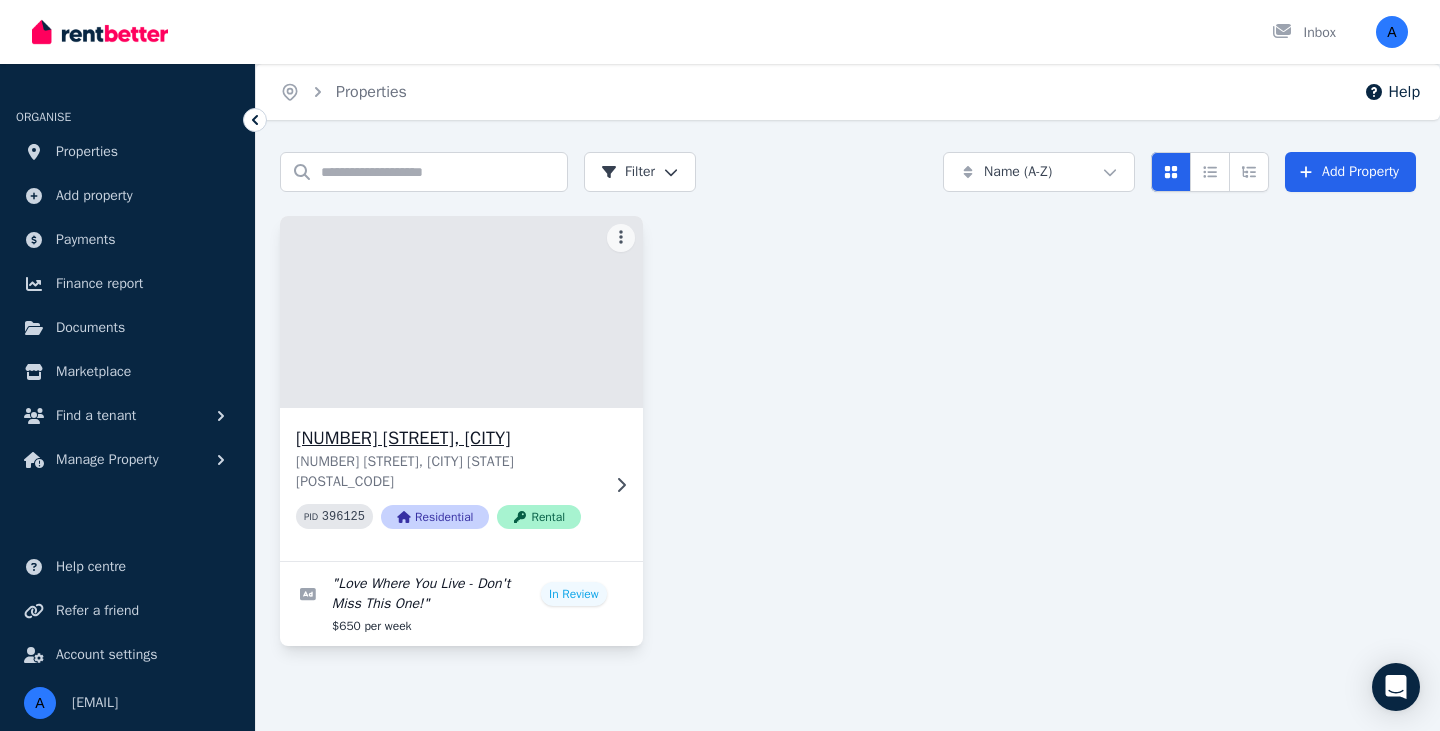 click 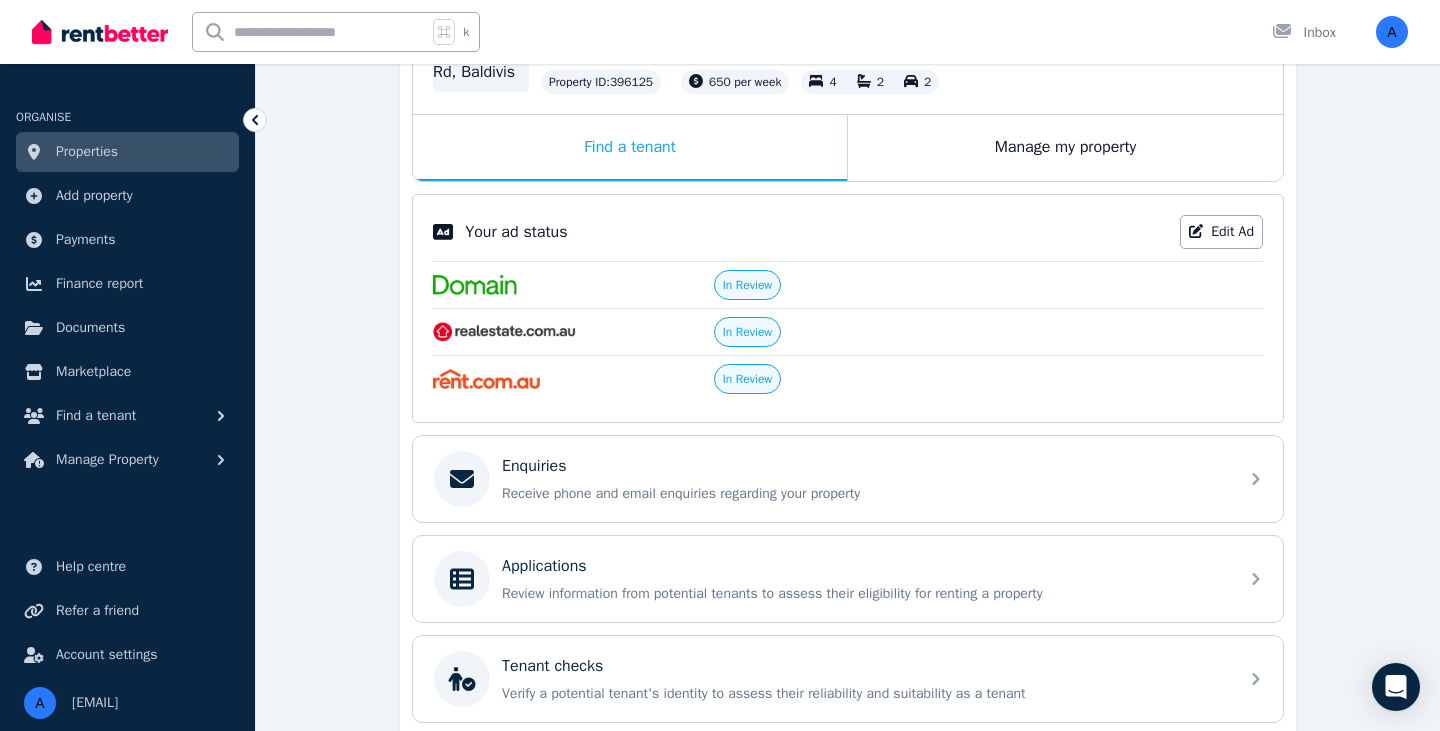 scroll, scrollTop: 354, scrollLeft: 0, axis: vertical 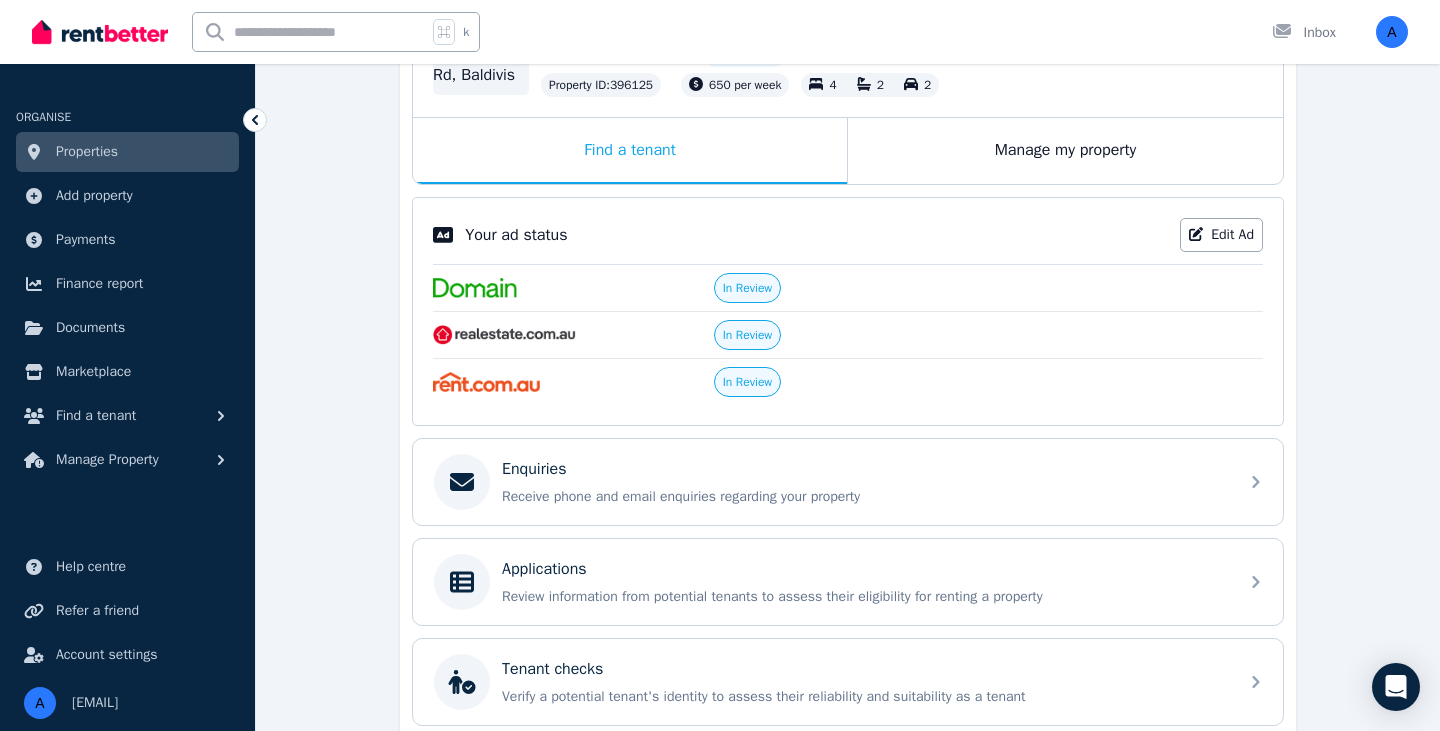 click on "In Review" at bounding box center (748, 288) 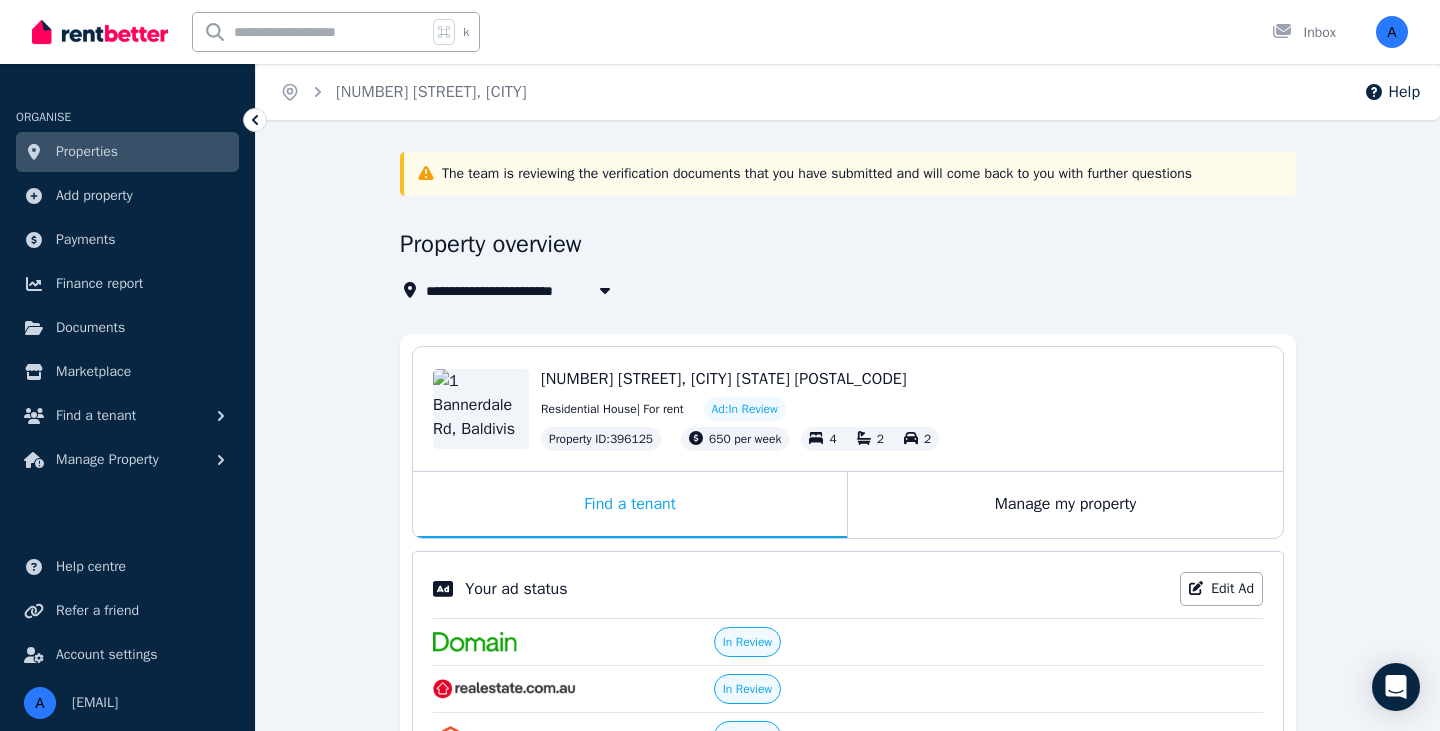 scroll, scrollTop: 0, scrollLeft: 0, axis: both 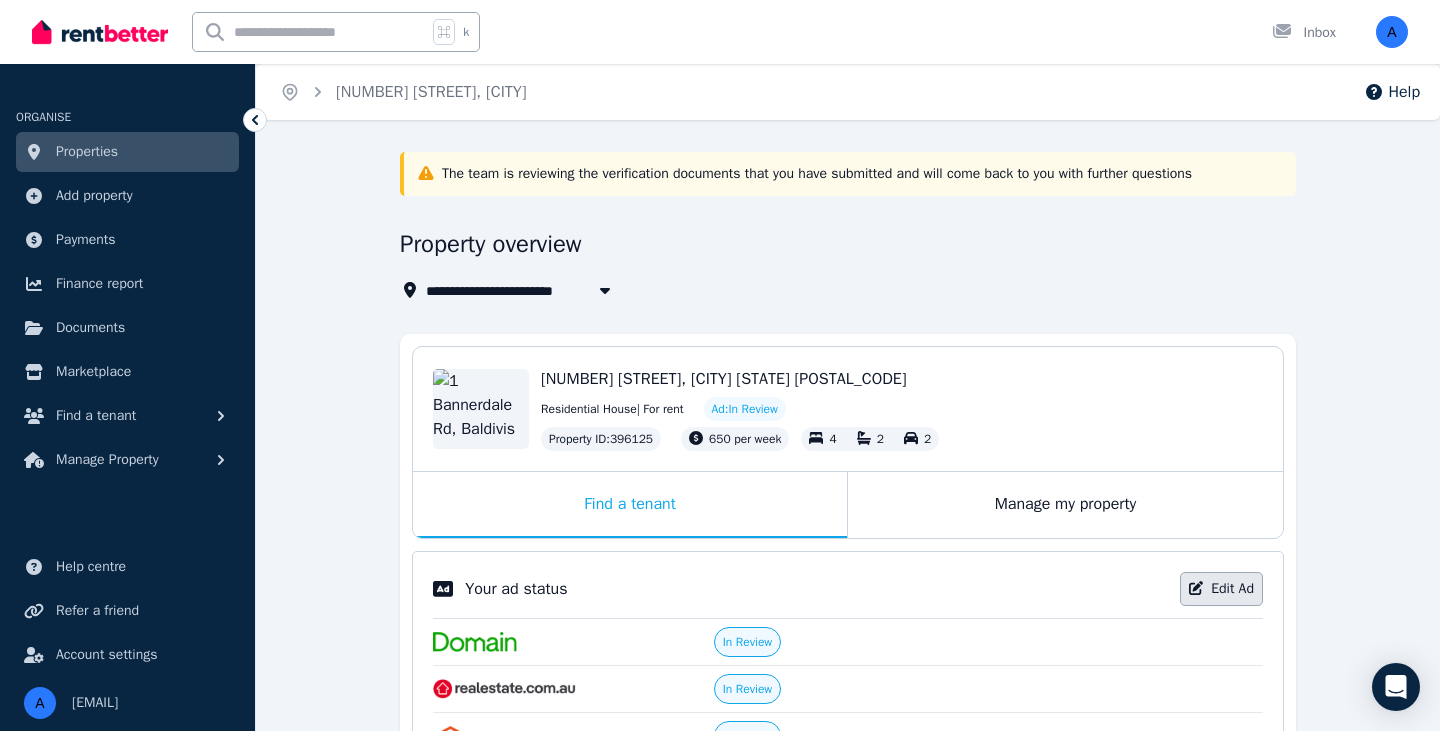 click on "Edit Ad" at bounding box center [1221, 589] 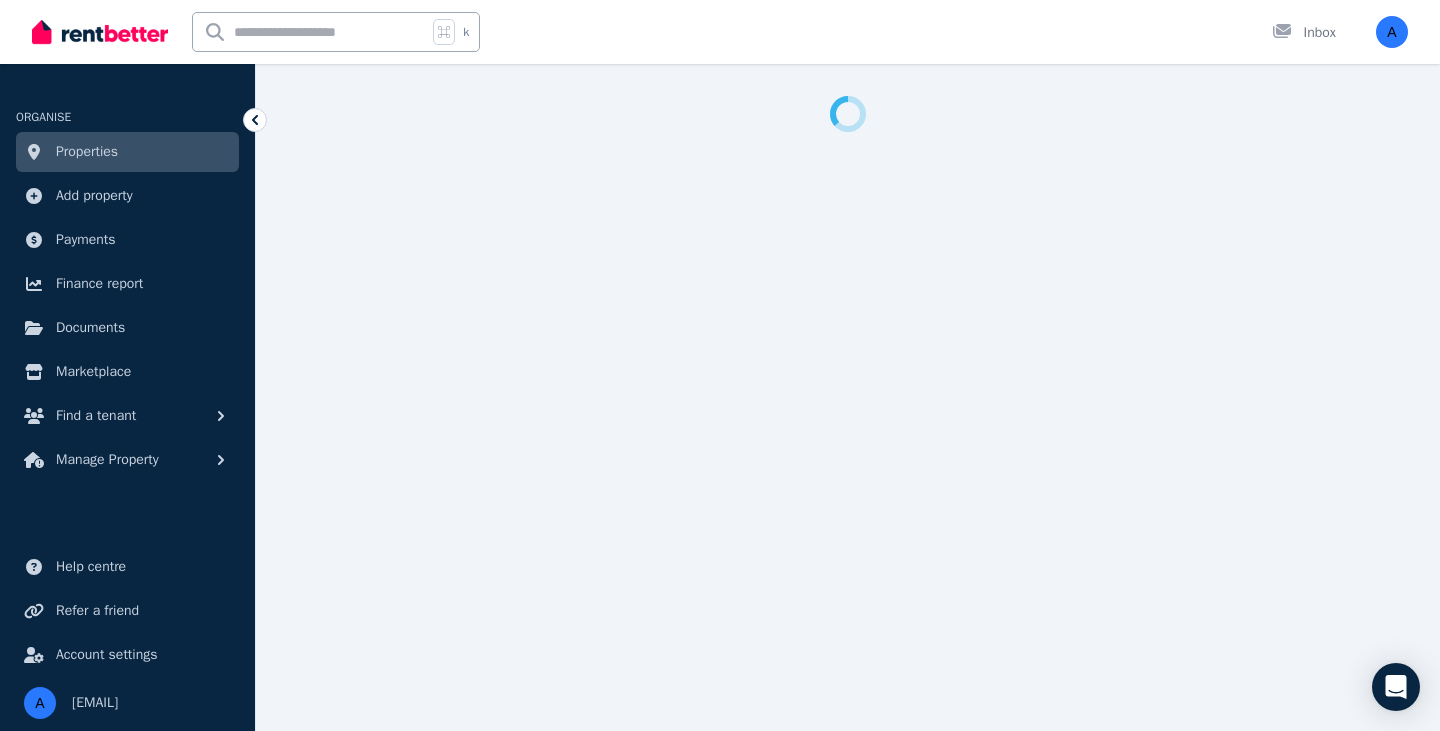 select on "**" 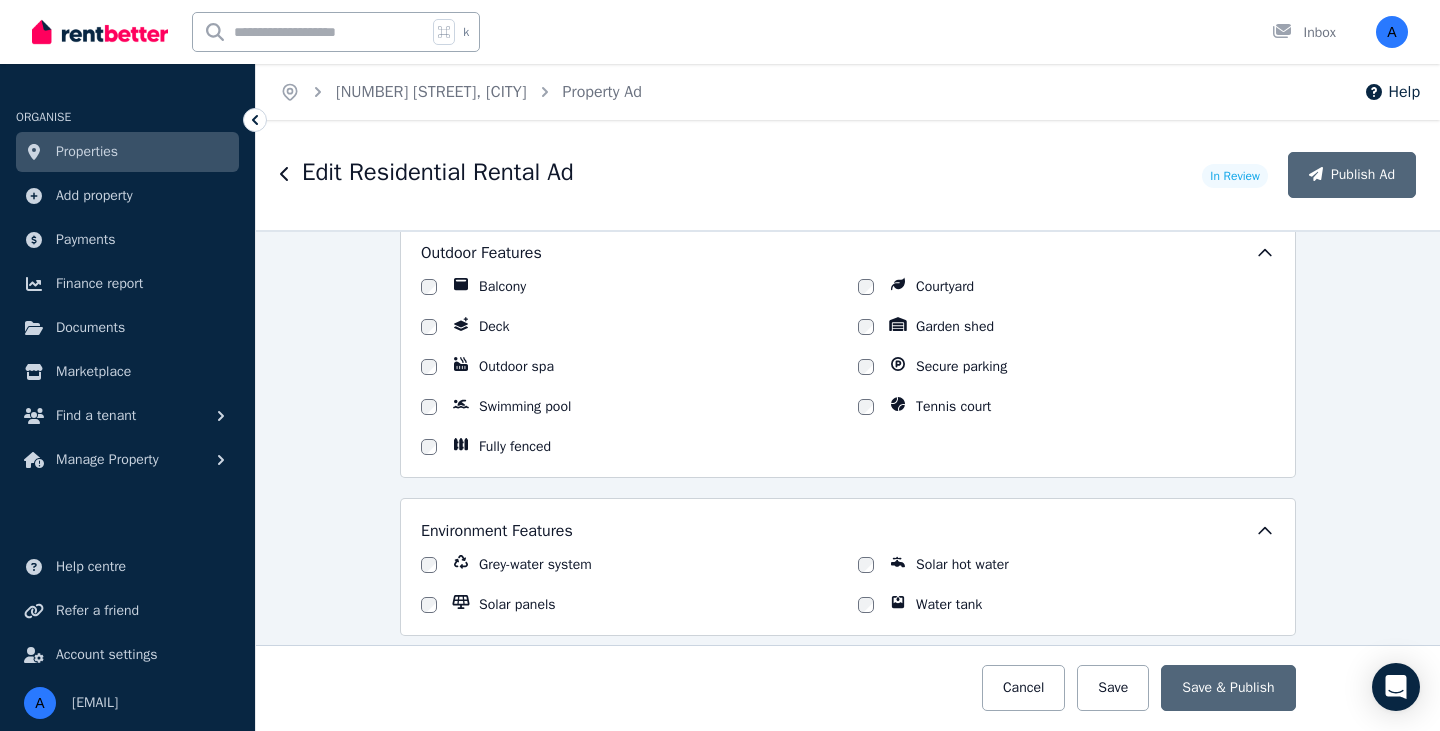 scroll, scrollTop: 2193, scrollLeft: 0, axis: vertical 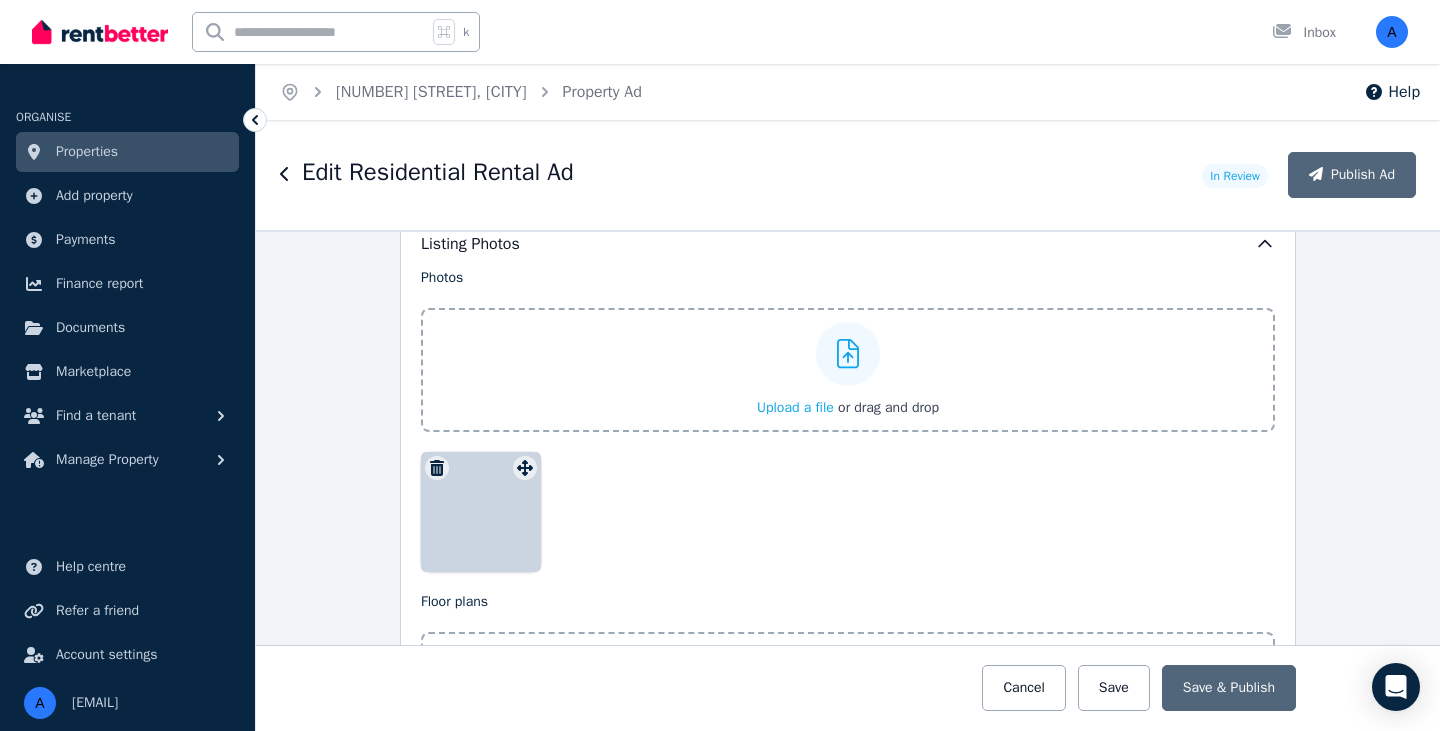 click on "Photos Upload a file   or drag and drop
To pick up a draggable item, press the space bar.
While dragging, use the arrow keys to move the item.
Press space again to drop the item in its new position, or press escape to cancel." at bounding box center [848, 420] 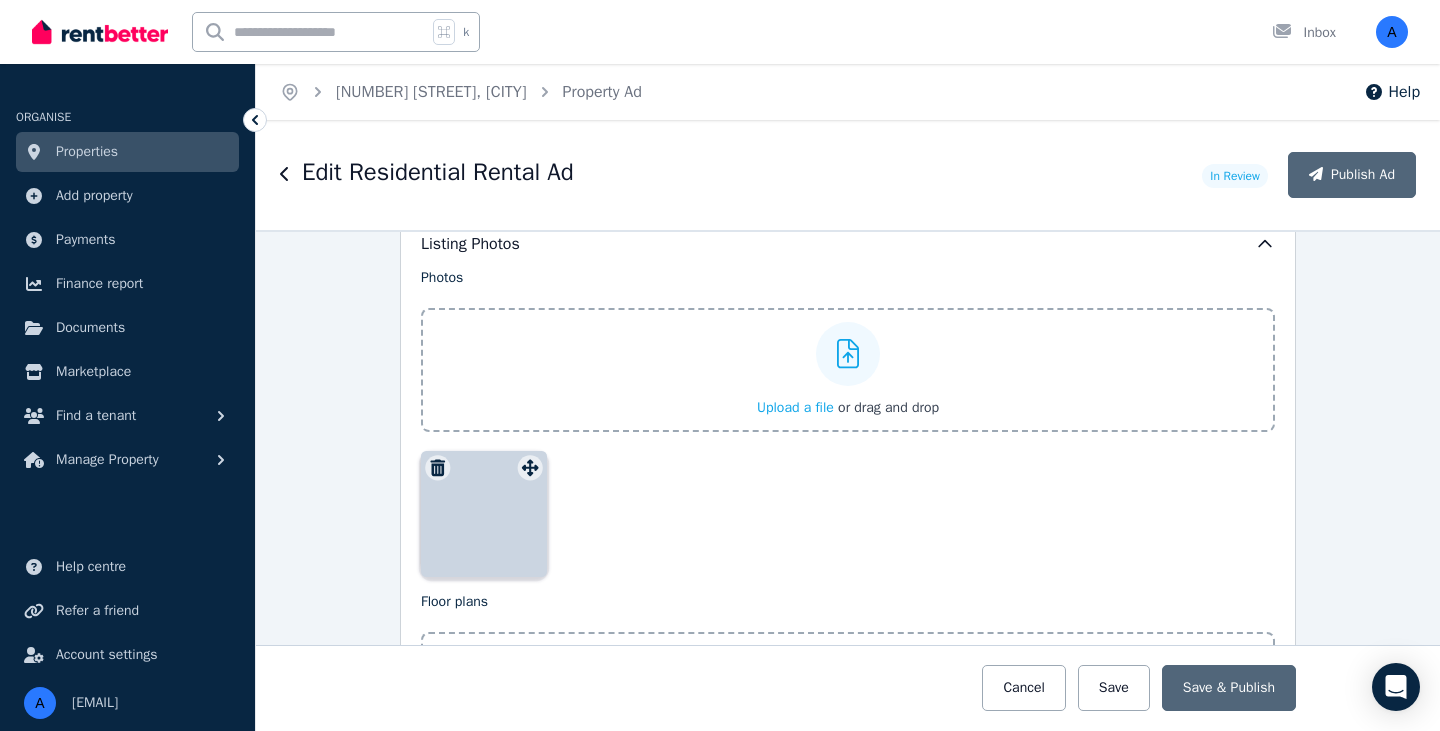 click on "Photos Upload a file   or drag and drop
To pick up a draggable item, press the space bar.
While dragging, use the arrow keys to move the item.
Press space again to drop the item in its new position, or press escape to cancel.
Draggable item a0826160-3502-4717-8d69-ba804b7dfc9e was moved over droppable area a0826160-3502-4717-8d69-ba804b7dfc9e." at bounding box center (848, 420) 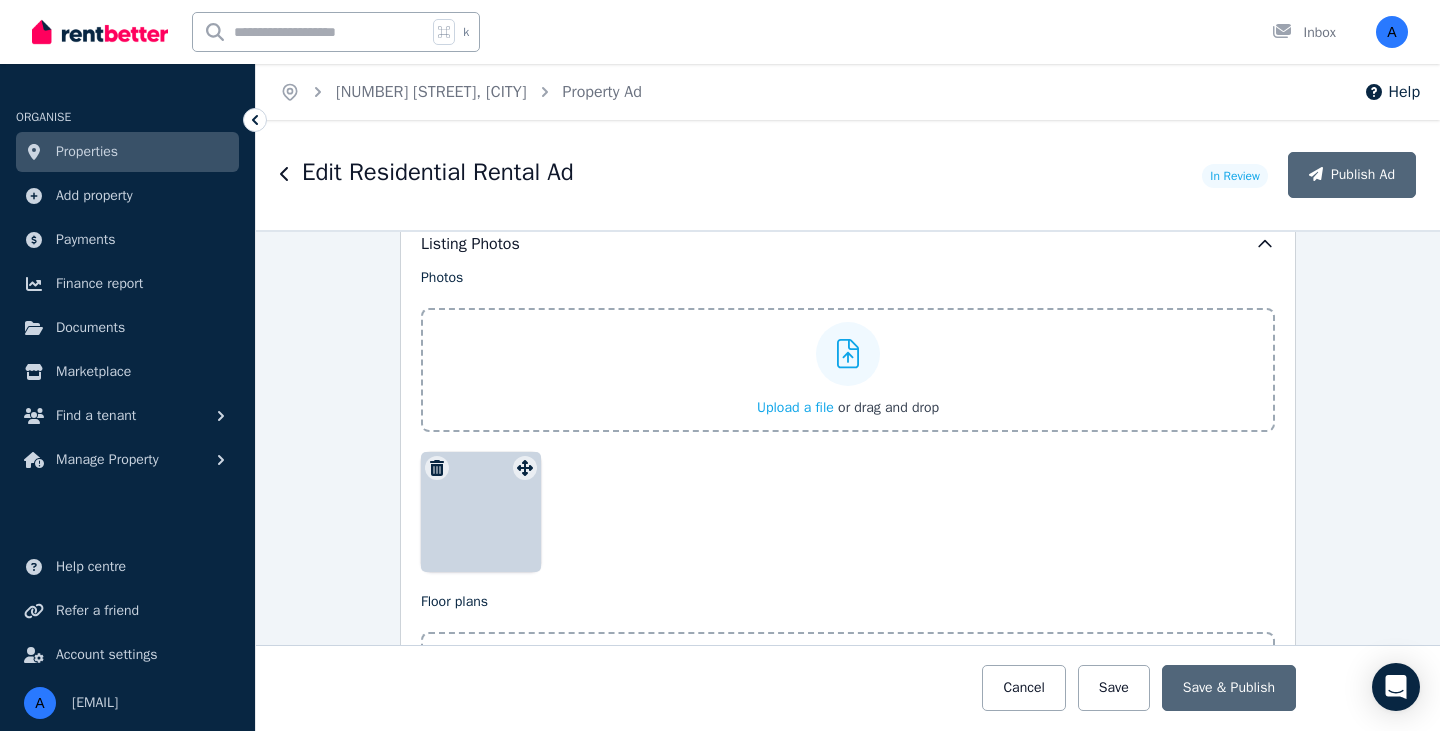 click at bounding box center (481, 512) 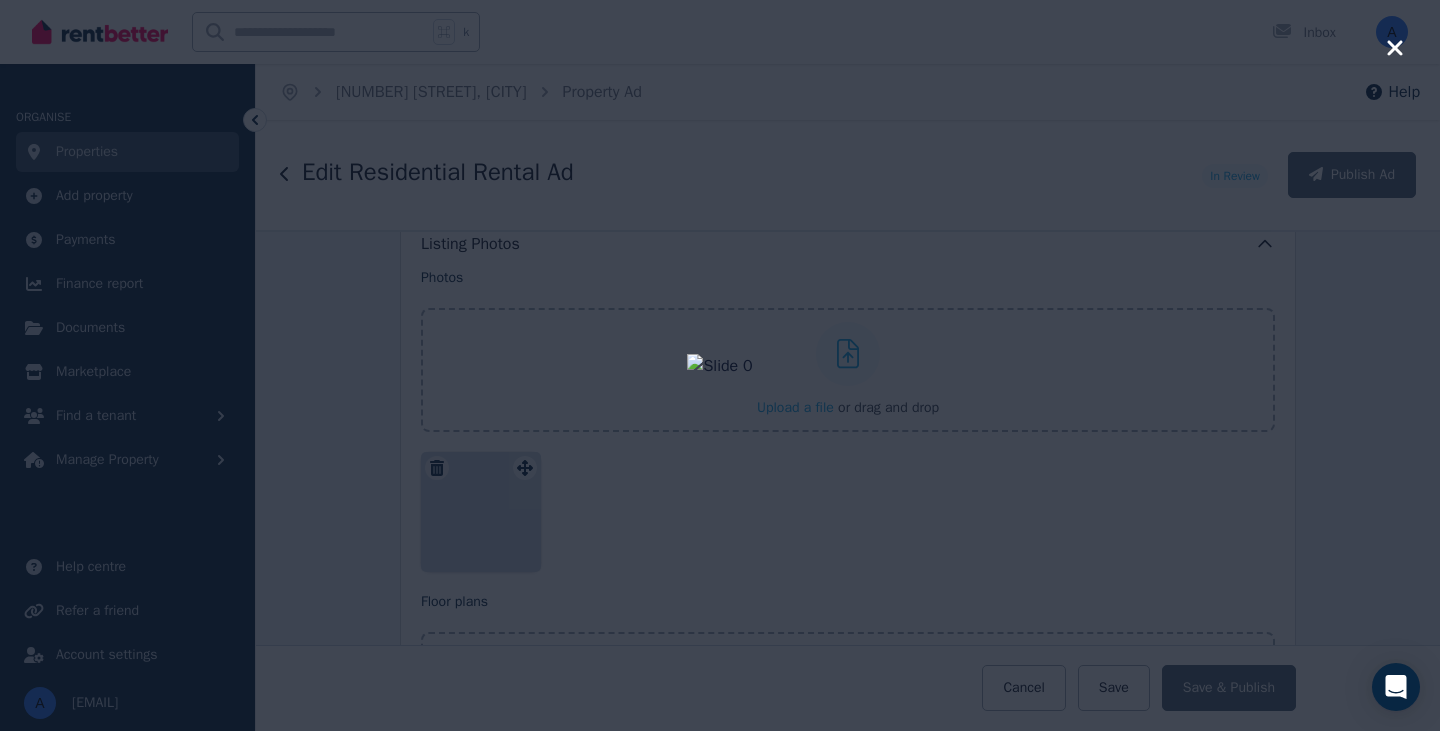 click at bounding box center (720, 365) 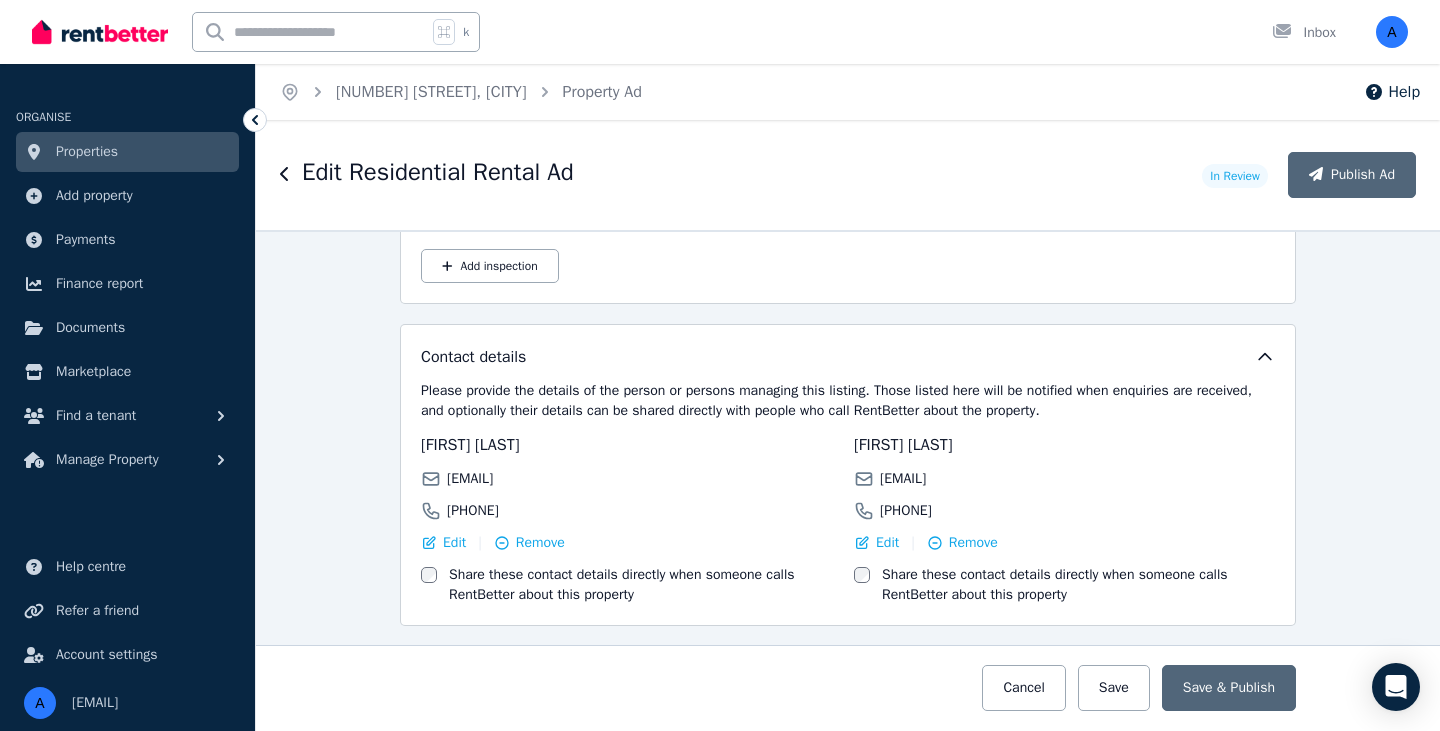 scroll, scrollTop: 3344, scrollLeft: 0, axis: vertical 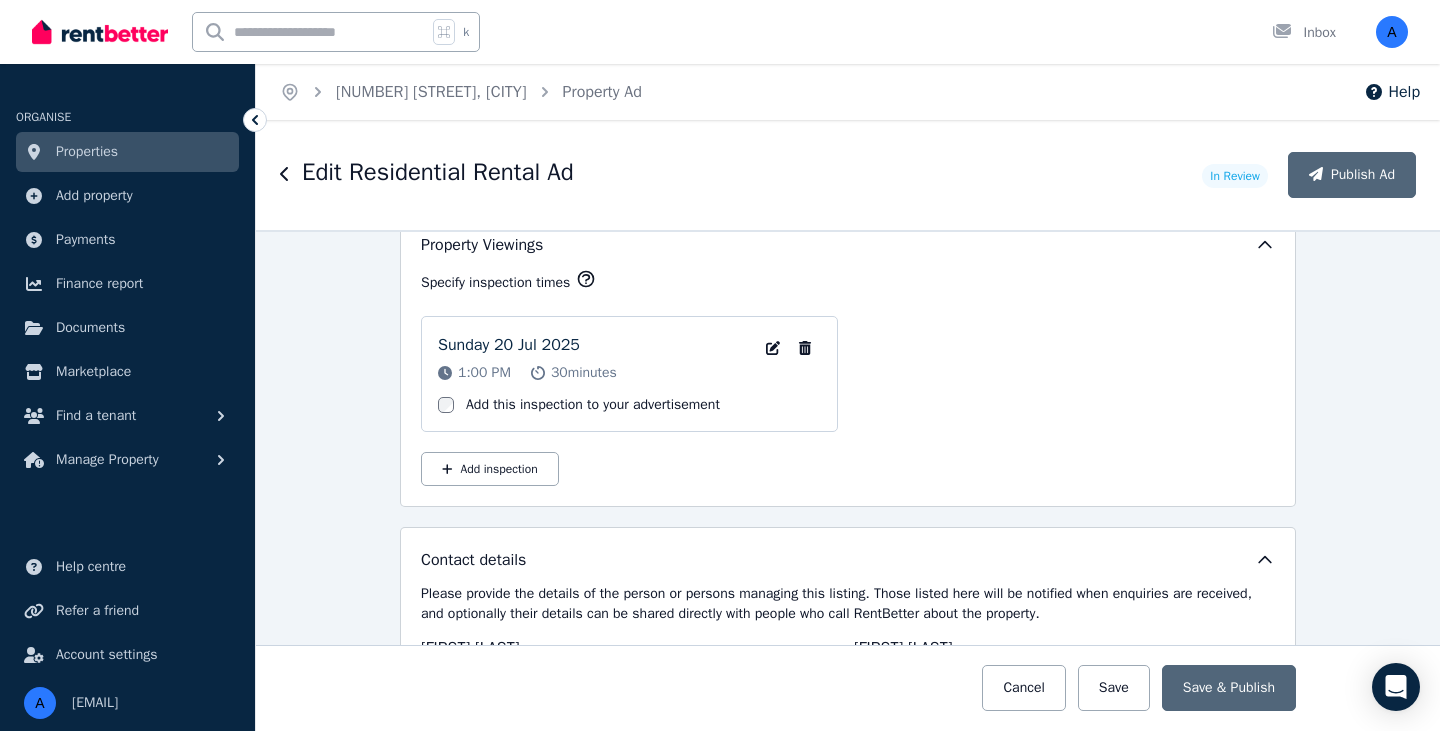 click on "Contact details" at bounding box center [848, 560] 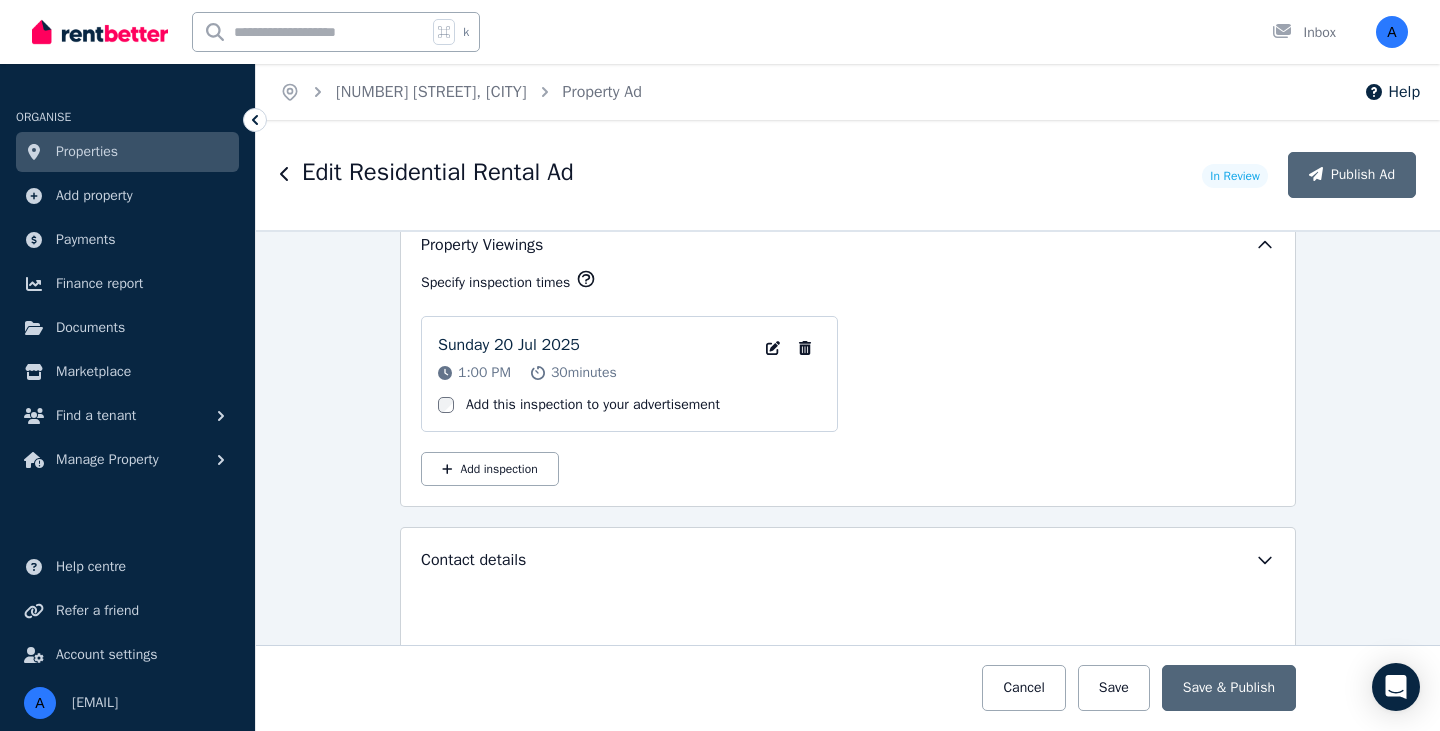 scroll, scrollTop: 3108, scrollLeft: 0, axis: vertical 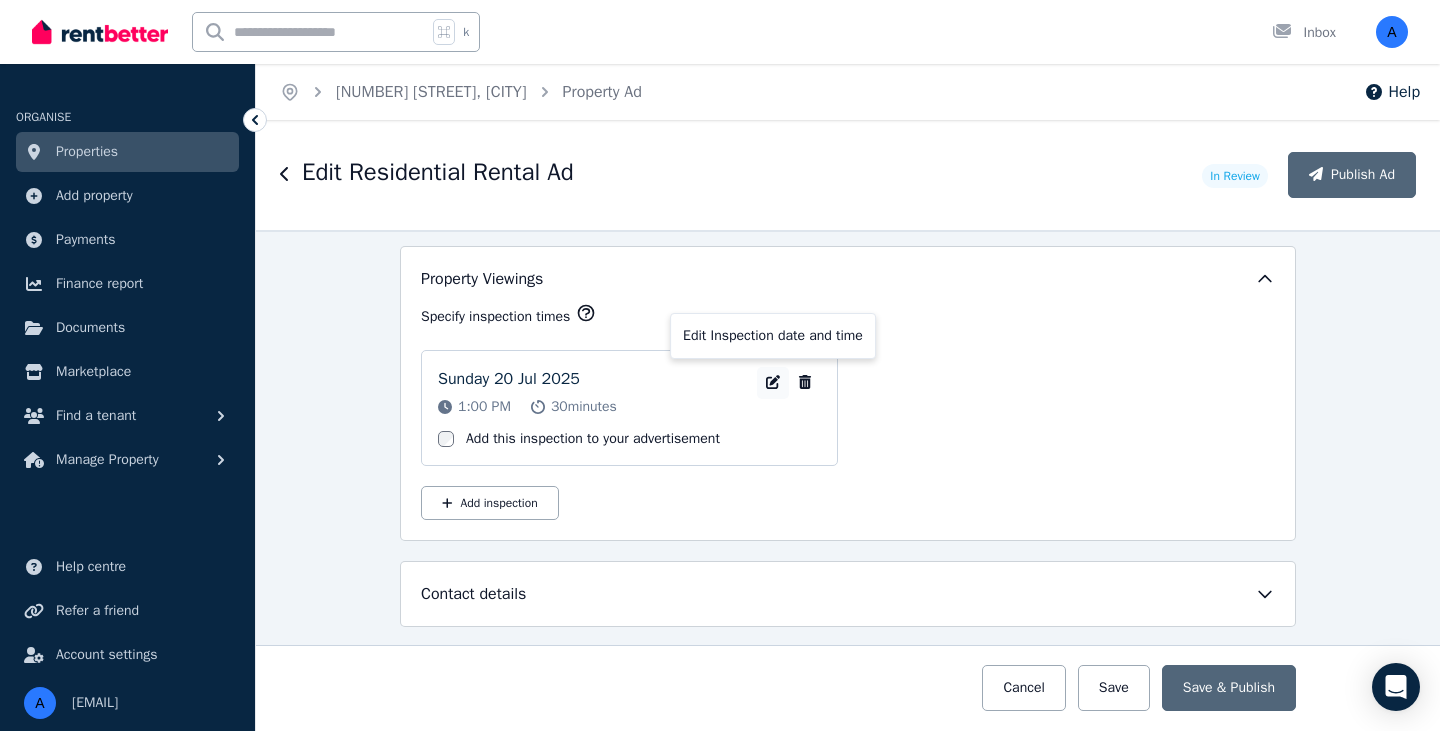 click 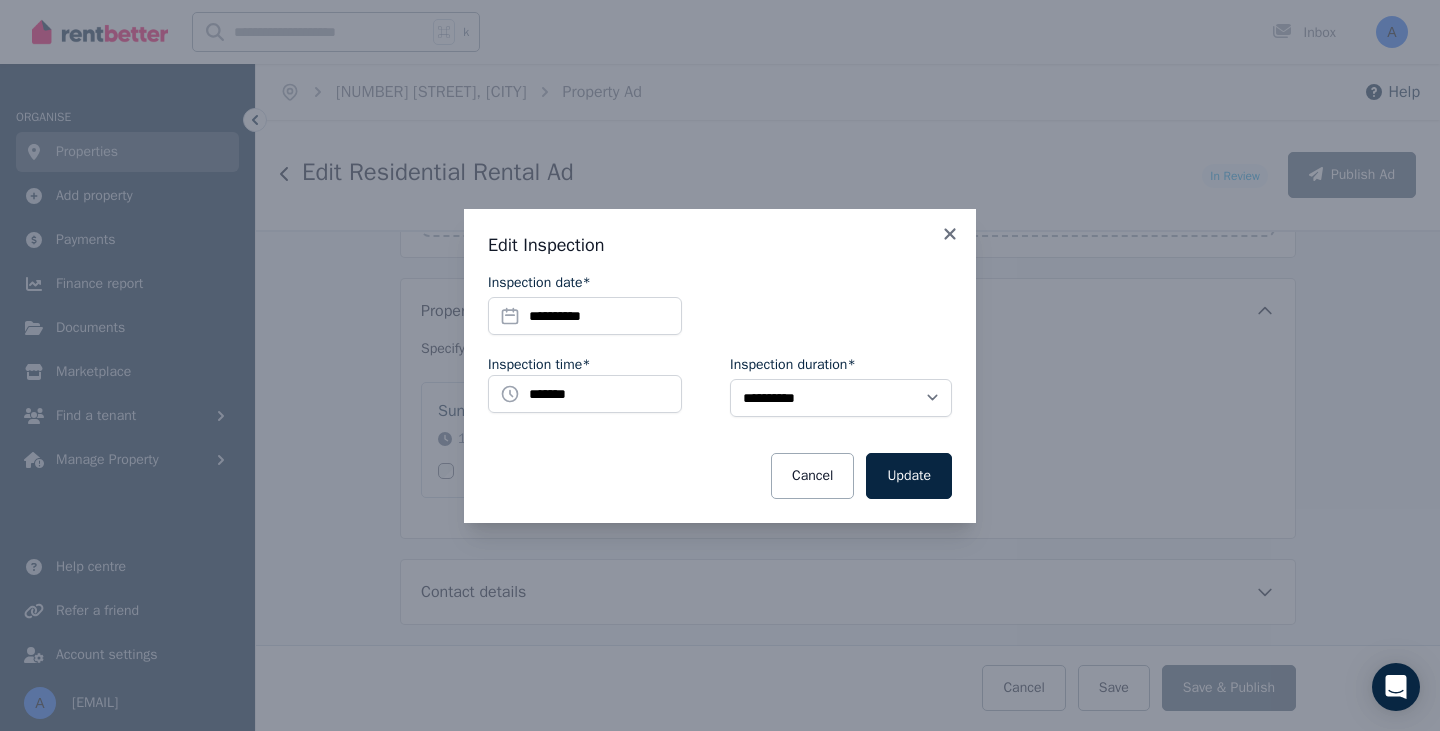 scroll, scrollTop: 3074, scrollLeft: 0, axis: vertical 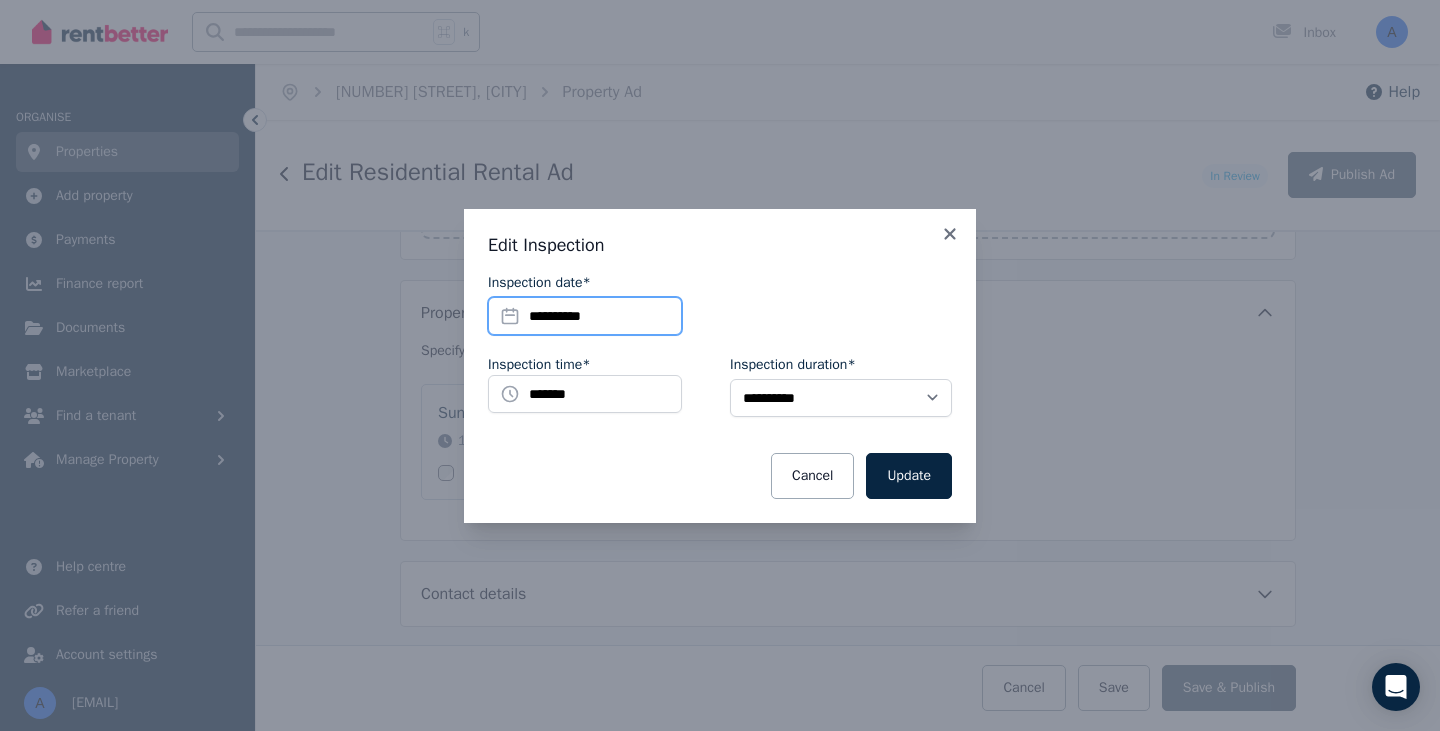 click on "**********" at bounding box center (585, 316) 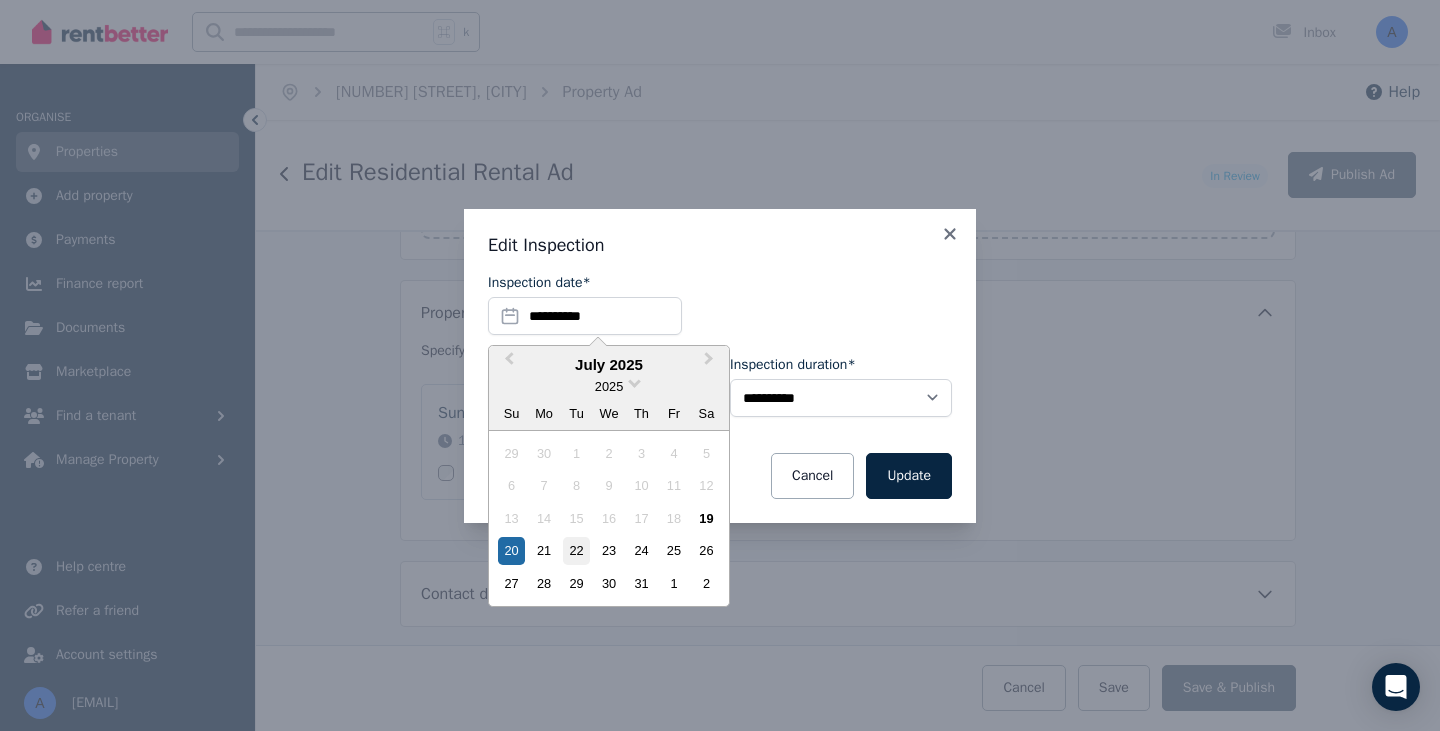 click on "22" at bounding box center [576, 550] 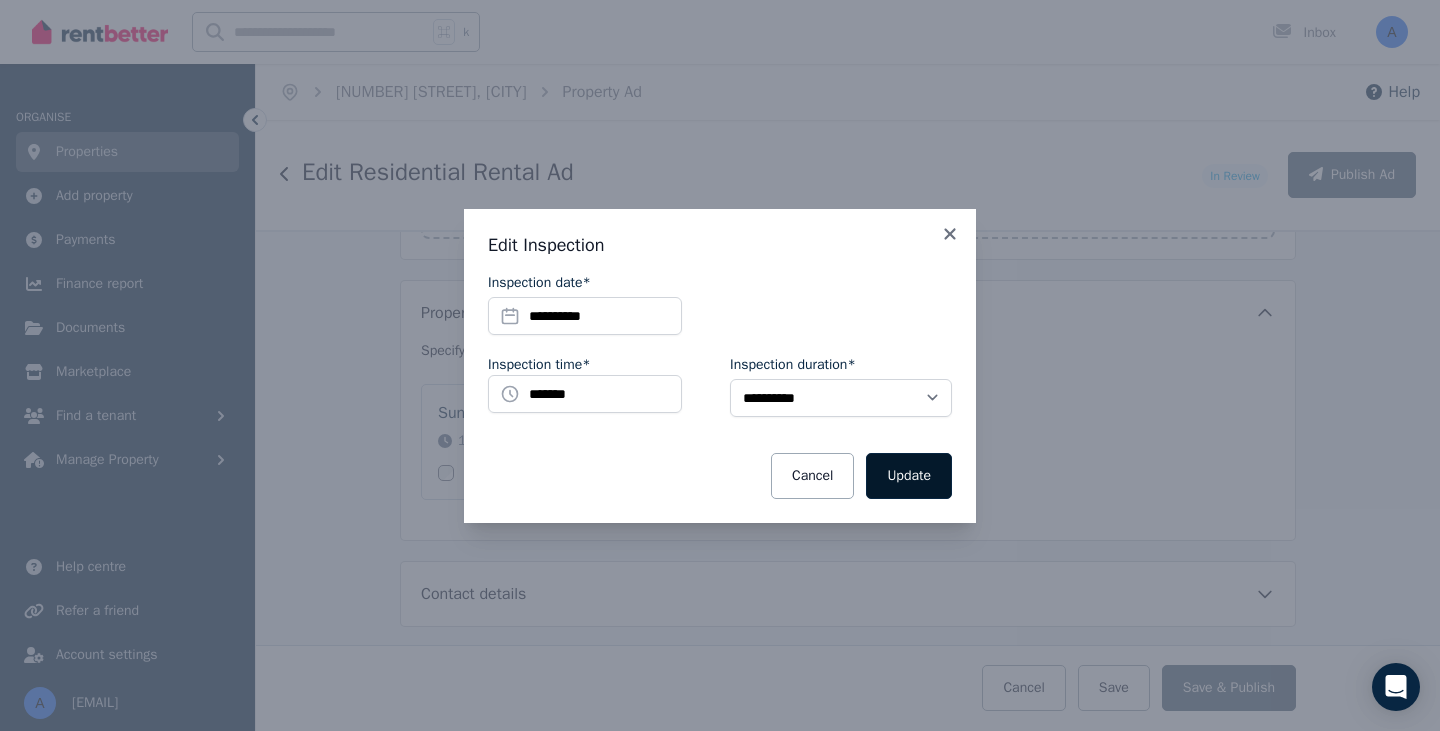 click on "Update" at bounding box center (909, 476) 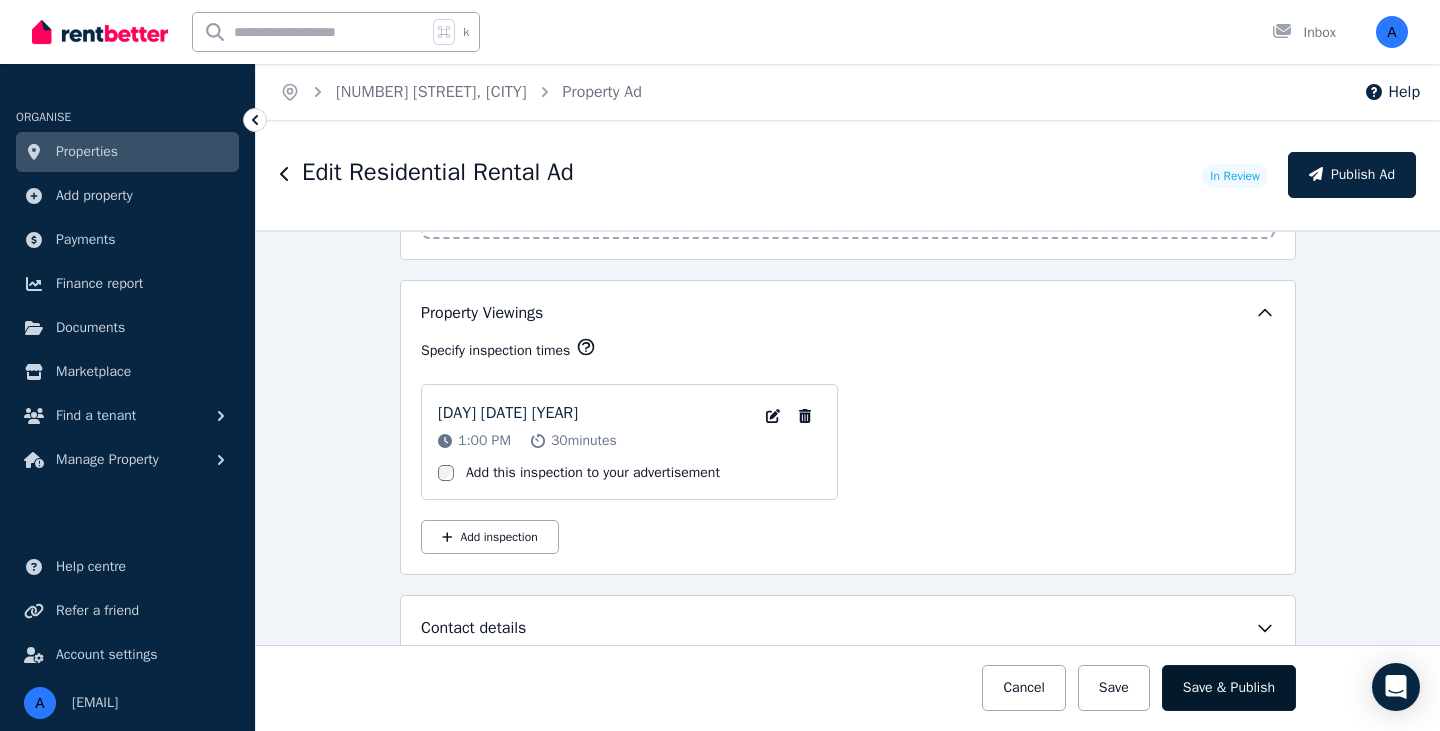 click on "Save & Publish" at bounding box center (1229, 688) 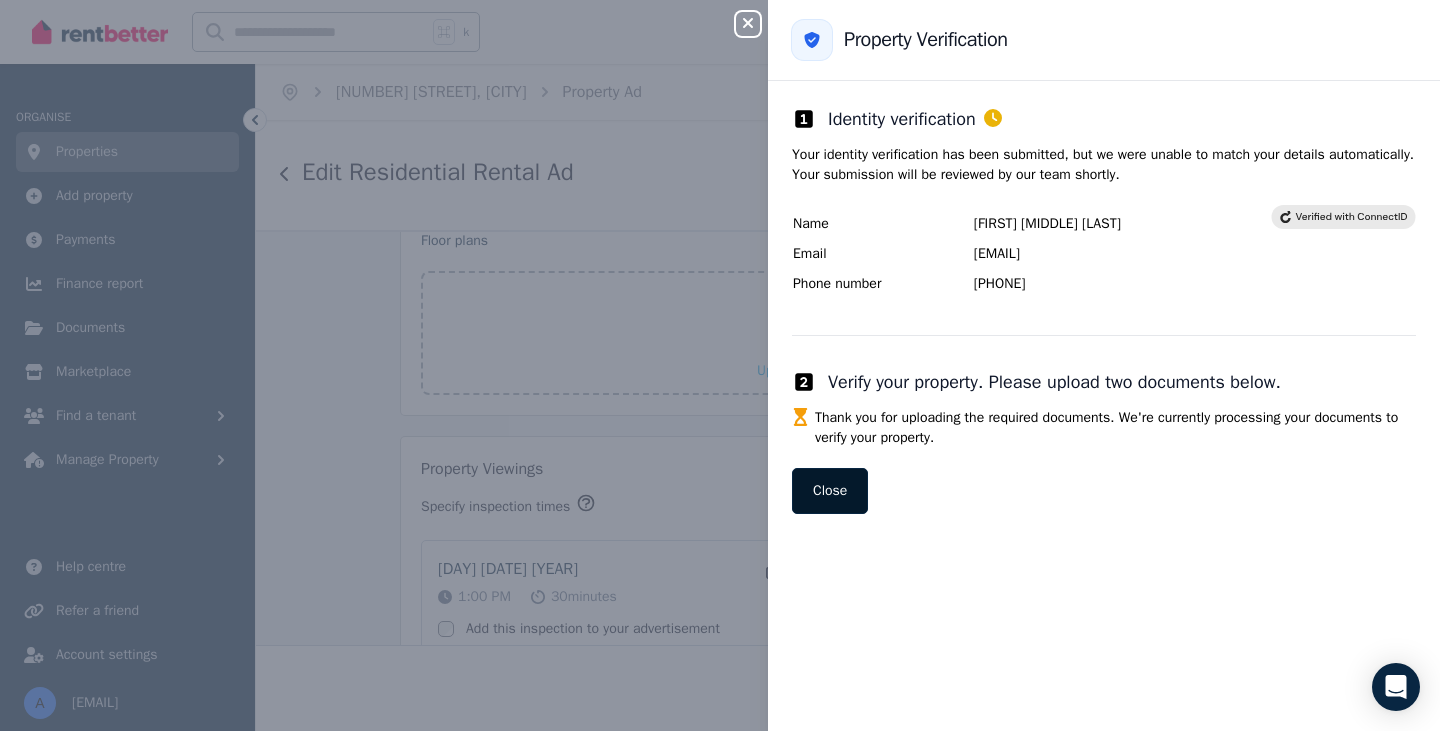 click on "Close" at bounding box center (830, 491) 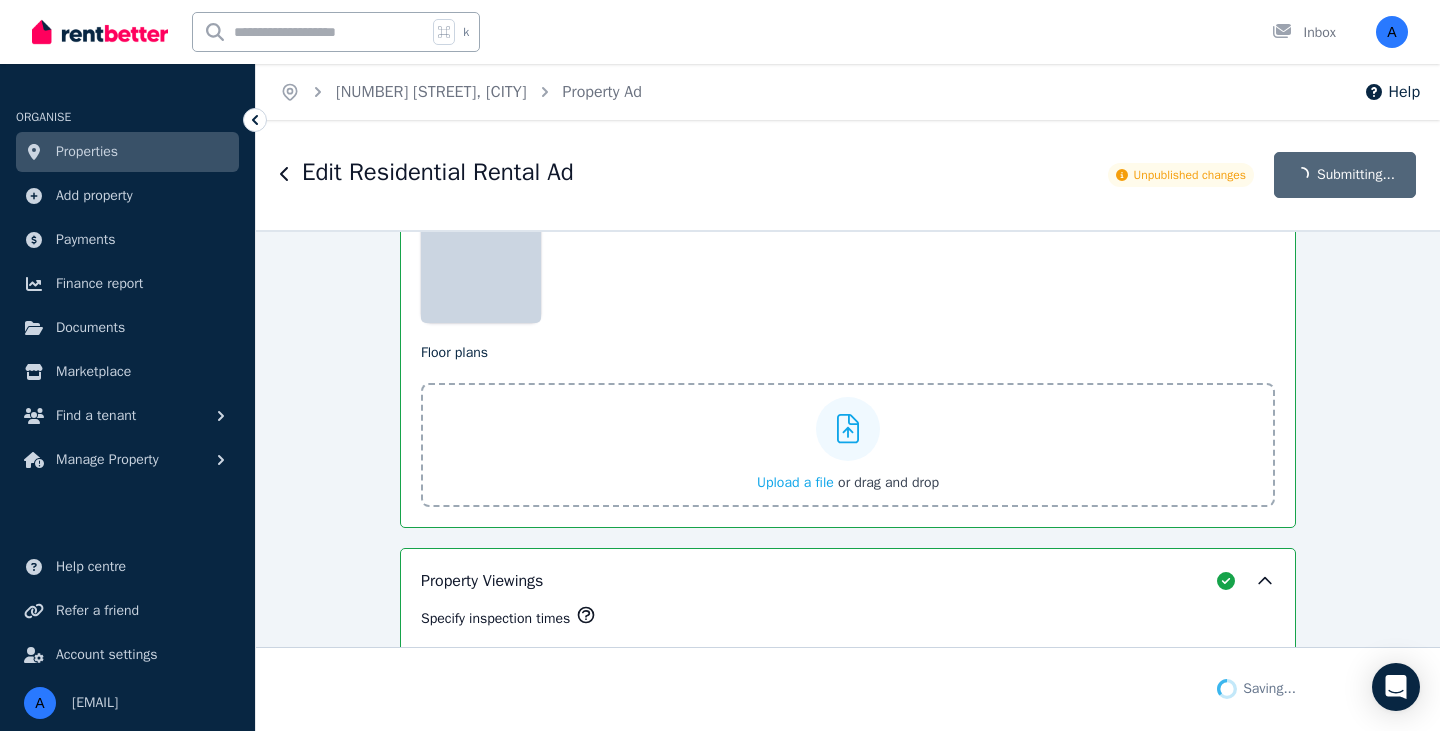 scroll, scrollTop: 2961, scrollLeft: 0, axis: vertical 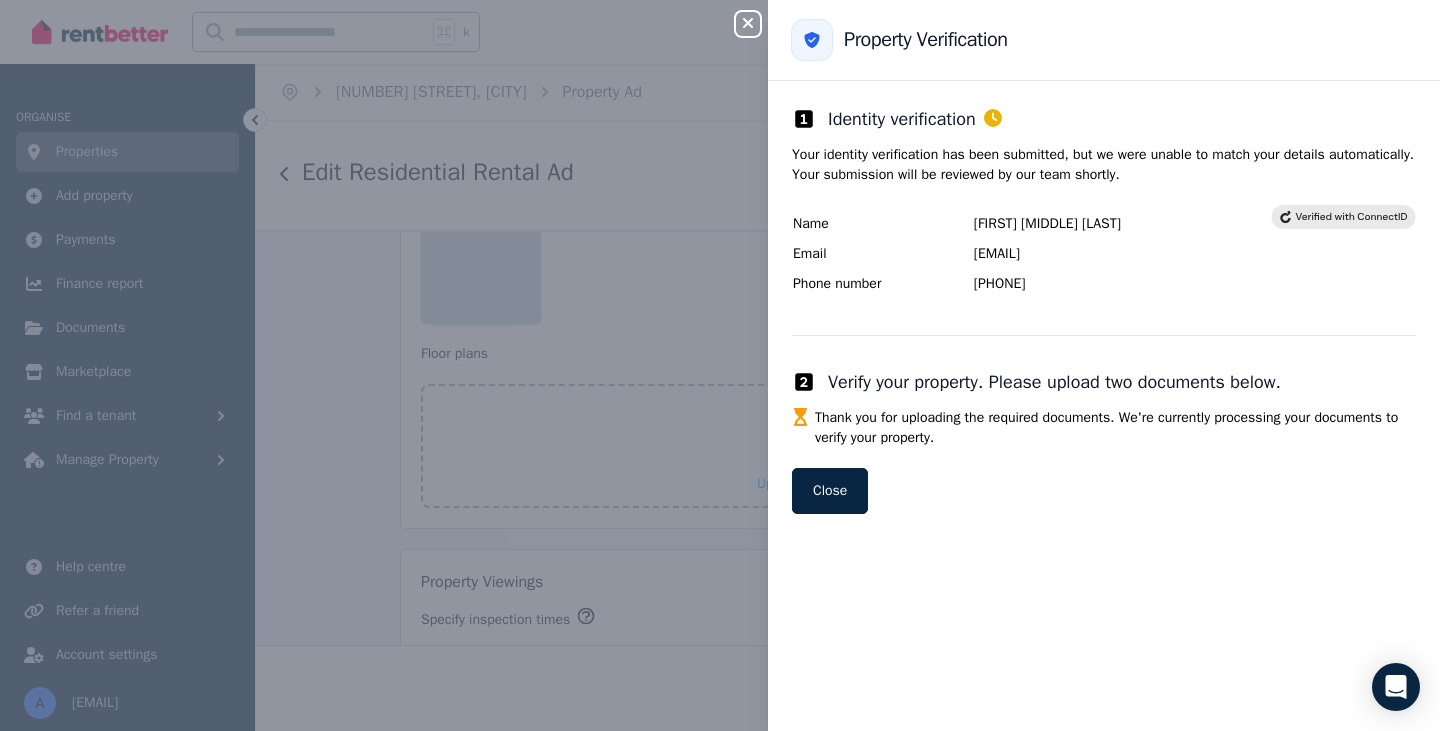 click on "Close panel Back to  Property Verification Identity verification Your identity verification has been submitted, but we were unable to match your details automatically. Your submission will be reviewed by our team shortly. Name Aman Puneet Grewal Email amanpuneetgrewal@gmail.com Phone number 61435040436 Verify your property. Please upload two documents below. Thank you for uploading the required documents. We're currently processing your documents to verify your property. Close" at bounding box center (720, 365) 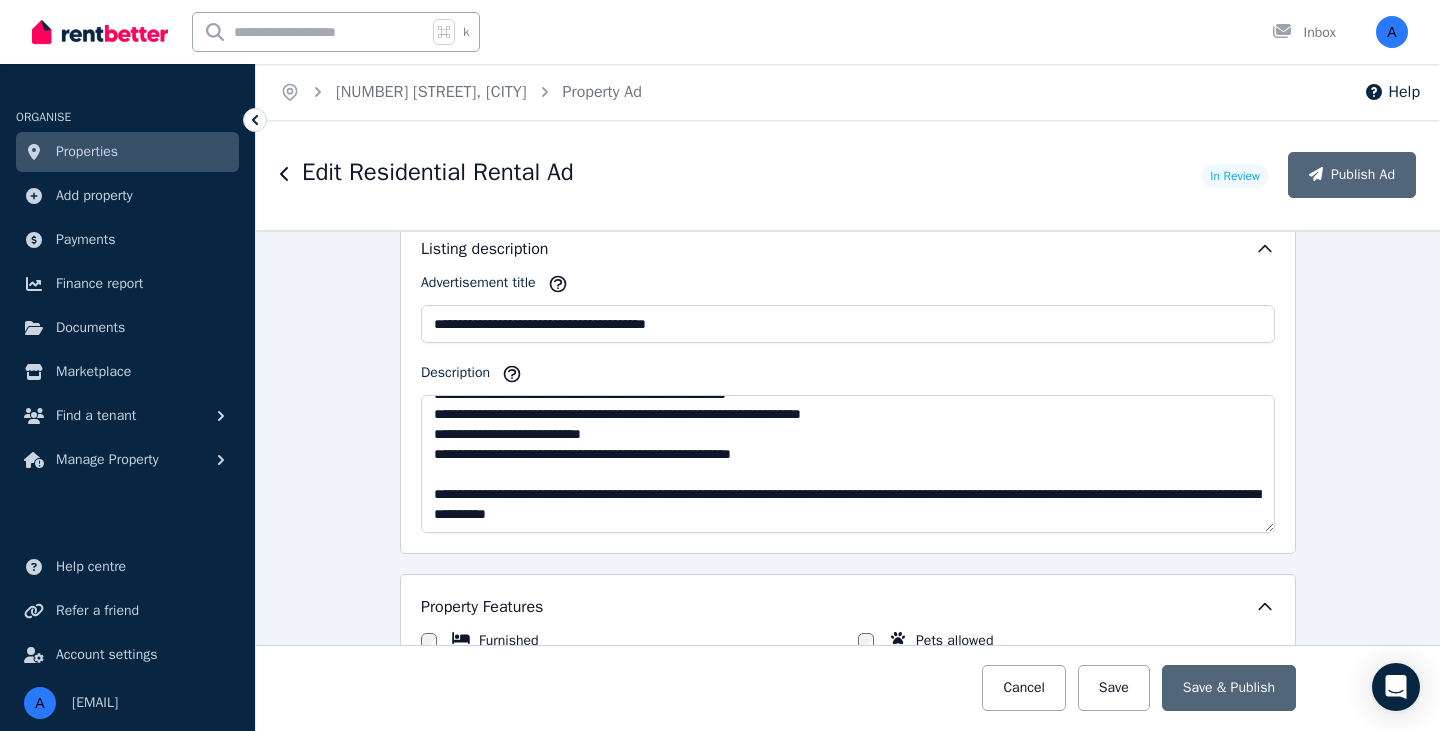 scroll, scrollTop: 1479, scrollLeft: 0, axis: vertical 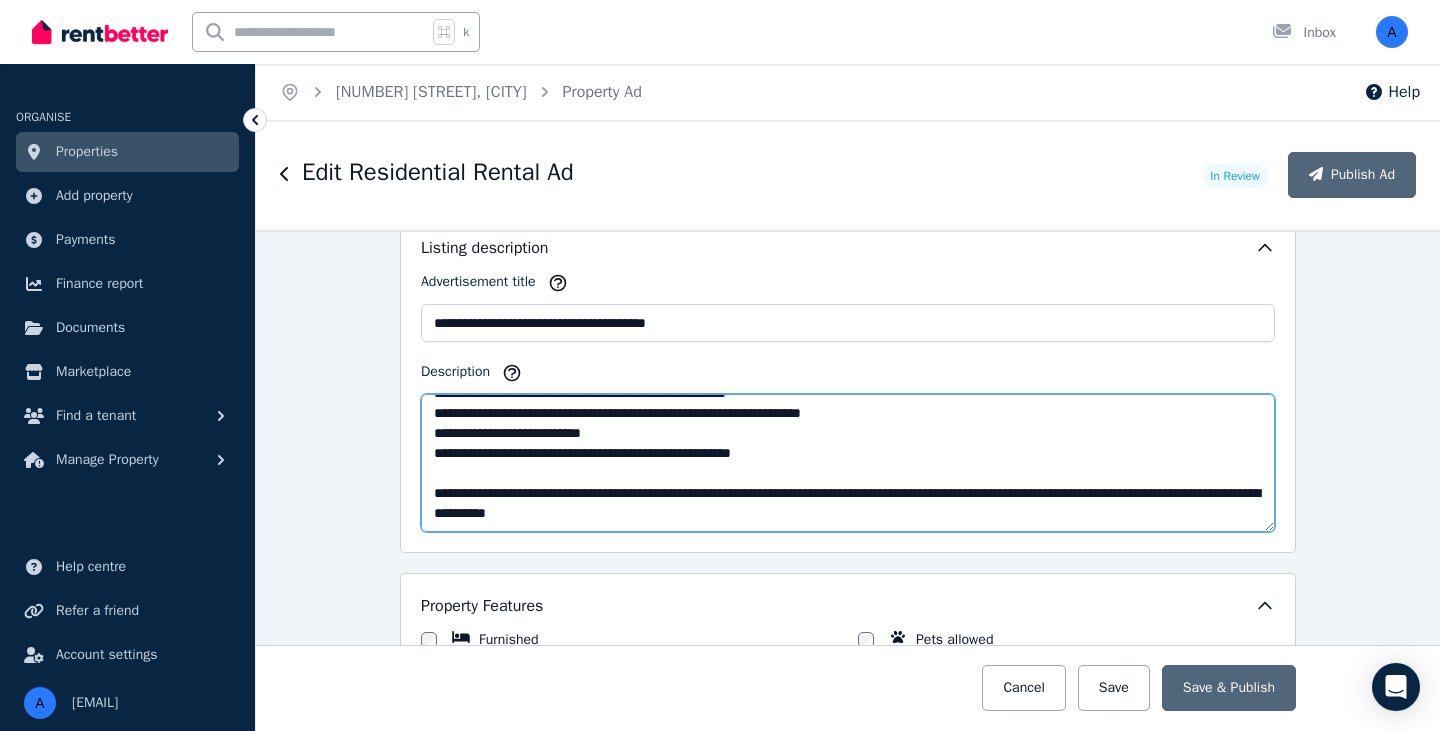click on "Description" at bounding box center [848, 463] 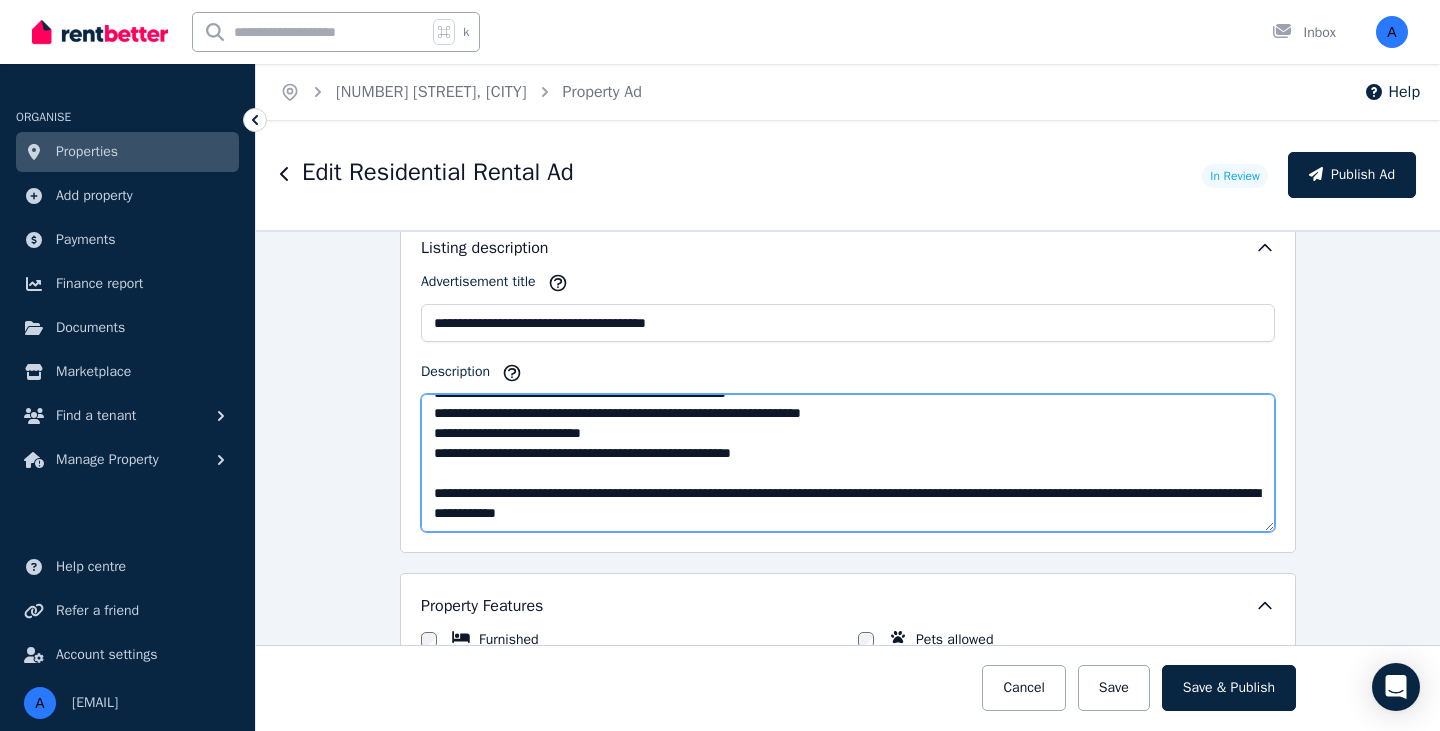 scroll, scrollTop: 350, scrollLeft: 0, axis: vertical 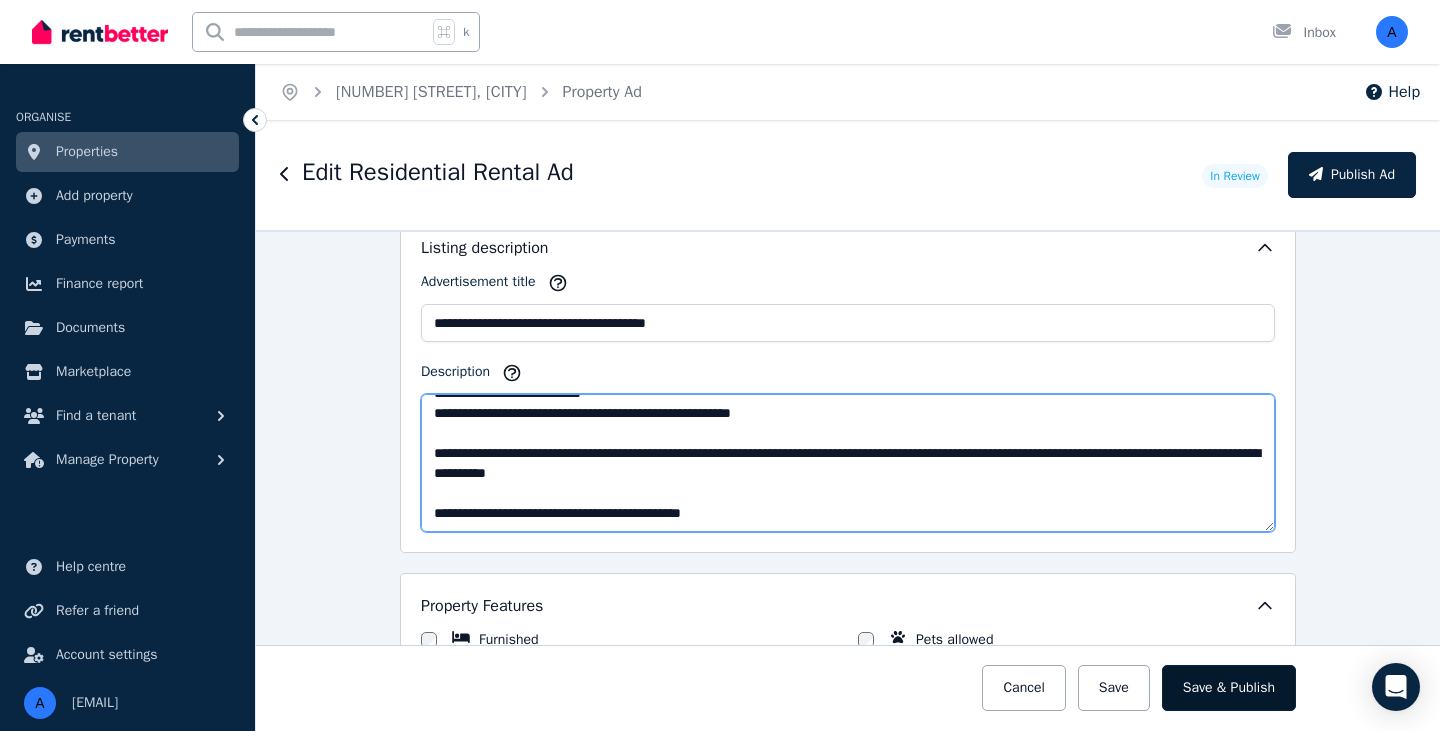 type on "**********" 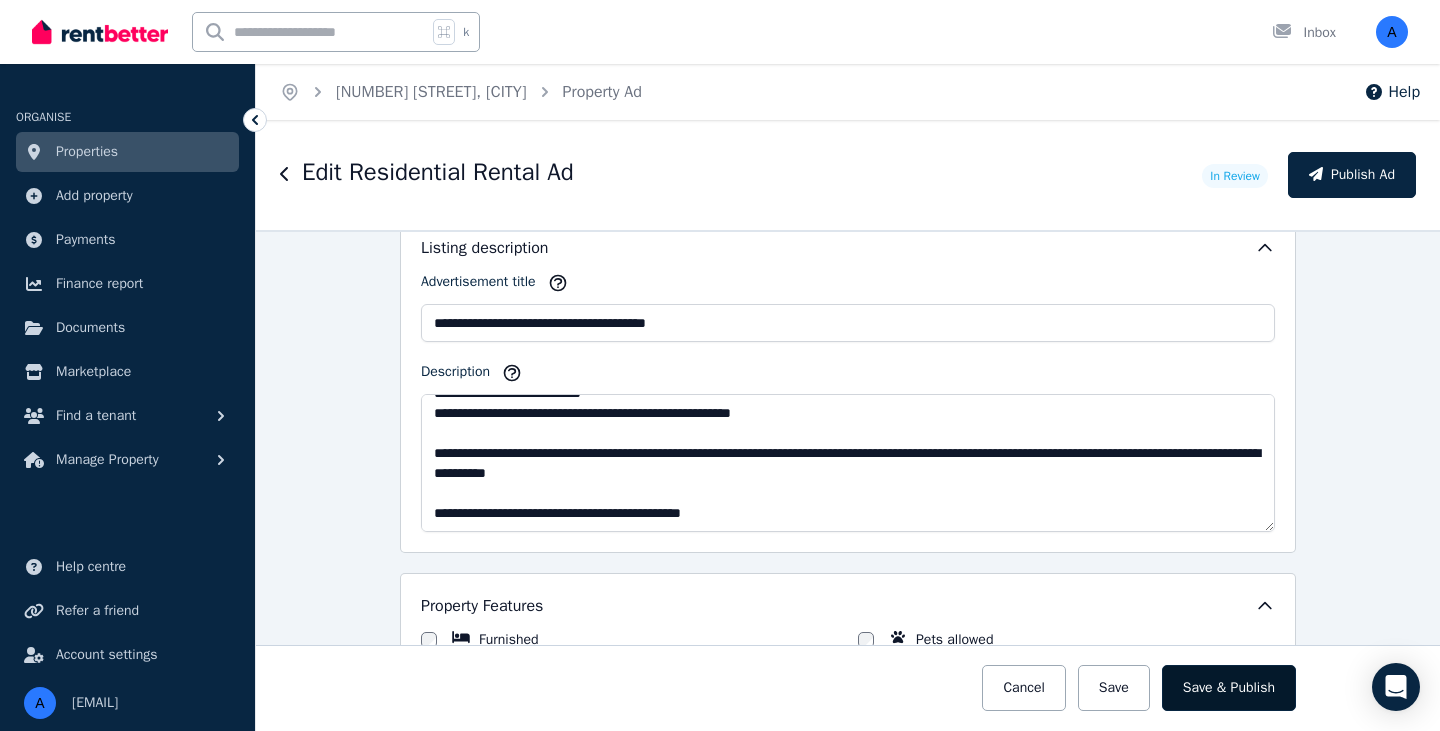 click on "Save & Publish" at bounding box center [1229, 688] 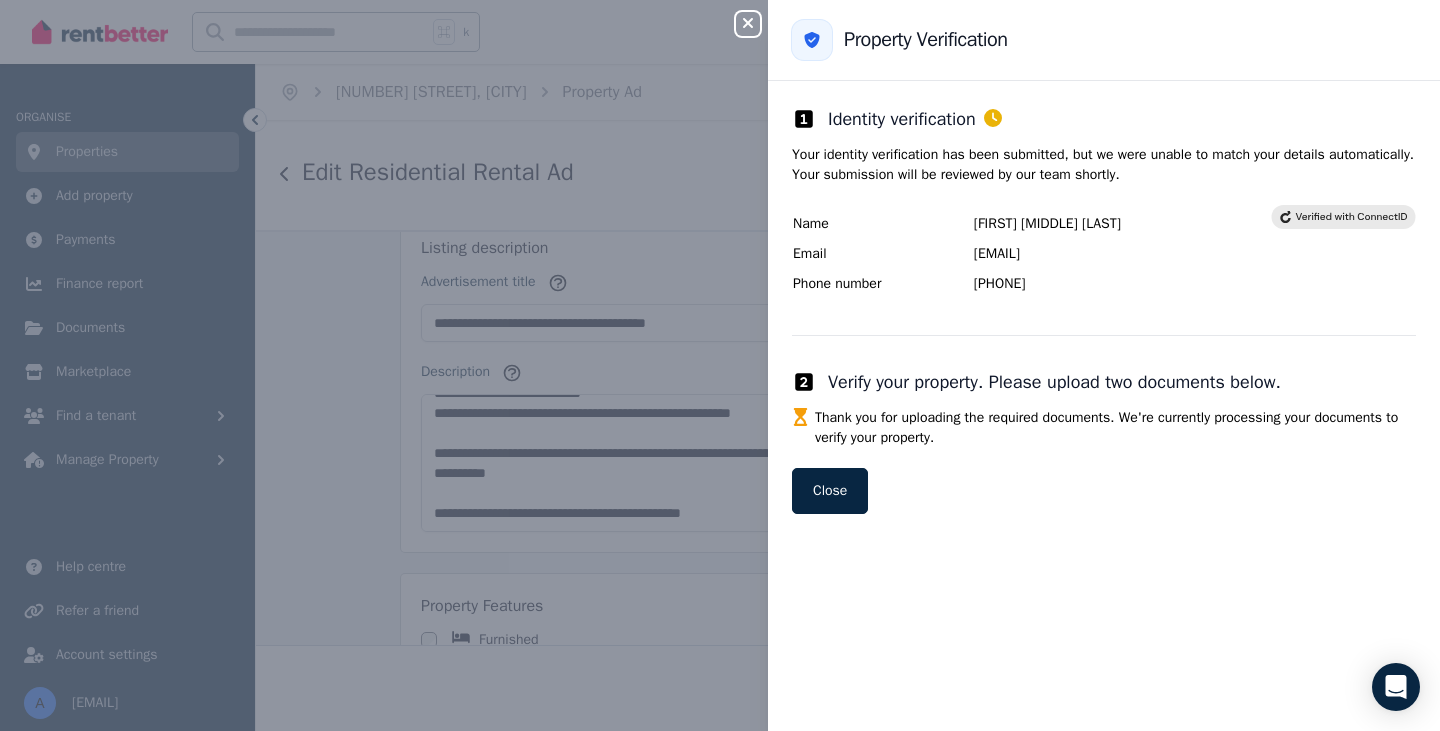 click on "Close panel Back to  Property Verification Identity verification Your identity verification has been submitted, but we were unable to match your details automatically. Your submission will be reviewed by our team shortly. Name Aman Puneet Grewal Email amanpuneetgrewal@gmail.com Phone number 61435040436 Verify your property. Please upload two documents below. Thank you for uploading the required documents. We're currently processing your documents to verify your property. Close" at bounding box center [720, 365] 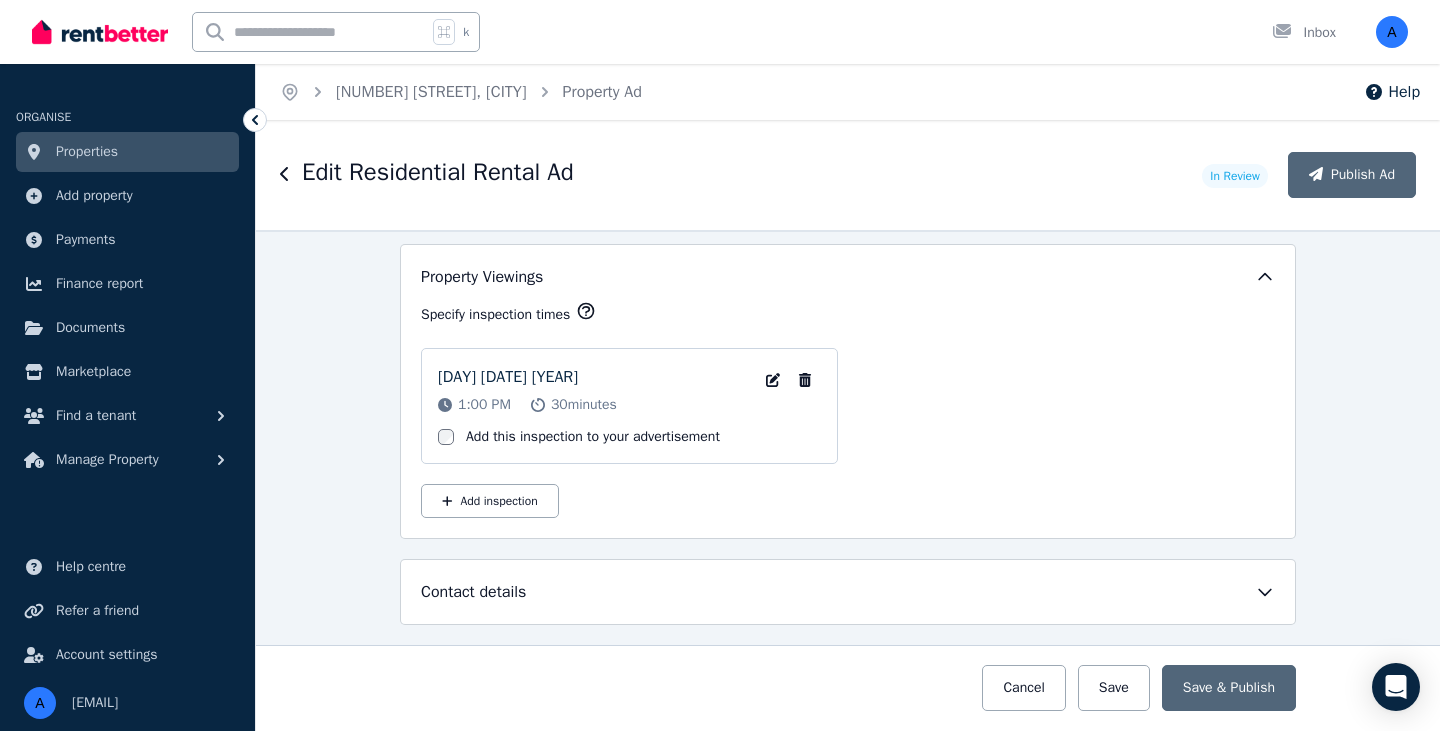 scroll, scrollTop: 3264, scrollLeft: 0, axis: vertical 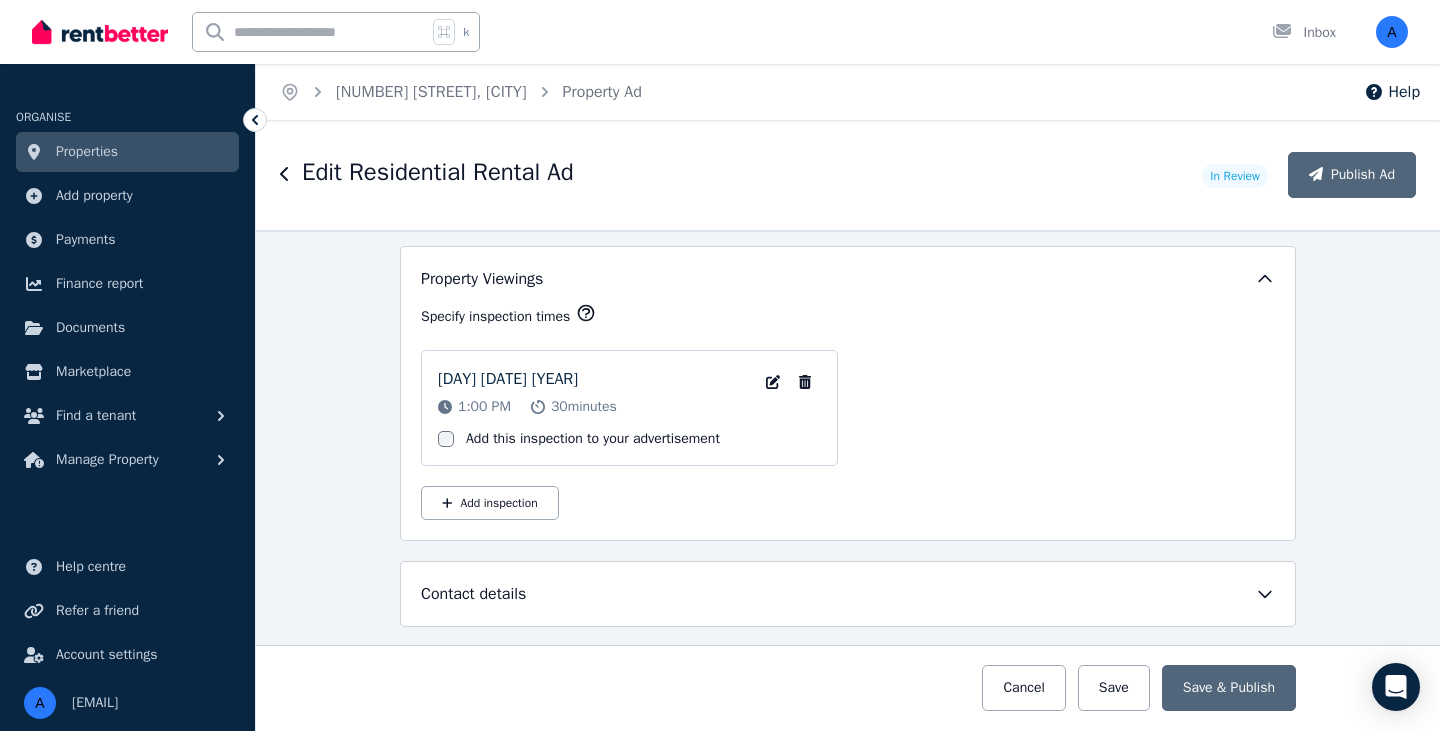 click 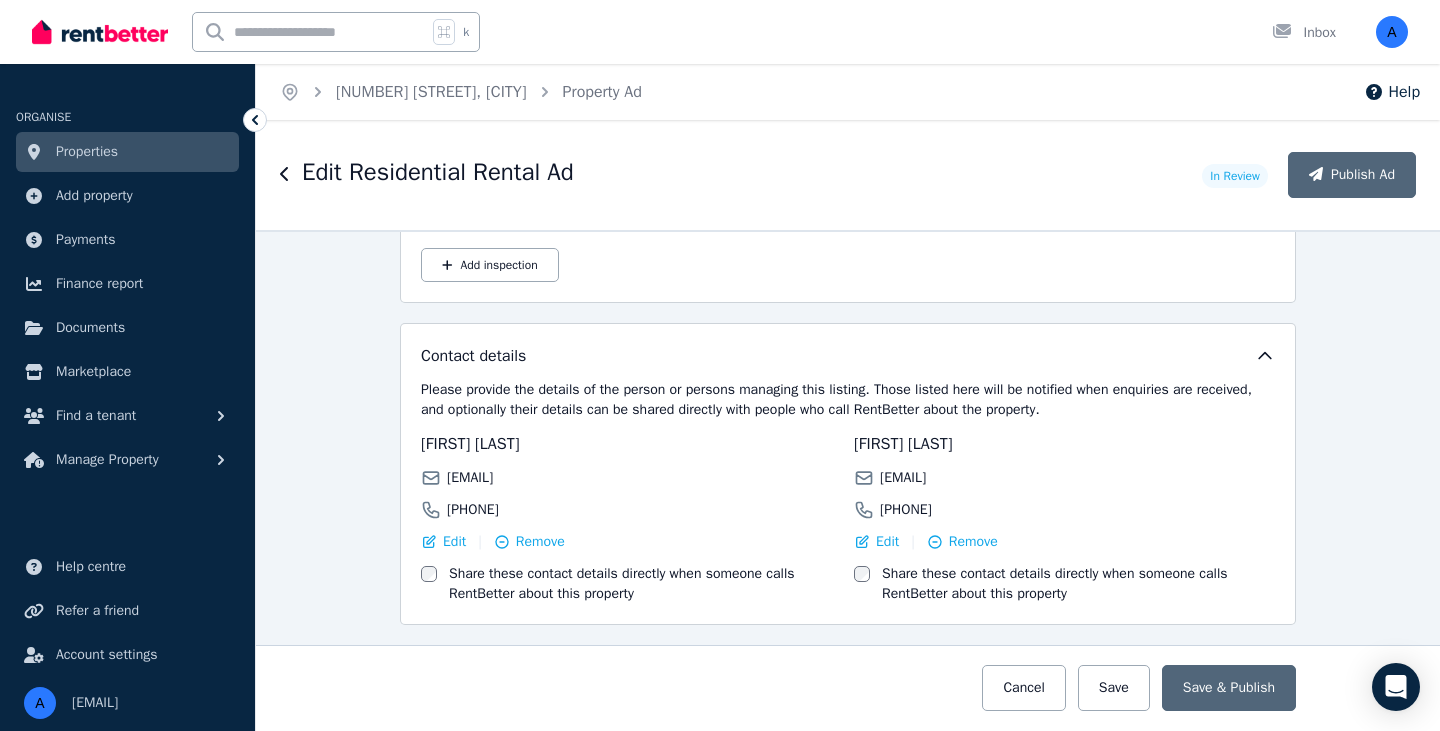 scroll, scrollTop: 3500, scrollLeft: 0, axis: vertical 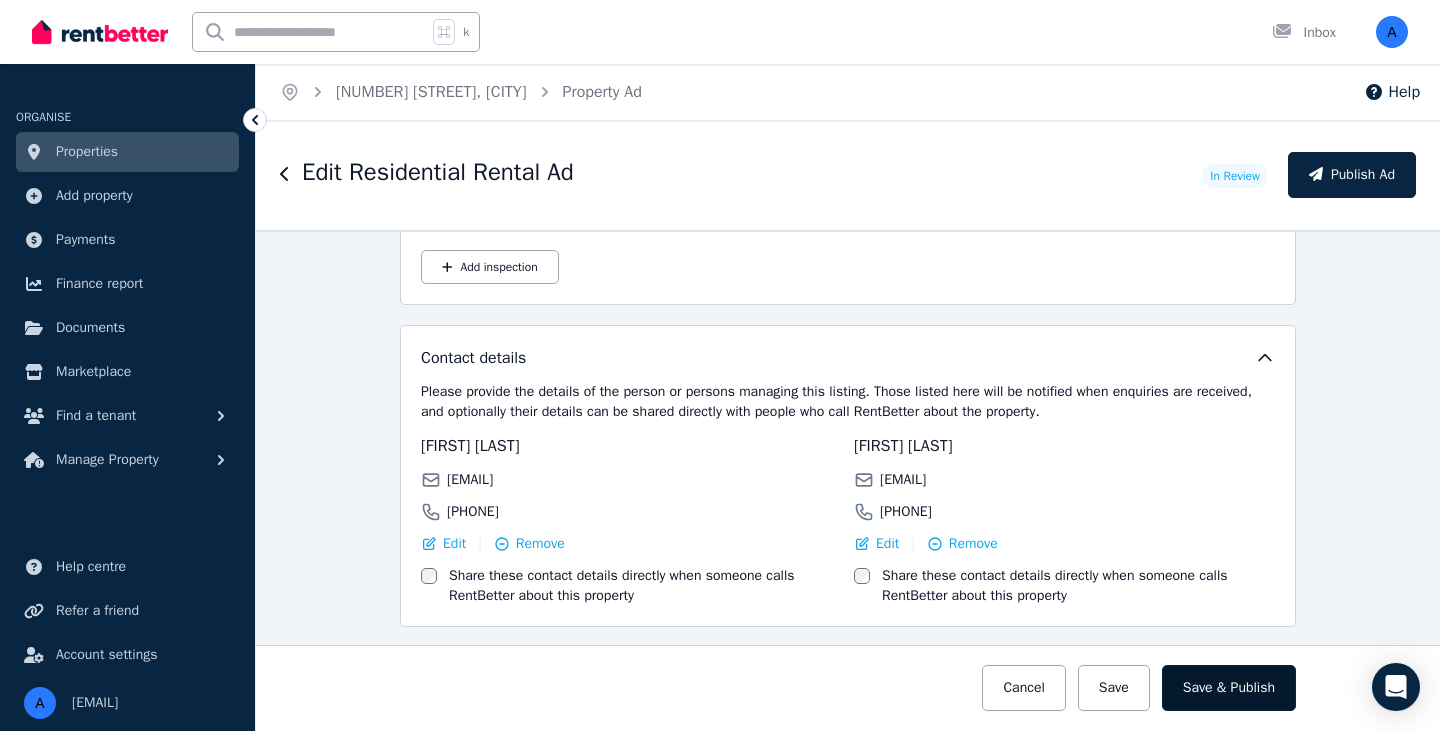 click on "Save & Publish" at bounding box center [1229, 688] 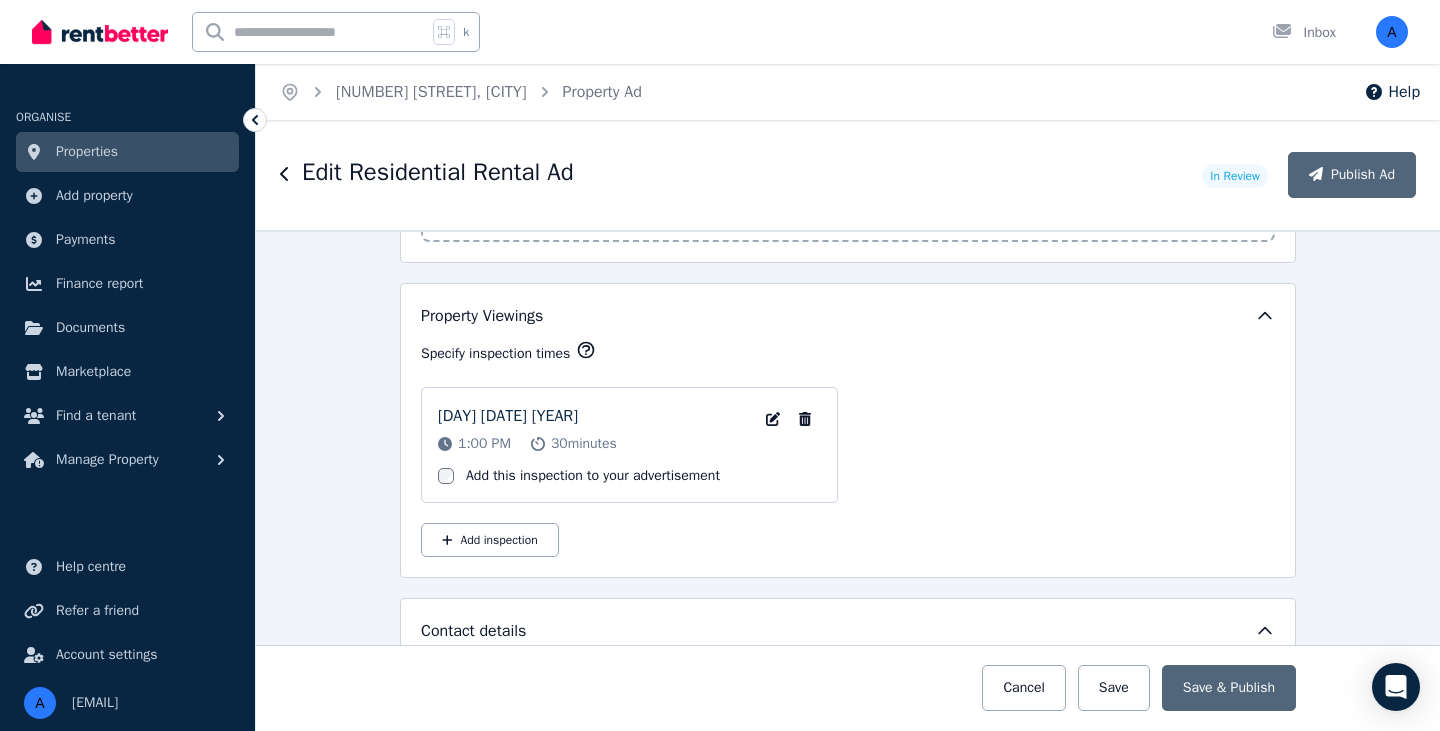scroll, scrollTop: 3233, scrollLeft: 0, axis: vertical 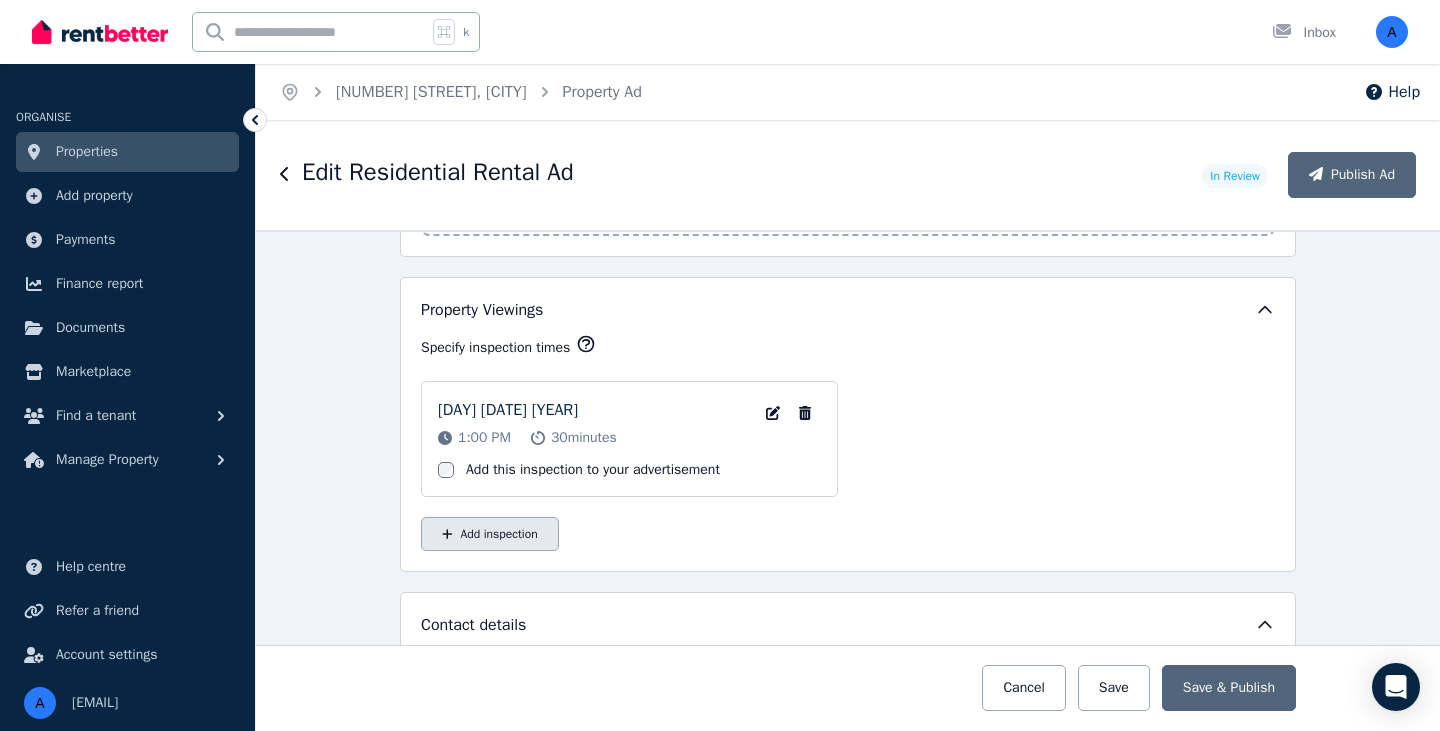 click on "Add inspection" at bounding box center (490, 534) 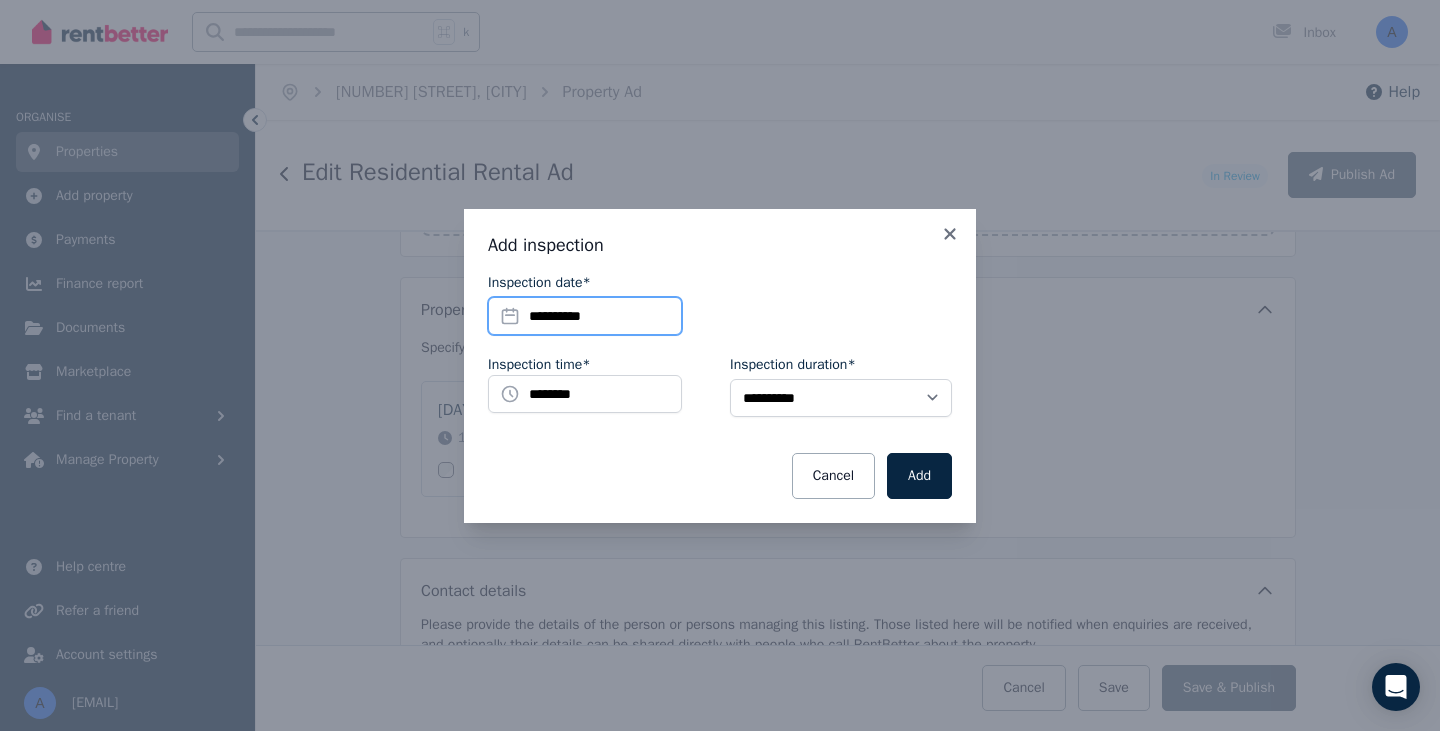 click on "**********" at bounding box center [585, 316] 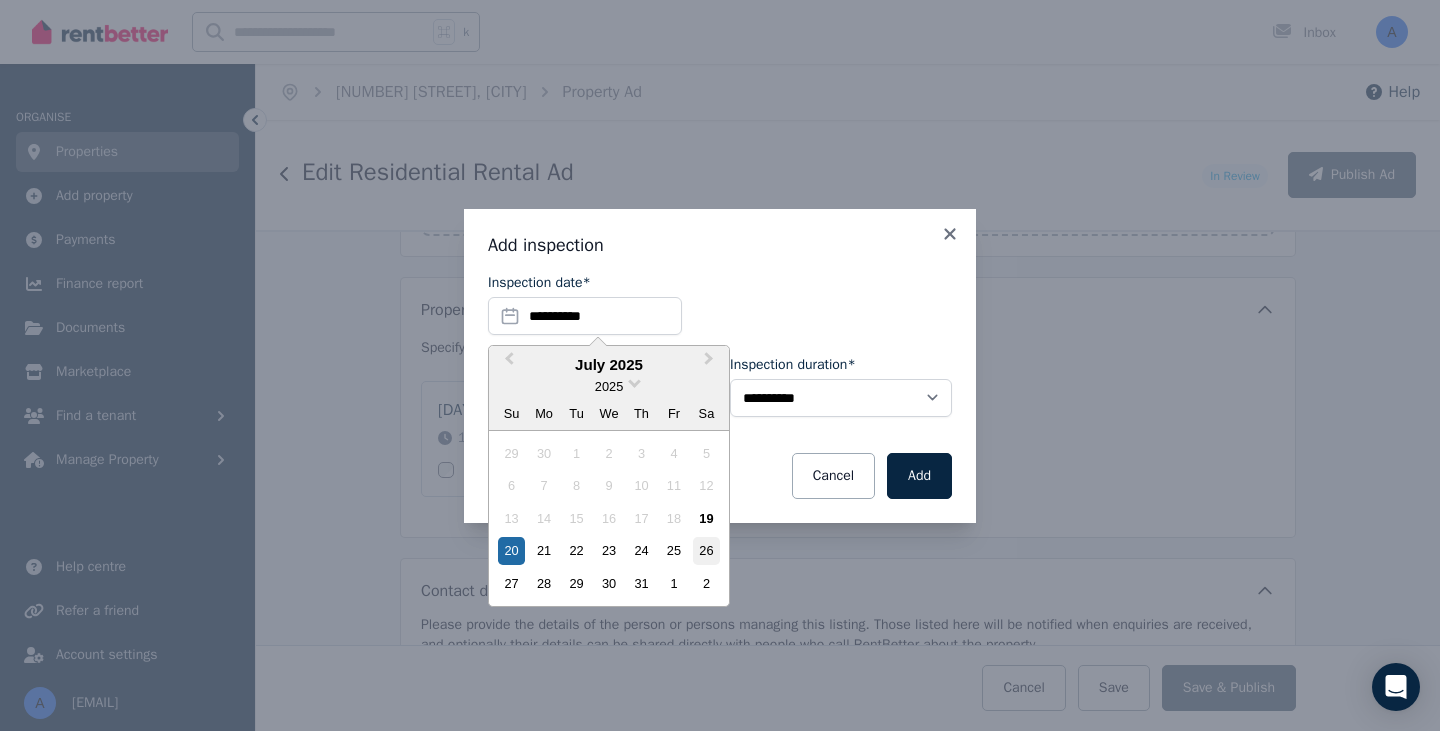 click on "26" at bounding box center (706, 550) 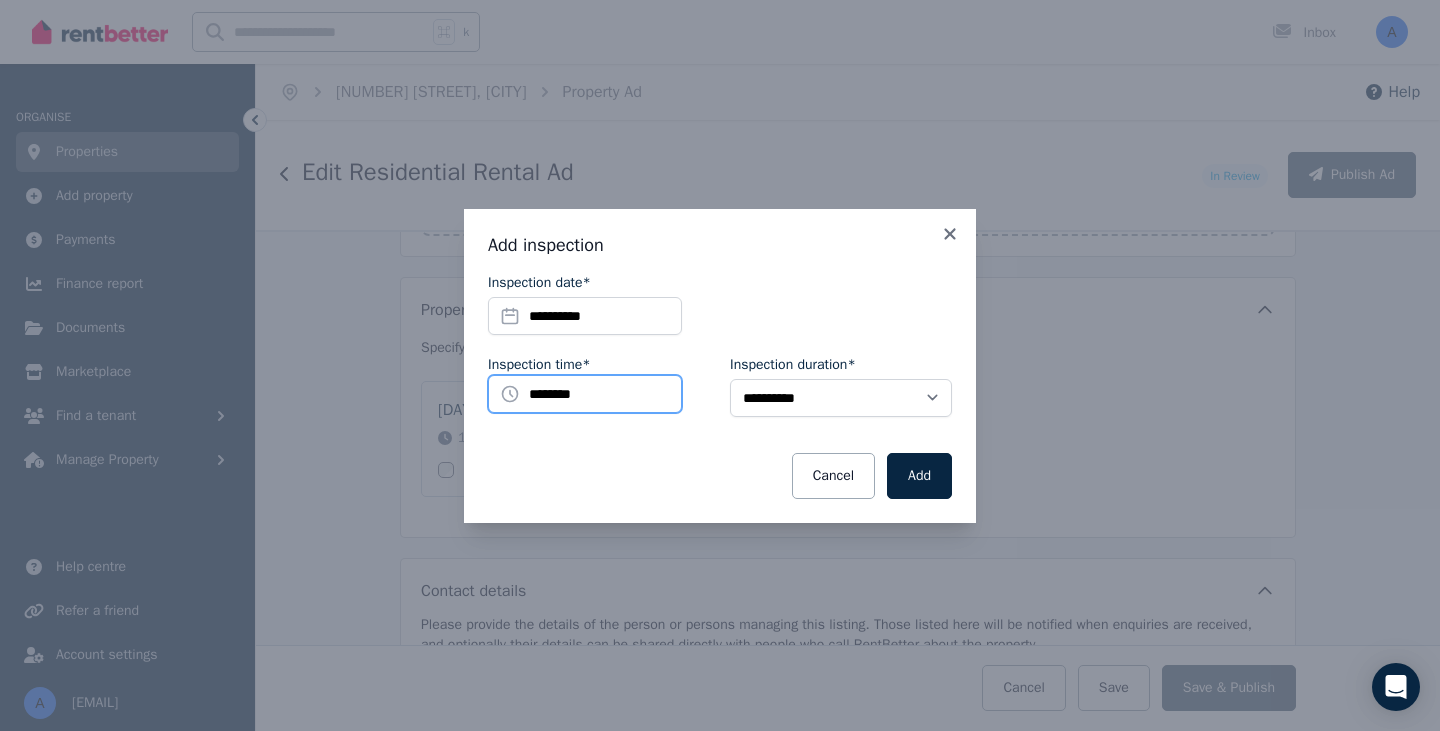 click on "********" at bounding box center [585, 394] 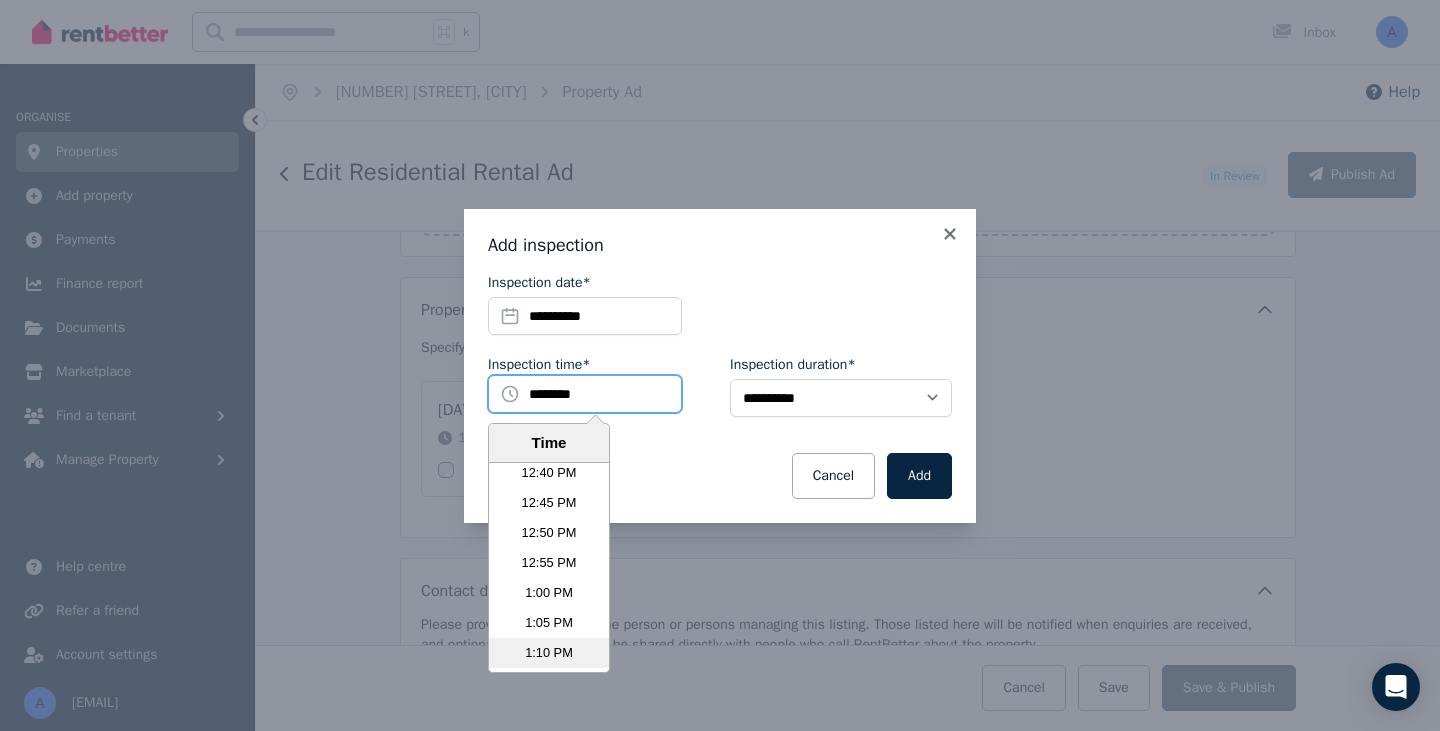 scroll, scrollTop: 4616, scrollLeft: 0, axis: vertical 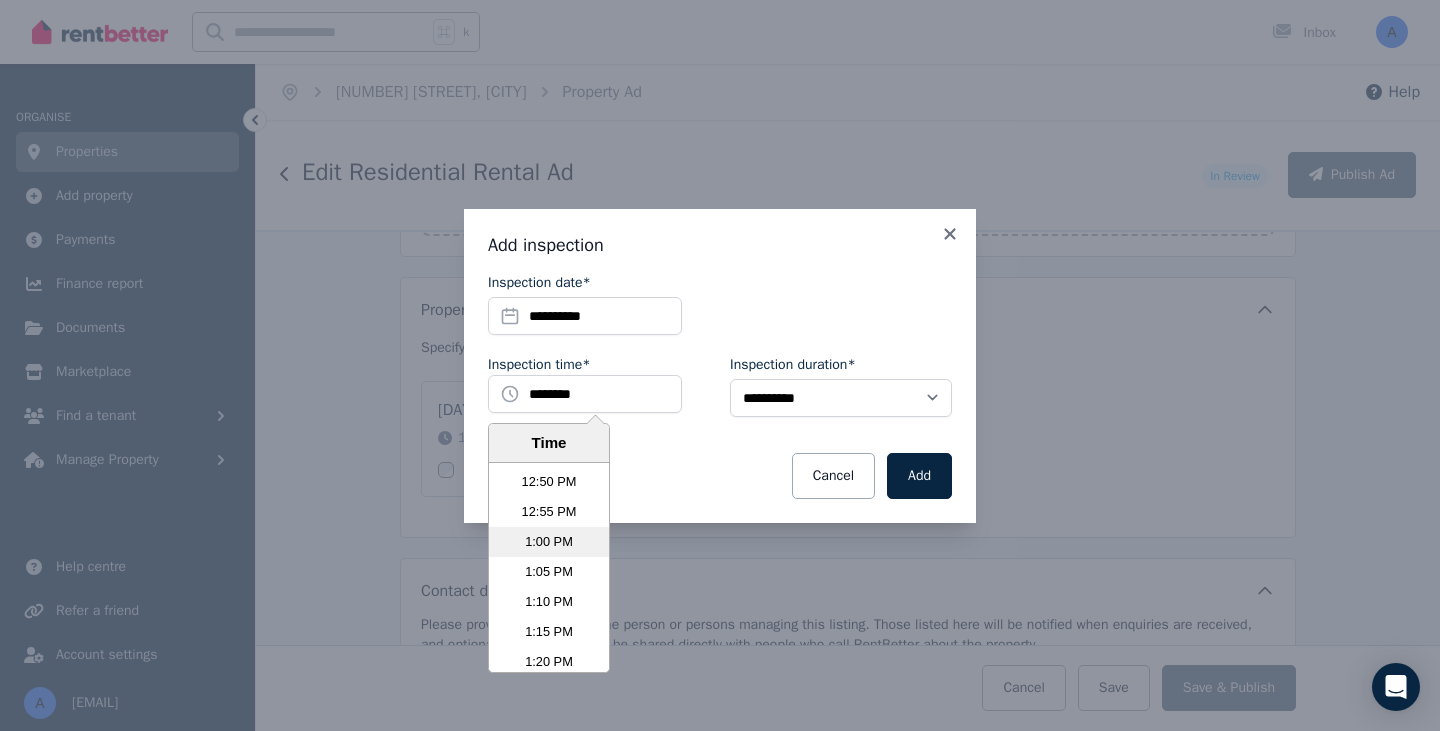click on "1:00 PM" at bounding box center [549, 542] 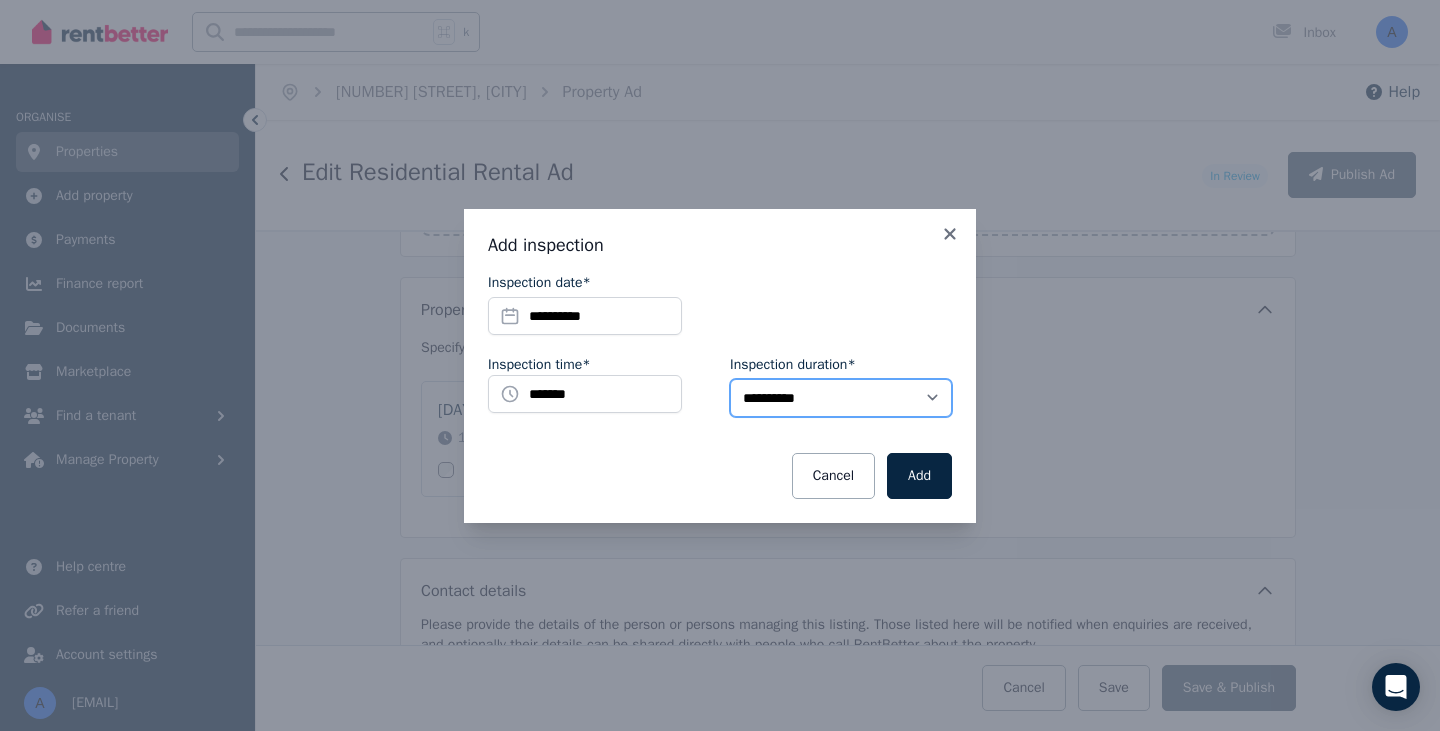 select on "**" 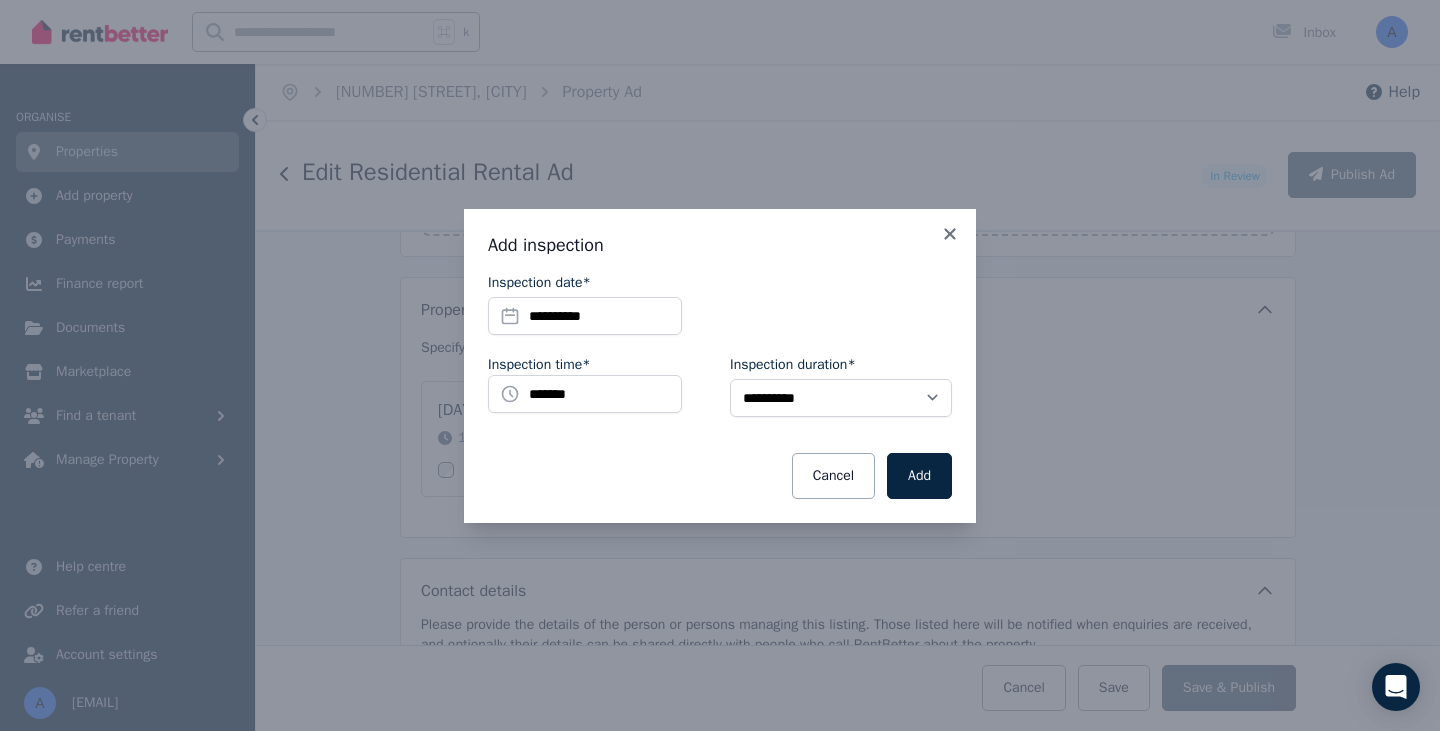 click on "Cancel Add" at bounding box center (720, 476) 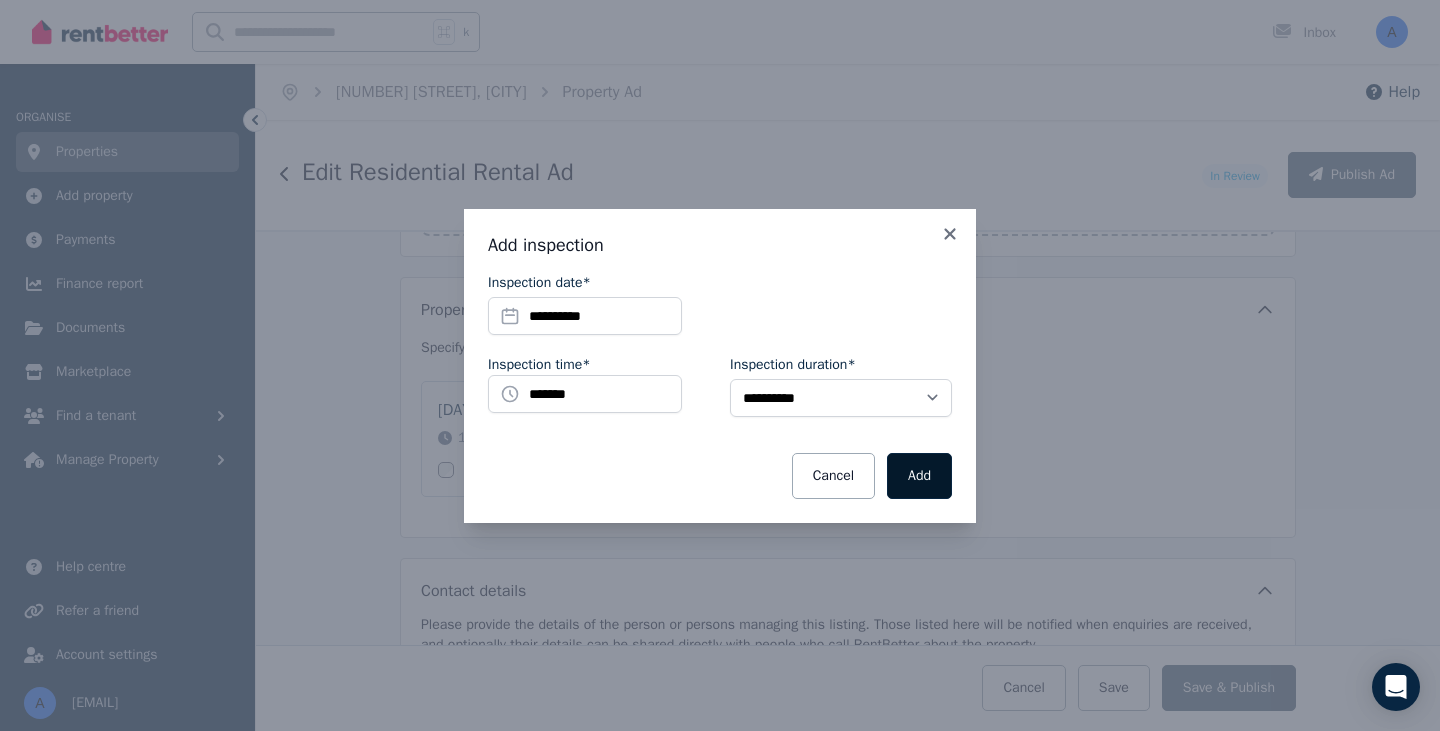 click on "Add" at bounding box center [919, 476] 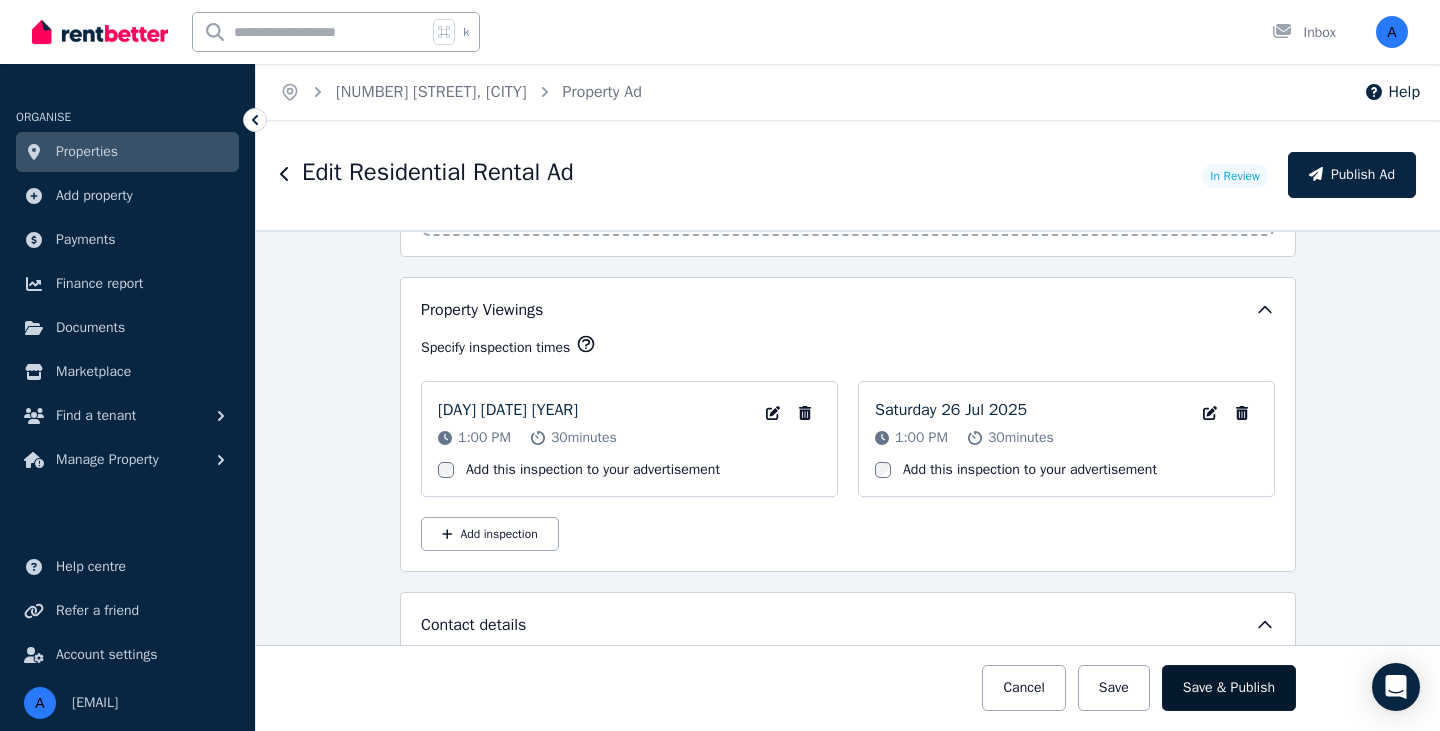 click on "Save & Publish" at bounding box center (1229, 688) 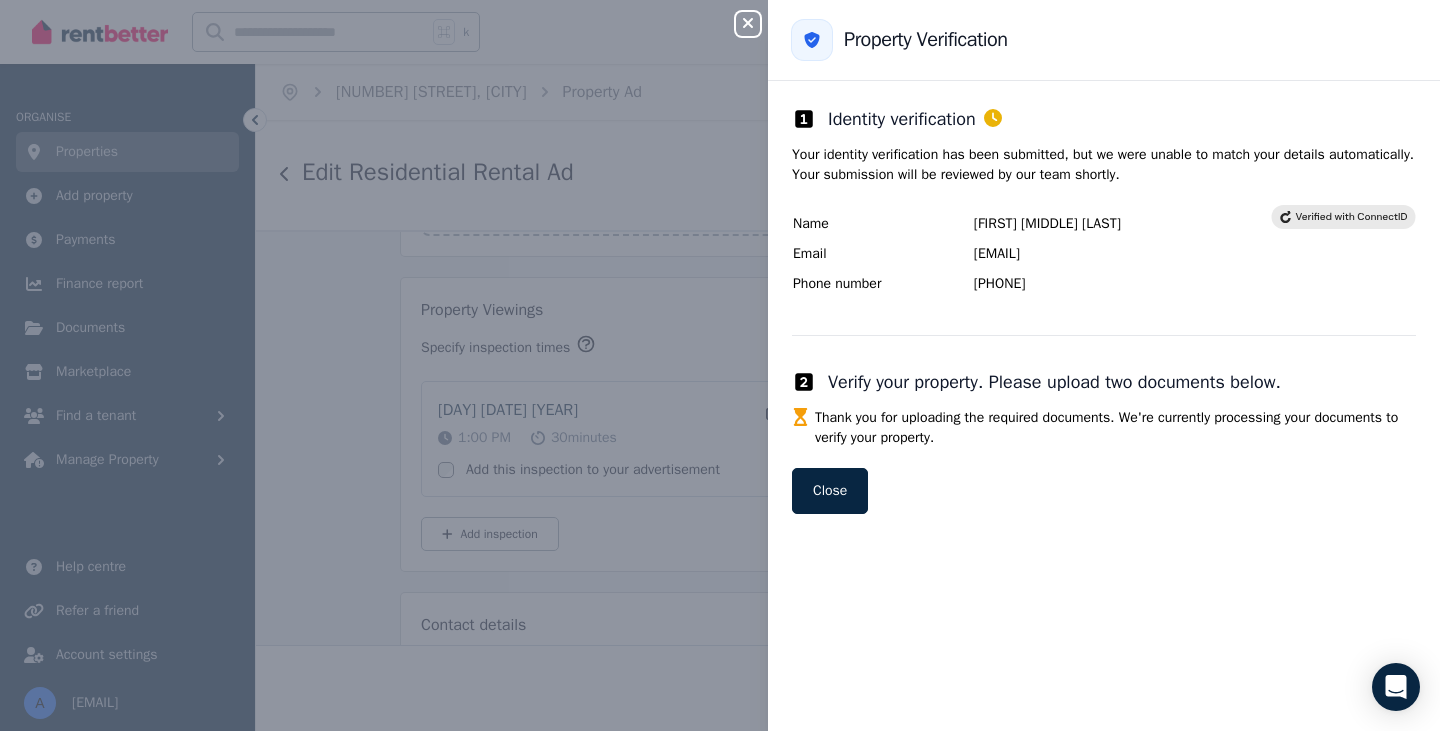 click on "Close panel Back to  Property Verification Identity verification Your identity verification has been submitted, but we were unable to match your details automatically. Your submission will be reviewed by our team shortly. Name Aman Puneet Grewal Email amanpuneetgrewal@gmail.com Phone number 61435040436 Verify your property. Please upload two documents below. Thank you for uploading the required documents. We're currently processing your documents to verify your property. Close" at bounding box center [720, 365] 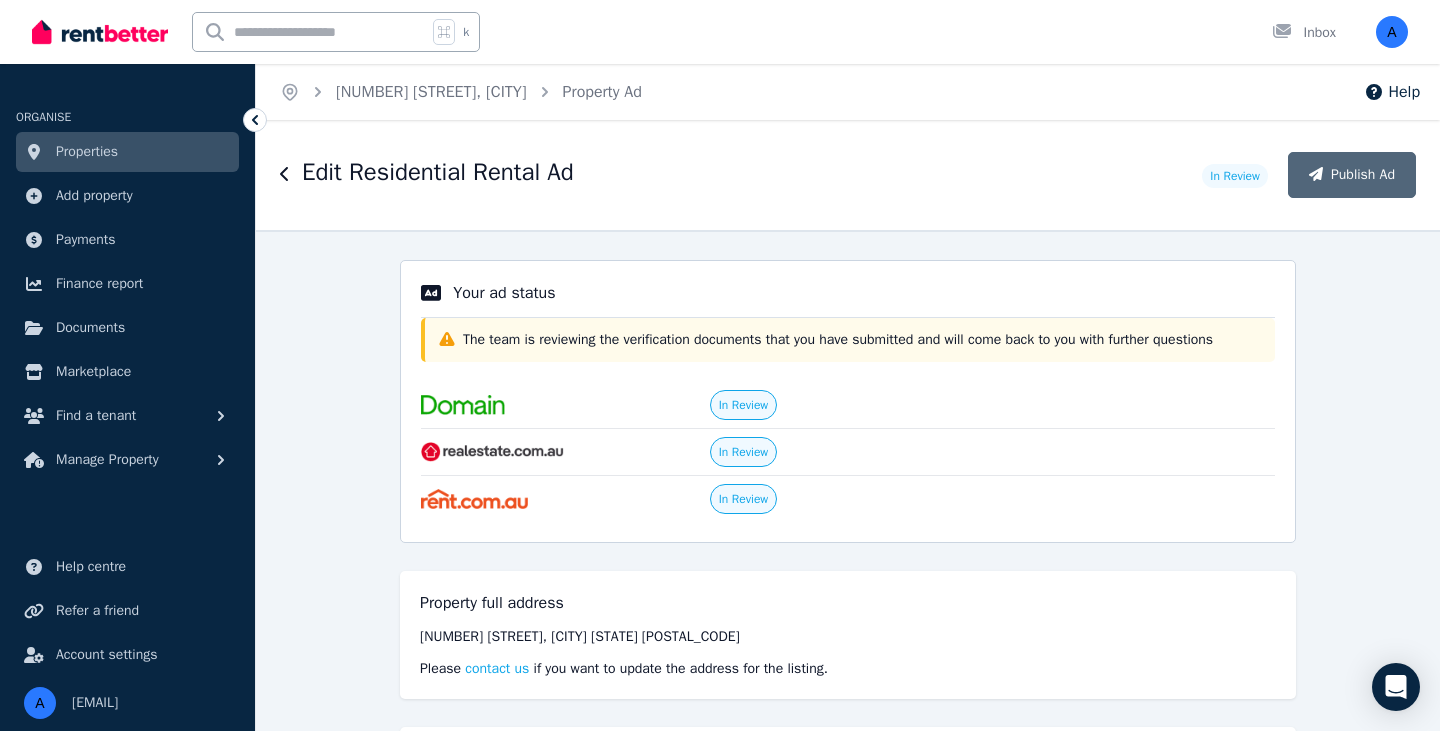 scroll, scrollTop: 0, scrollLeft: 0, axis: both 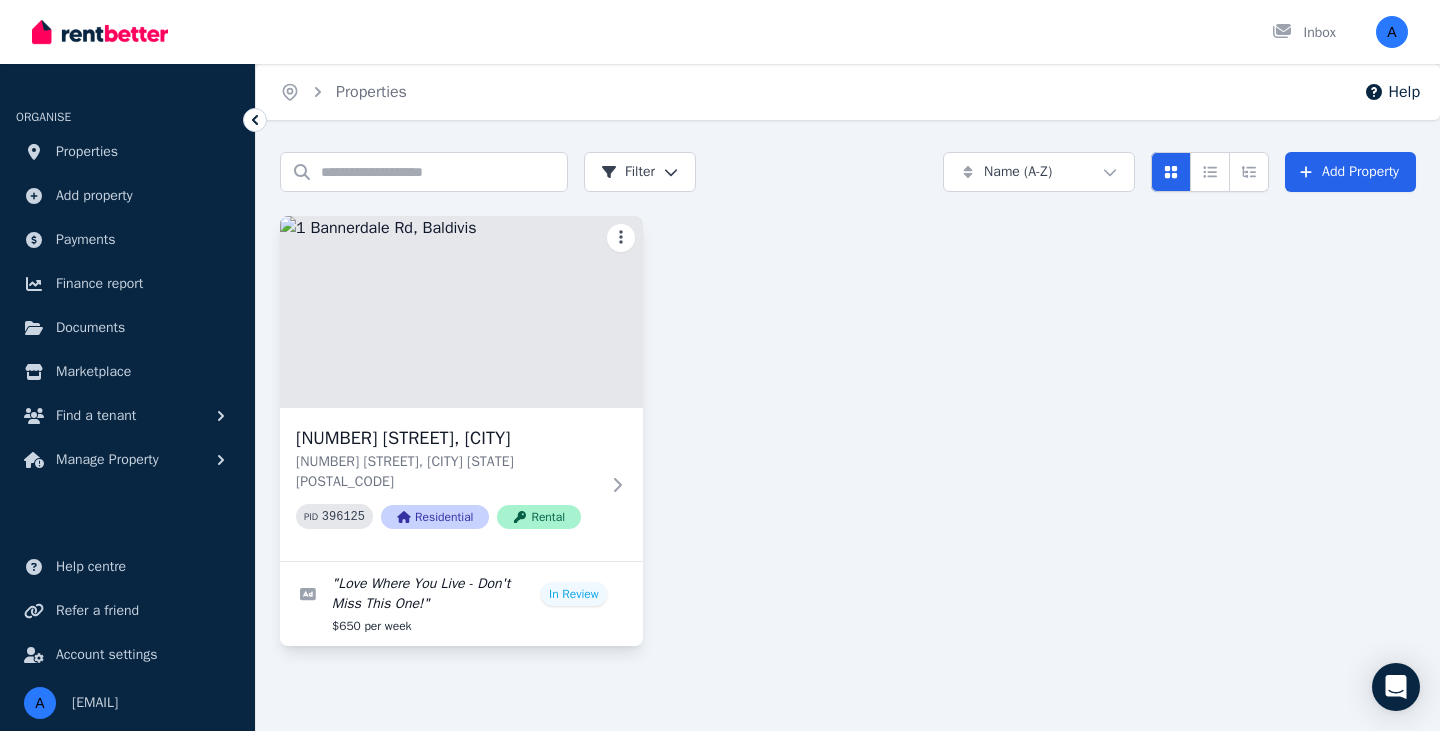 click on "Open main menu Inbox Open user menu ORGANISE Properties Add property Payments Finance report Documents Marketplace Find a tenant Manage Property Help centre Refer a friend Account settings Your profile amanpuneetgrewal@gmail.com Home Properties Help Search properties Filter Name (A-Z) Add Property 1 Bannerdale Rd, Baldivis 1 Bannerdale Rd, Baldivis WA 6171 PID   396125 Residential Rental " Love Where You Live - Don't Miss This One! " In Review $650 per week /portal" at bounding box center [720, 365] 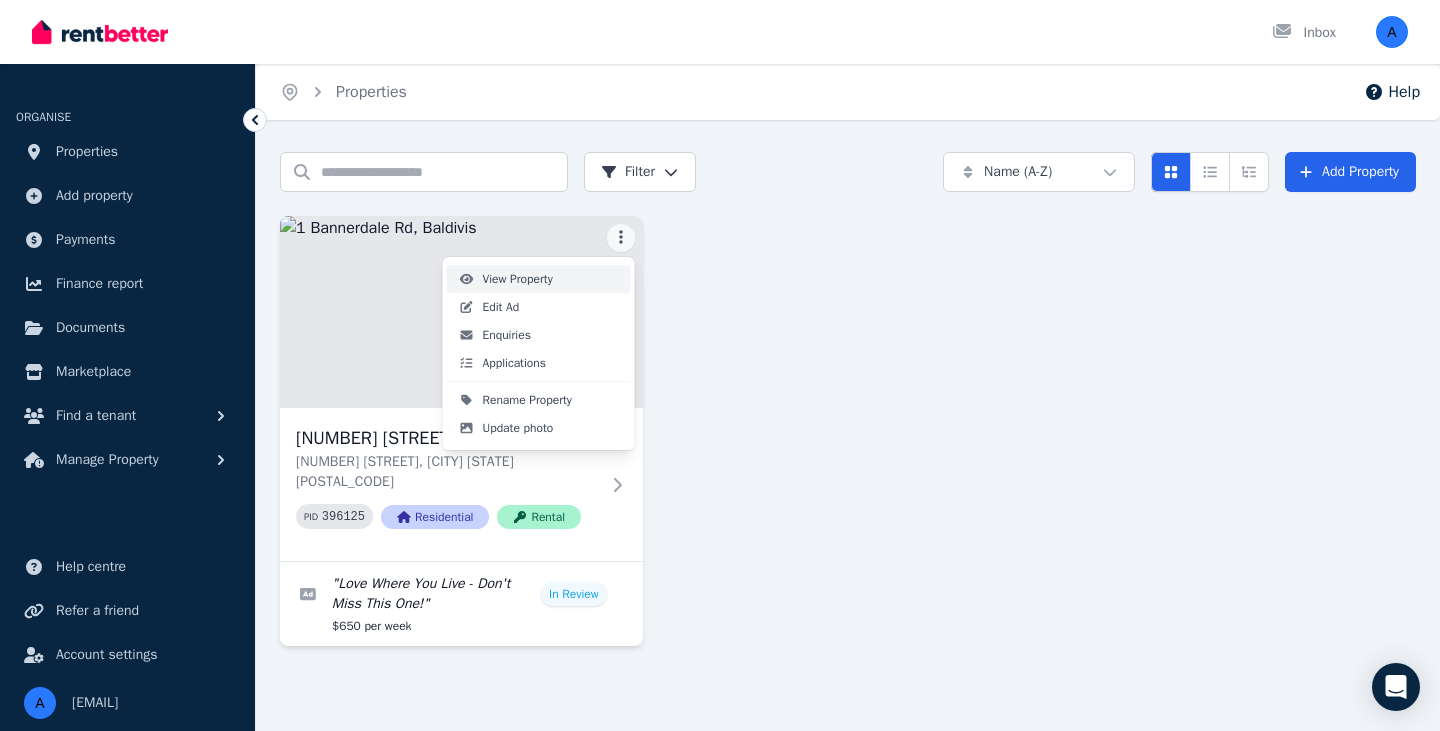 click on "View Property" at bounding box center [518, 279] 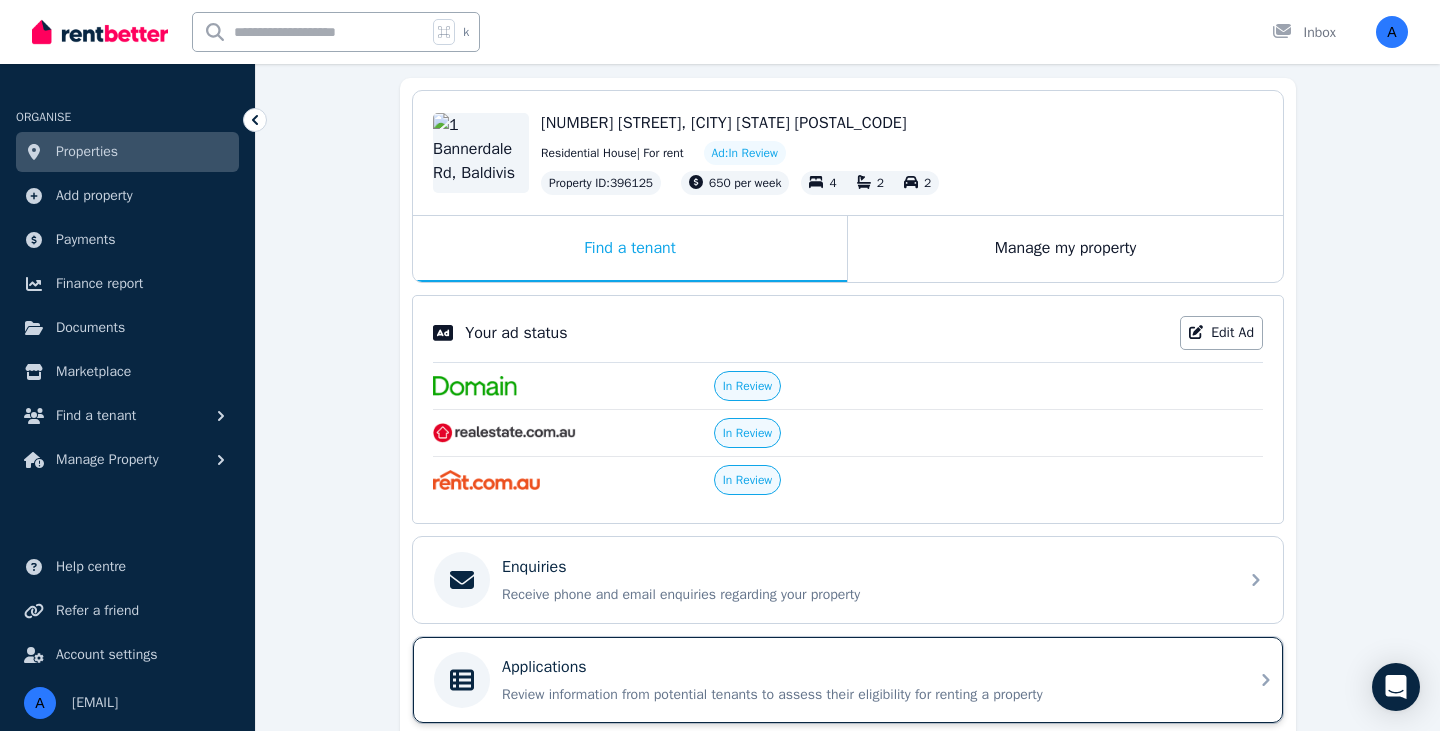 scroll, scrollTop: 248, scrollLeft: 0, axis: vertical 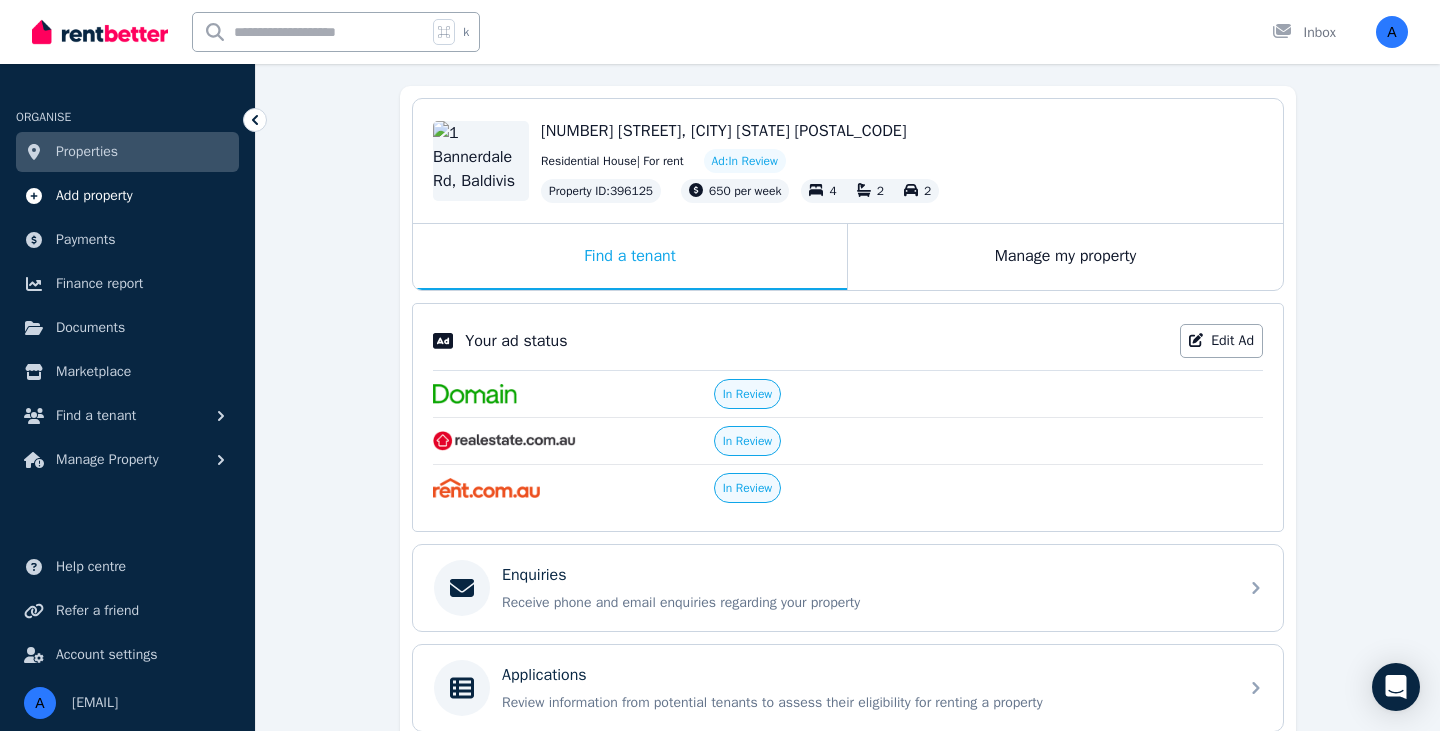 click on "Add property" at bounding box center (94, 196) 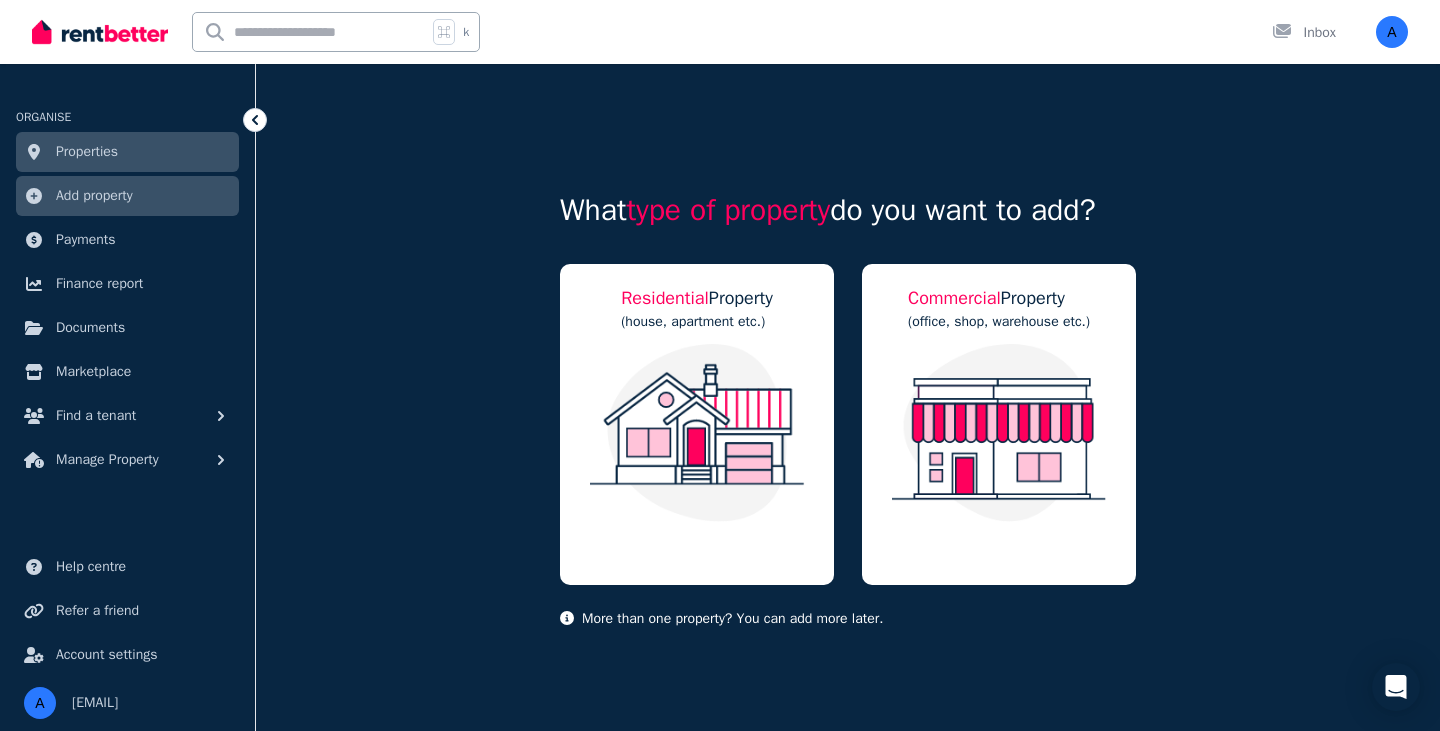 click on "Properties" at bounding box center (87, 152) 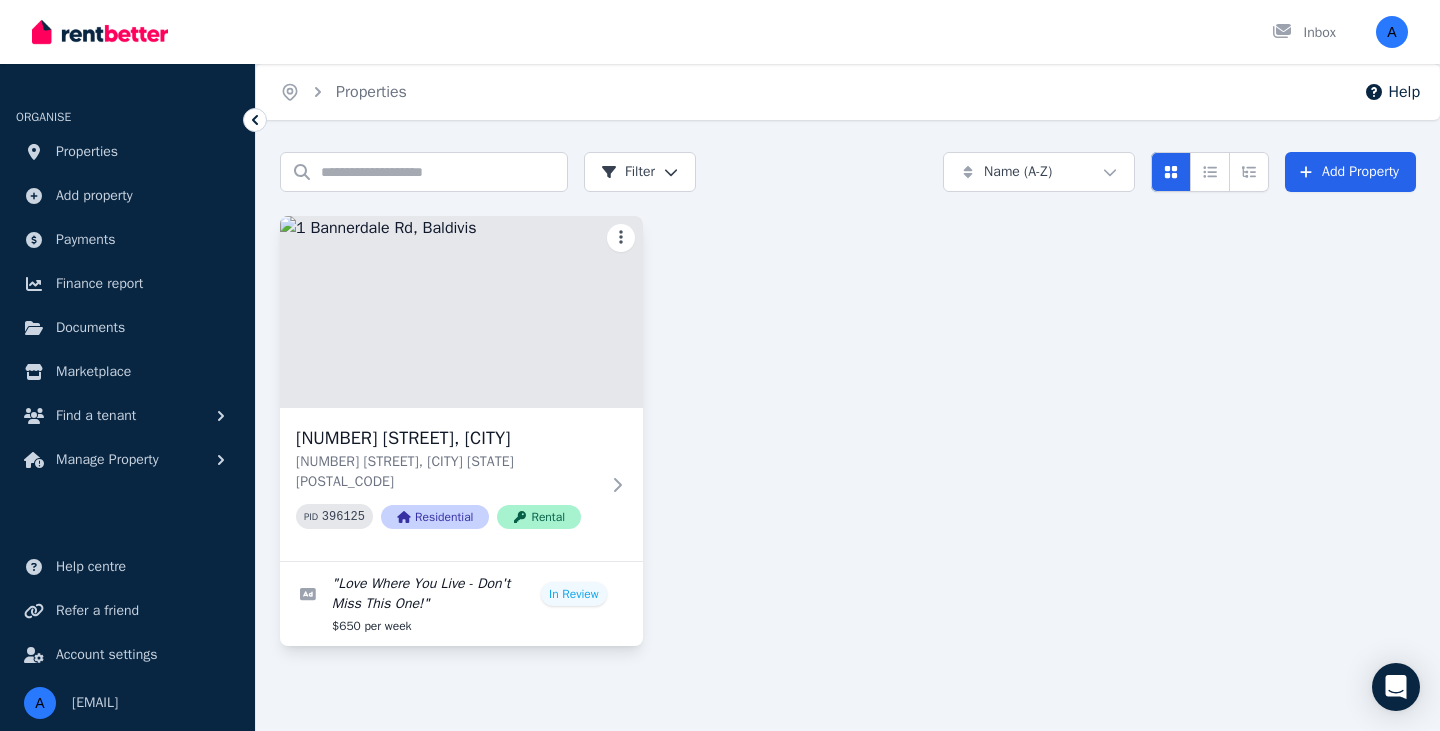 click on "Open main menu Inbox Open user menu ORGANISE Properties Add property Payments Finance report Documents Marketplace Find a tenant Manage Property Help centre Refer a friend Account settings Your profile amanpuneetgrewal@gmail.com Home Properties Help Search properties Filter Name (A-Z) Add Property 1 Bannerdale Rd, Baldivis 1 Bannerdale Rd, Baldivis WA 6171 PID   396125 Residential Rental " Love Where You Live - Don't Miss This One! " In Review $650 per week /portal" at bounding box center [720, 365] 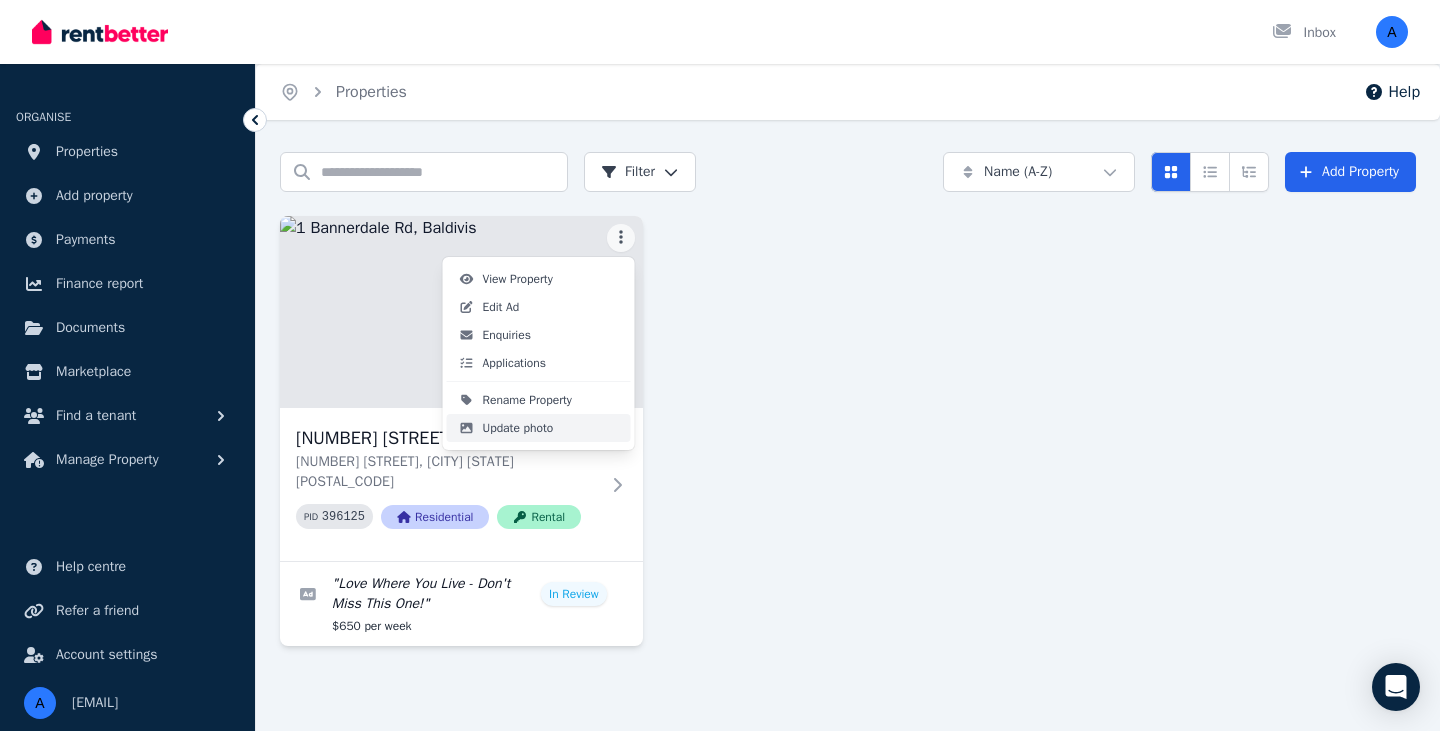 click on "Update photo" at bounding box center [539, 428] 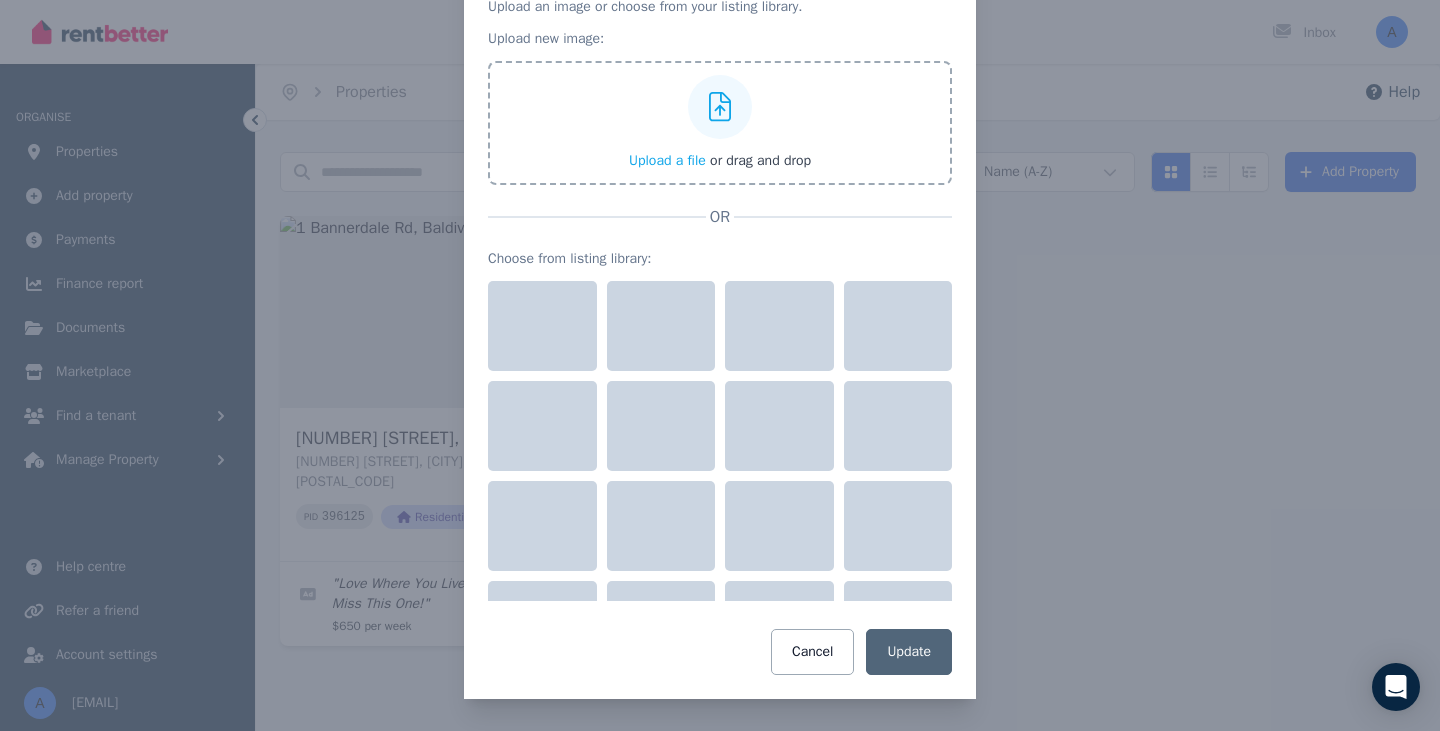 scroll, scrollTop: 99, scrollLeft: 0, axis: vertical 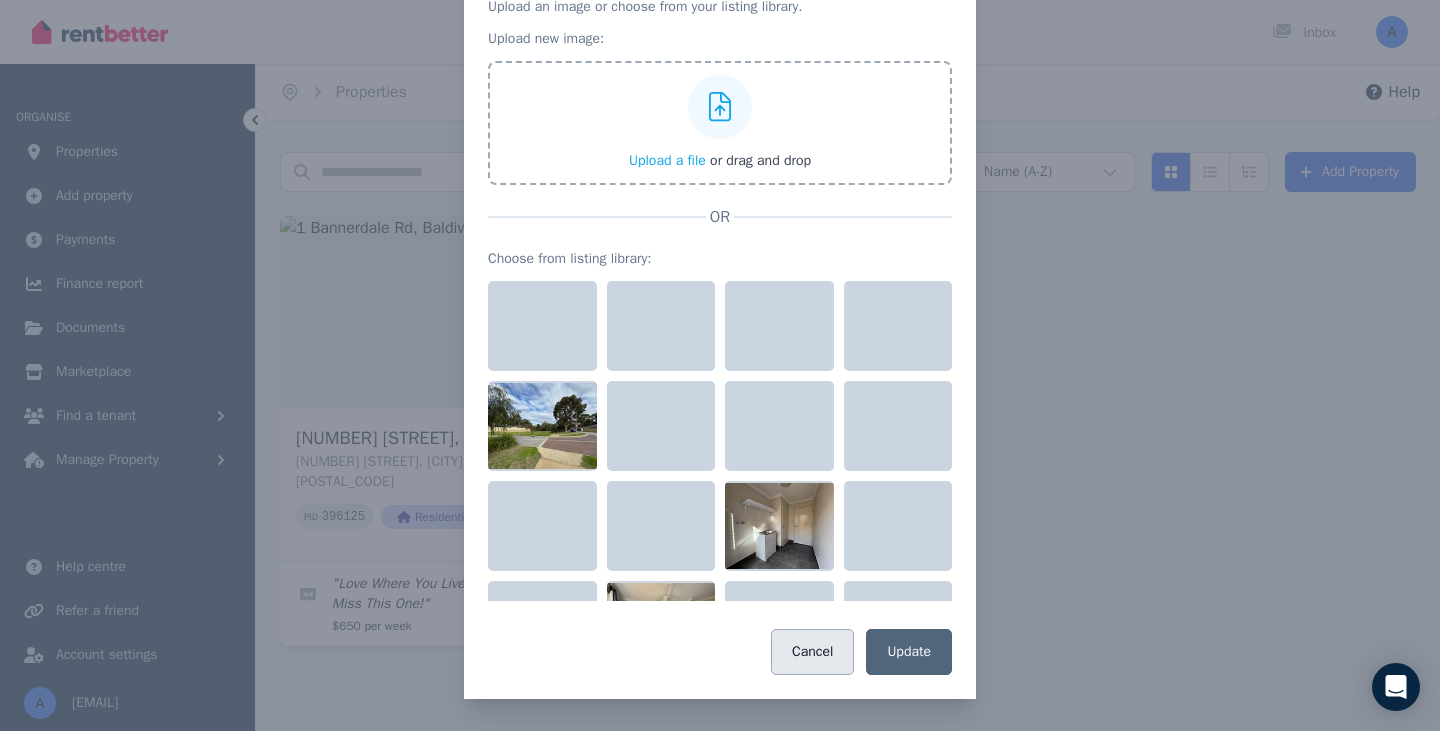 click on "Cancel" at bounding box center [812, 652] 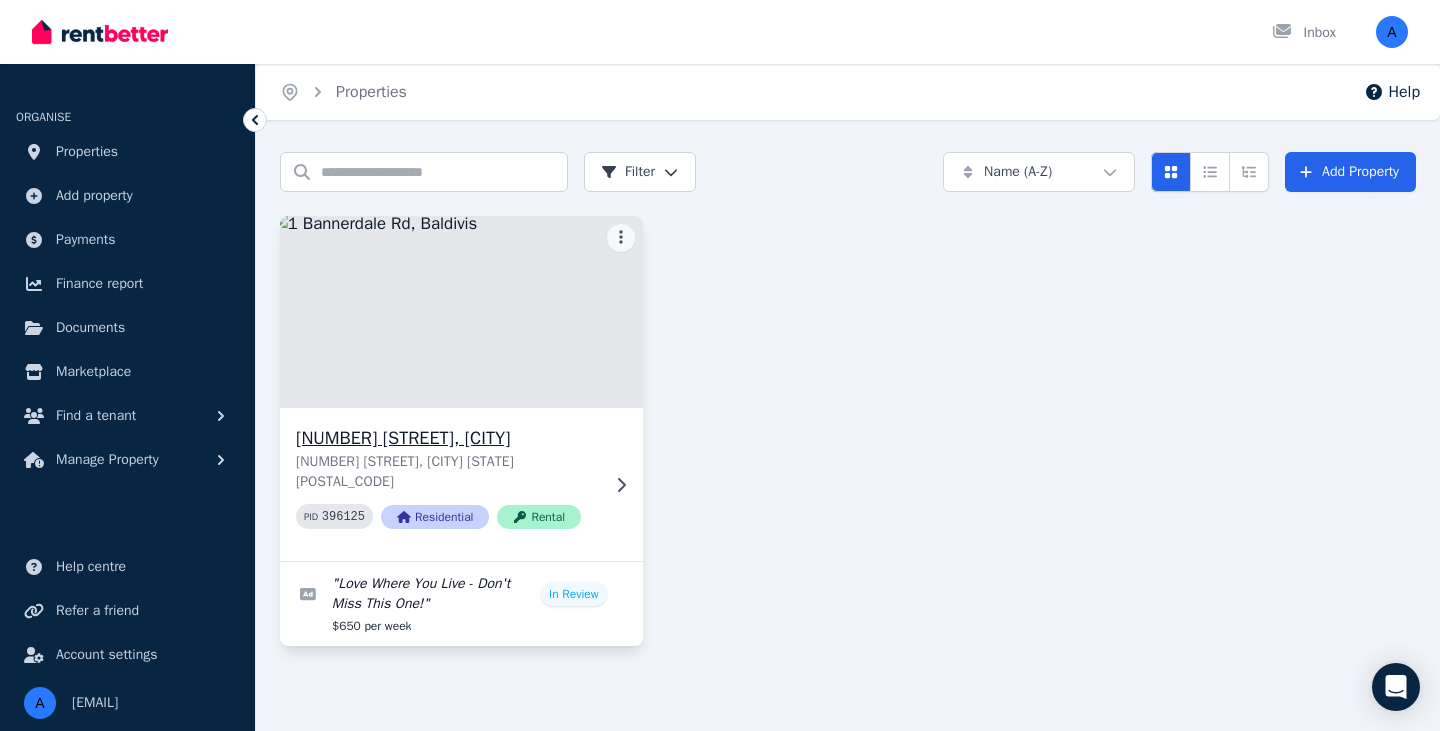 click 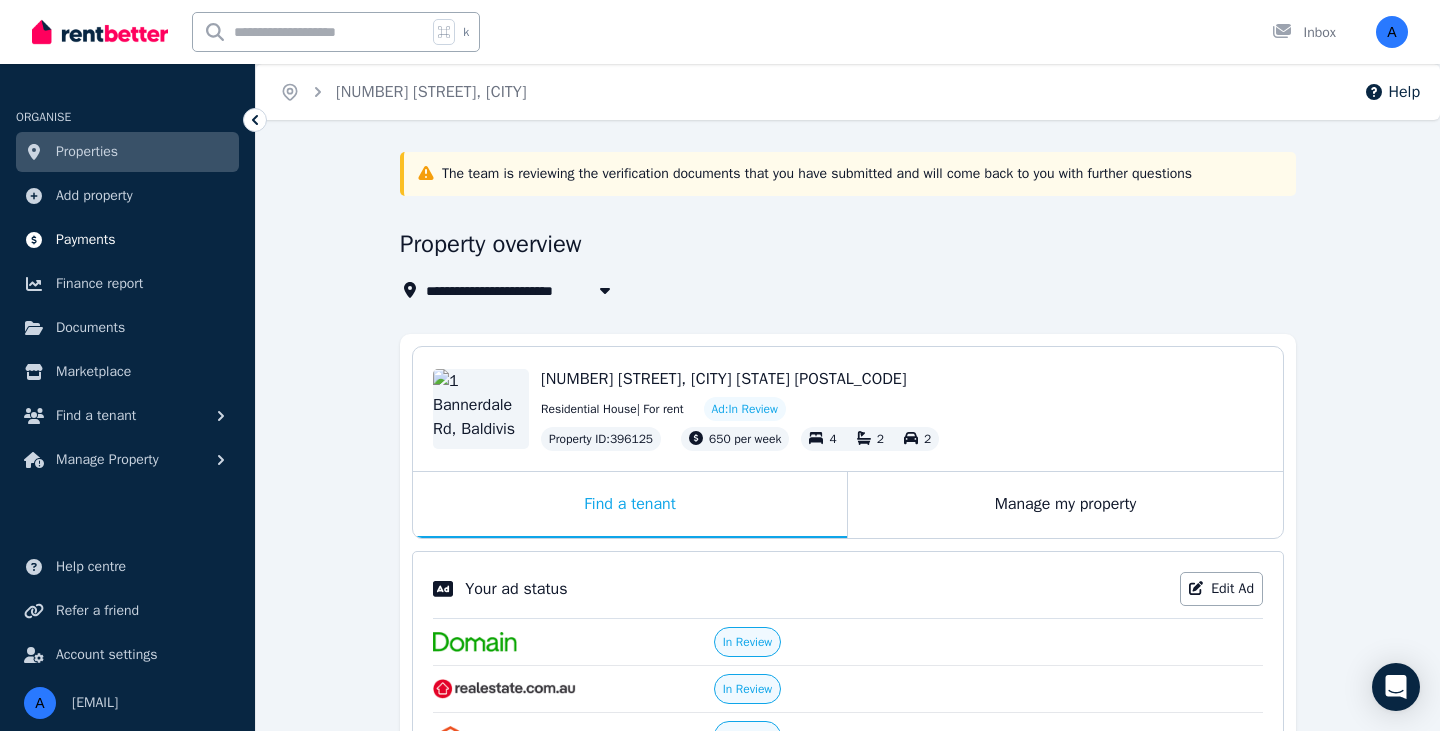 scroll, scrollTop: 0, scrollLeft: 0, axis: both 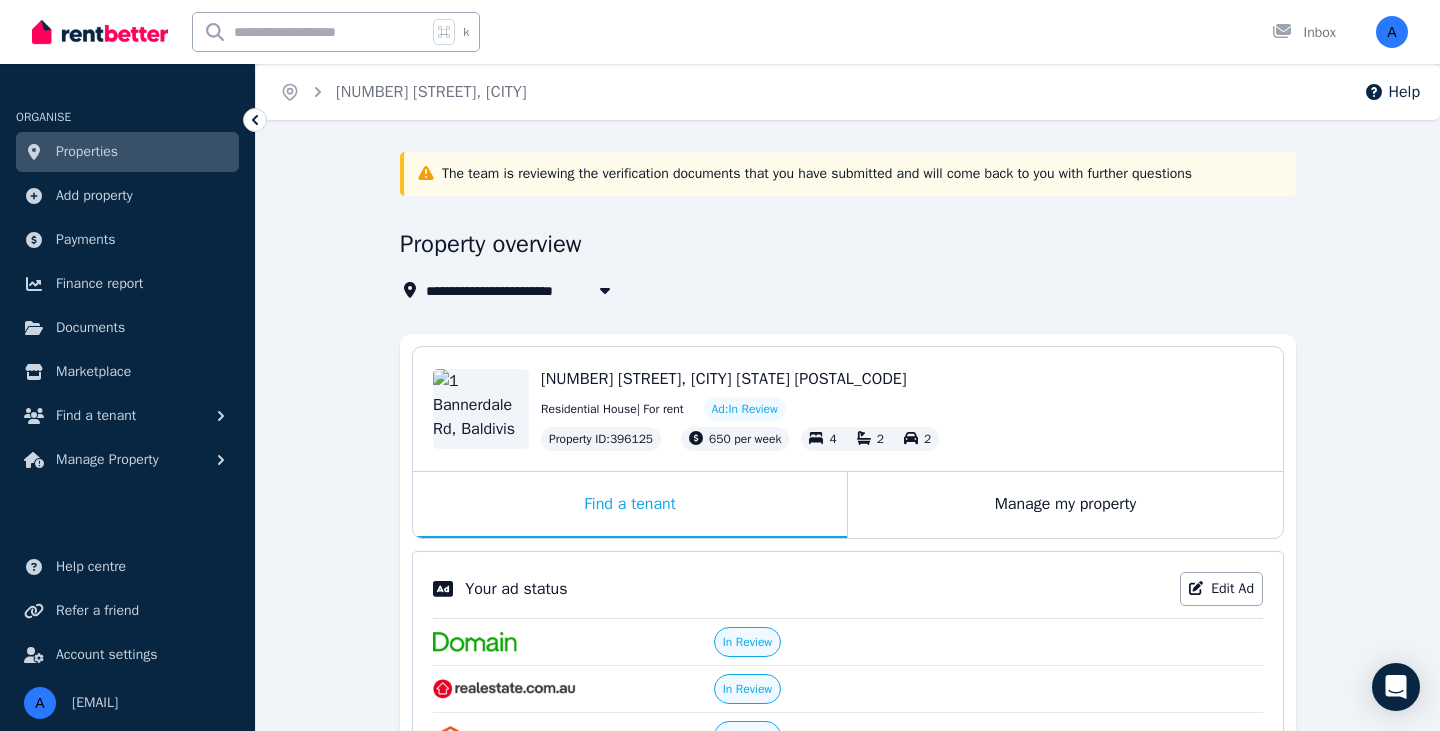 click on "Properties" at bounding box center (127, 152) 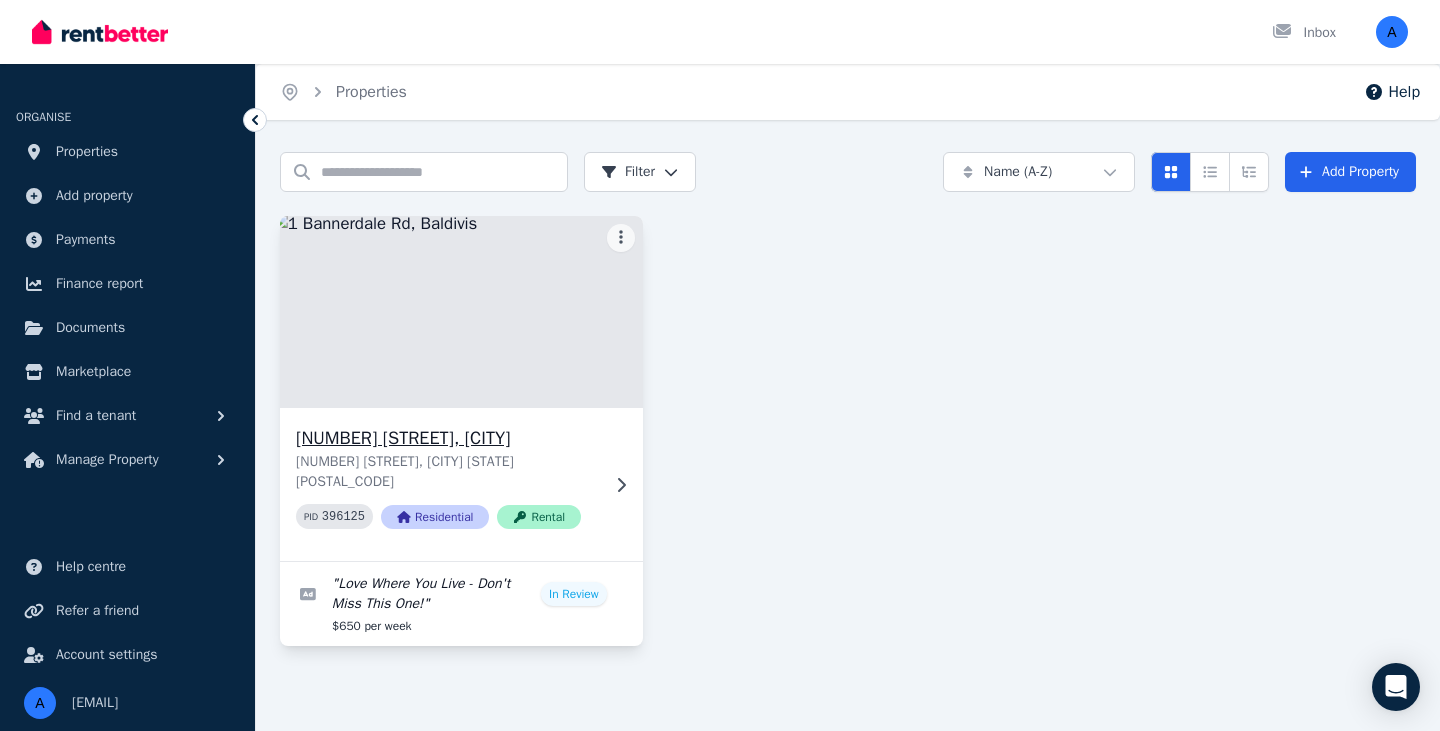 click 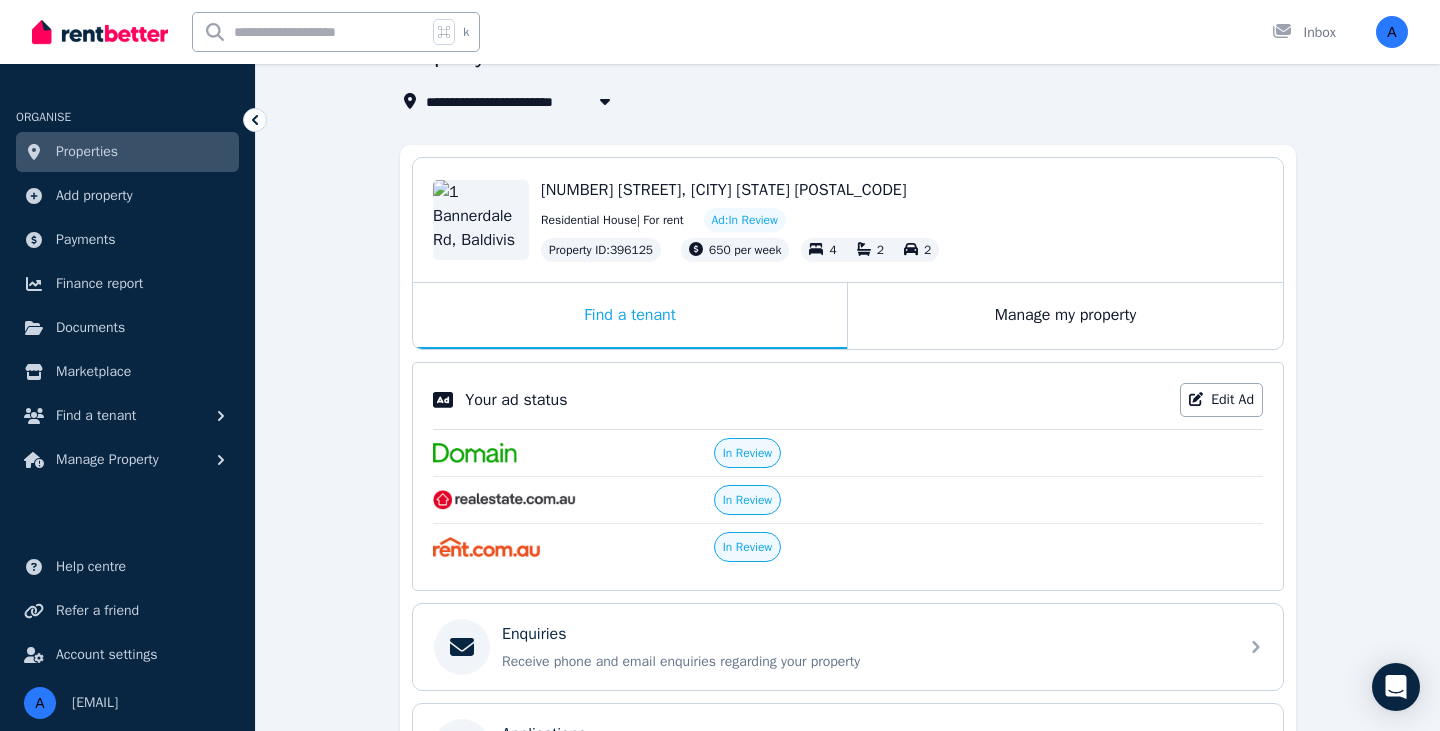 scroll, scrollTop: 202, scrollLeft: 0, axis: vertical 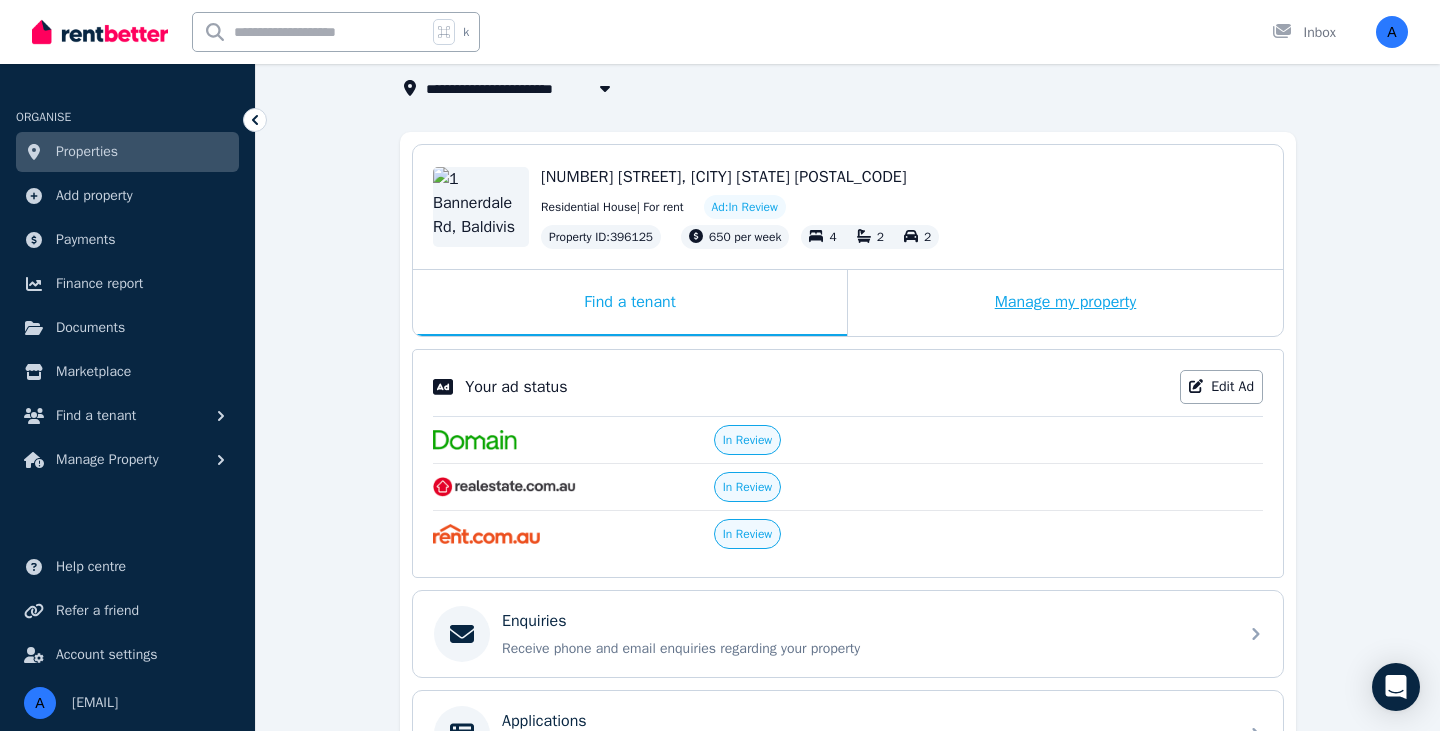click on "Manage my property" at bounding box center [1065, 303] 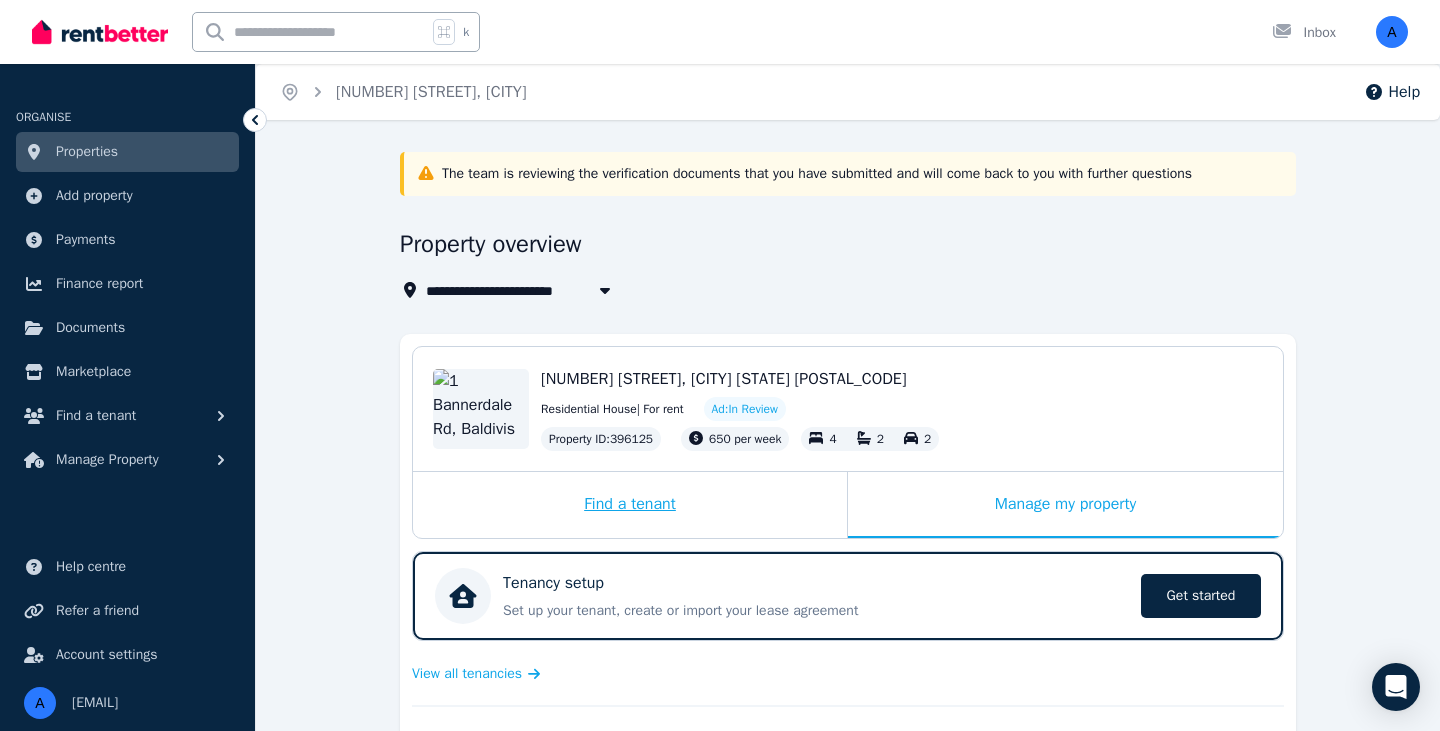 scroll, scrollTop: 0, scrollLeft: 0, axis: both 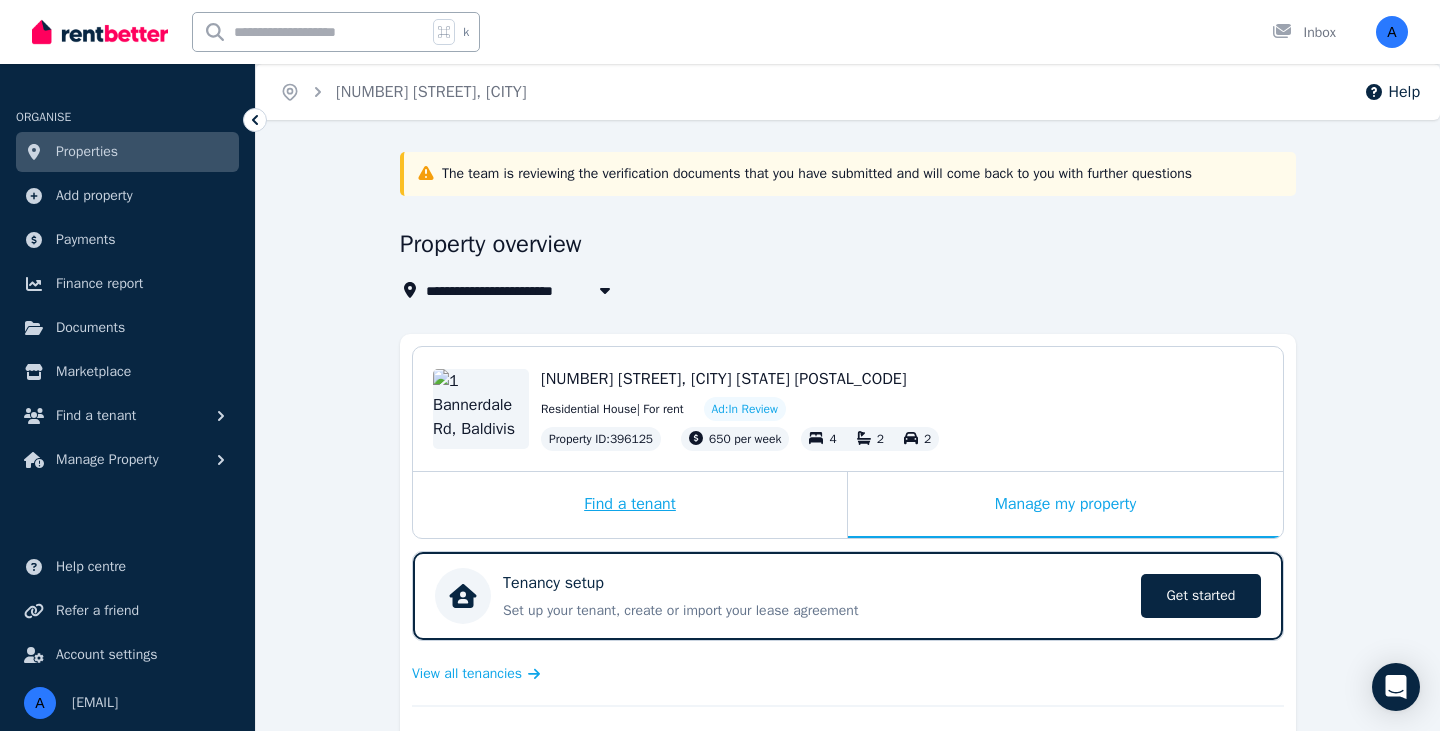 click on "Find a tenant" at bounding box center [630, 505] 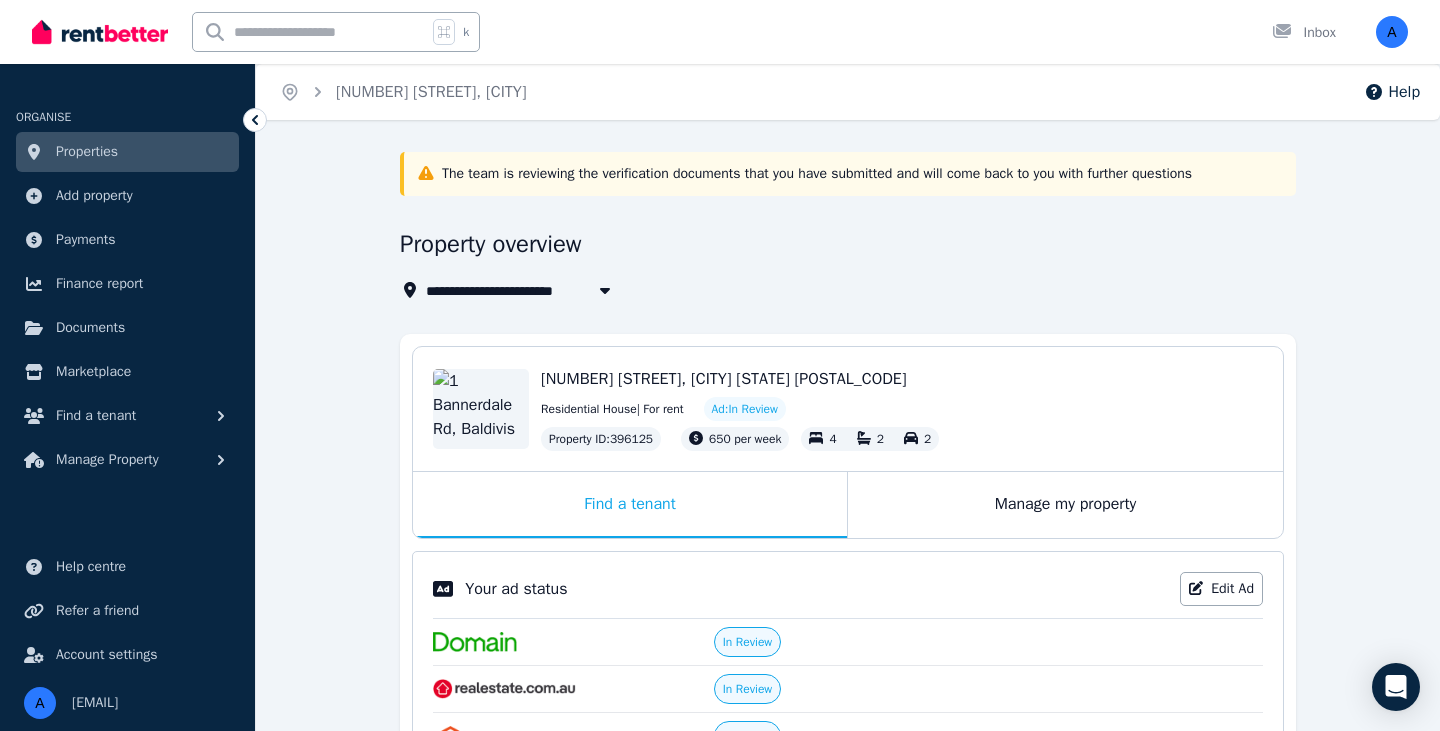 scroll, scrollTop: 0, scrollLeft: 0, axis: both 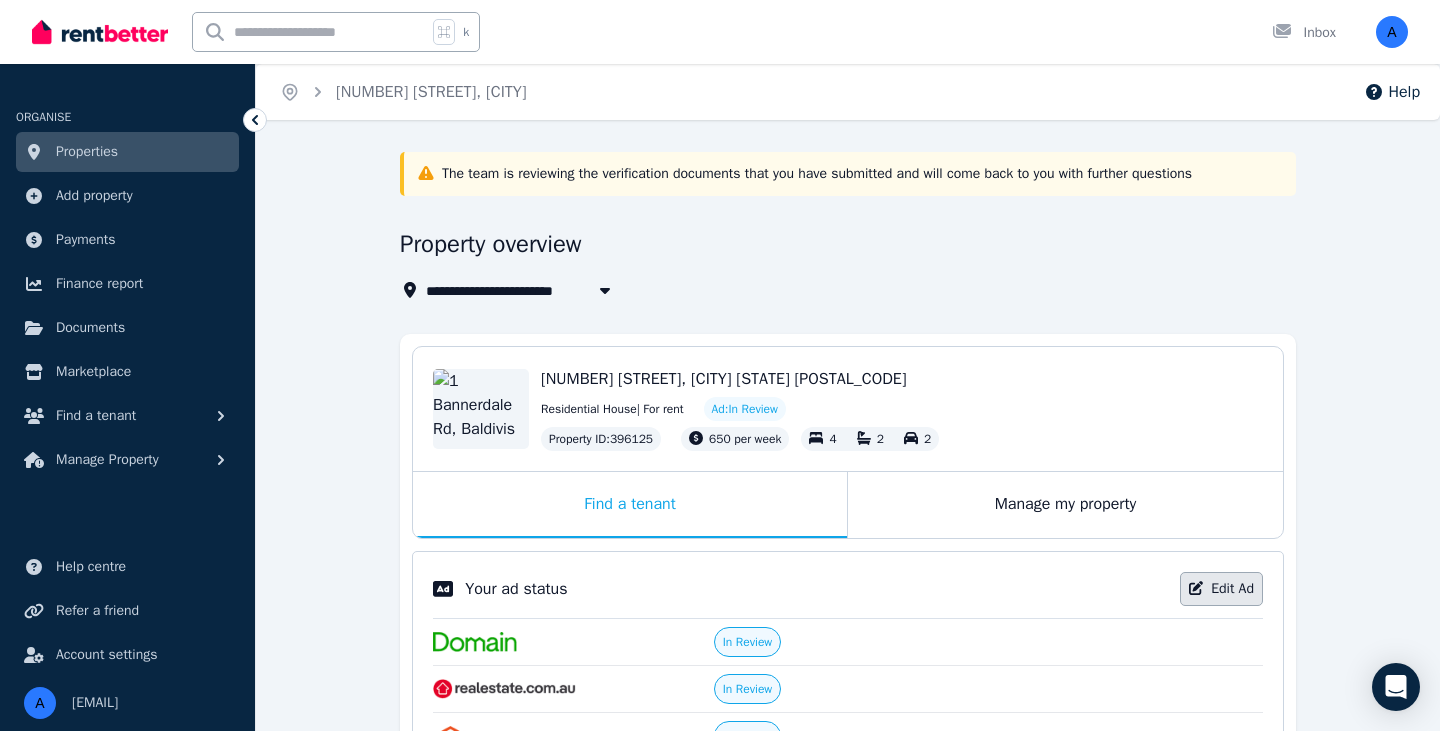 click on "Edit Ad" at bounding box center (1221, 589) 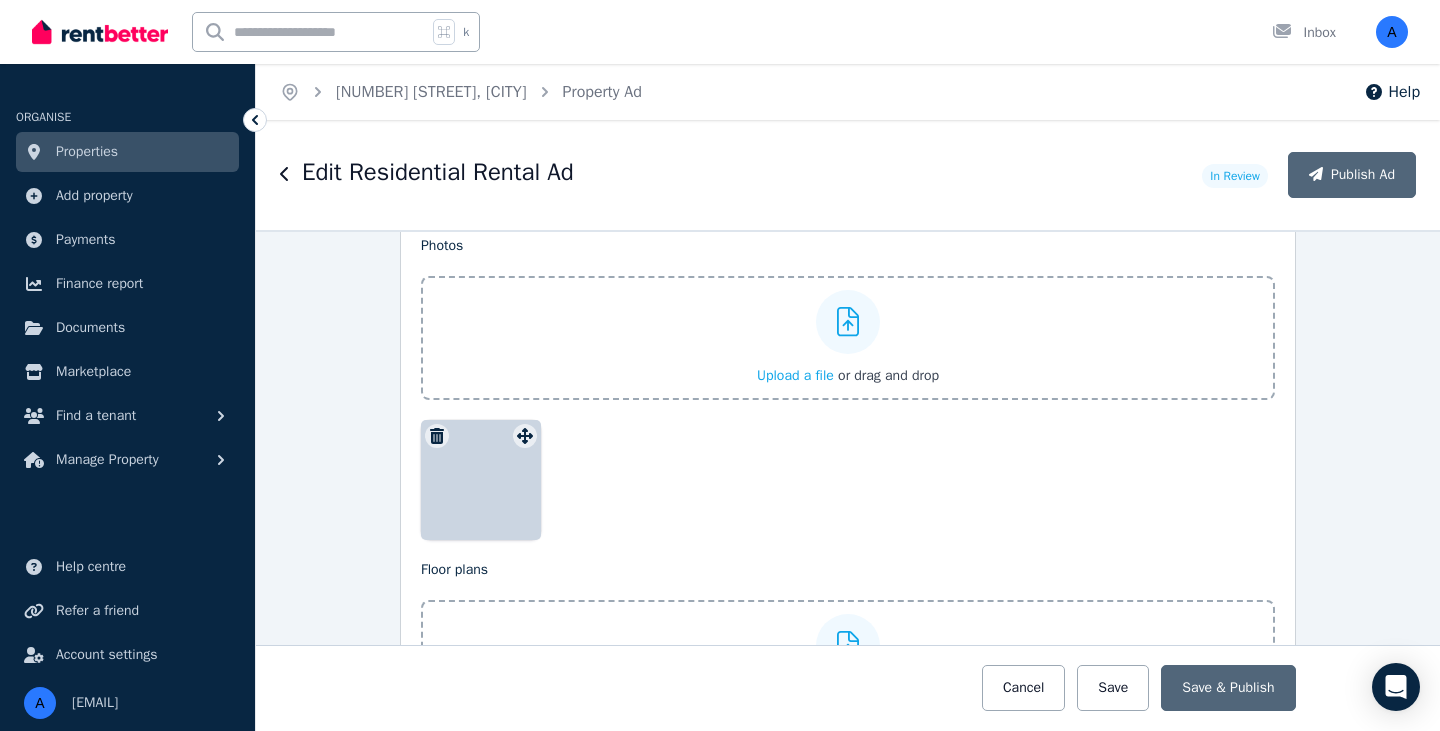 scroll, scrollTop: 2551, scrollLeft: 0, axis: vertical 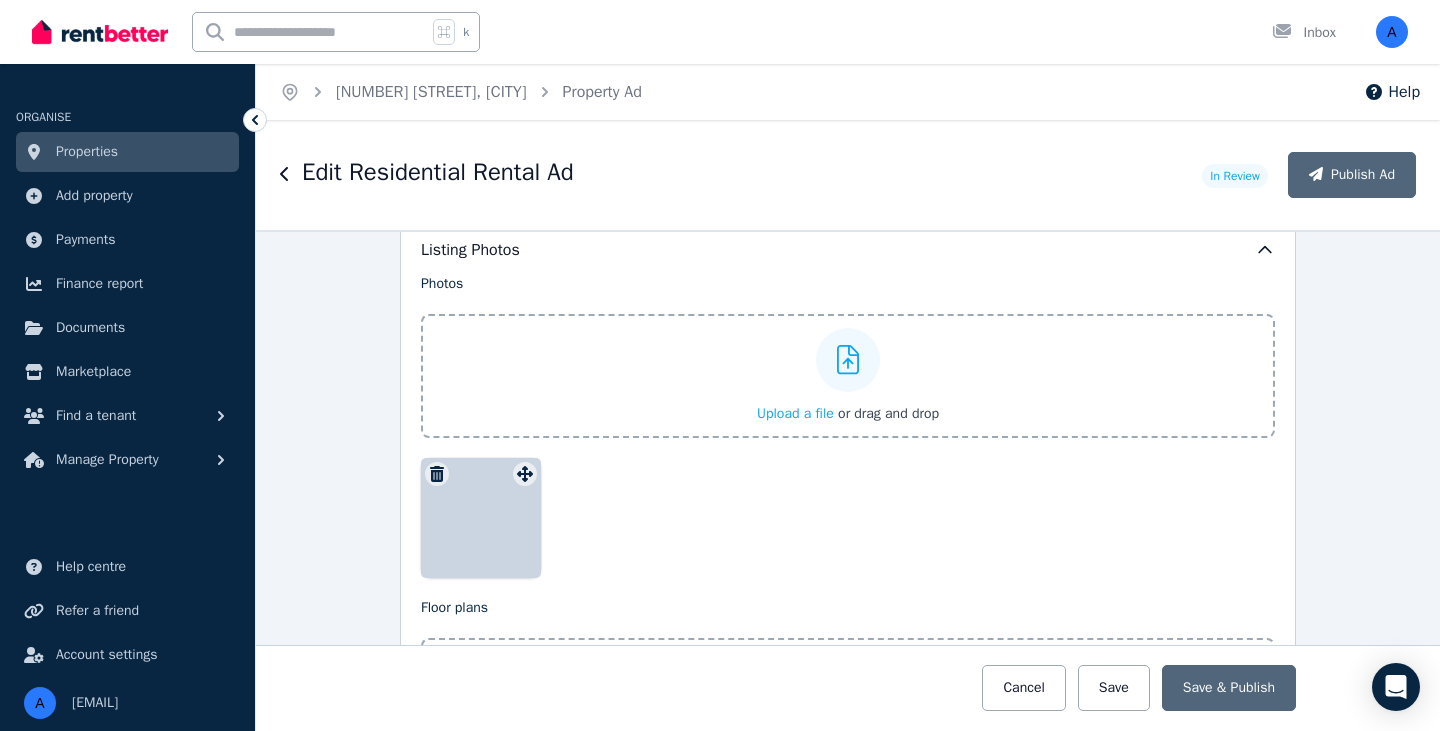 click on "Upload a file" at bounding box center [795, 413] 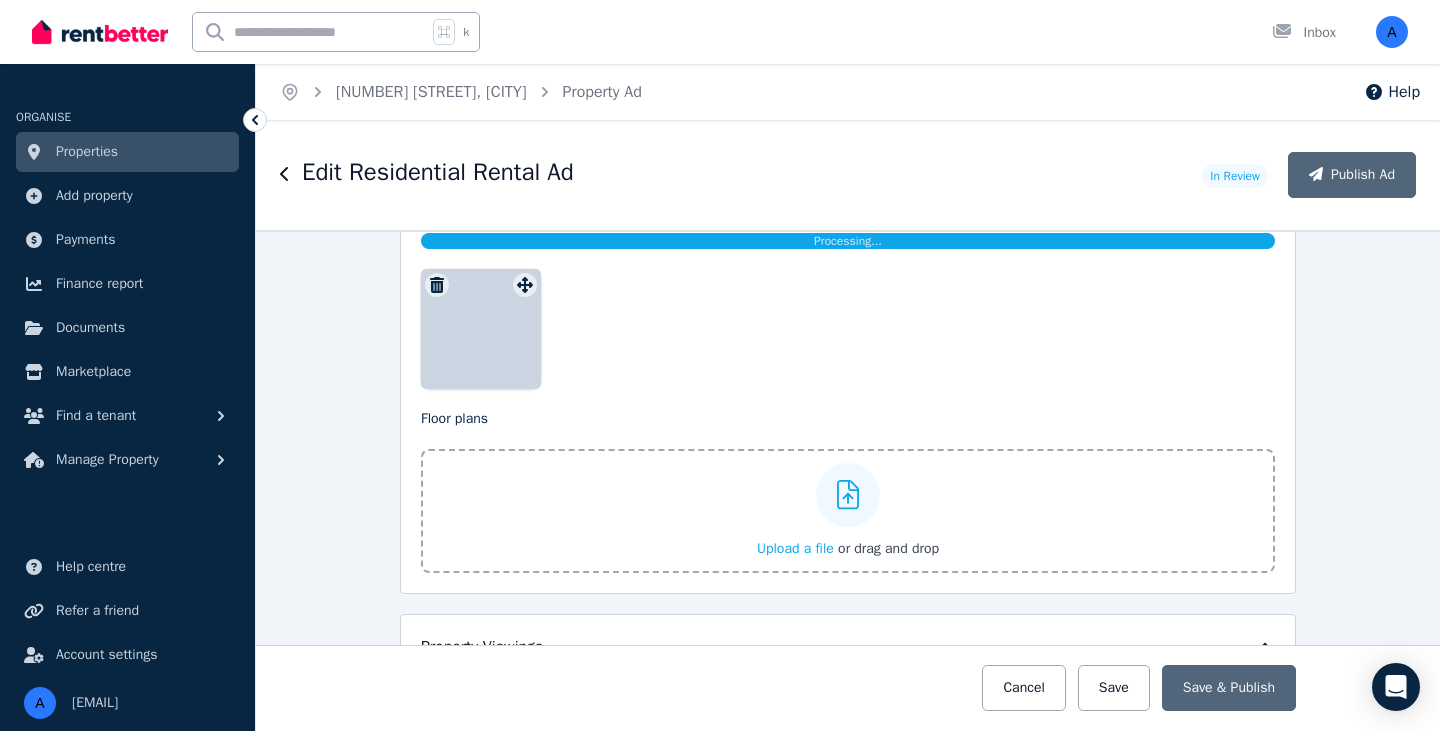 scroll, scrollTop: 2788, scrollLeft: 0, axis: vertical 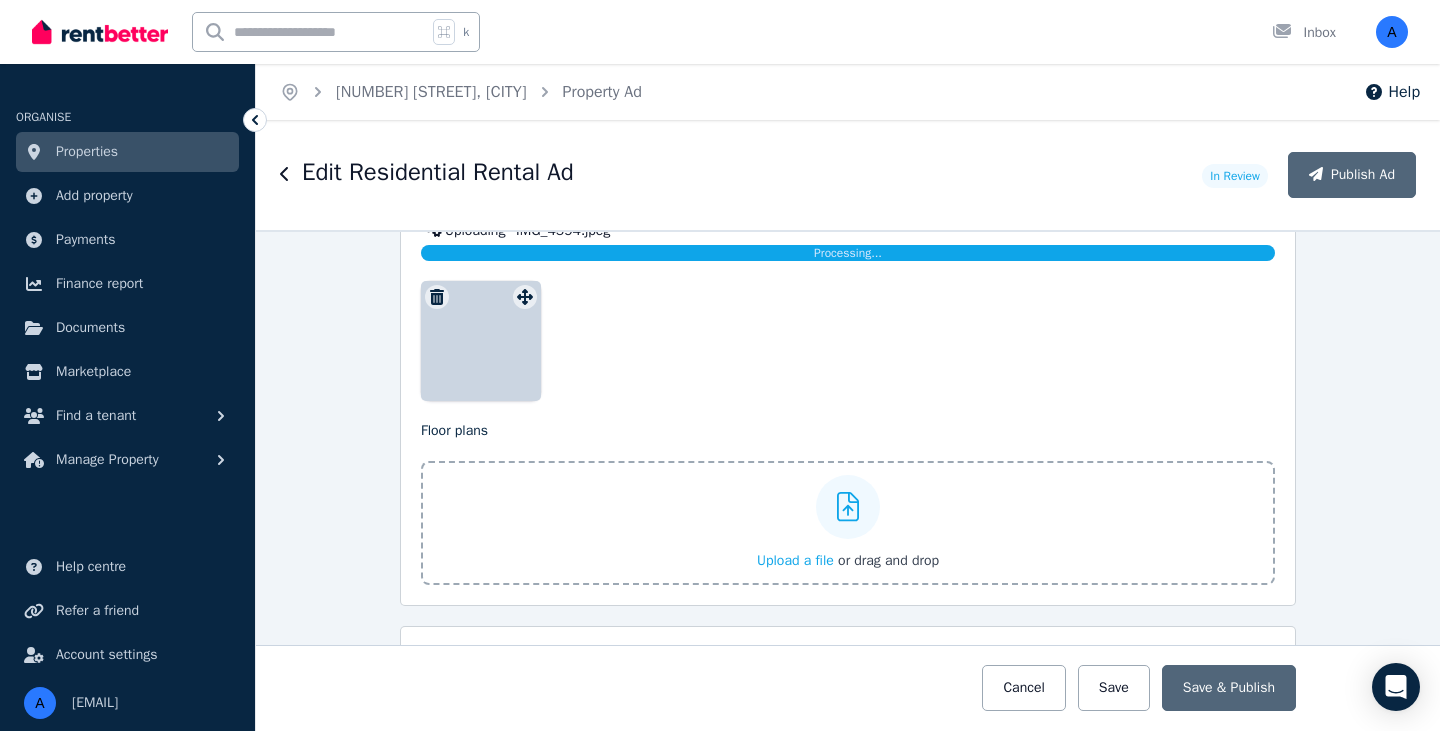 click on "Upload a file" at bounding box center (795, 560) 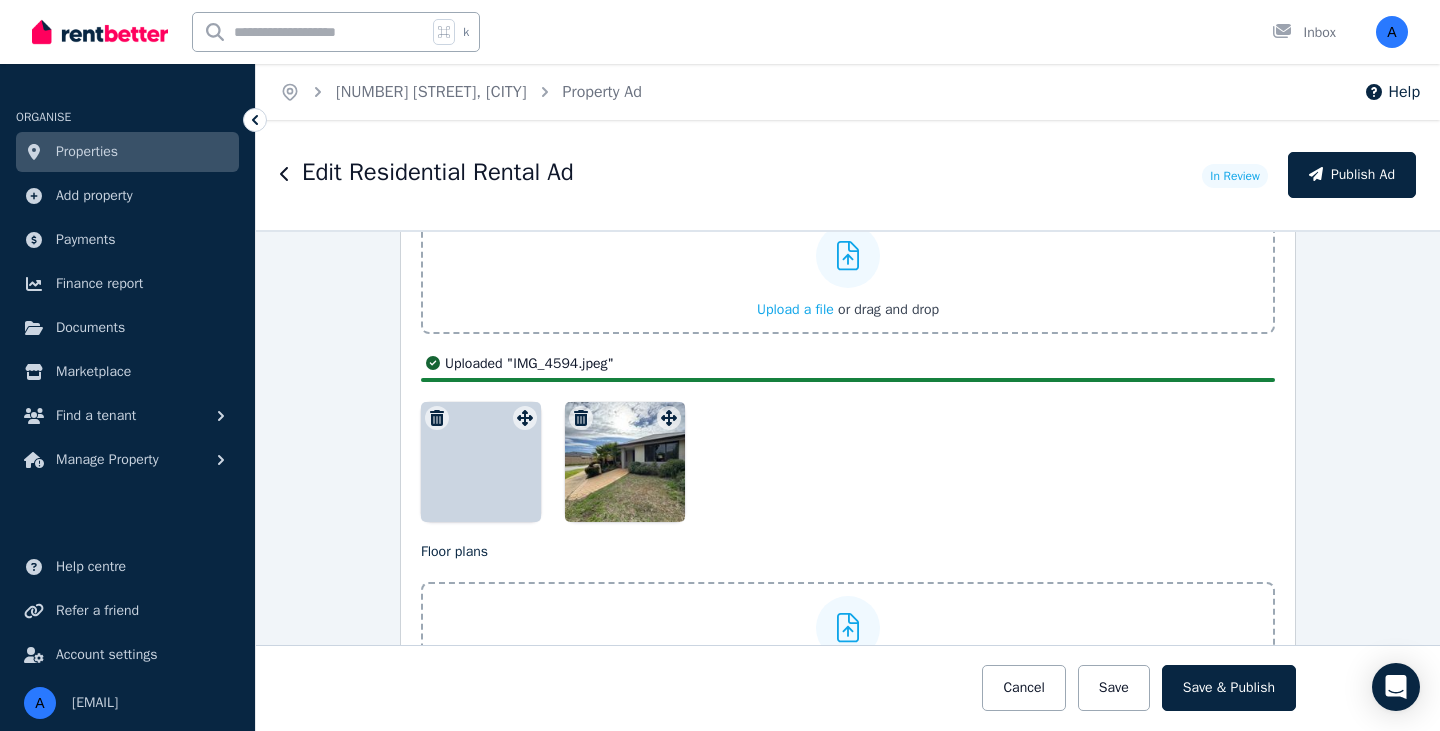 scroll, scrollTop: 2652, scrollLeft: 0, axis: vertical 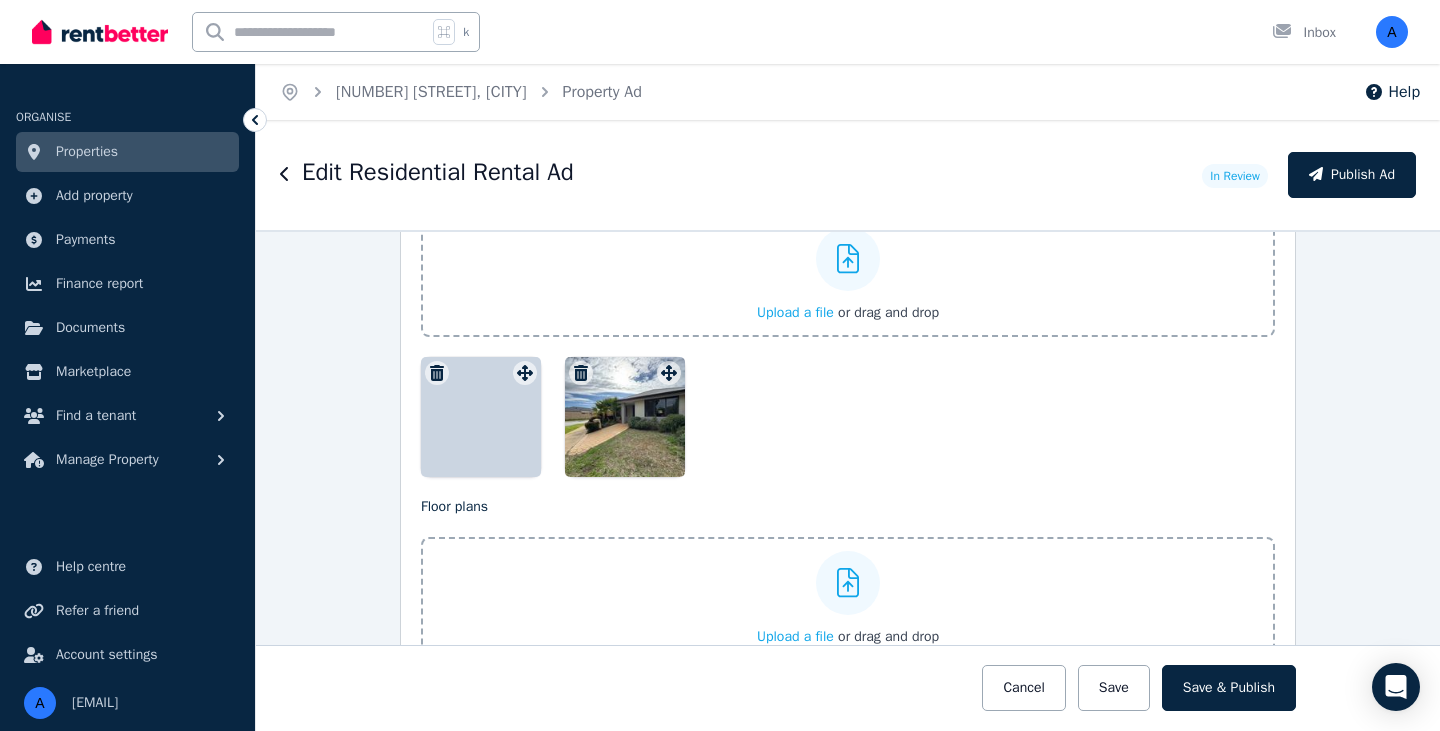 click 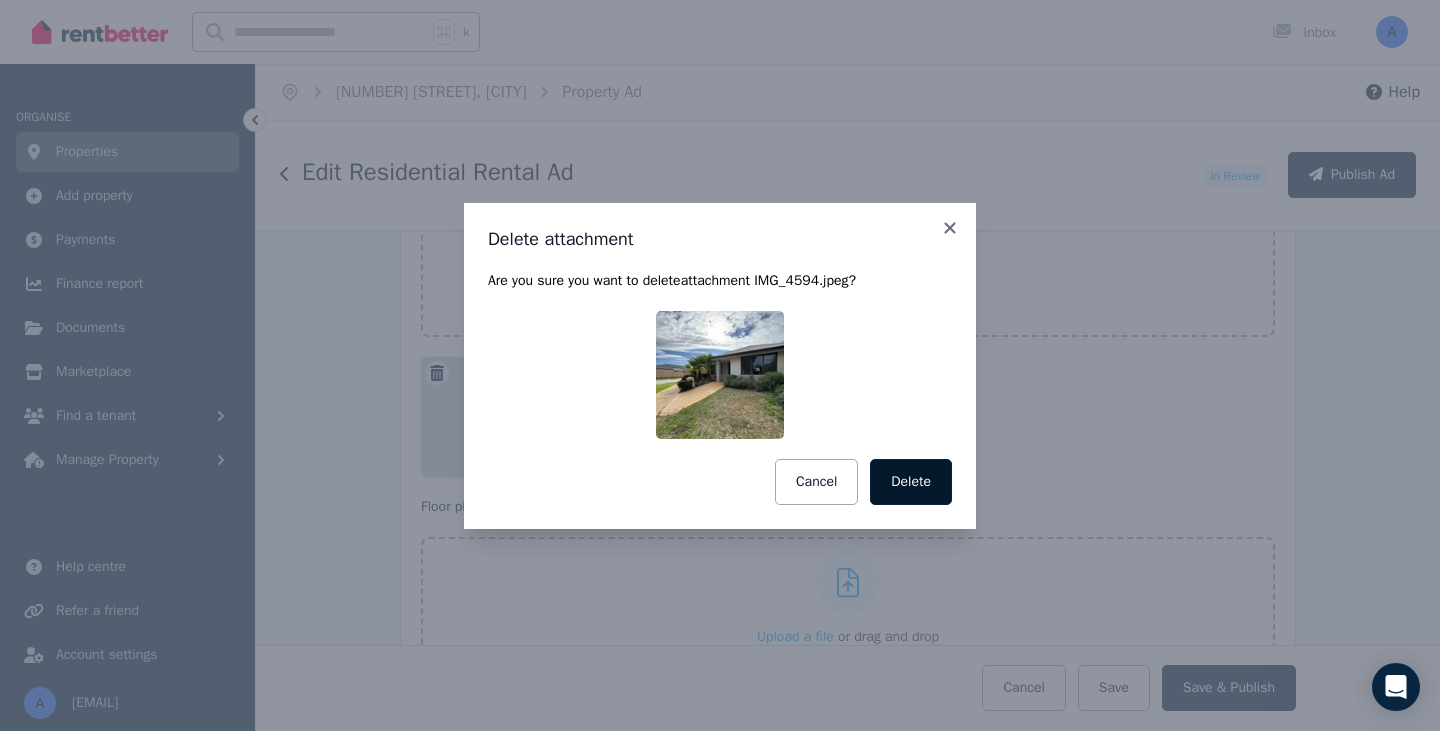 click on "Delete" at bounding box center (911, 482) 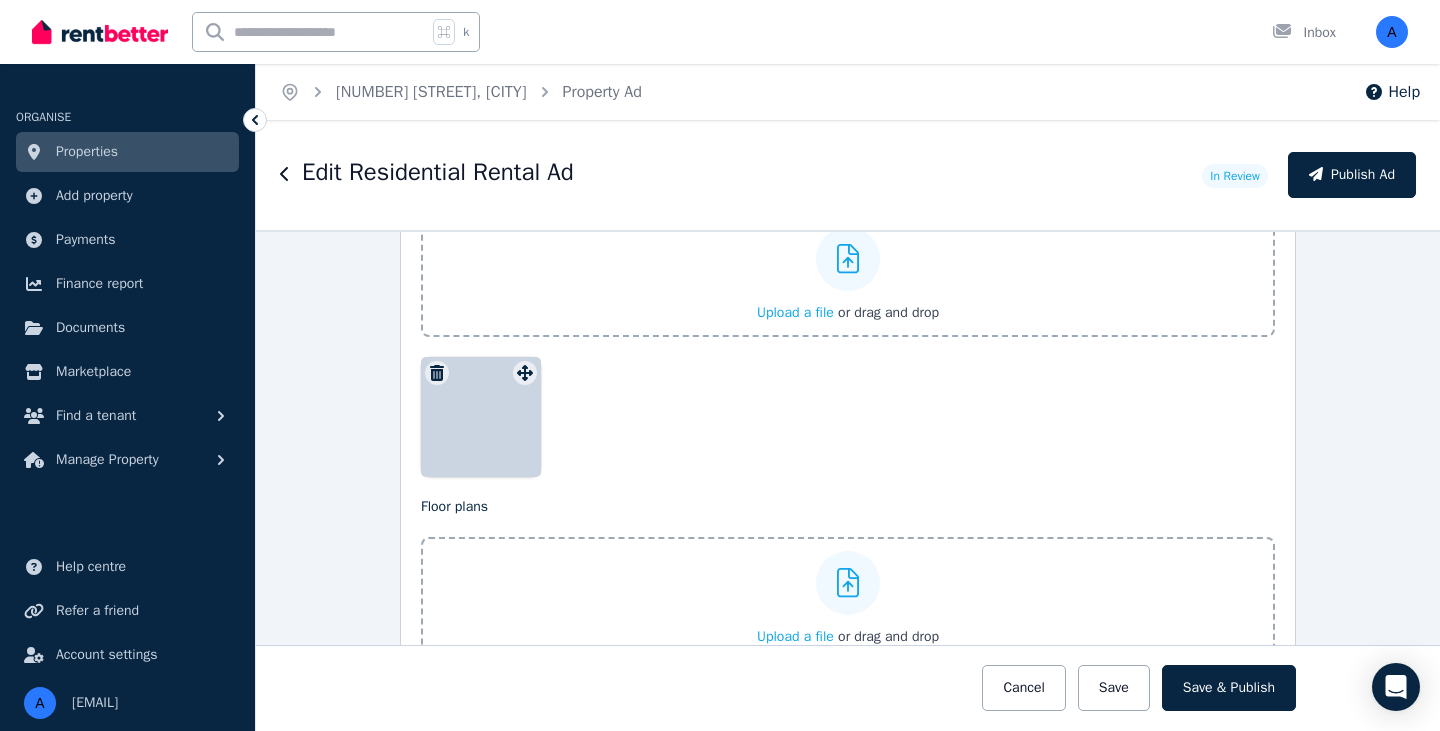 click 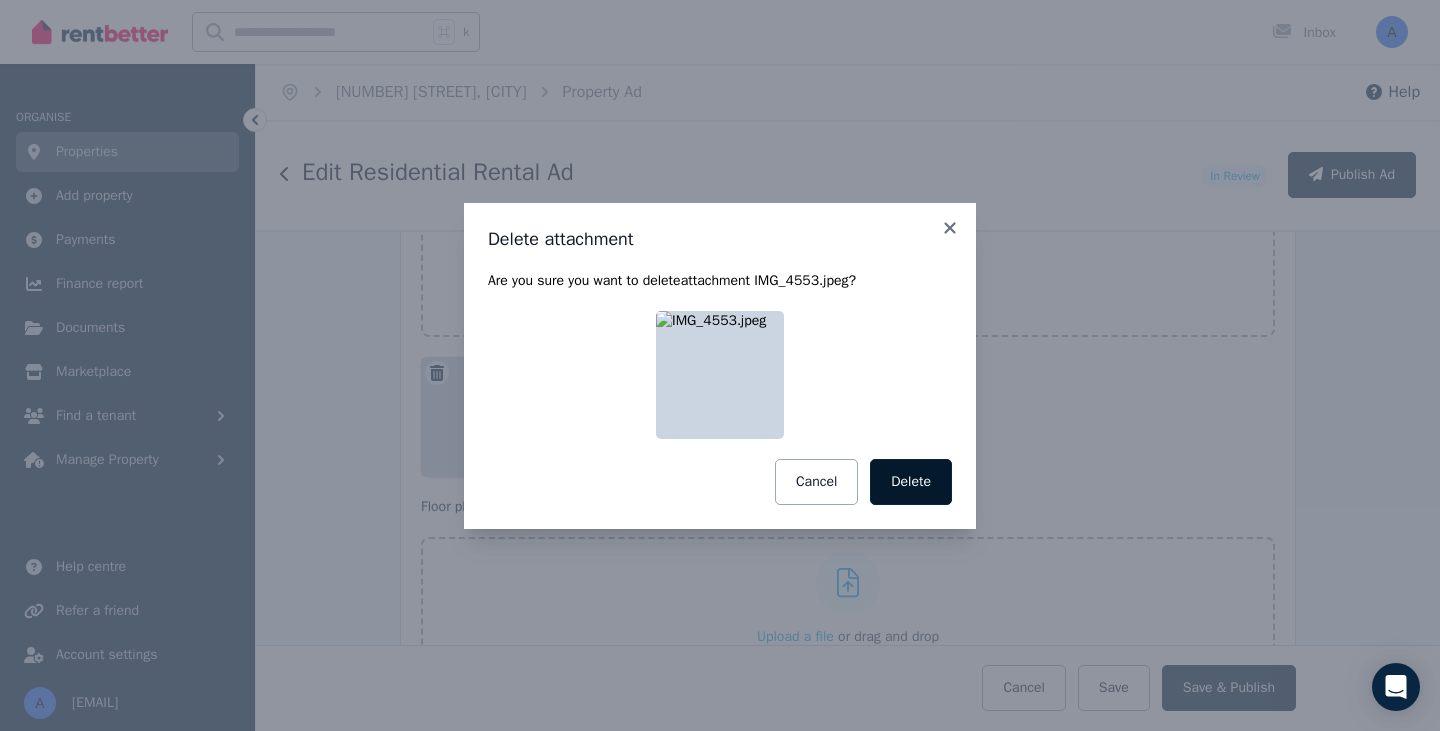 click on "Delete" at bounding box center [911, 482] 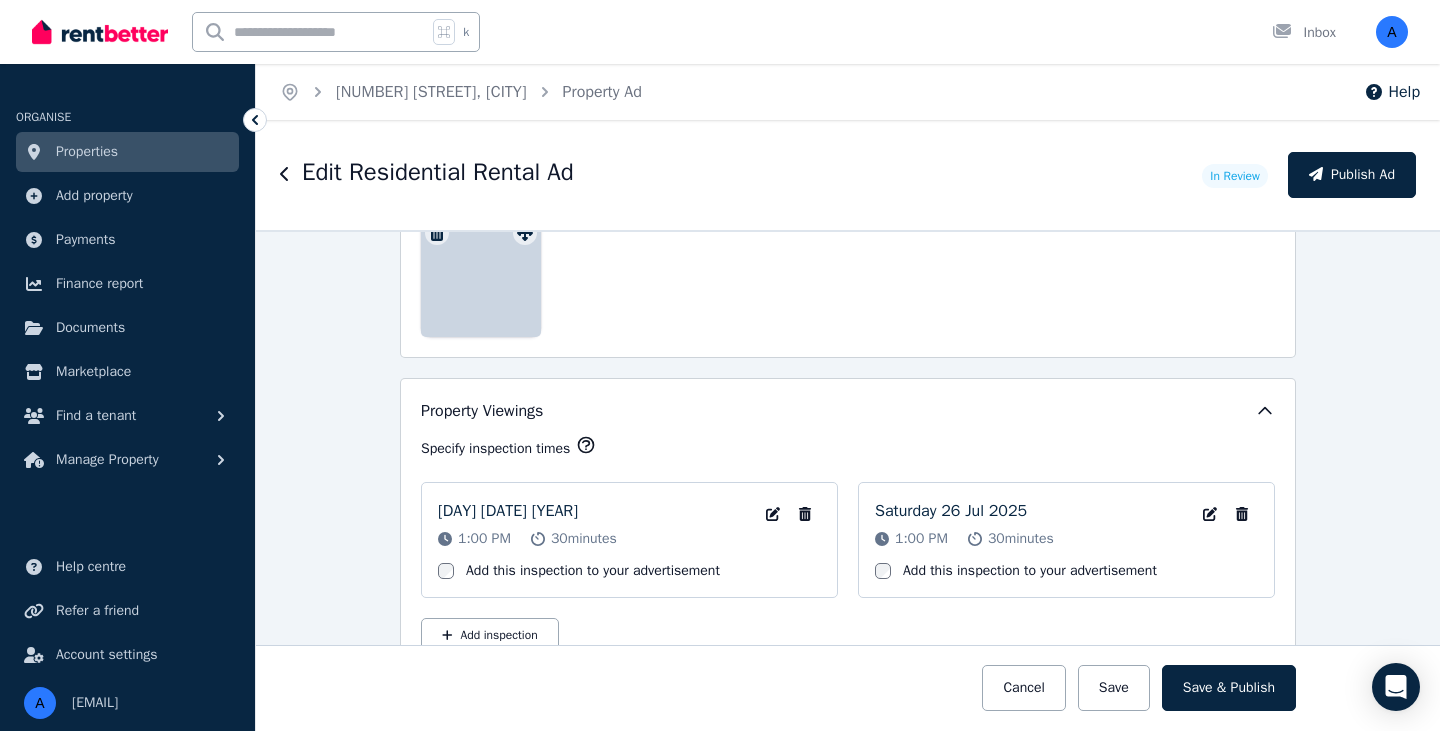 scroll, scrollTop: 2815, scrollLeft: 0, axis: vertical 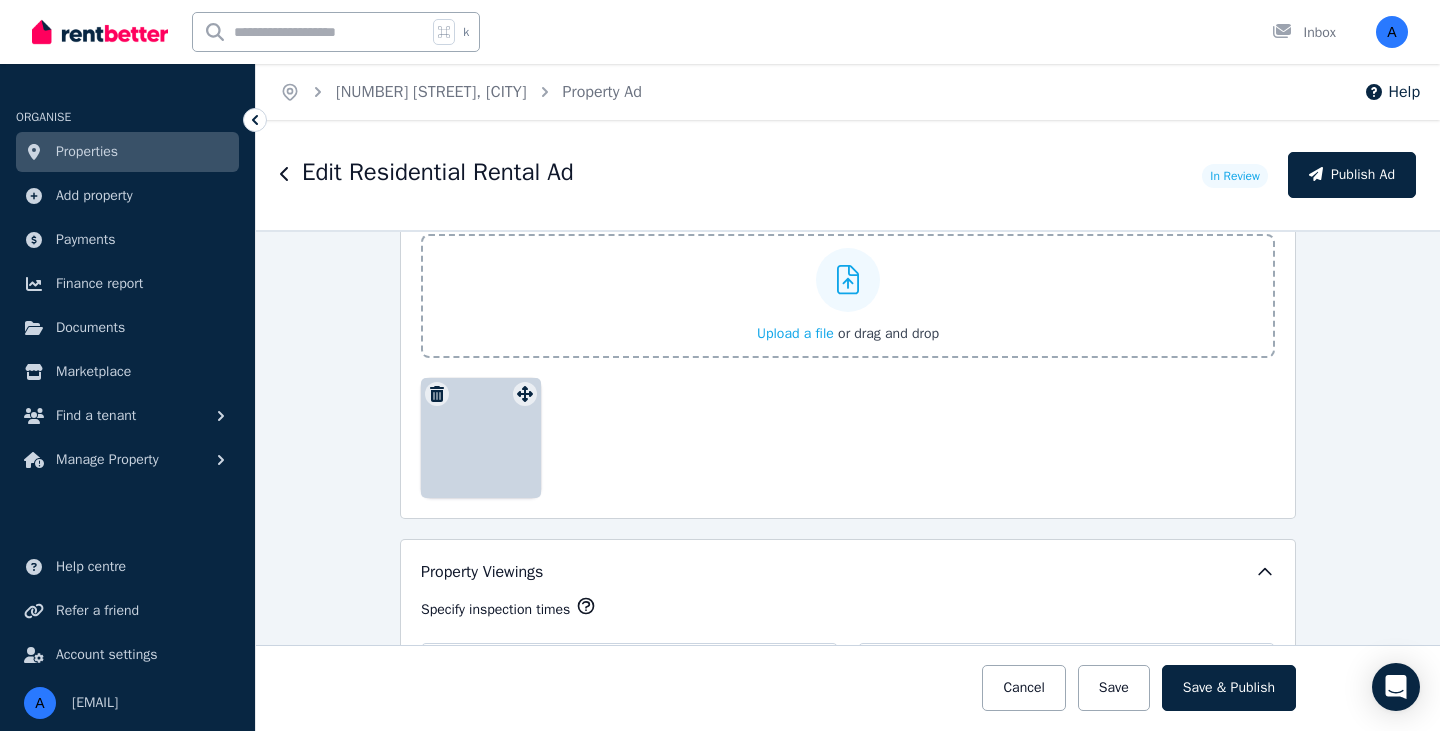 click 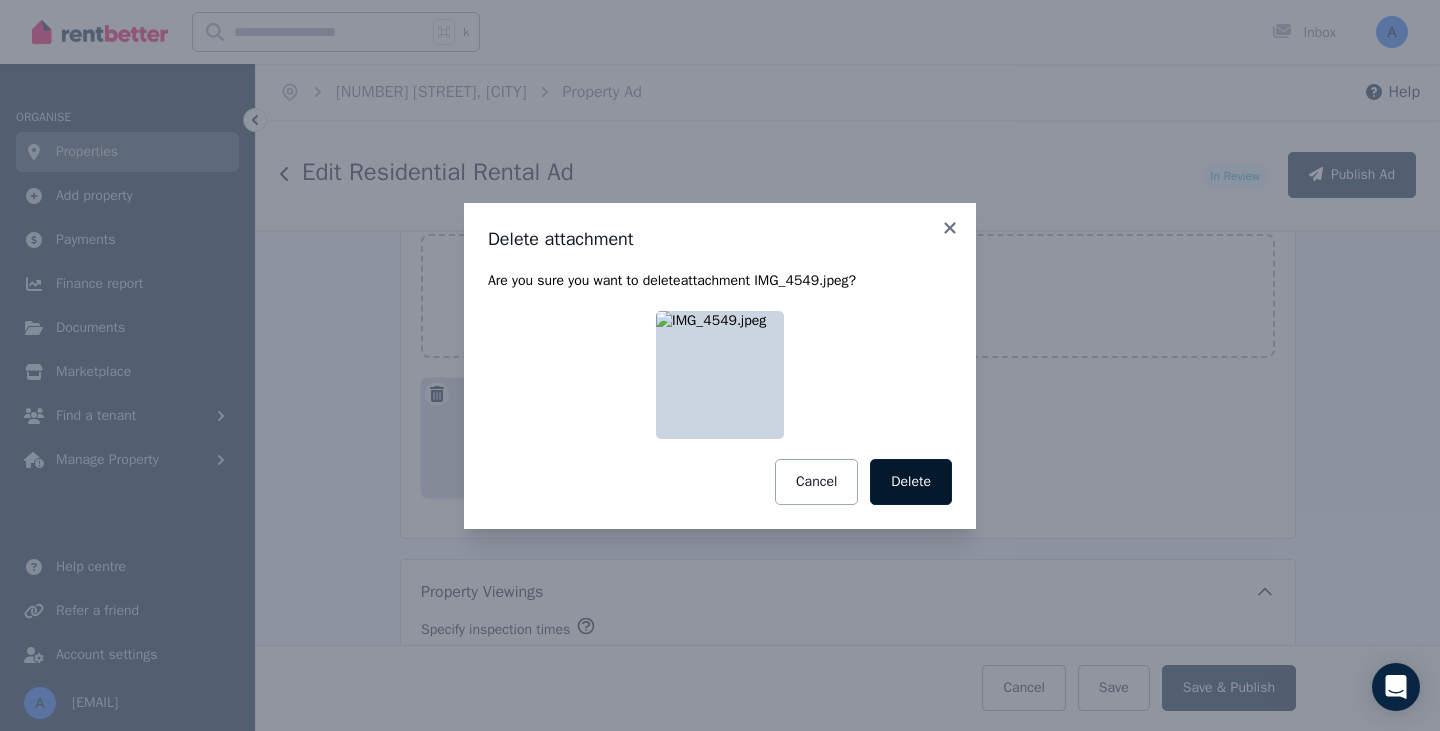 click on "Delete" at bounding box center (911, 482) 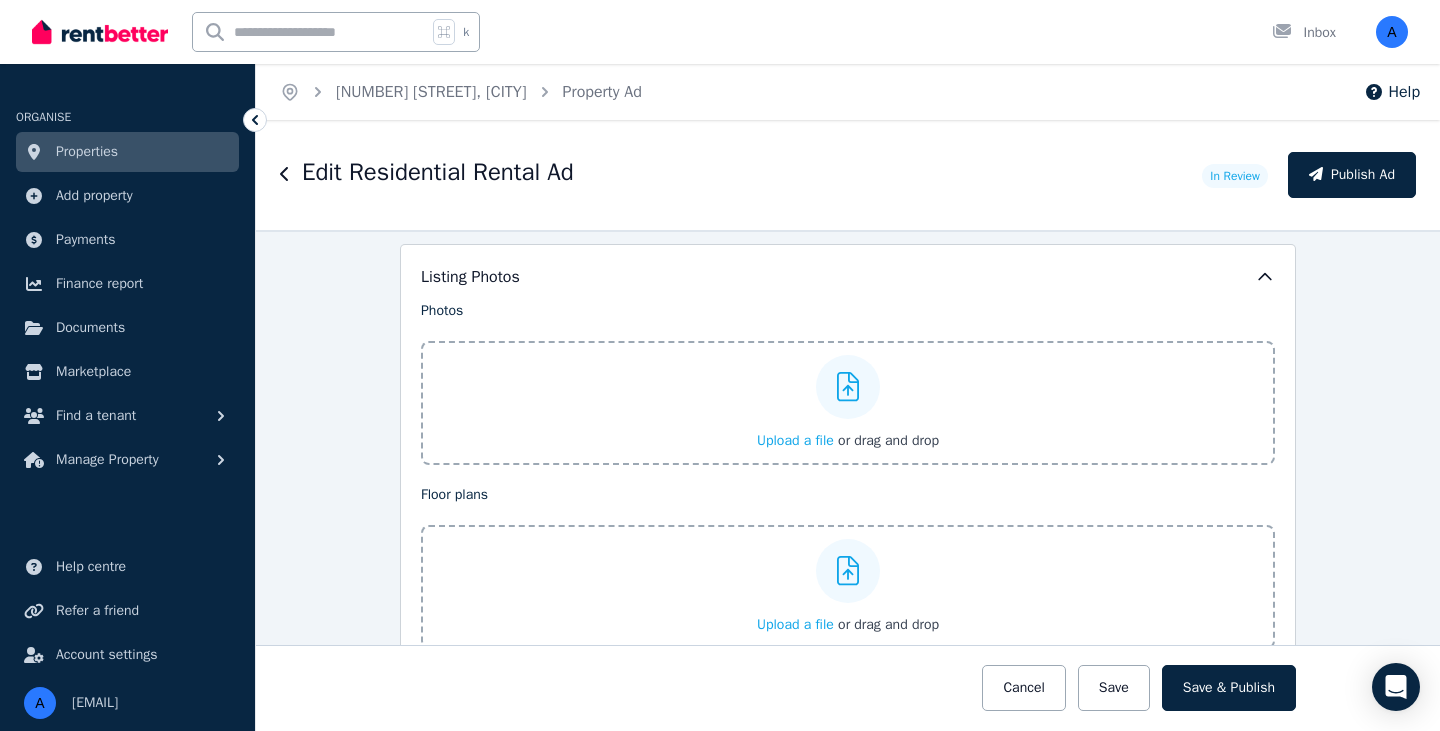 scroll, scrollTop: 2527, scrollLeft: 0, axis: vertical 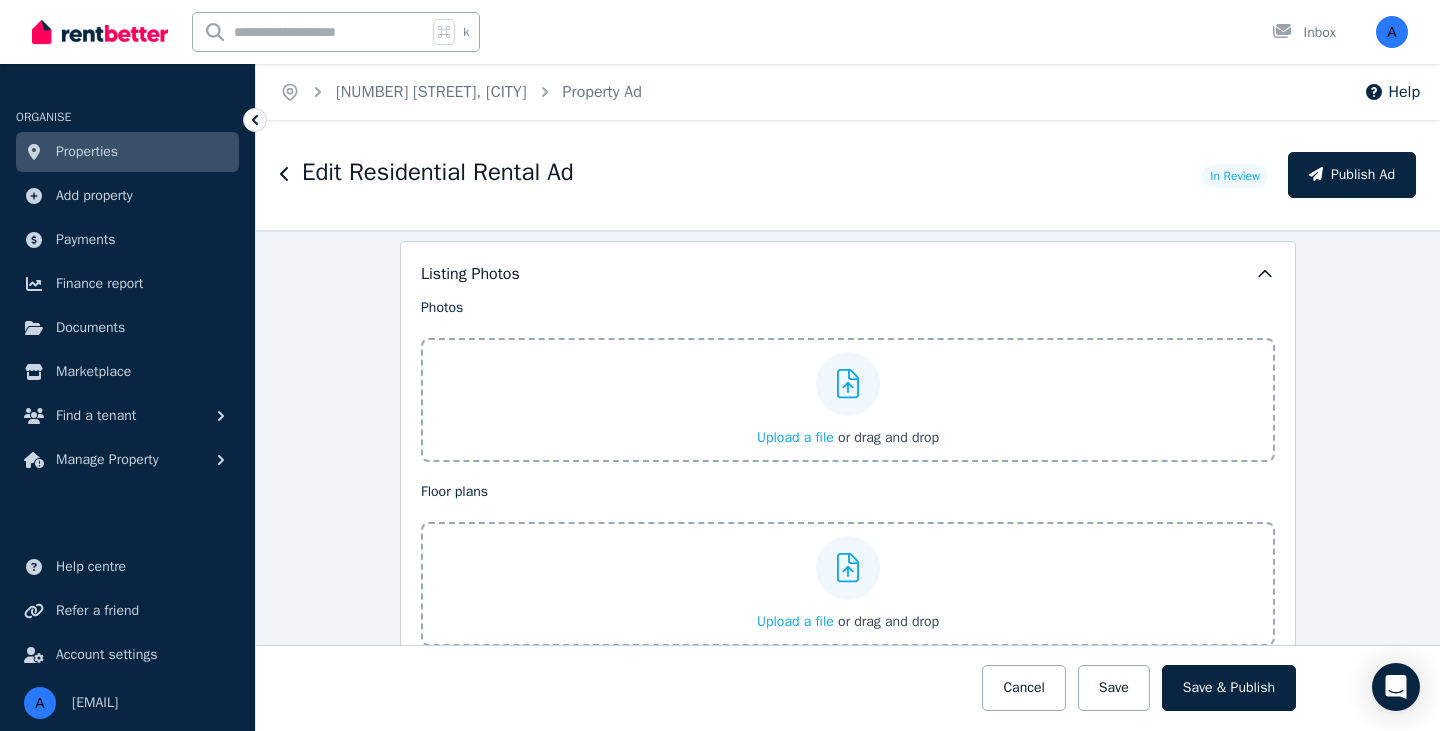 click 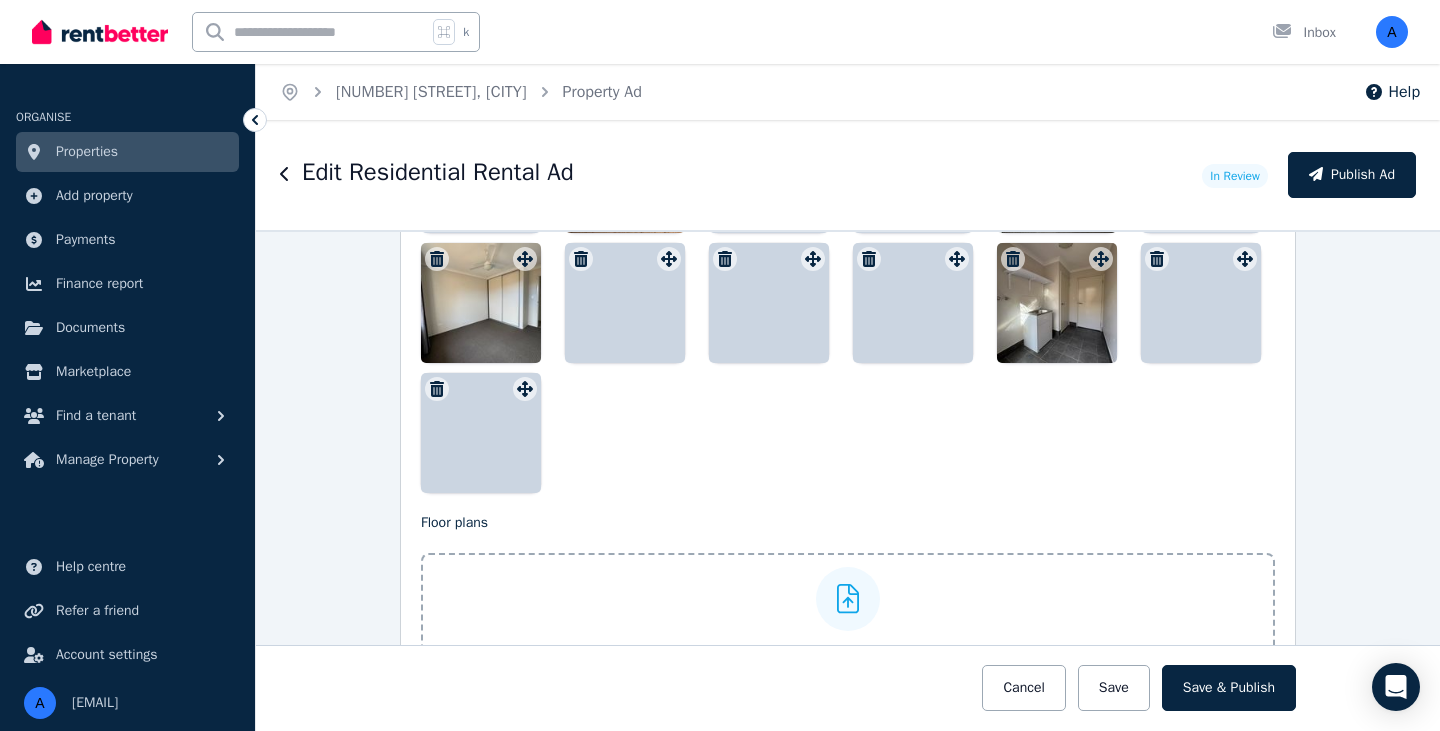 scroll, scrollTop: 3308, scrollLeft: 0, axis: vertical 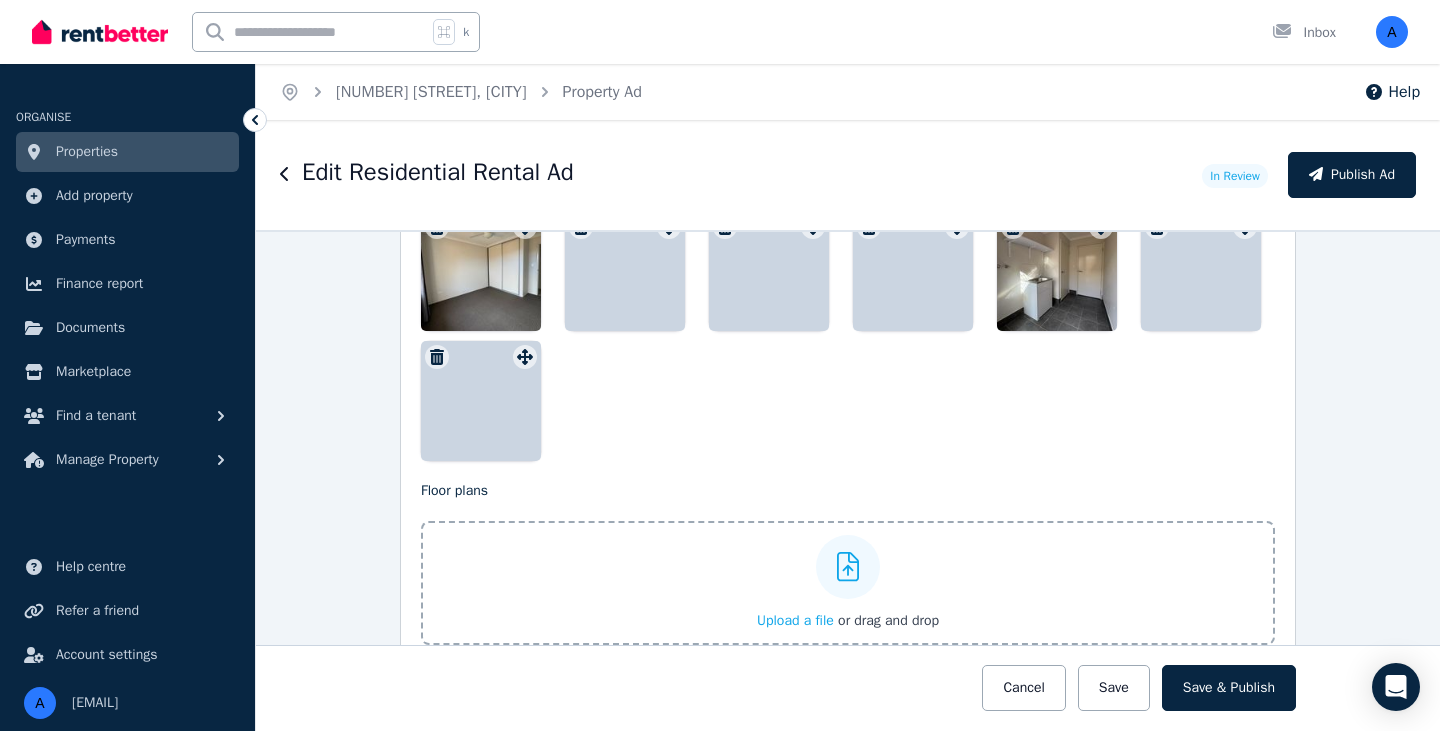click at bounding box center [481, 401] 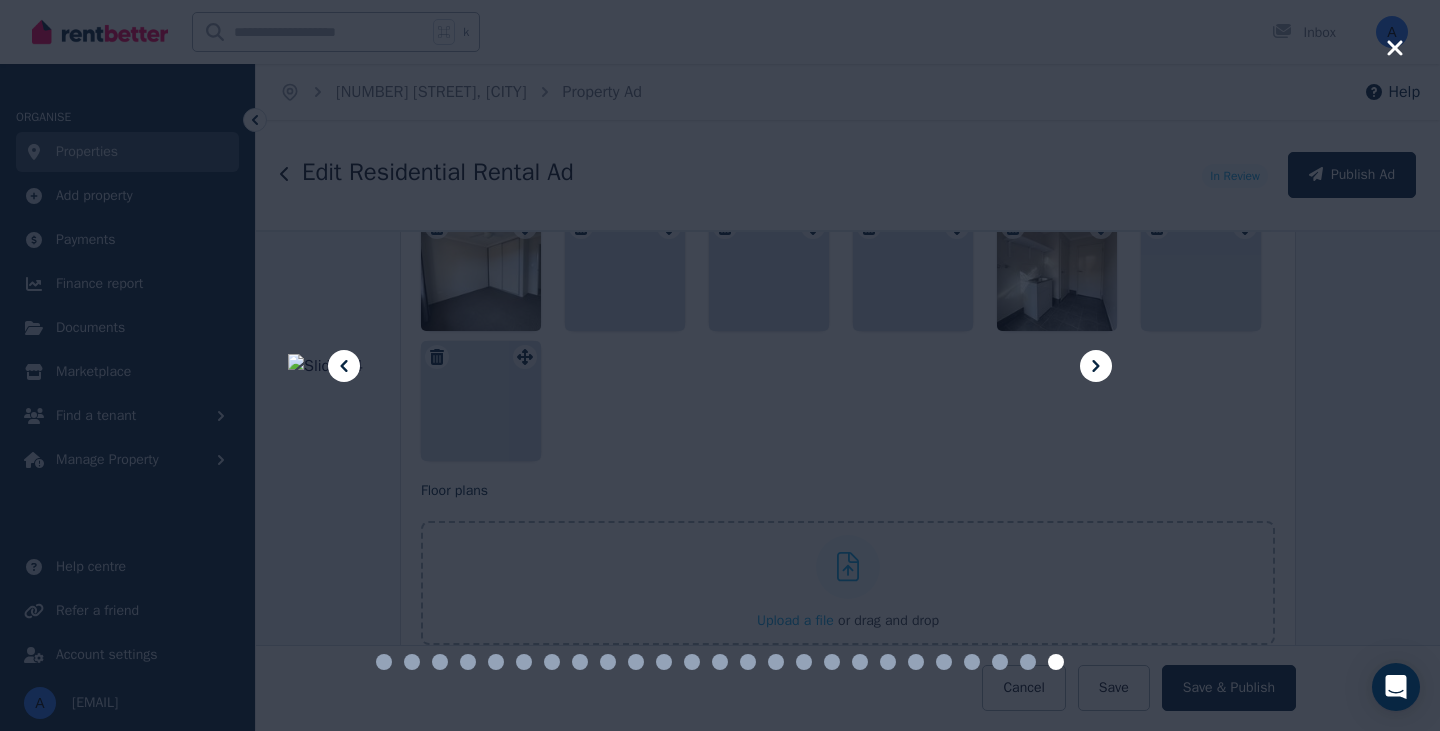 click 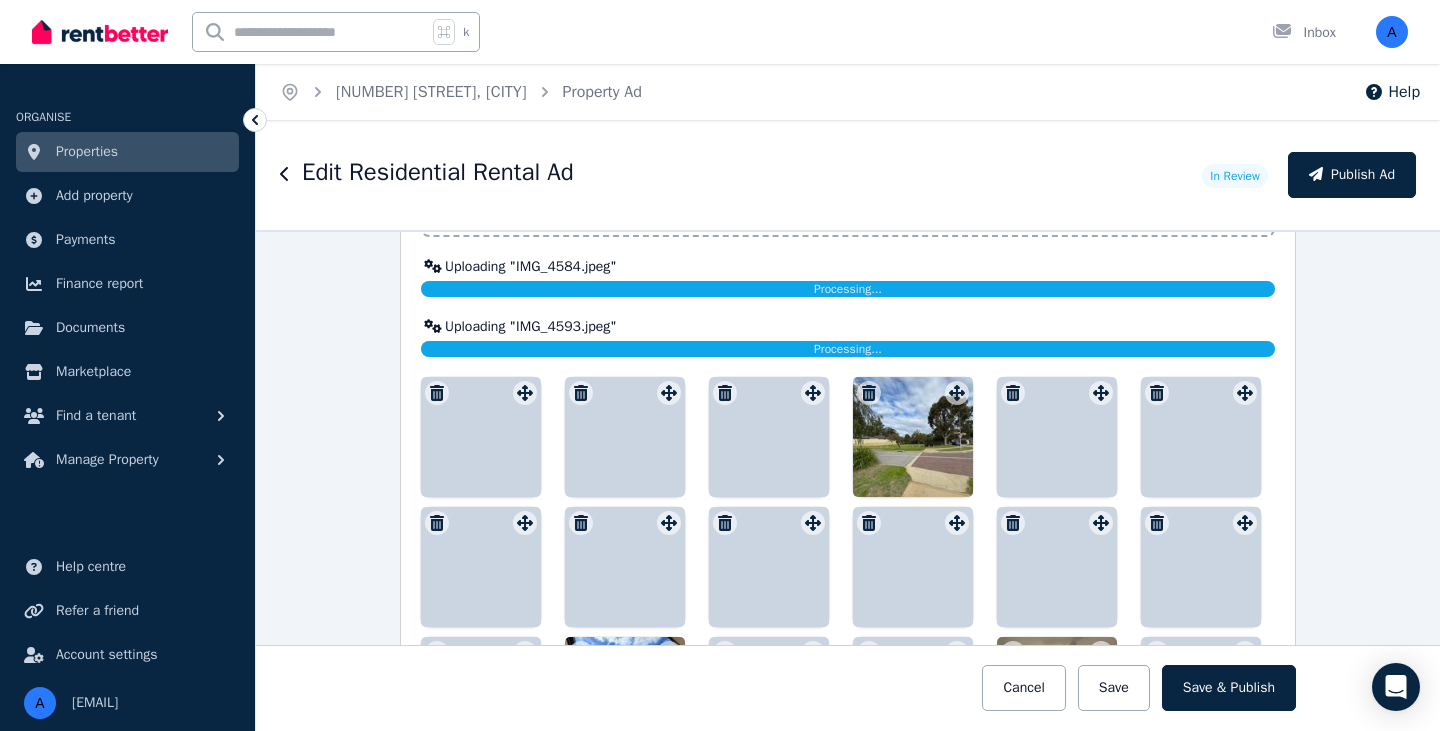 scroll, scrollTop: 2753, scrollLeft: 0, axis: vertical 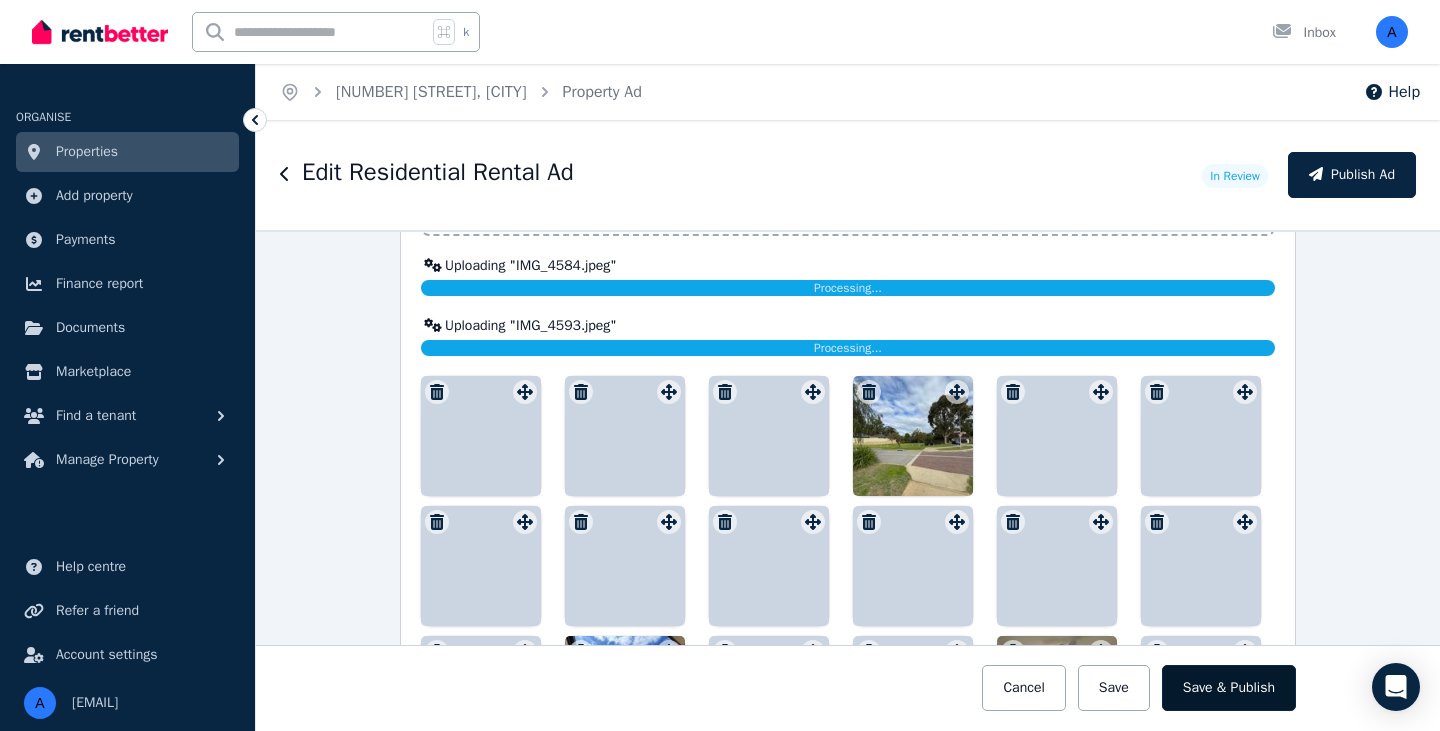 click on "Save & Publish" at bounding box center [1229, 688] 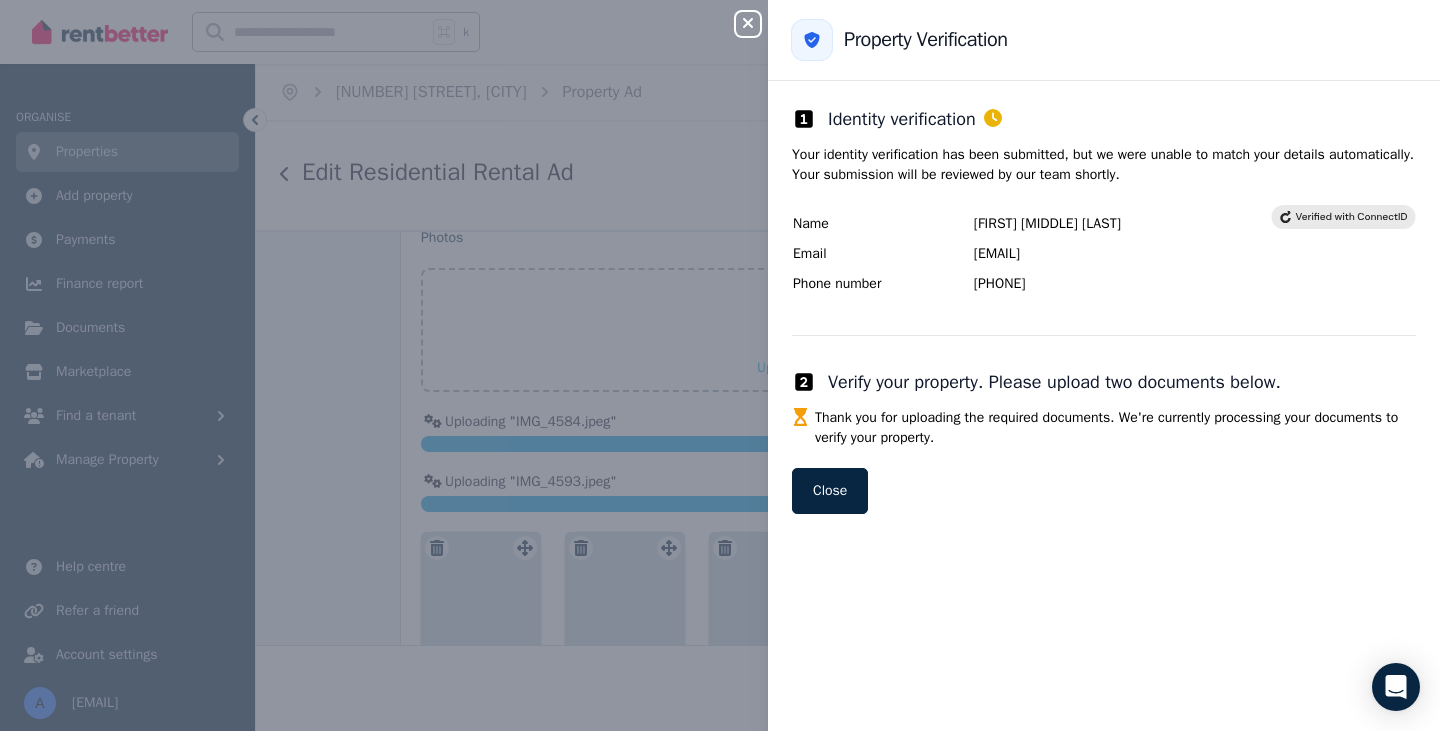 click on "Close panel Back to  Property Verification Identity verification Your identity verification has been submitted, but we were unable to match your details automatically. Your submission will be reviewed by our team shortly. Name Aman Puneet Grewal Email amanpuneetgrewal@gmail.com Phone number 61435040436 Verify your property. Please upload two documents below. Thank you for uploading the required documents. We're currently processing your documents to verify your property. Close" at bounding box center (720, 365) 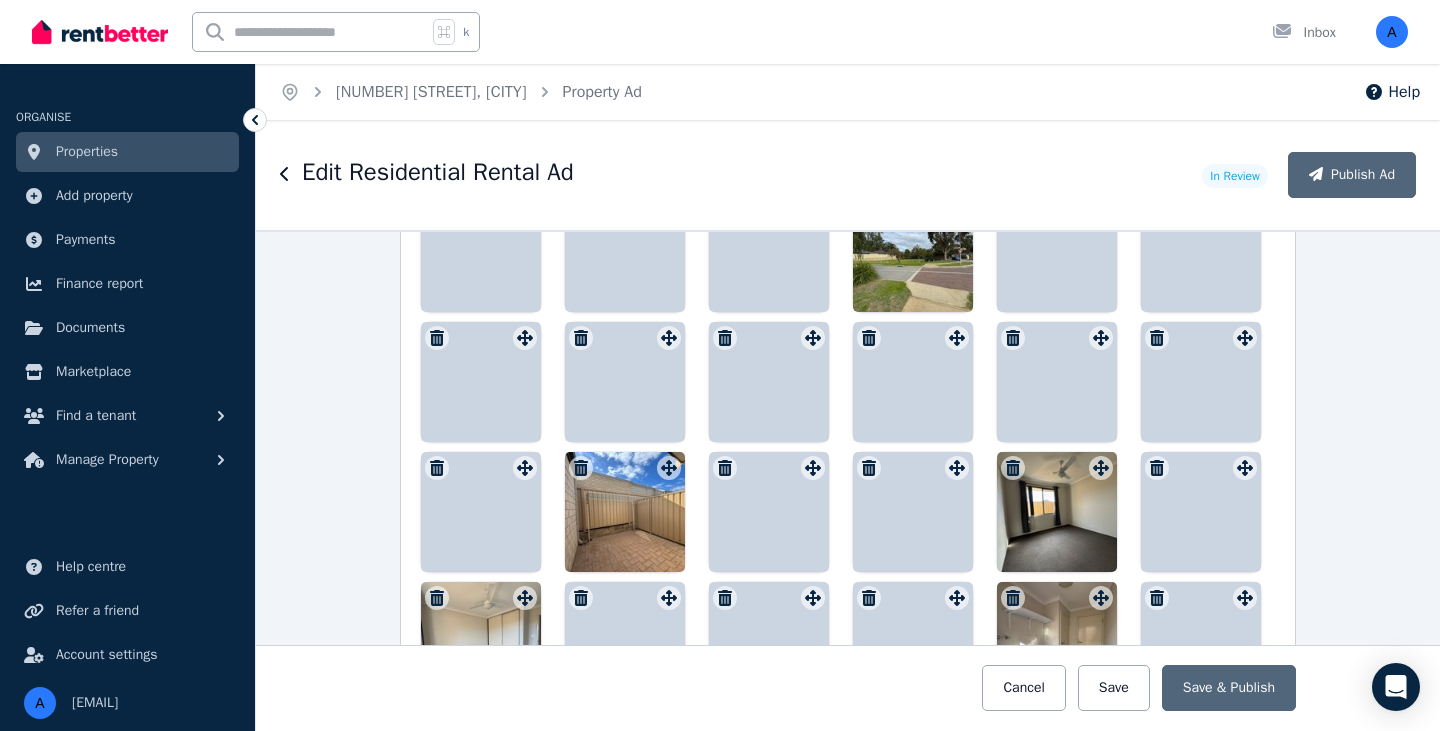 scroll, scrollTop: 3096, scrollLeft: 0, axis: vertical 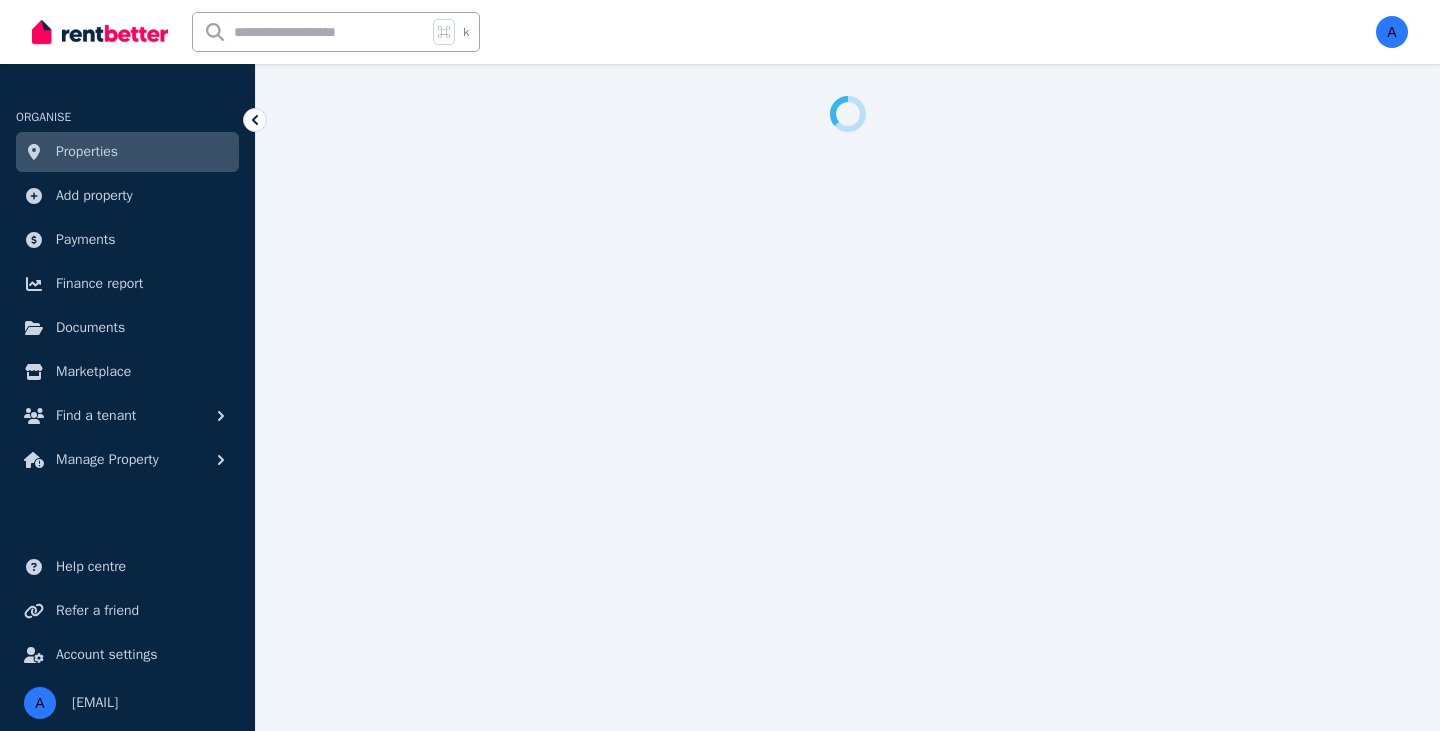 select on "**" 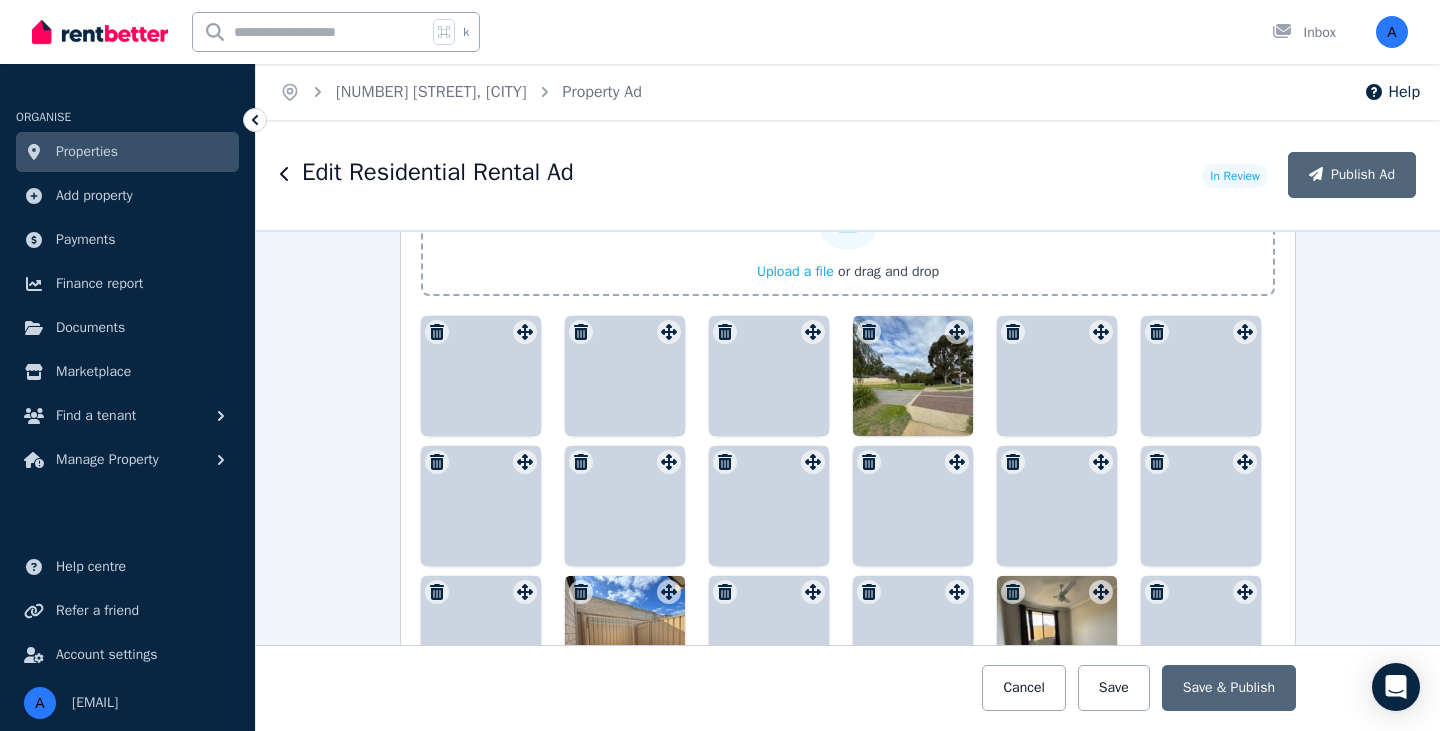 scroll, scrollTop: 2653, scrollLeft: 0, axis: vertical 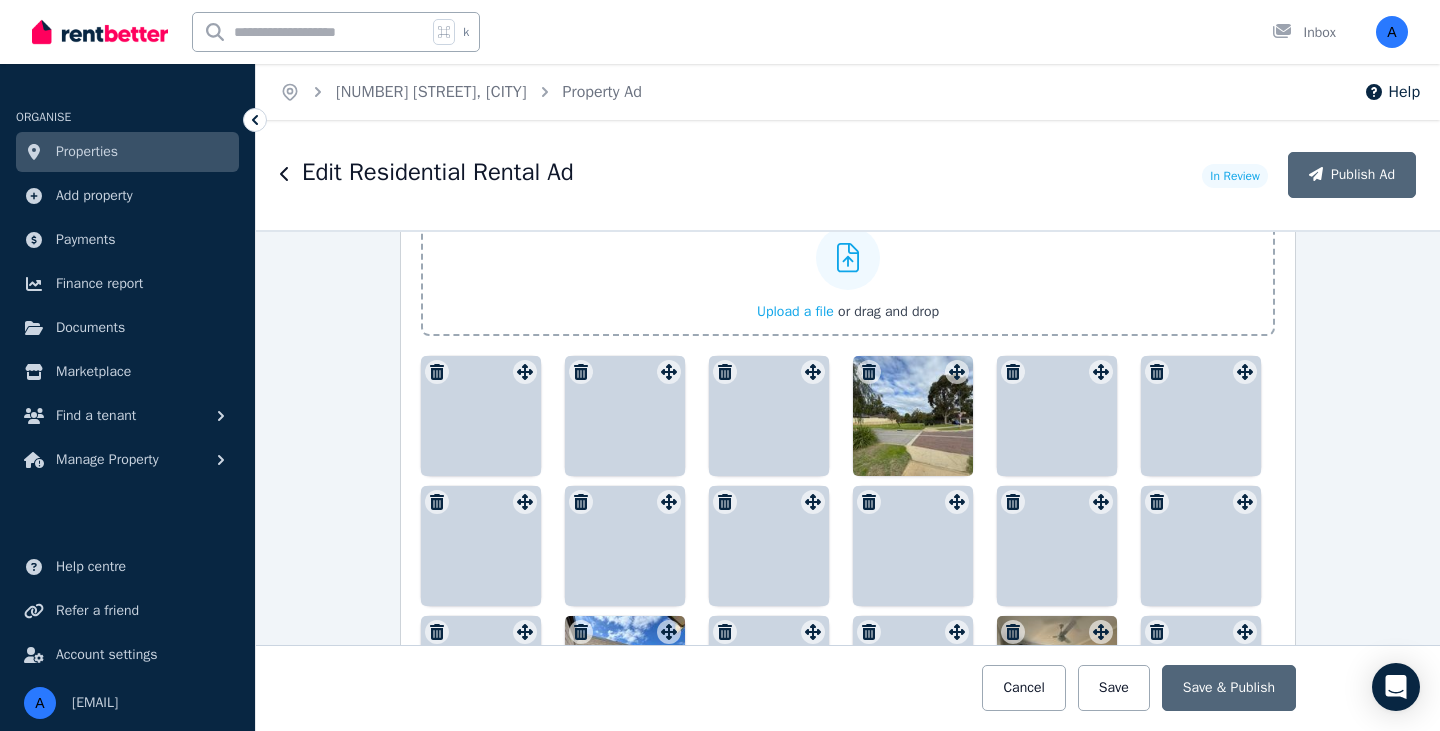 click 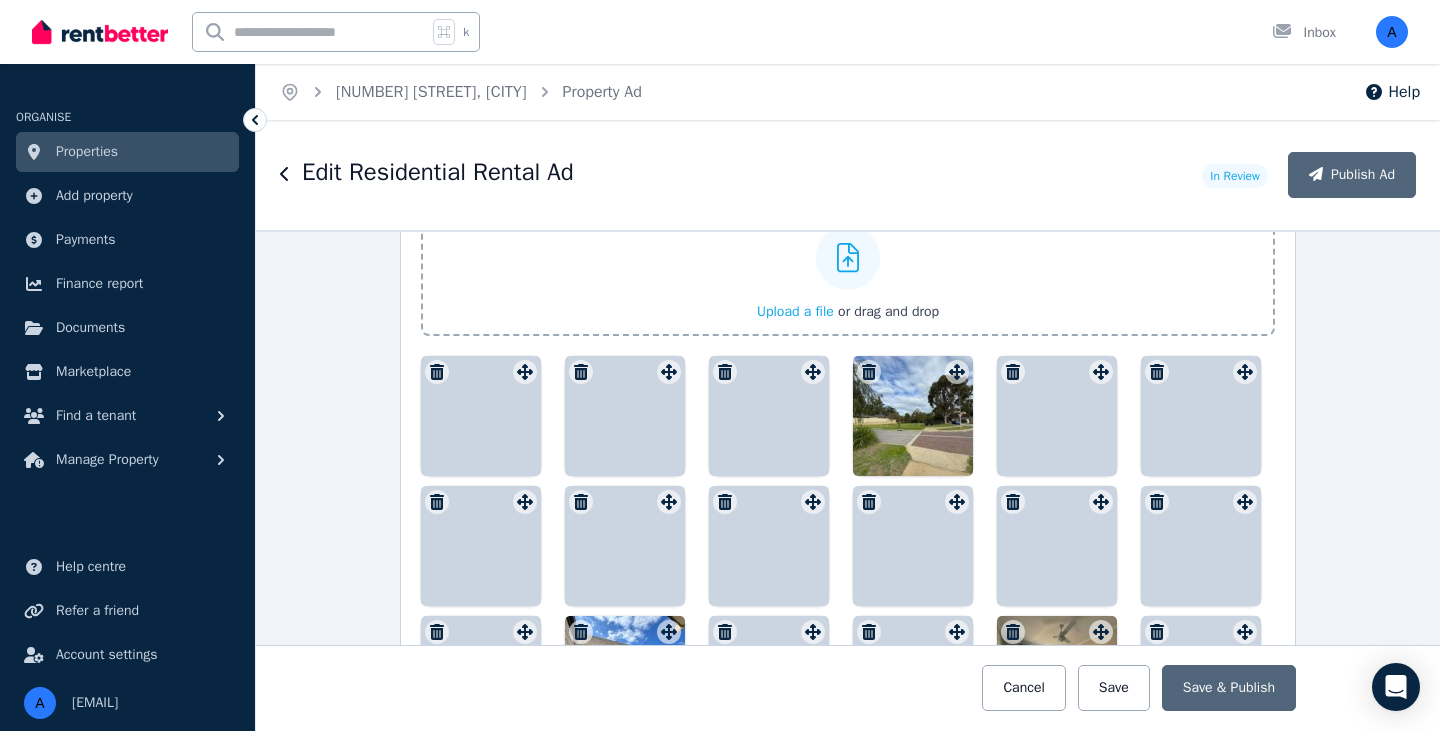 click at bounding box center [913, 416] 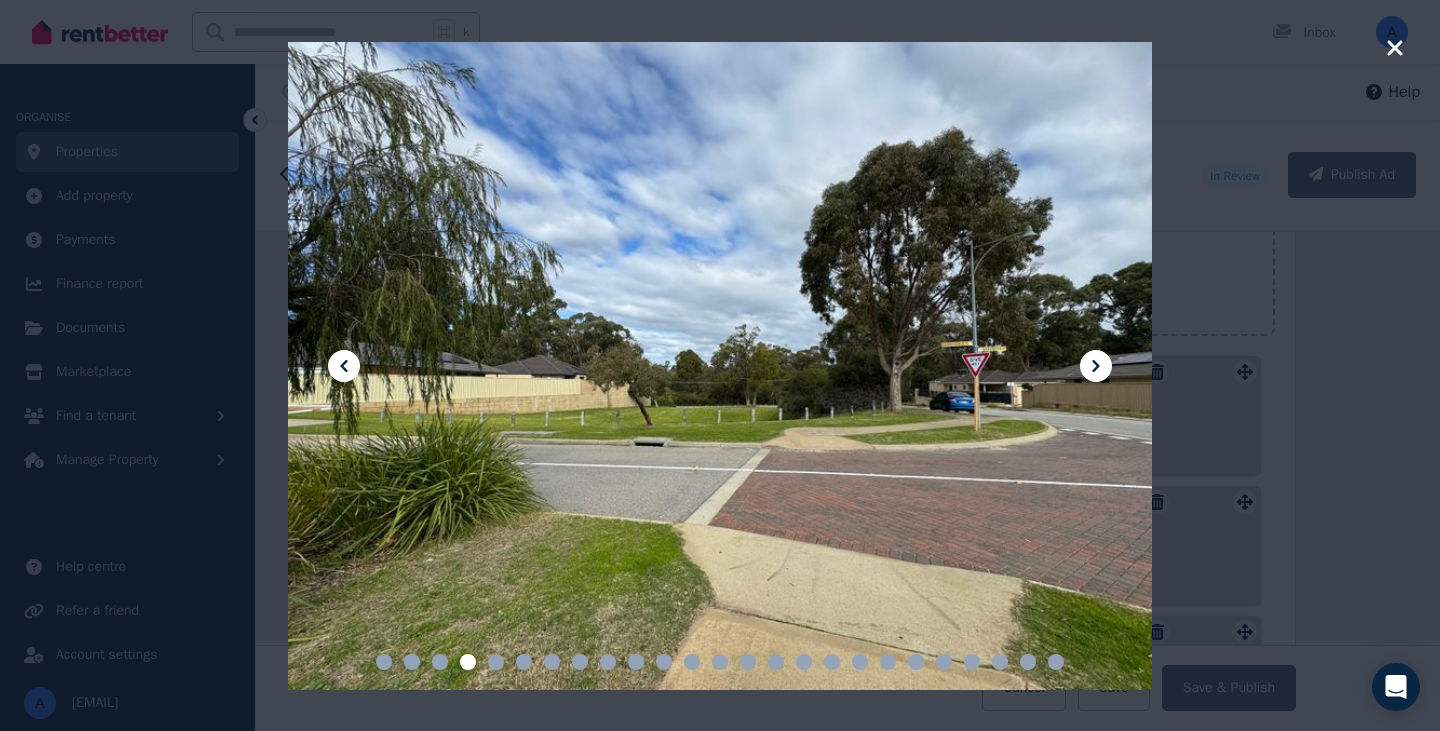 click 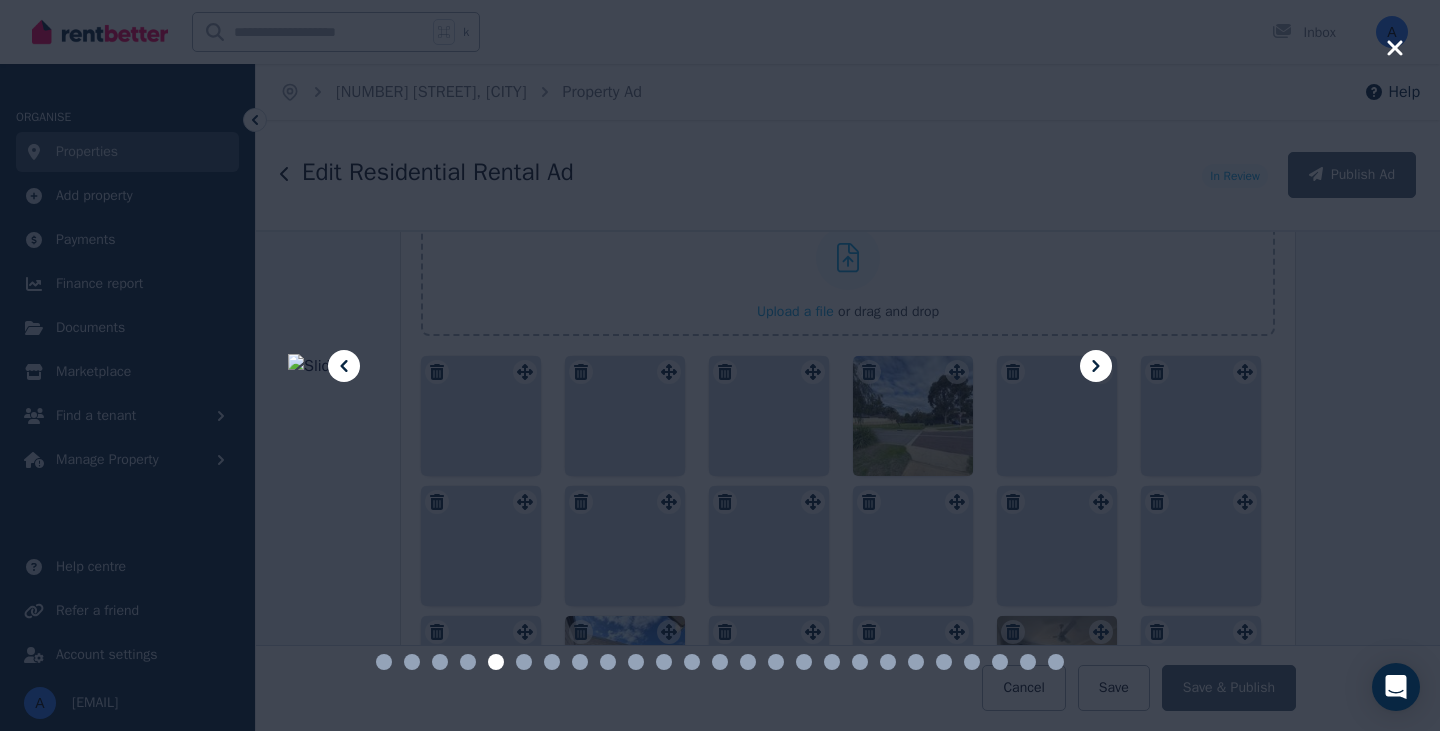 click 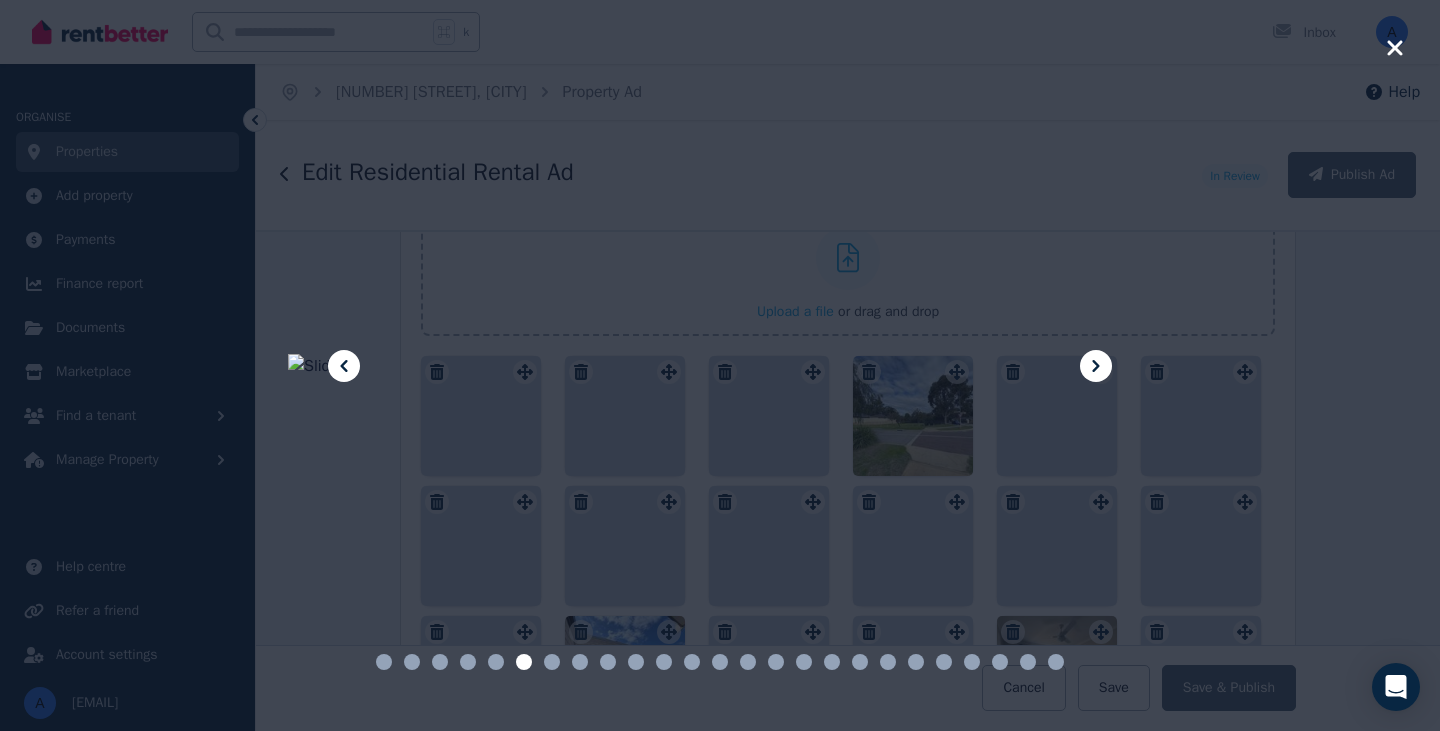 click 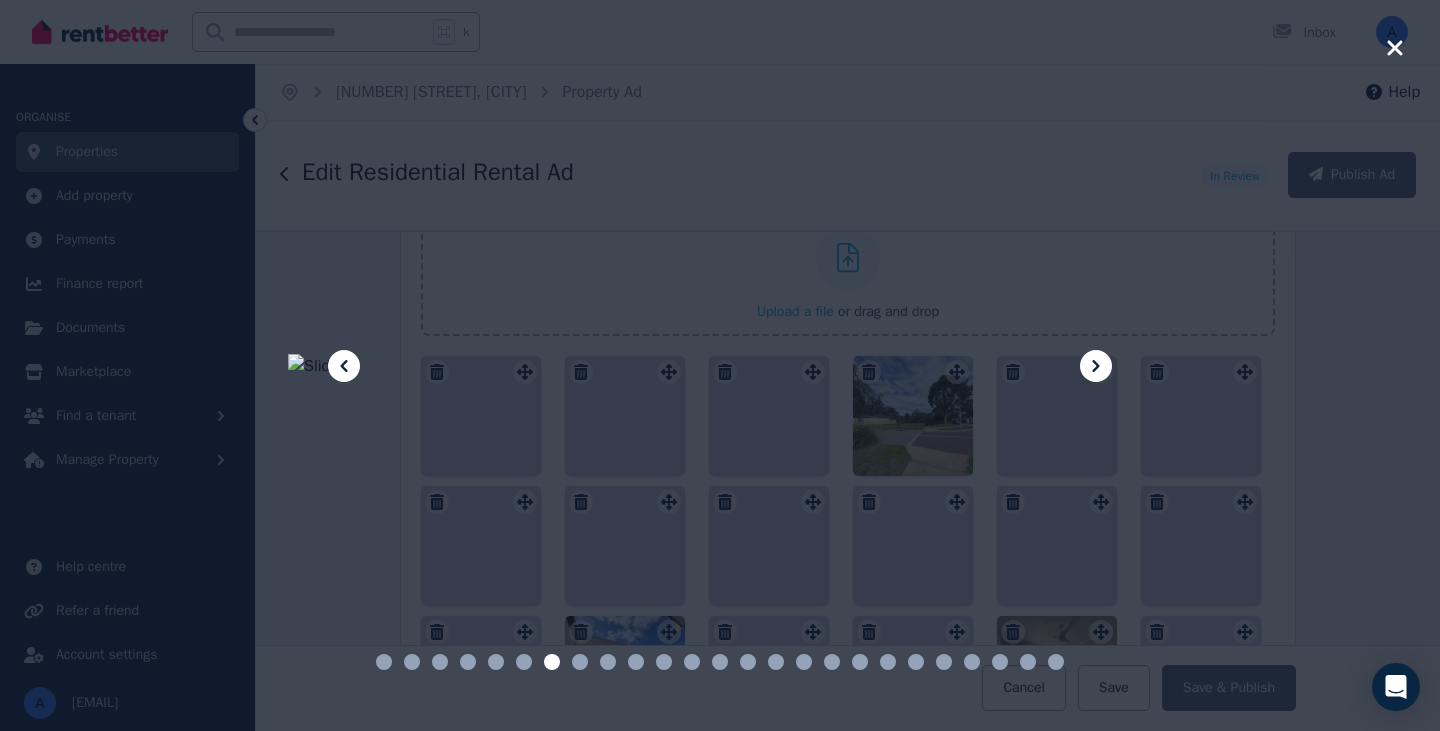 click 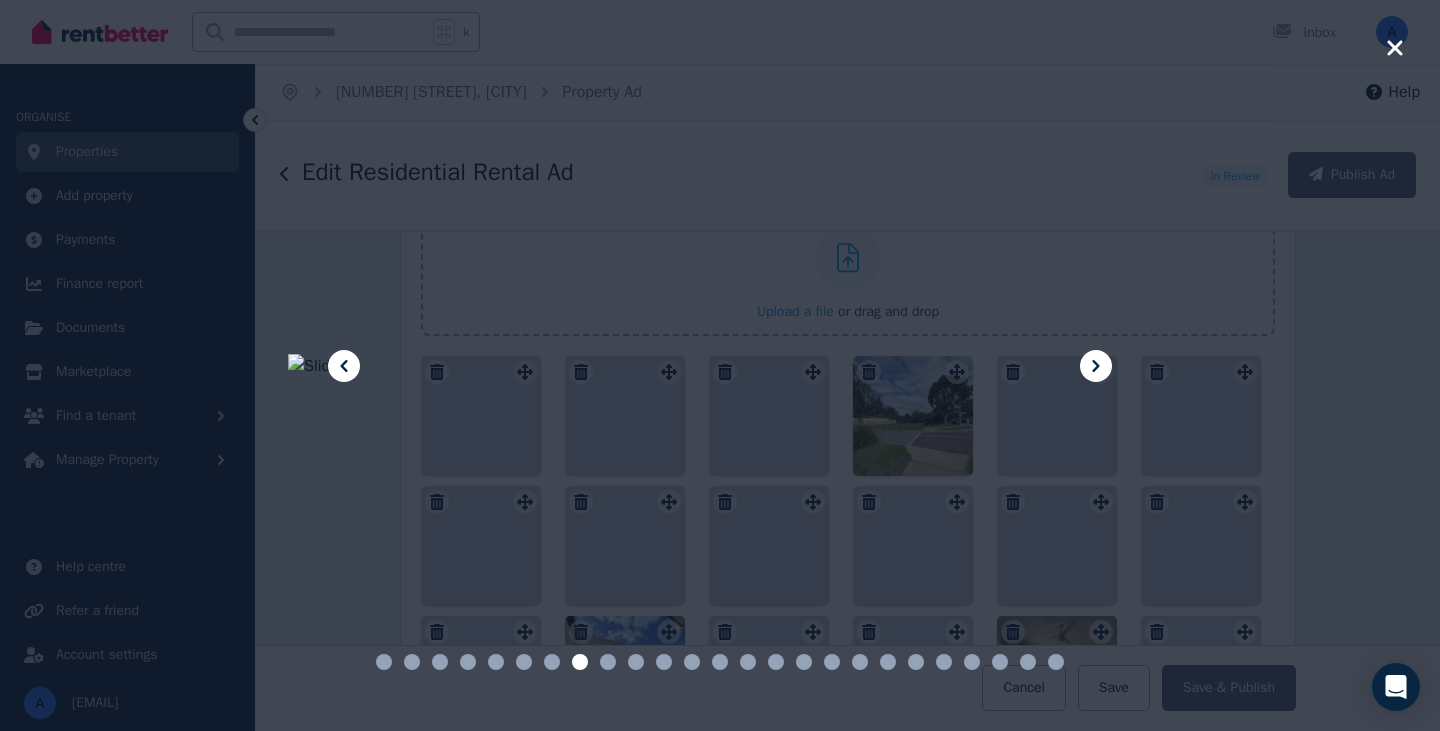 click 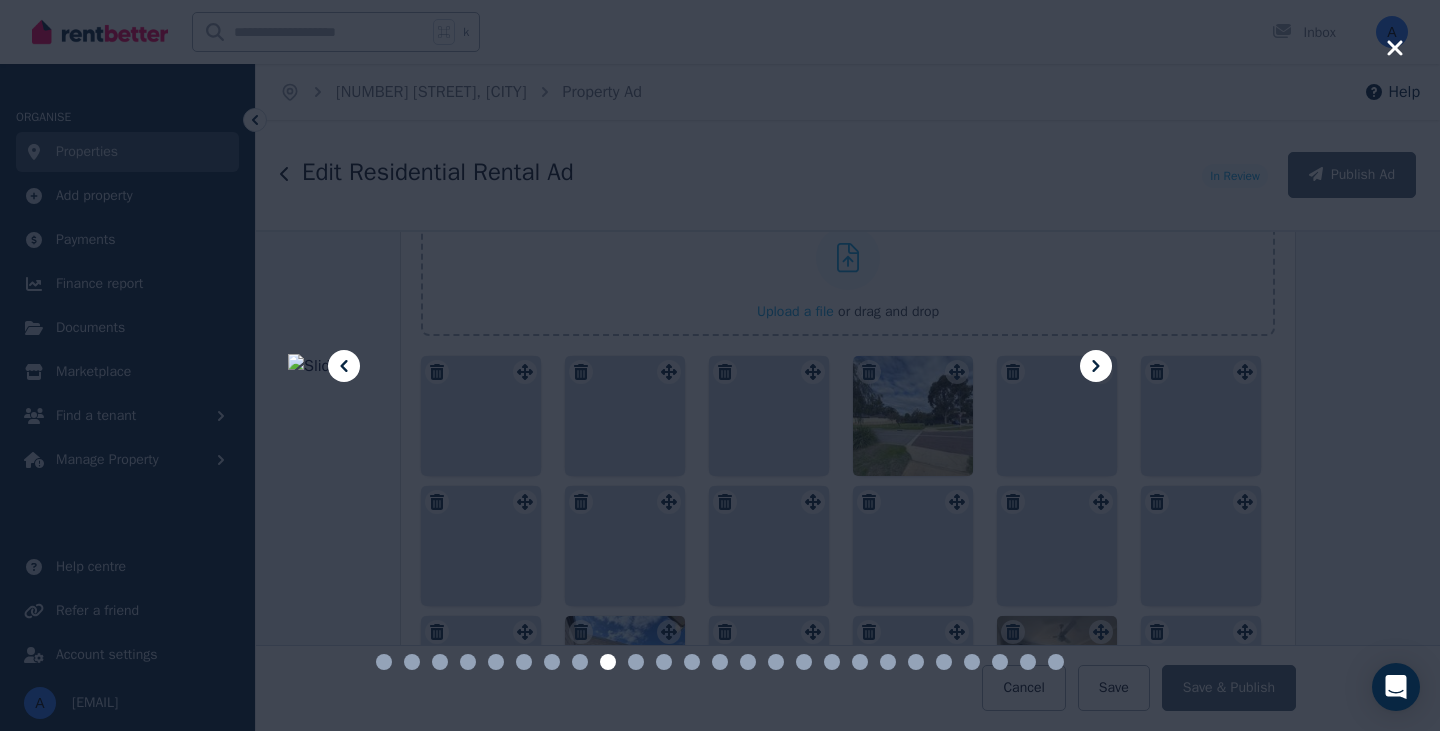 click 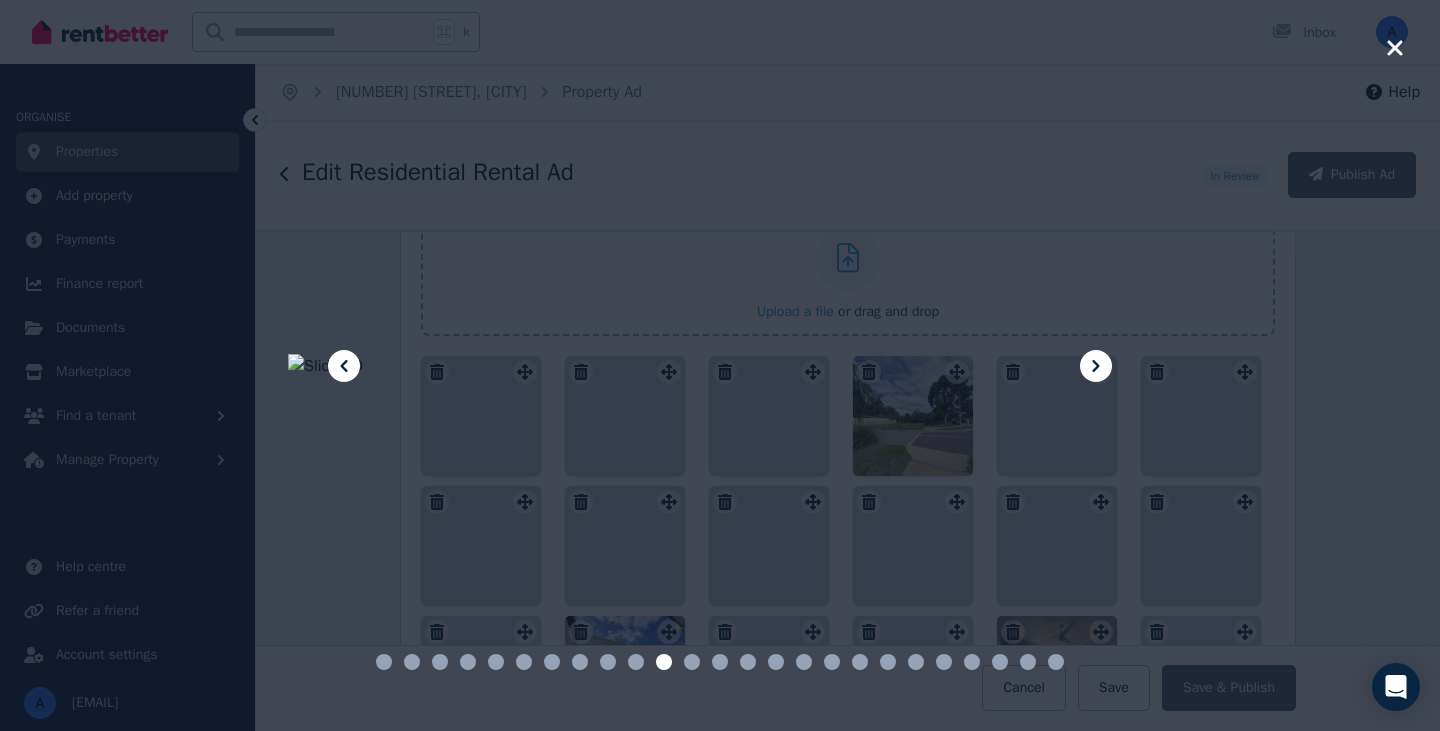 click 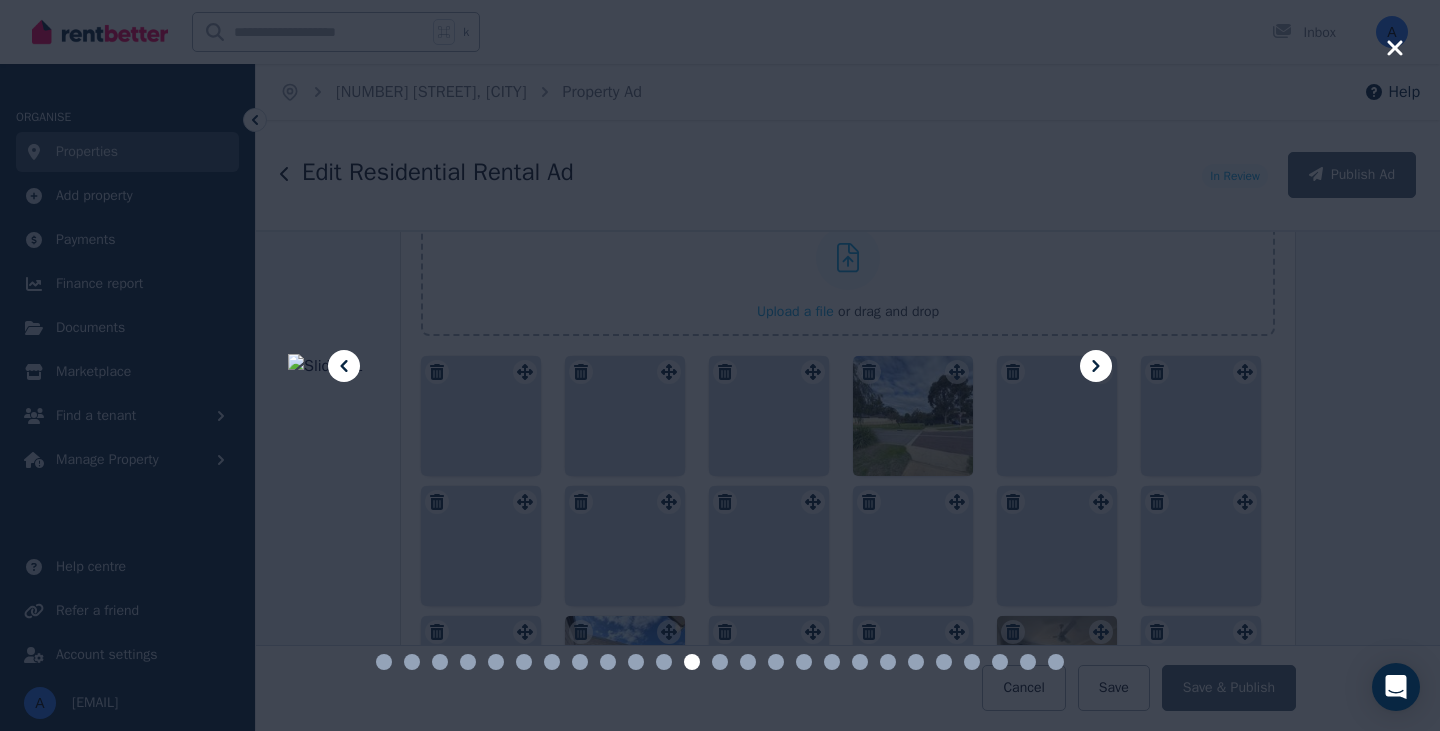click 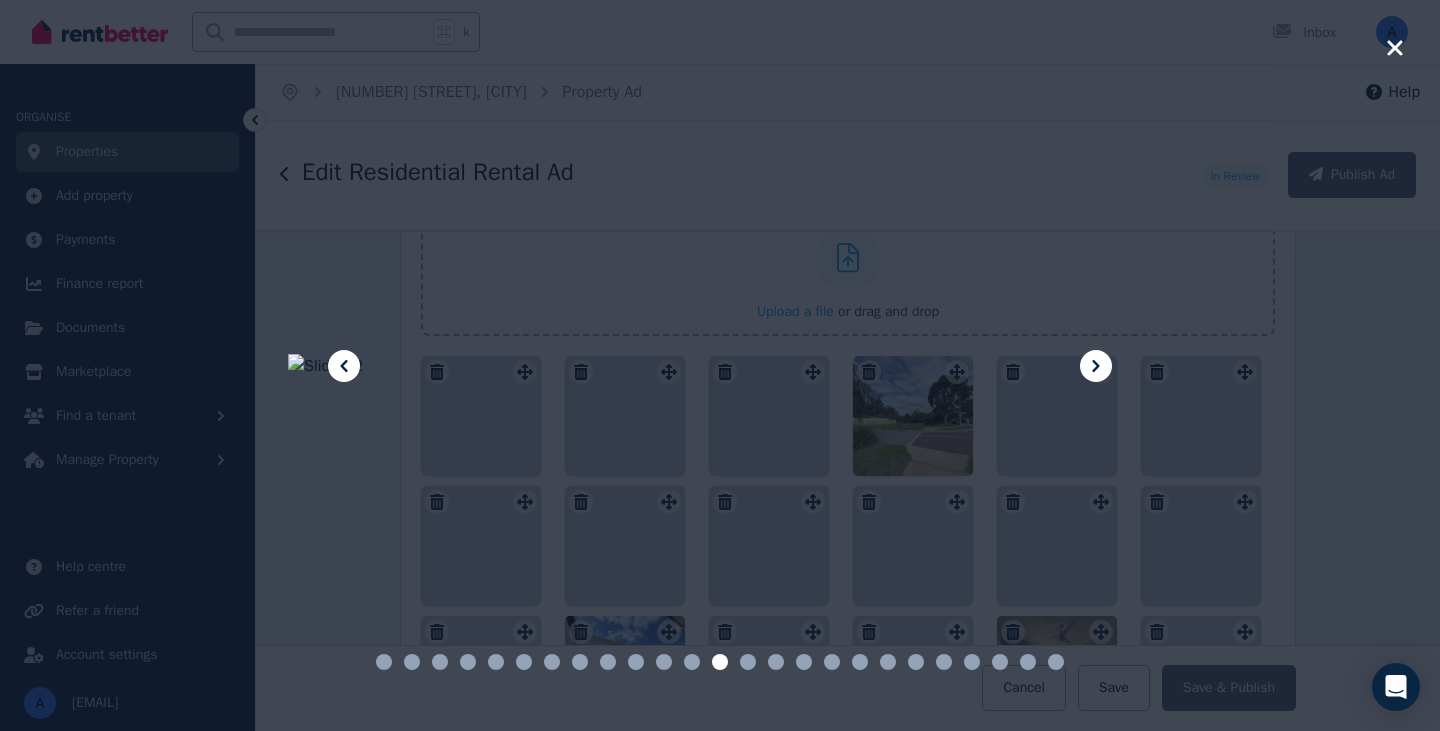 click at bounding box center [720, 365] 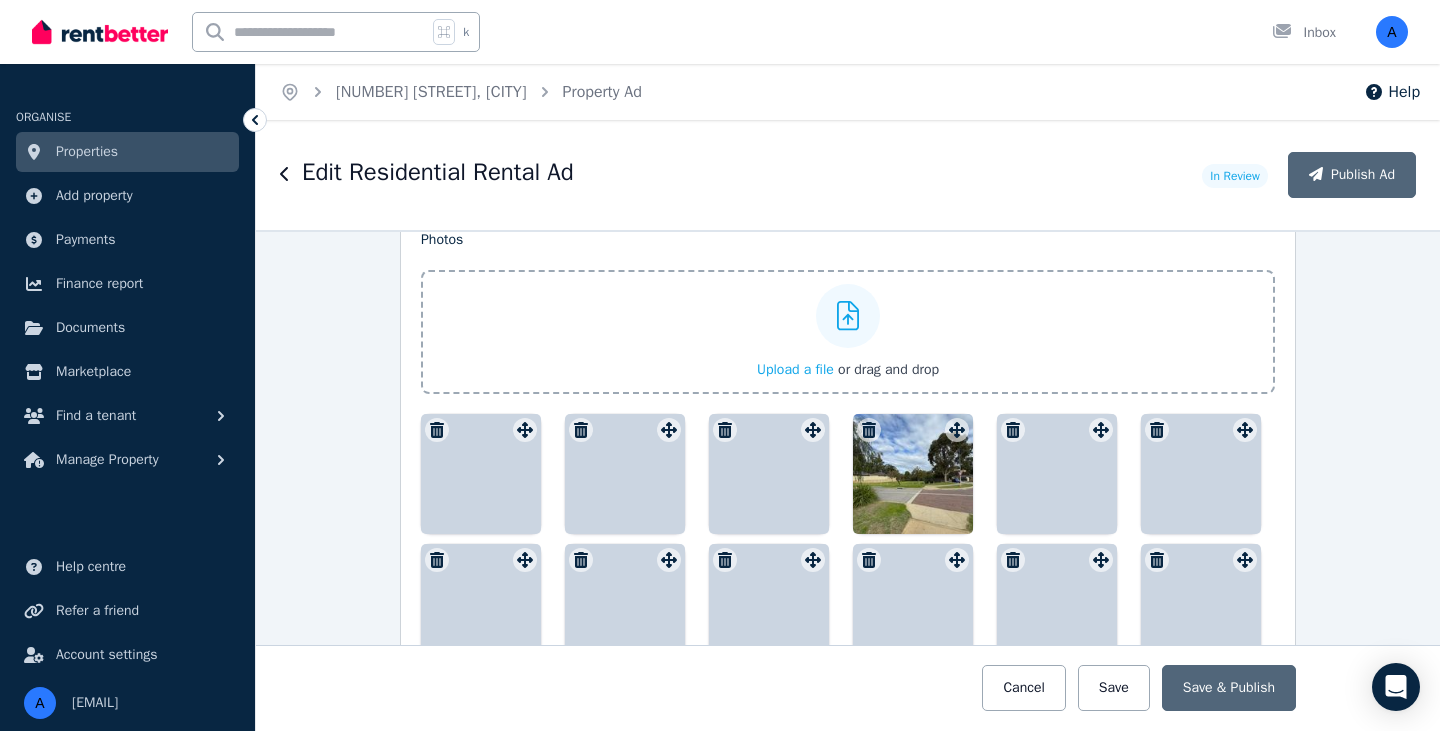 scroll, scrollTop: 2590, scrollLeft: 0, axis: vertical 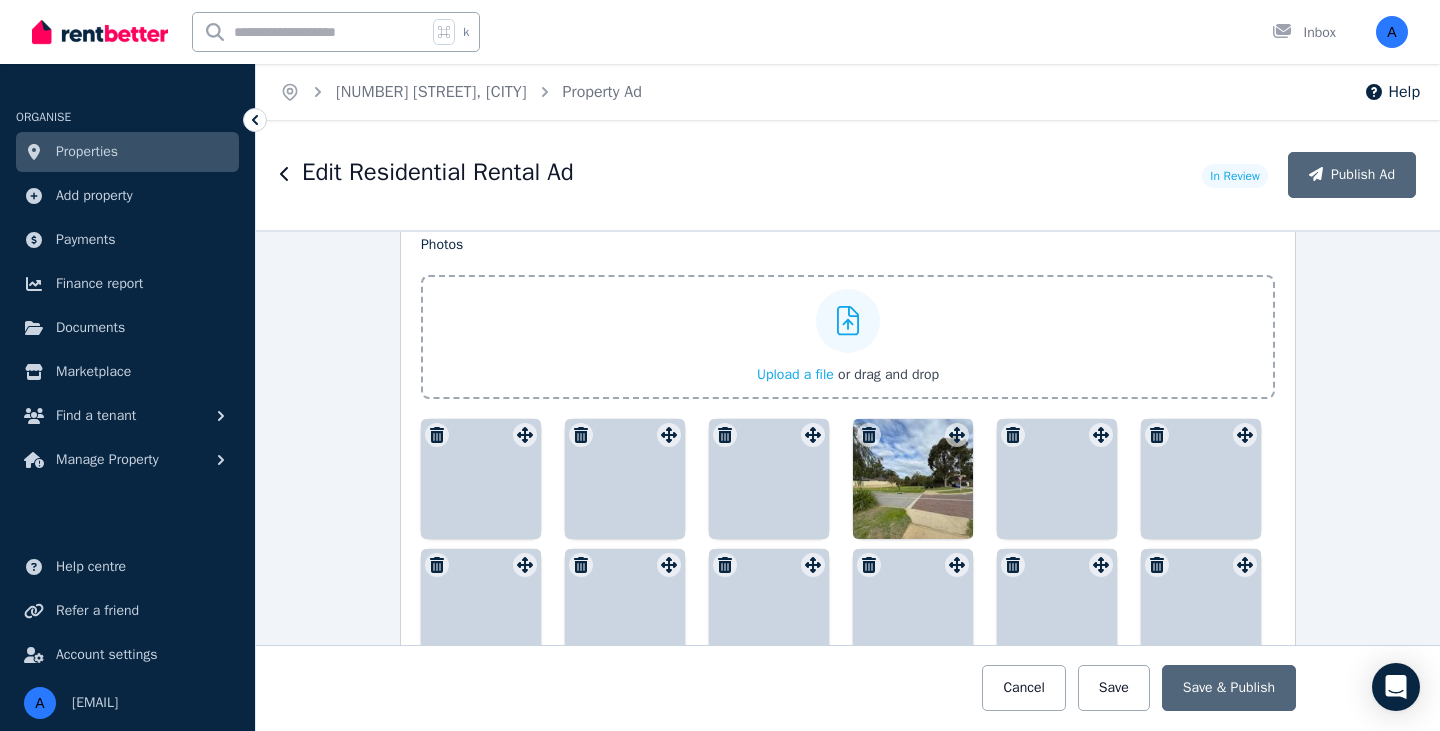click 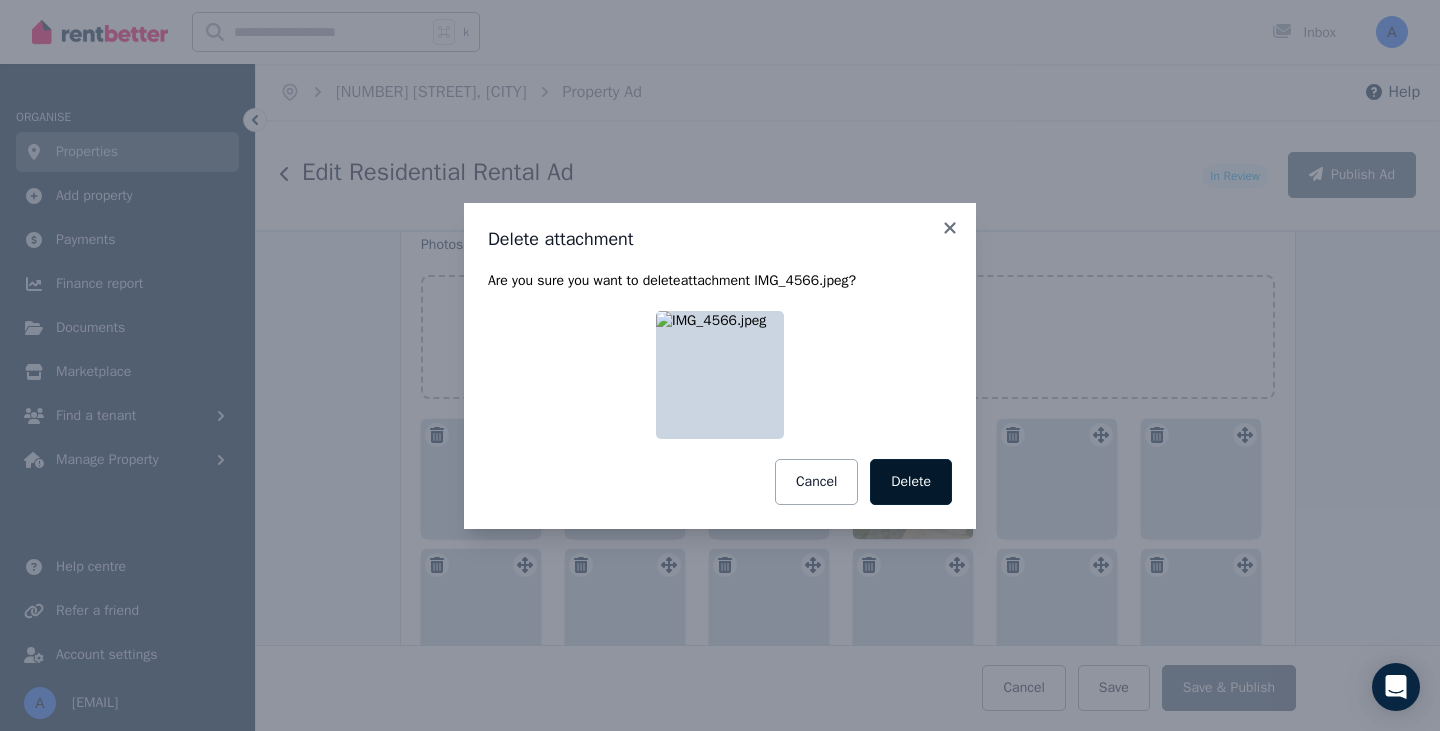 click on "Delete" at bounding box center (911, 482) 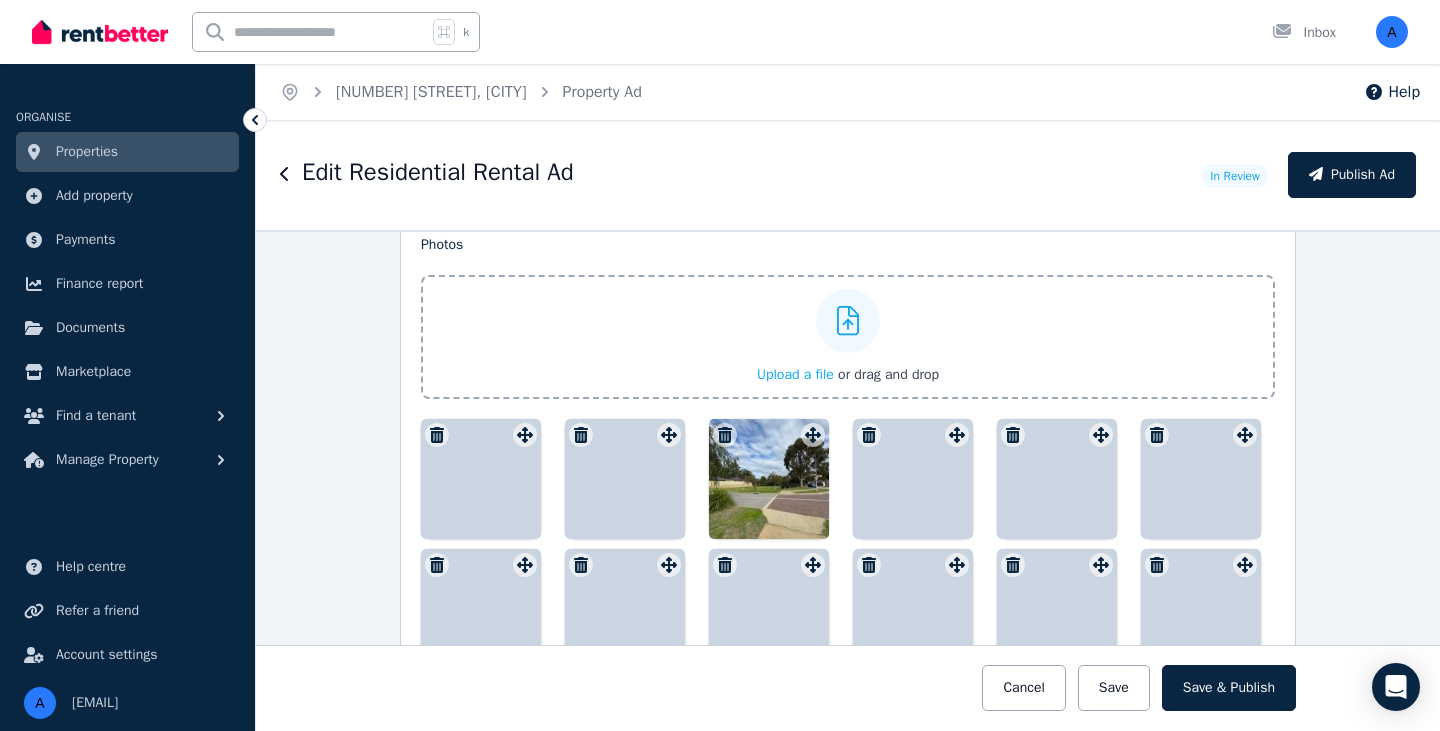 click 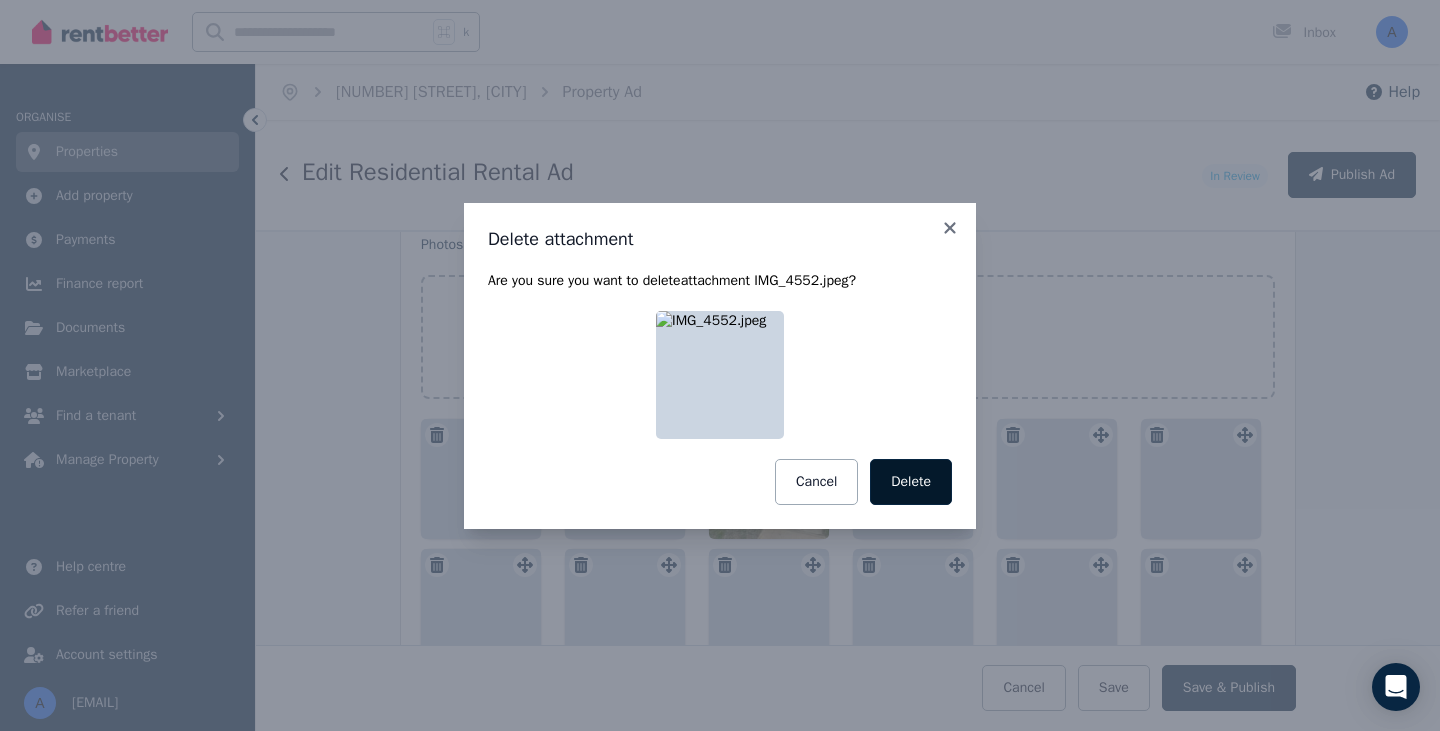 click on "Delete" at bounding box center [911, 482] 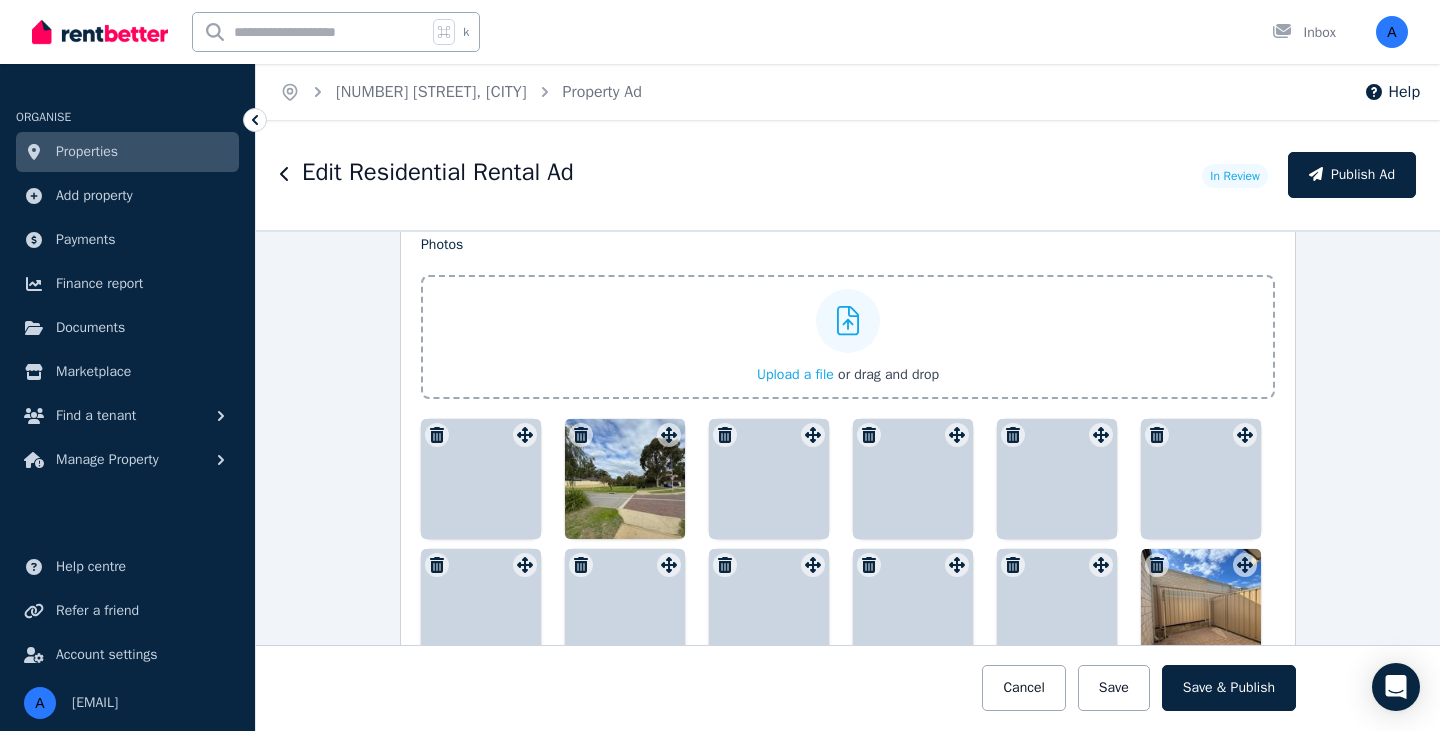 click 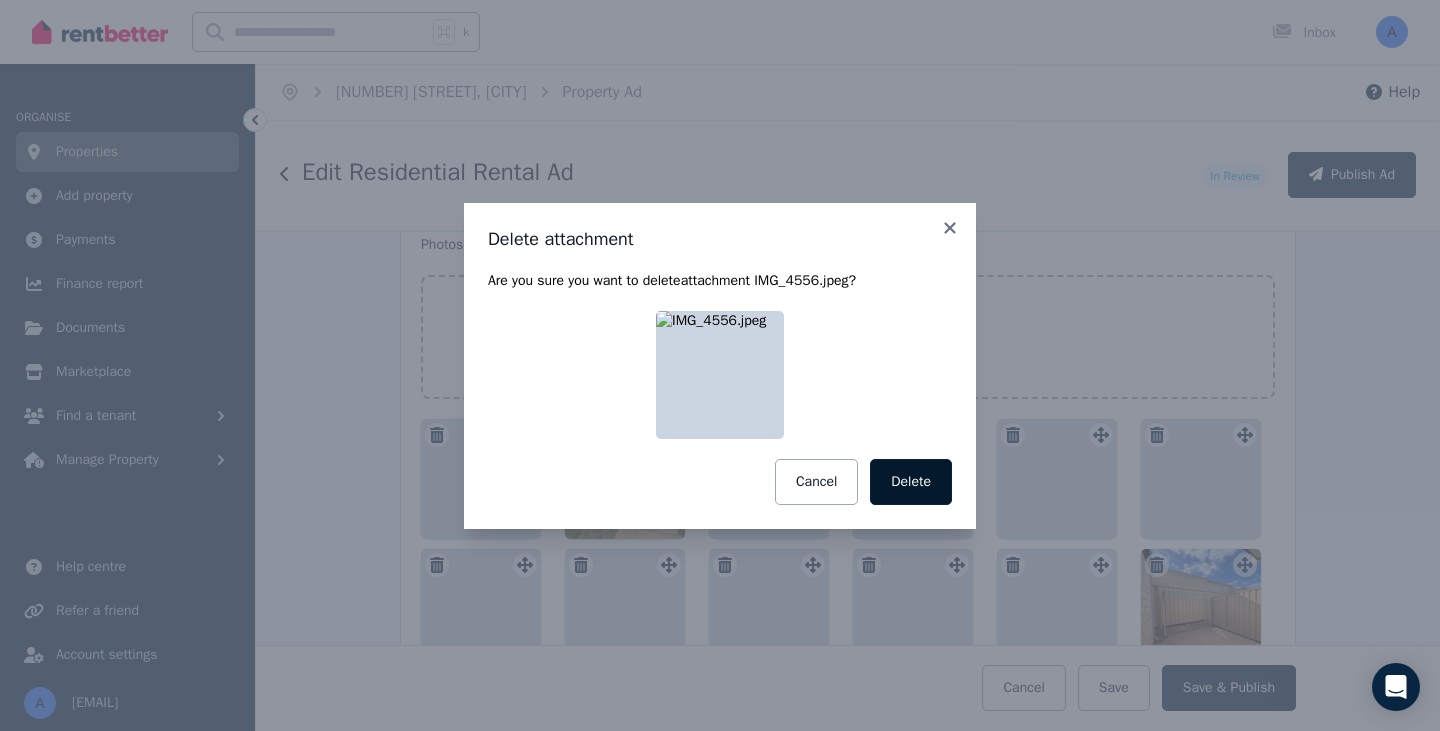 click on "Delete" at bounding box center (911, 482) 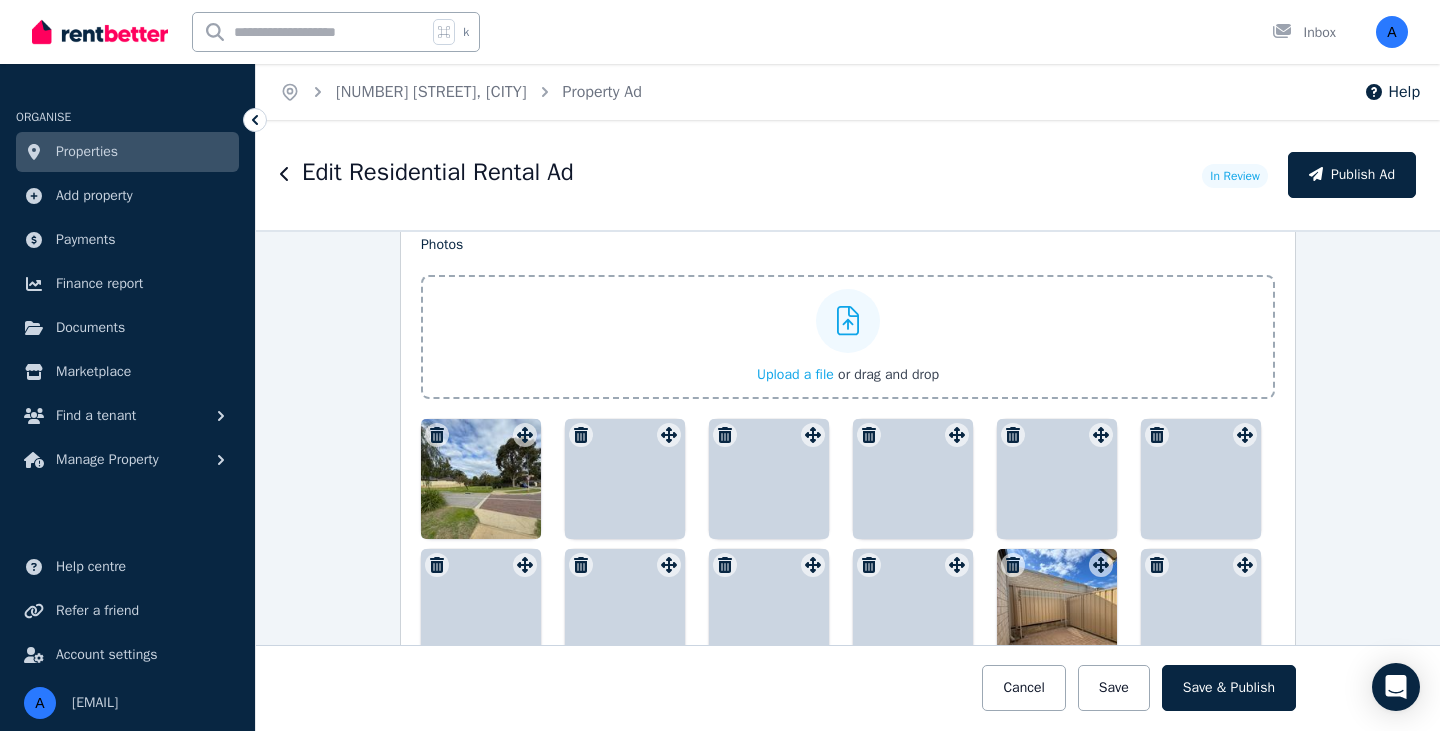 click 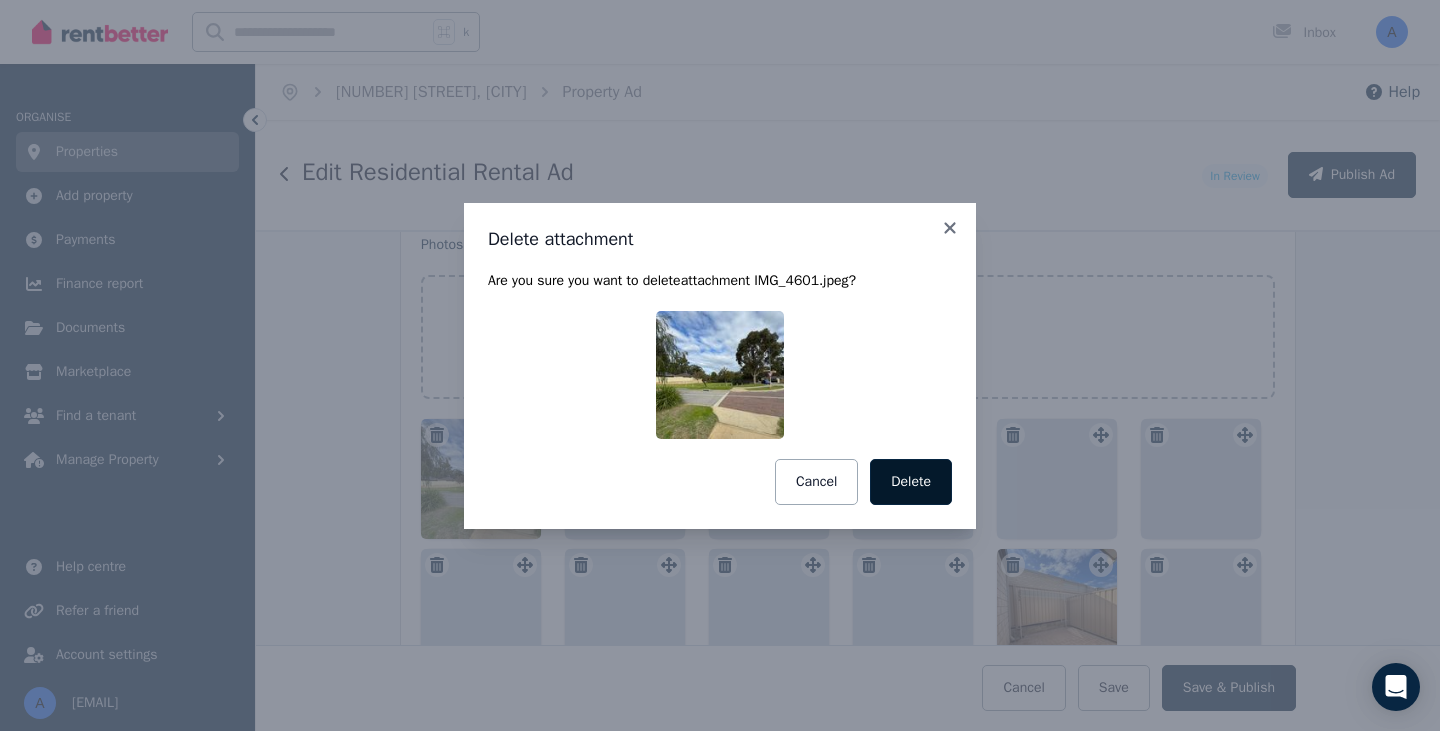 click on "Delete" at bounding box center [911, 482] 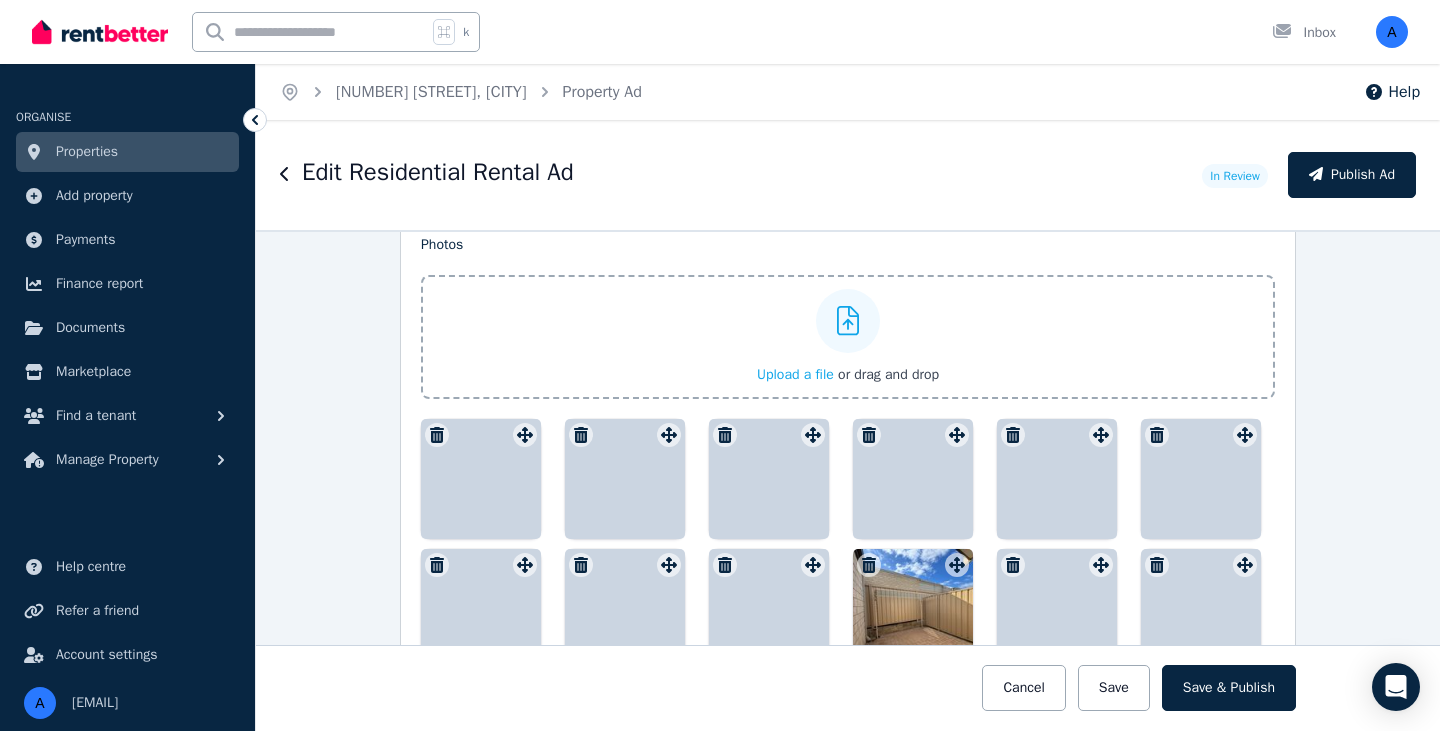 click 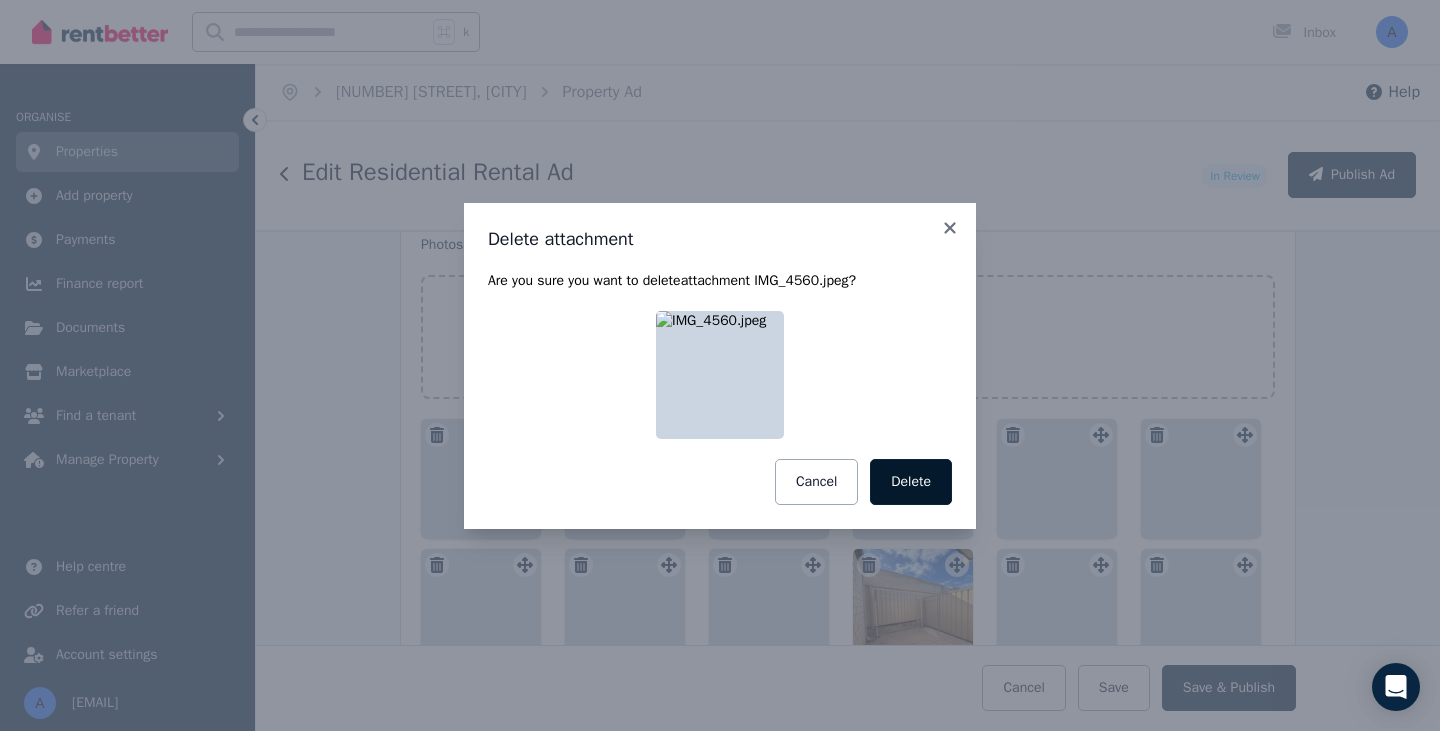 click on "Delete" at bounding box center [911, 482] 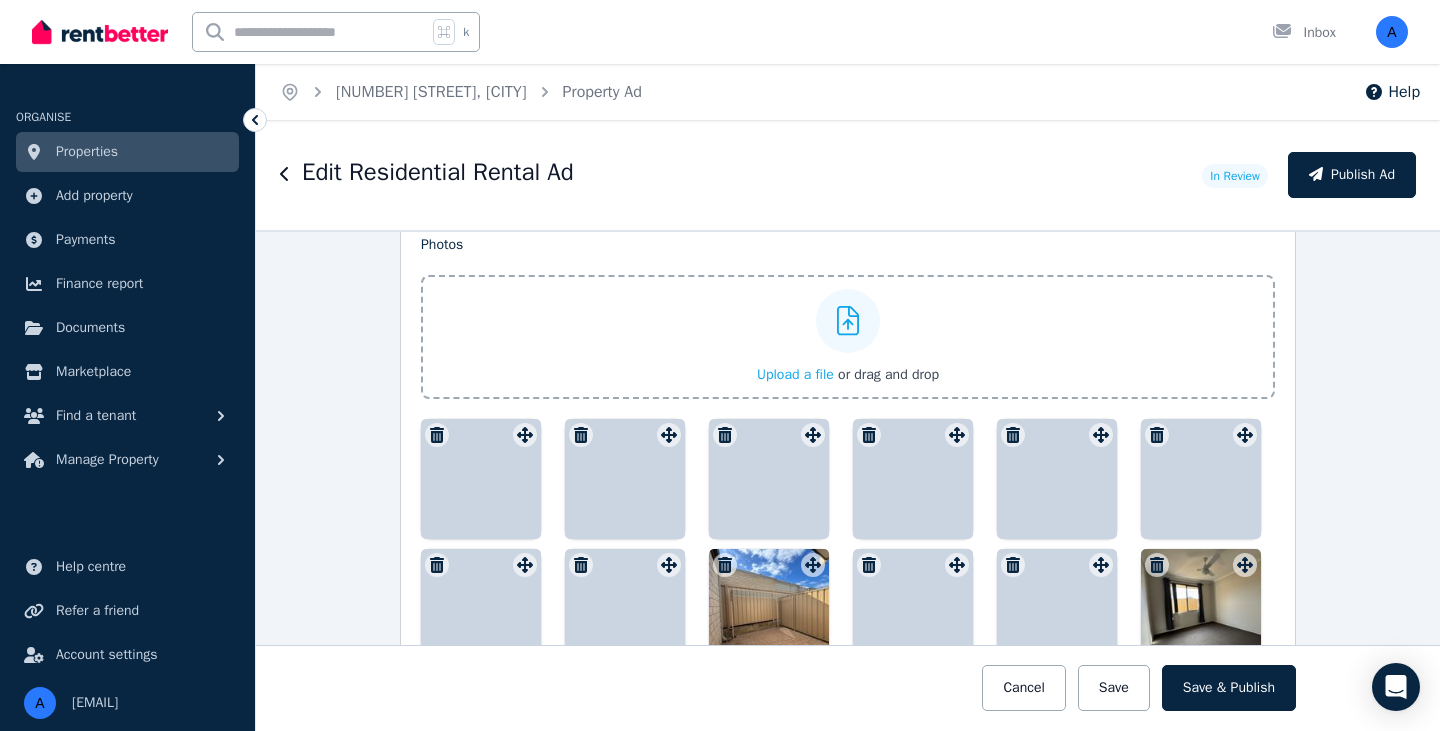 click 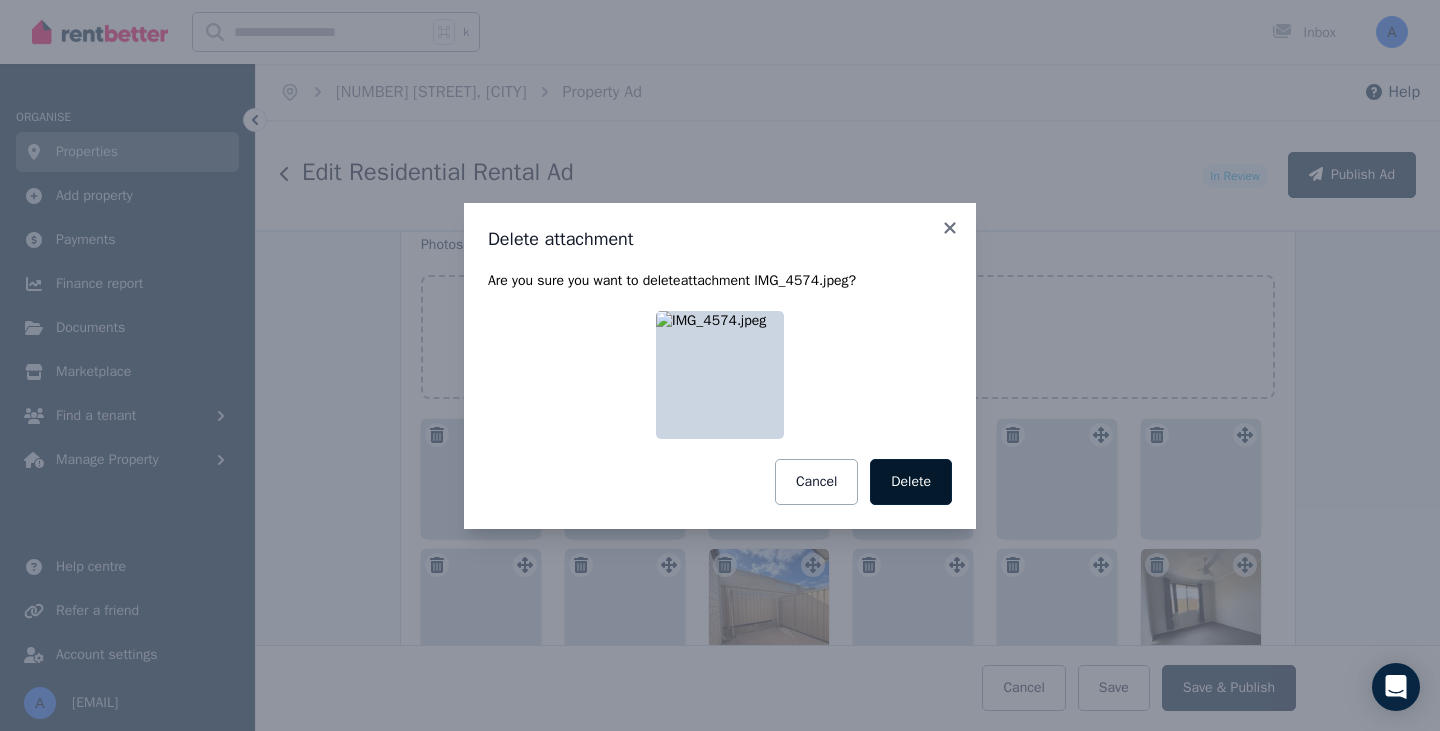 click on "Delete" at bounding box center (911, 482) 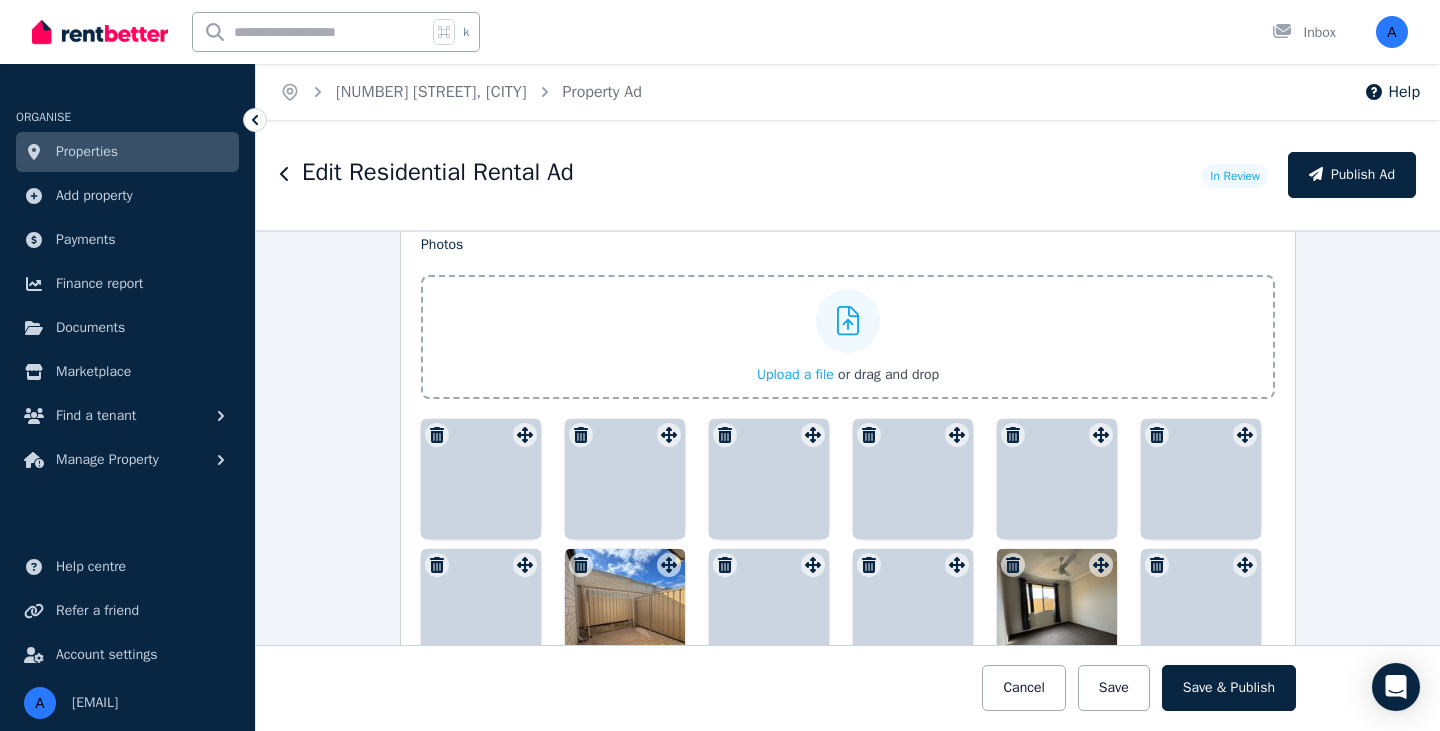 click 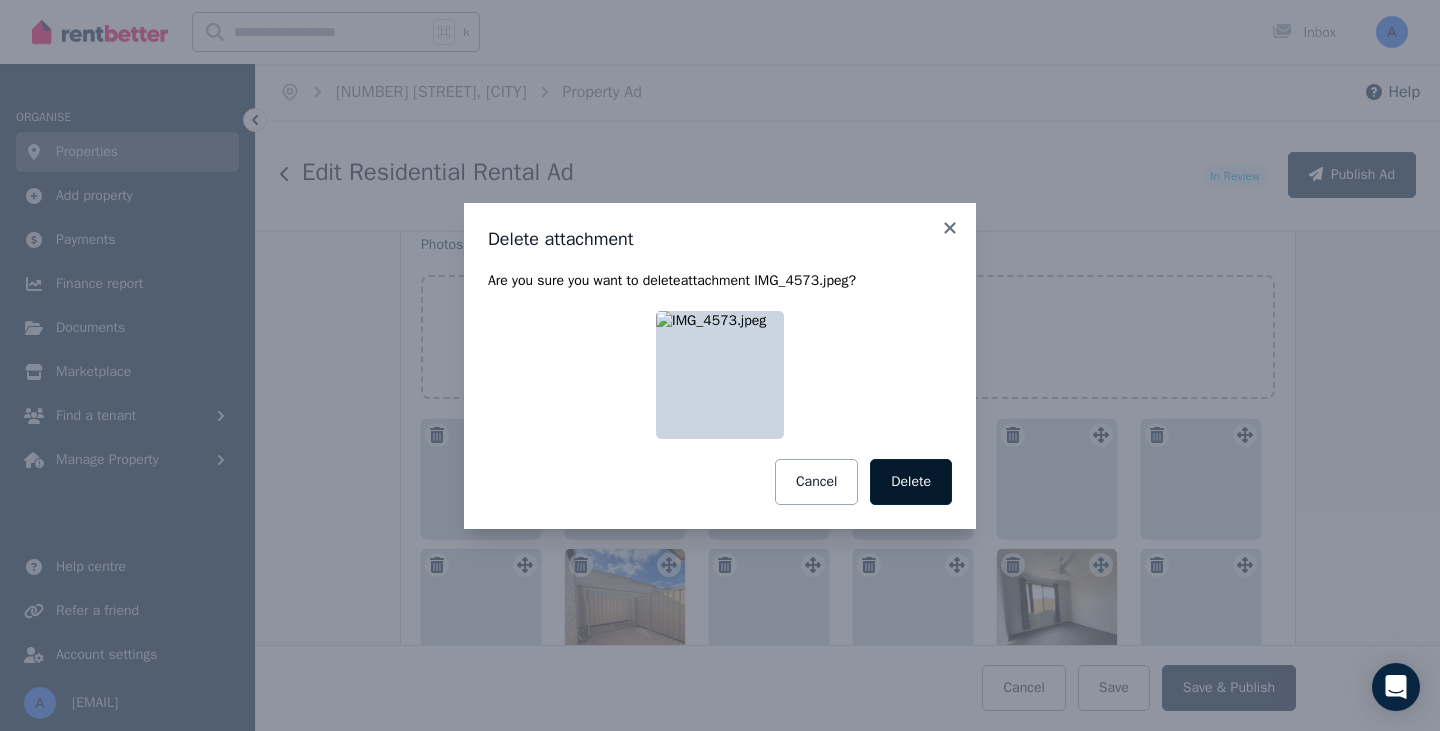 click on "Delete" at bounding box center [911, 482] 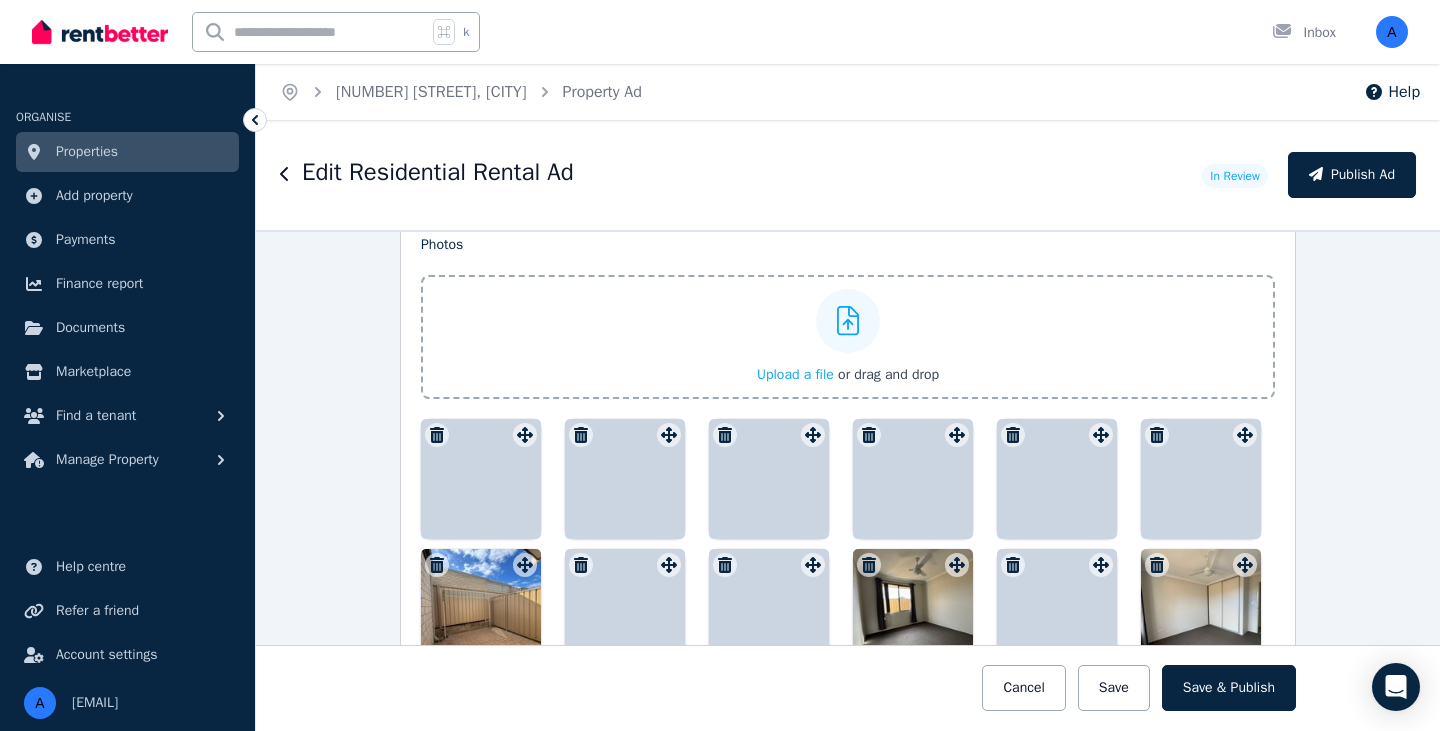 click 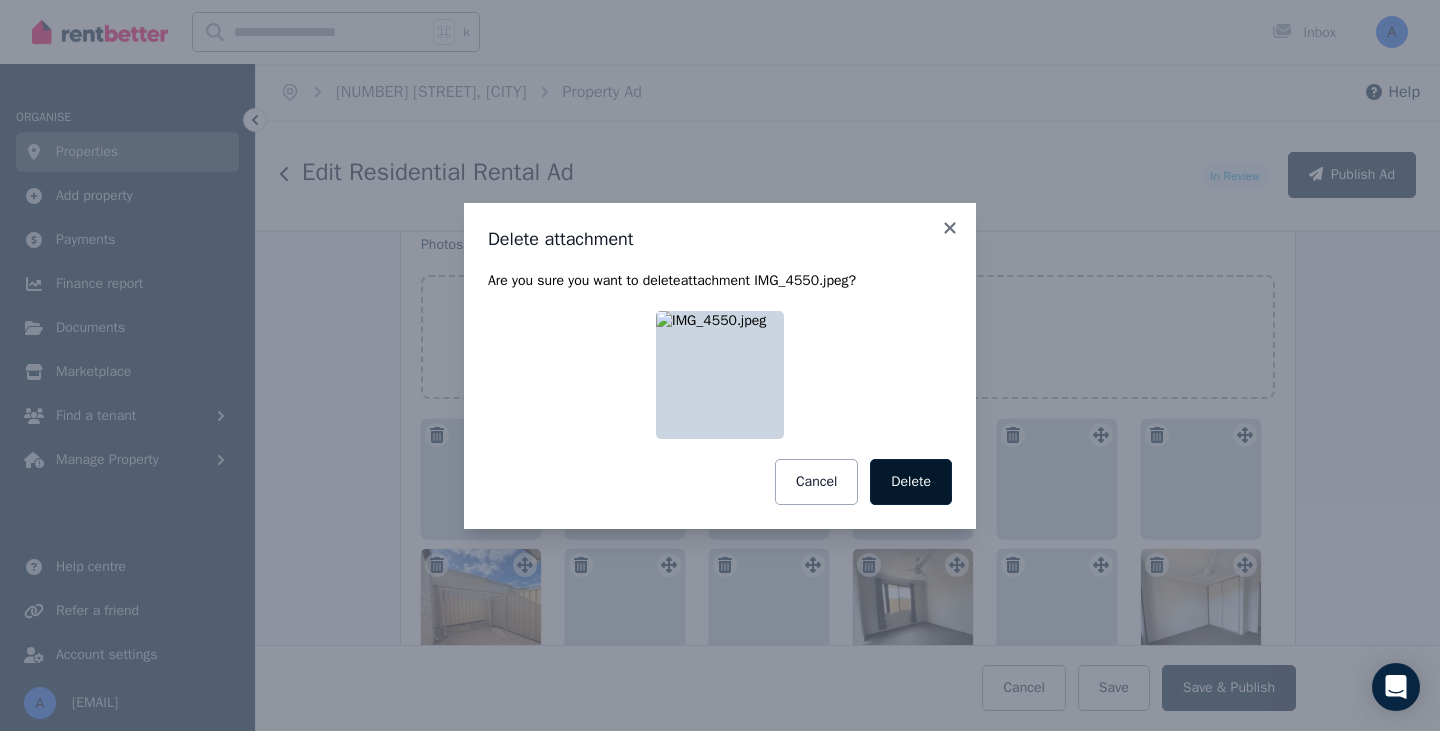 click on "Delete" at bounding box center [911, 482] 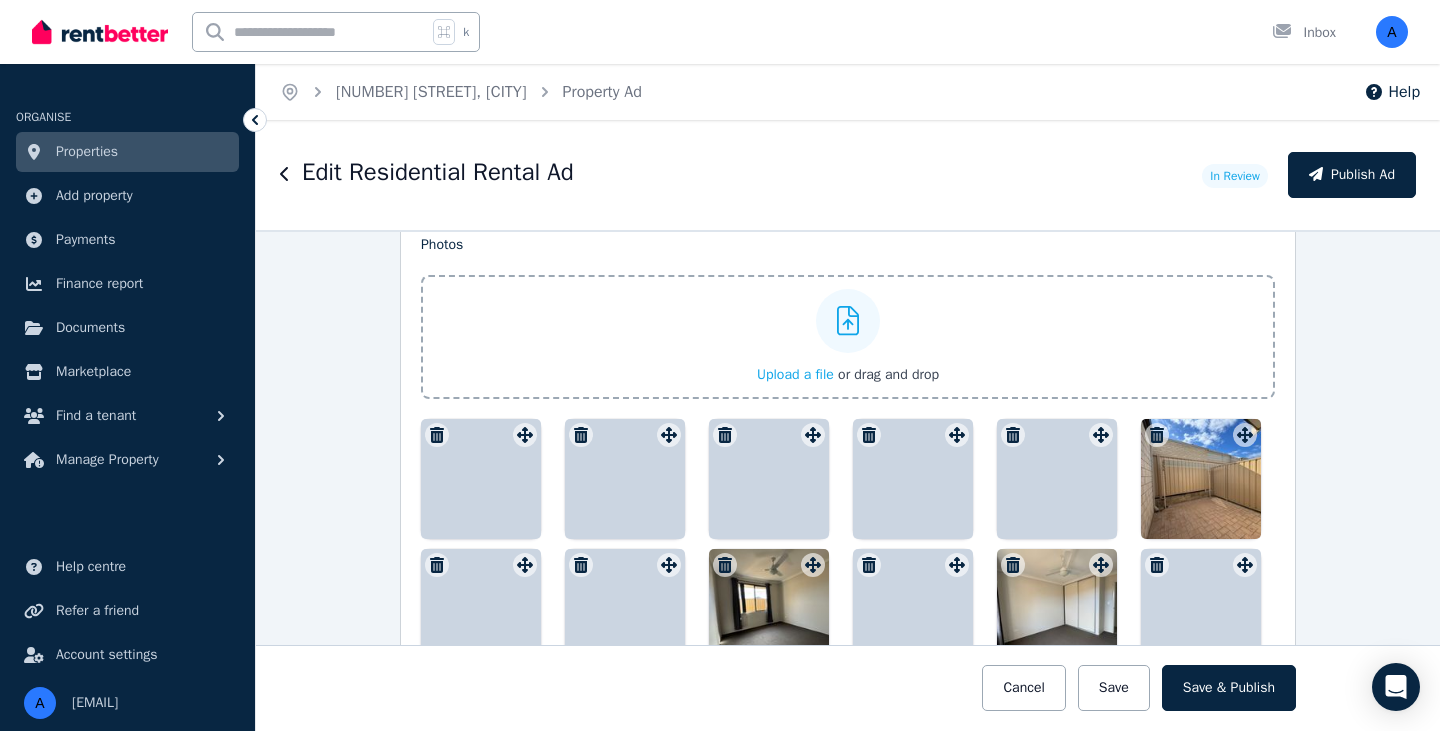 click 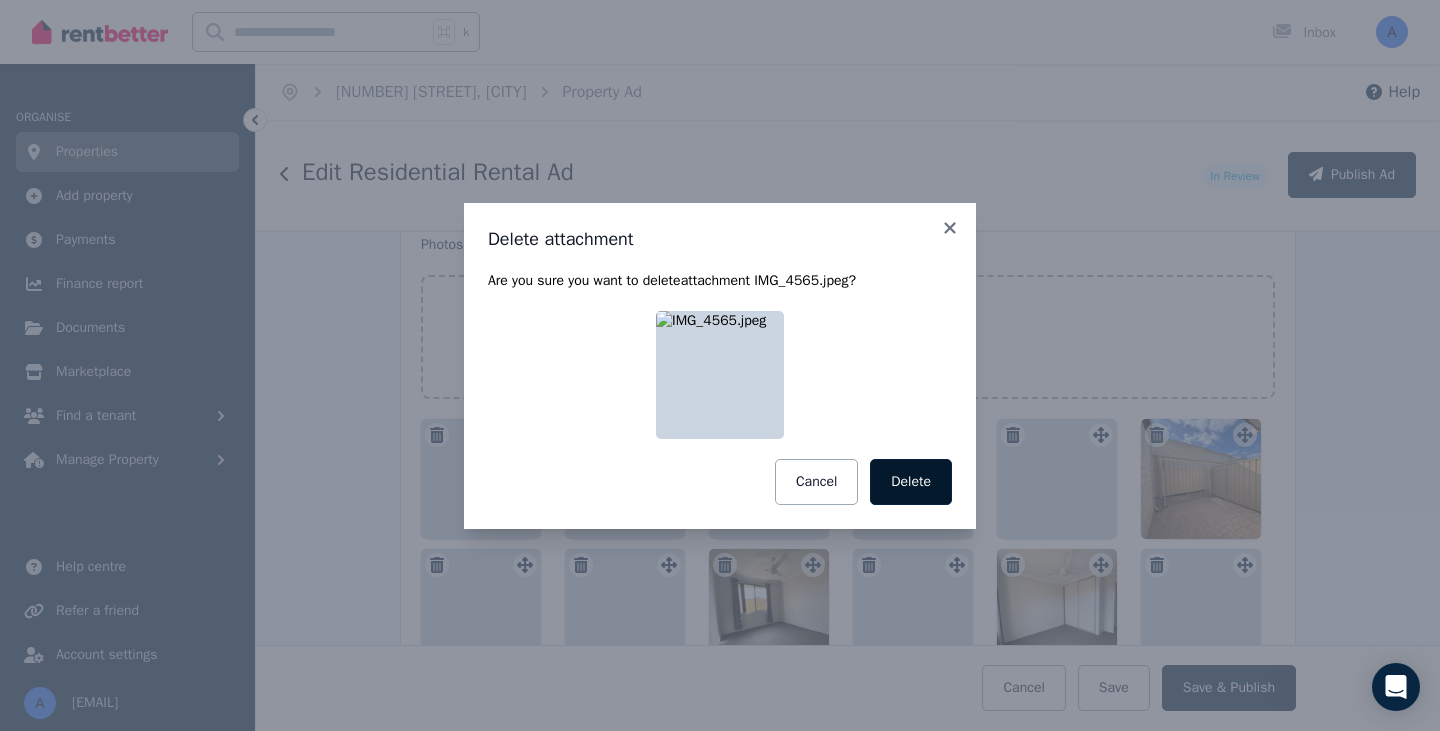 click on "Delete" at bounding box center (911, 482) 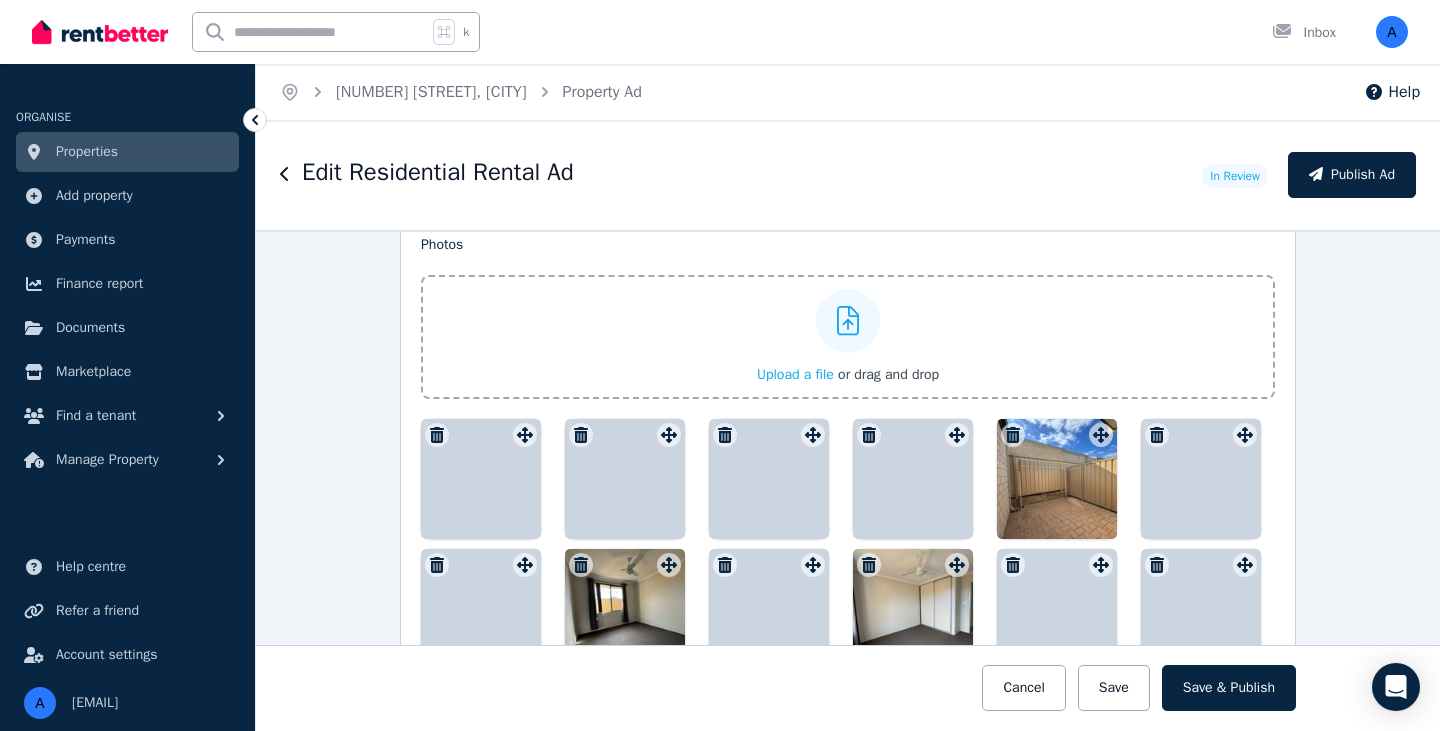 click 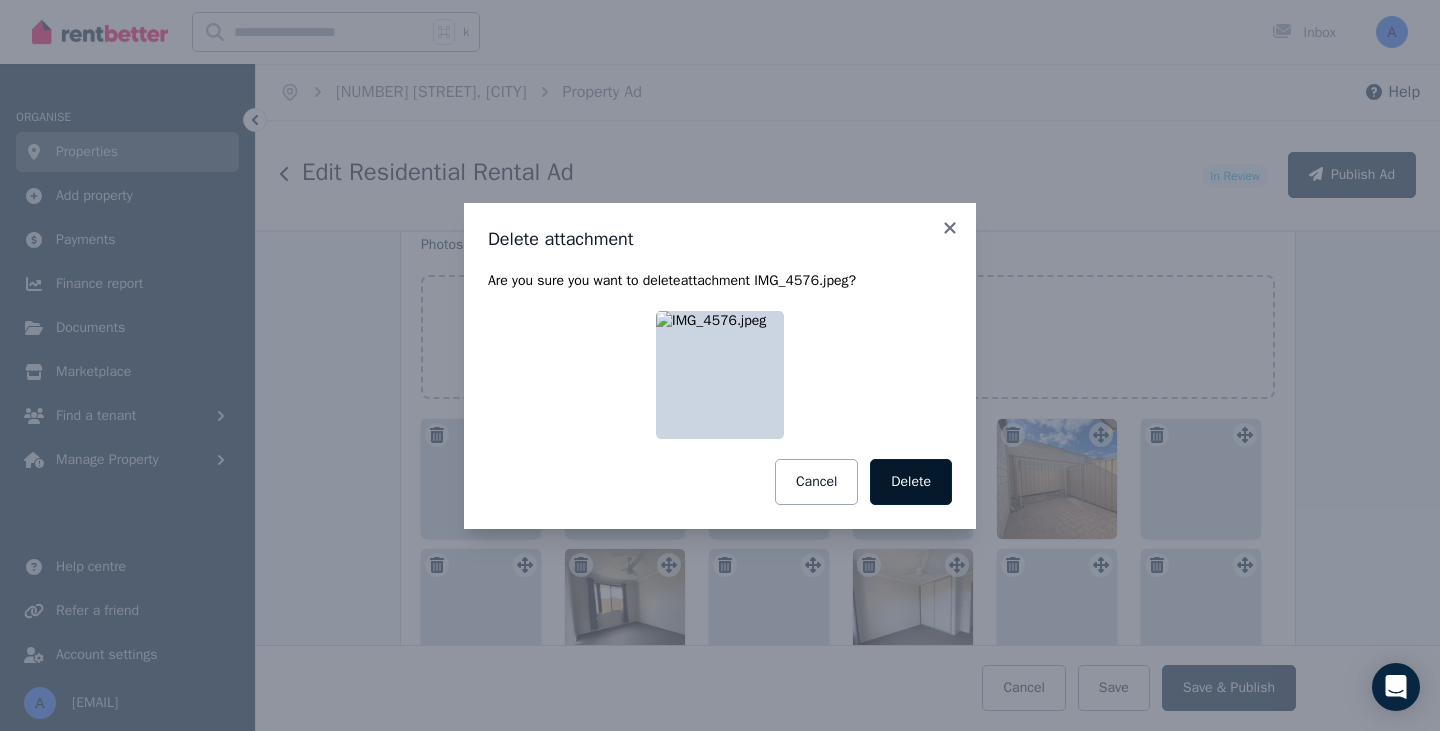 click on "Delete" at bounding box center (911, 482) 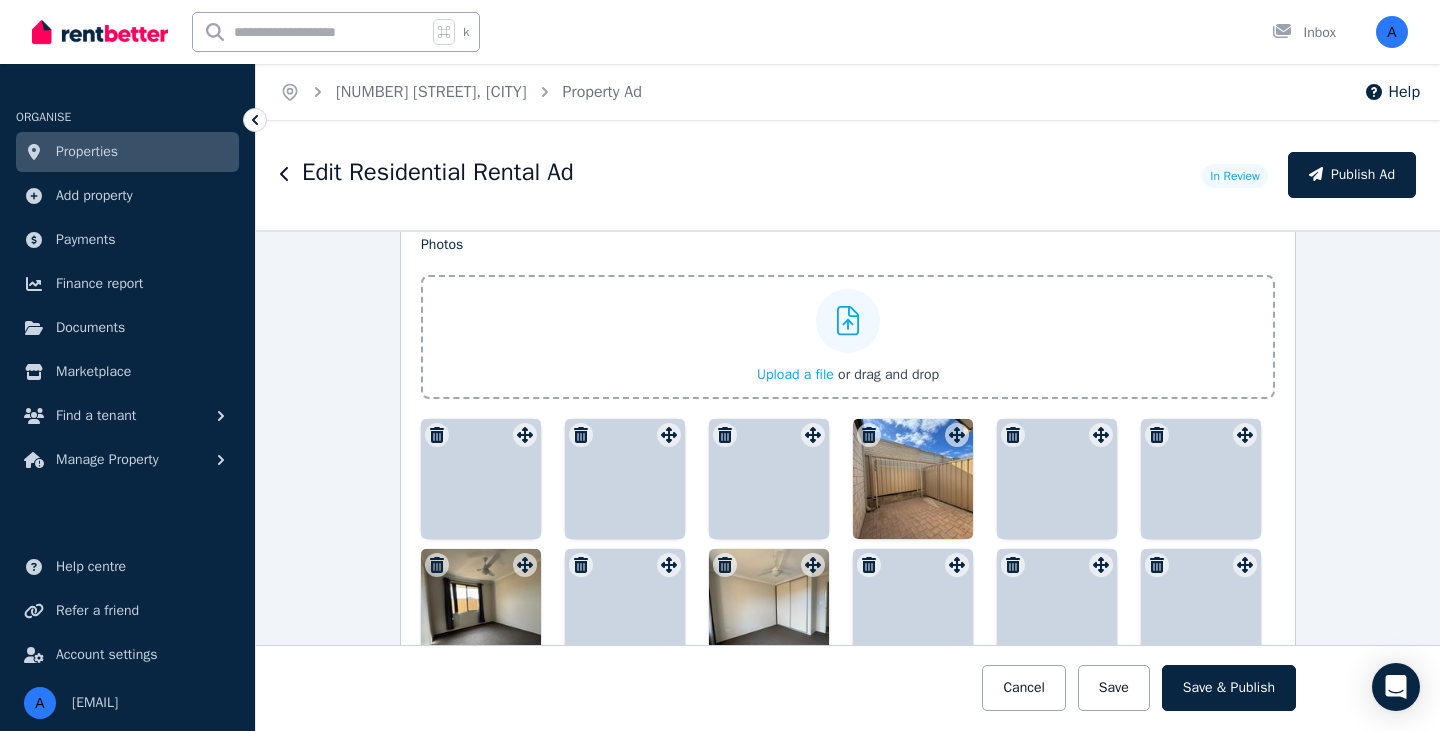 click 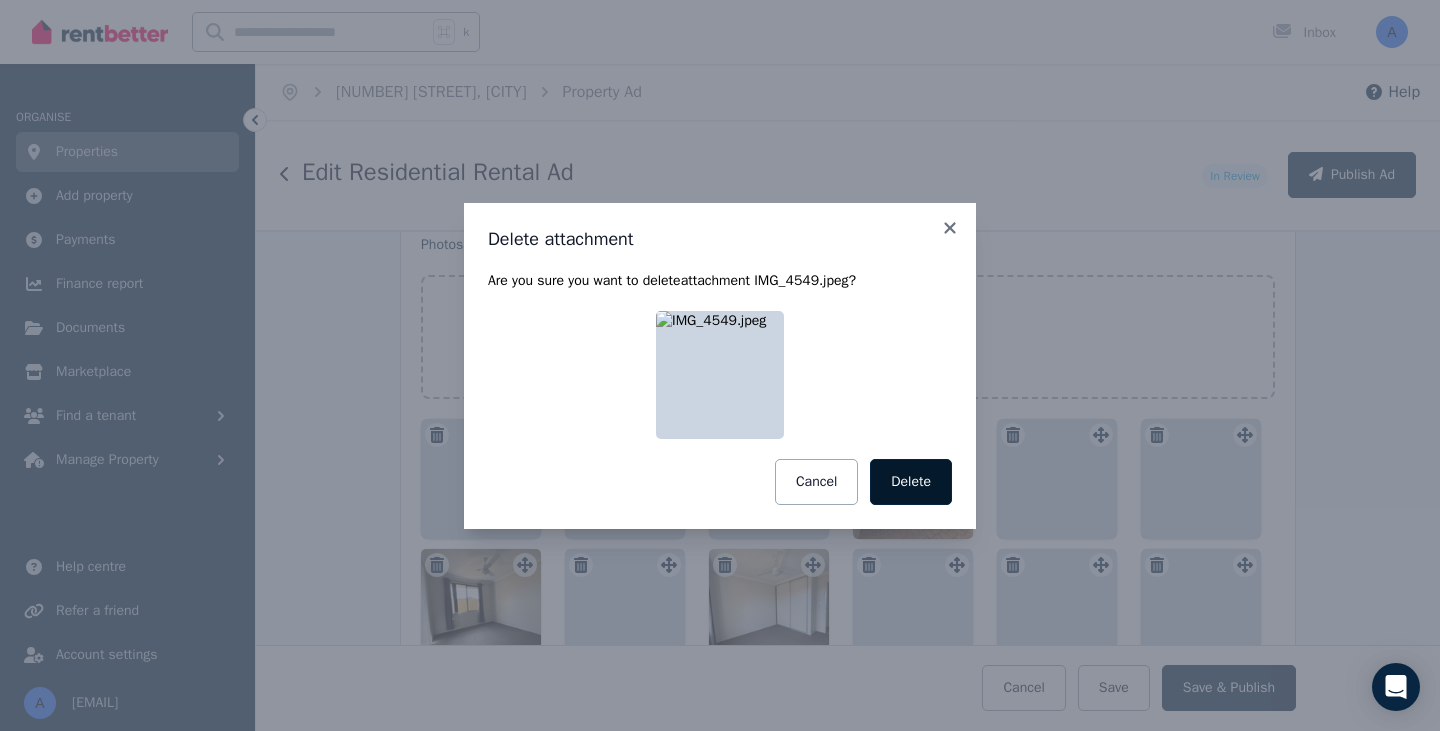 click on "Delete" at bounding box center (911, 482) 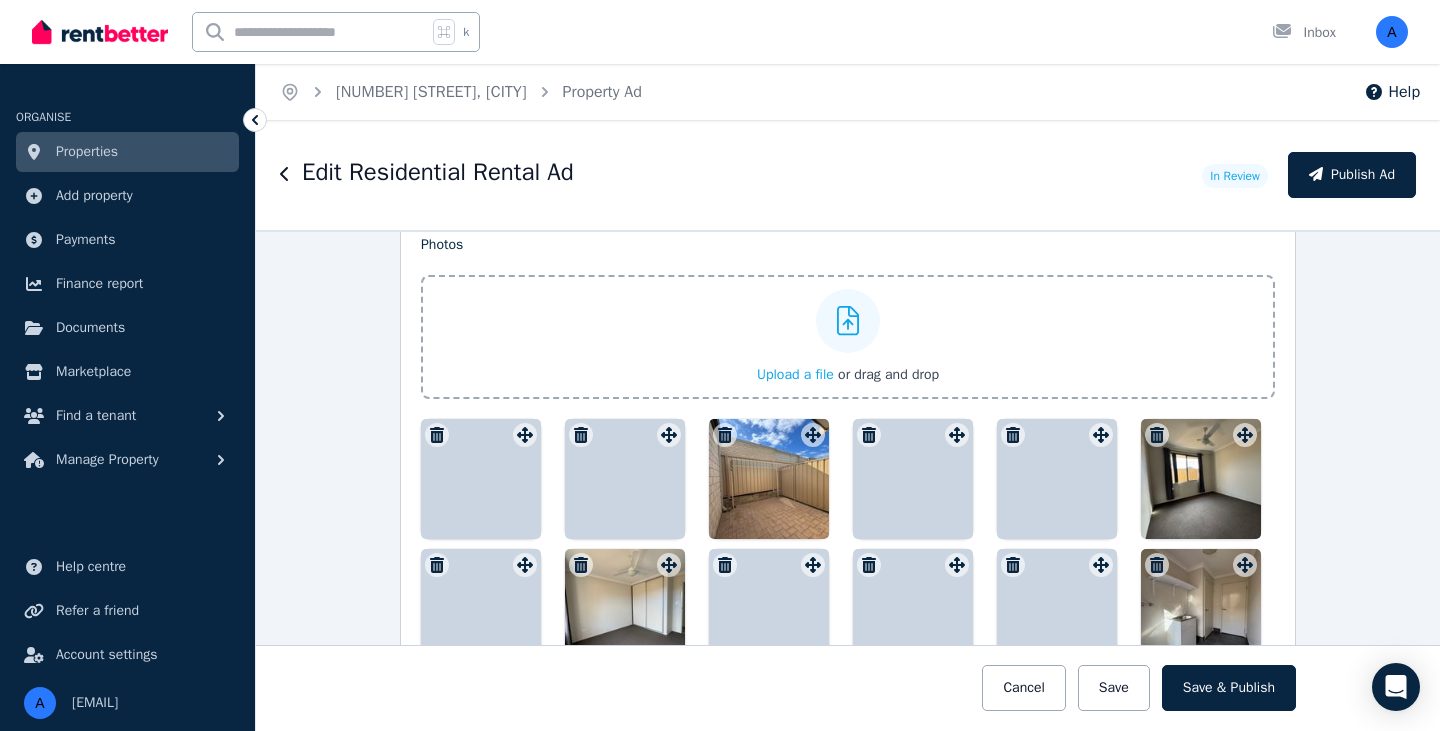 click 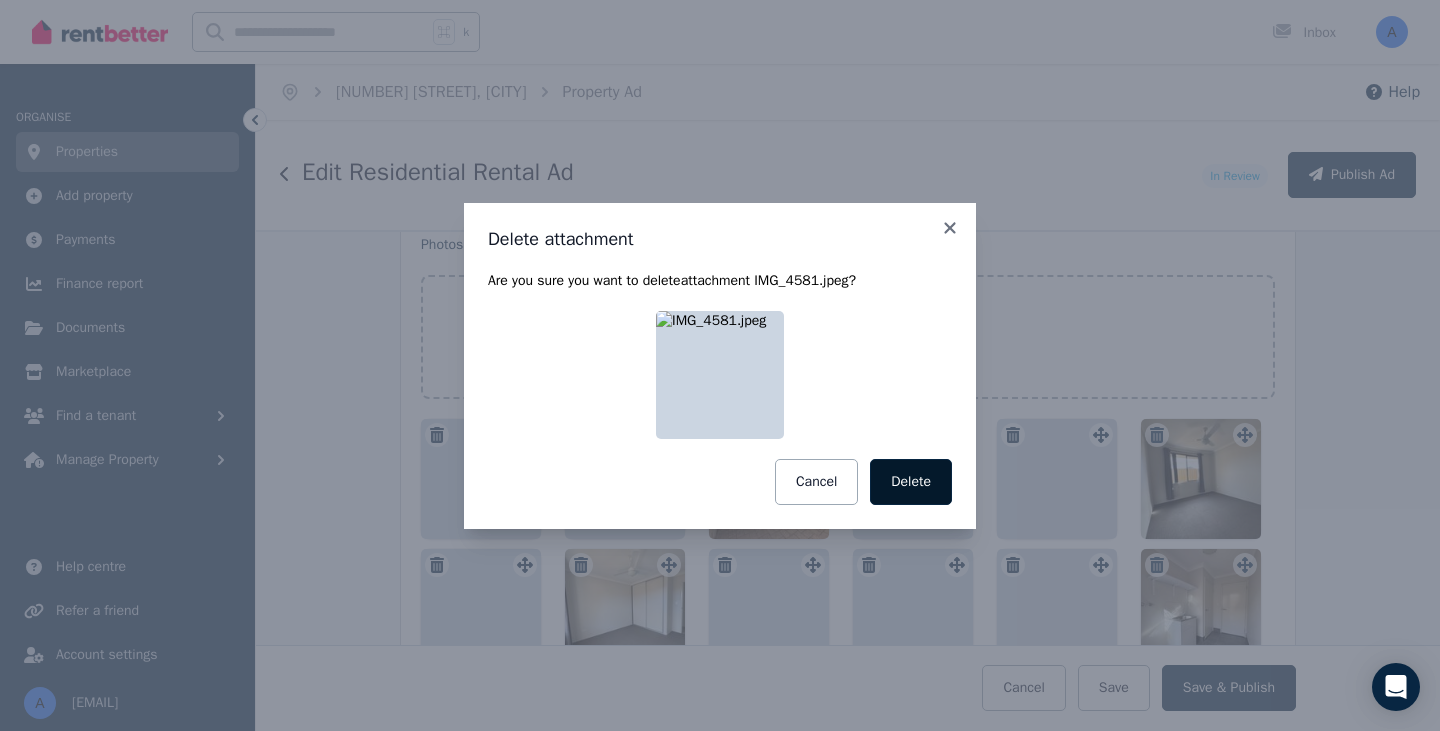 click on "Delete" at bounding box center (911, 482) 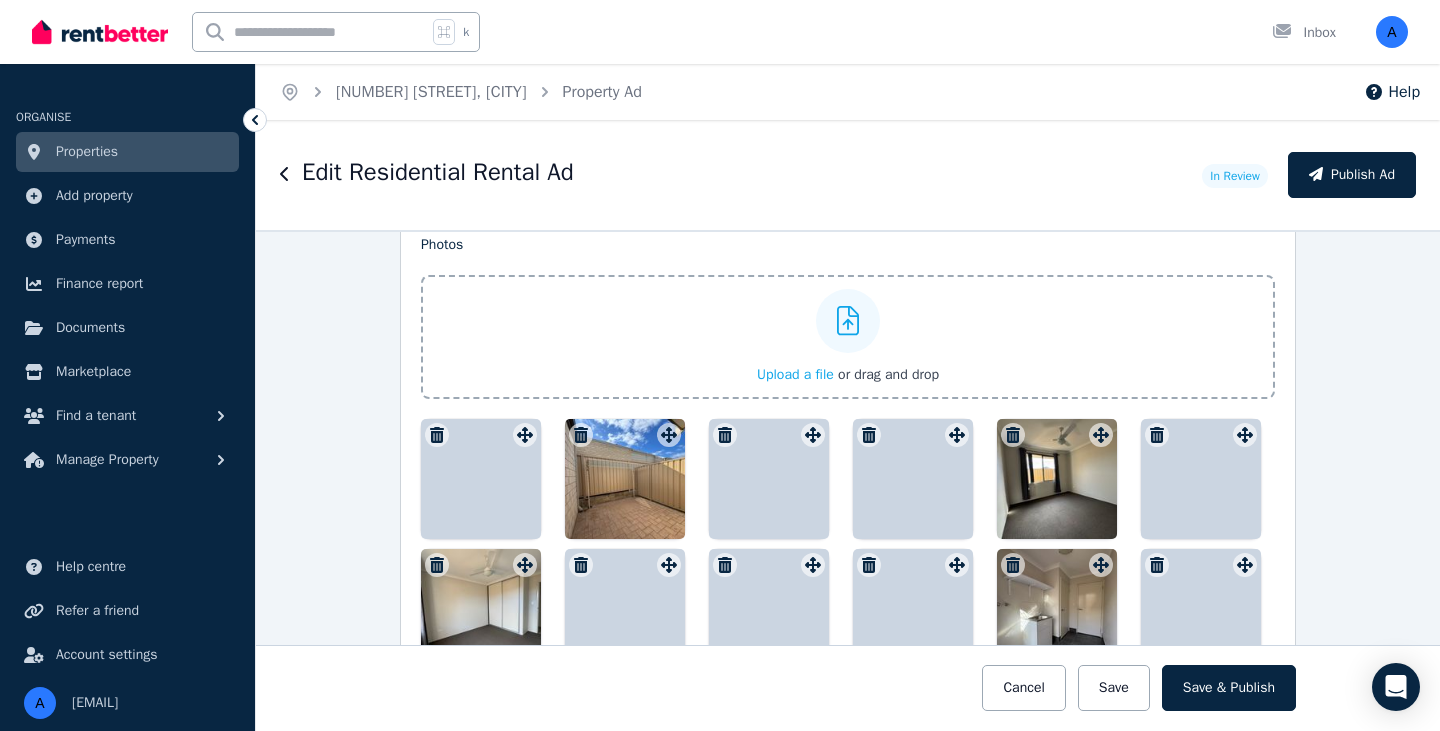 click 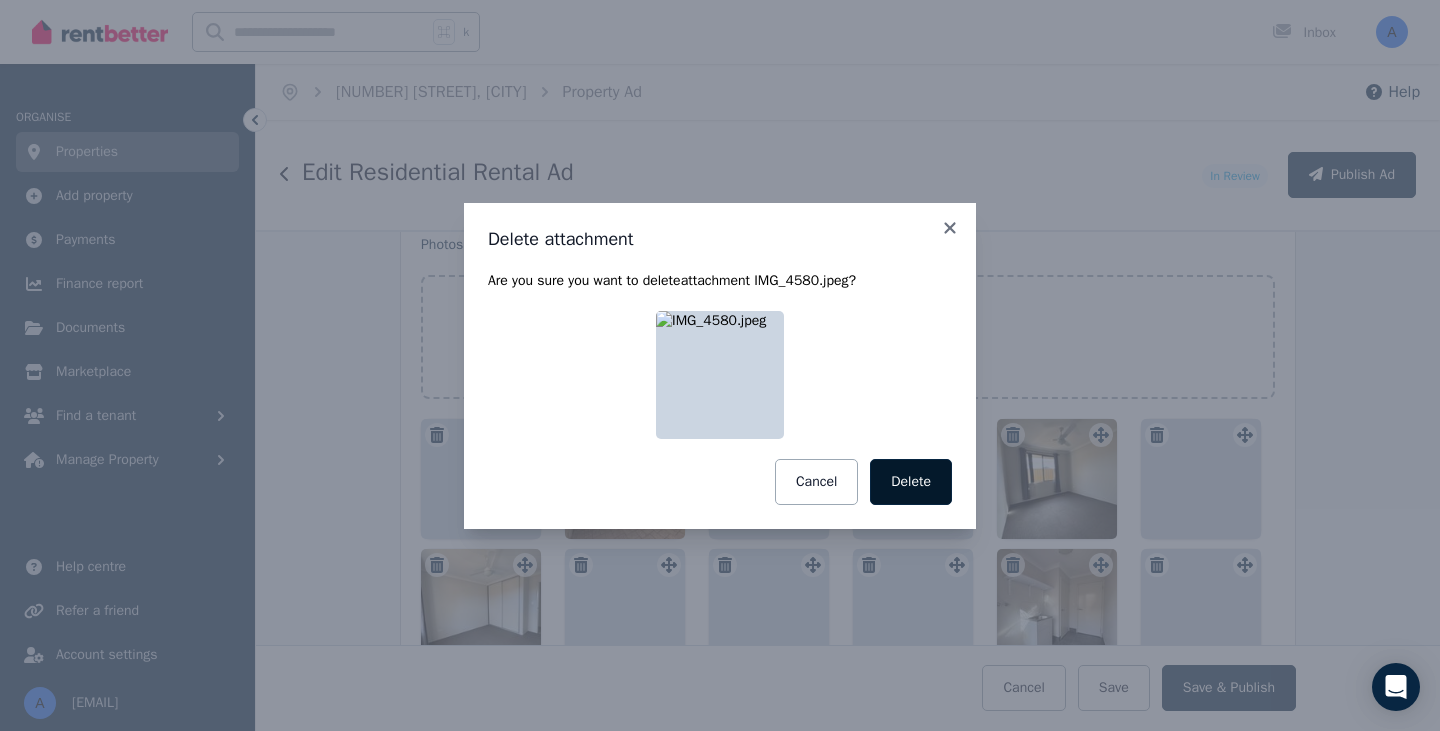 click on "Delete" at bounding box center (911, 482) 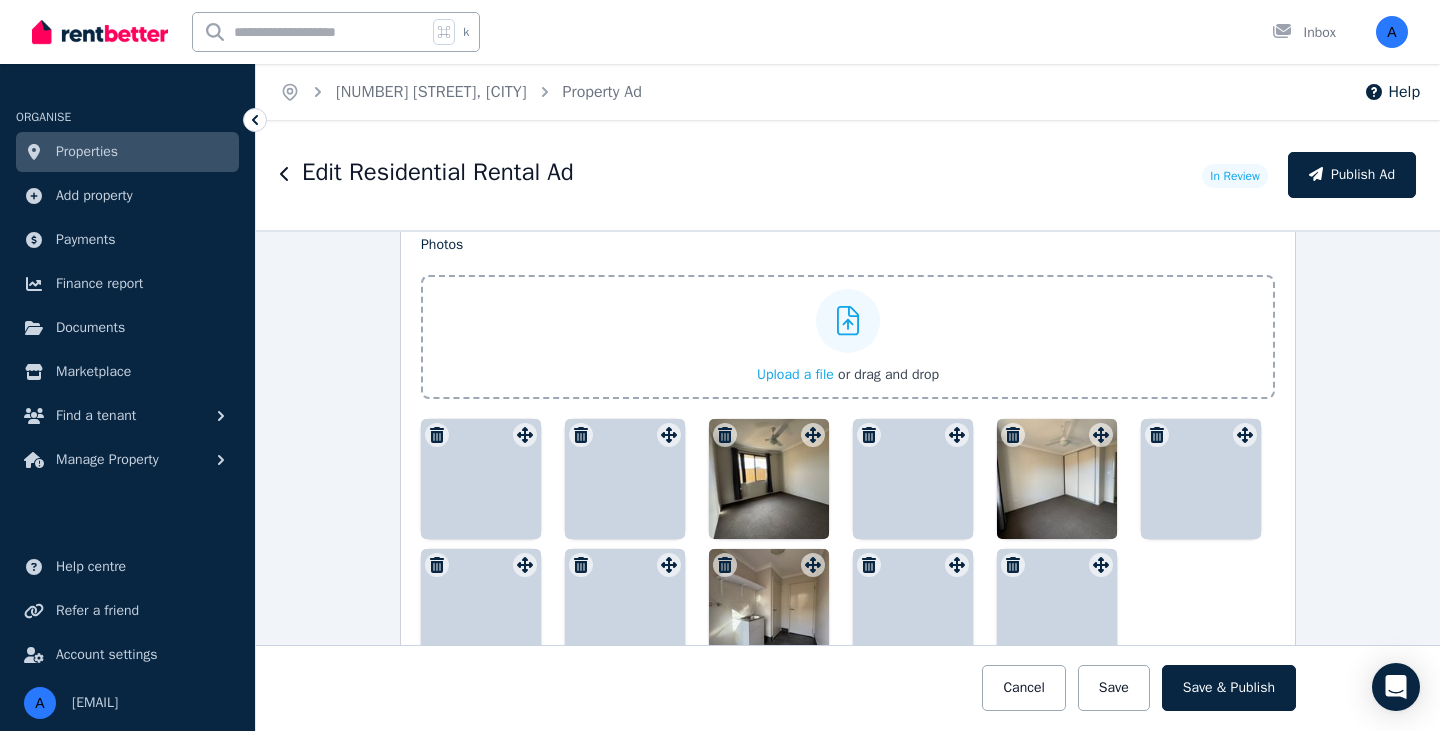 click 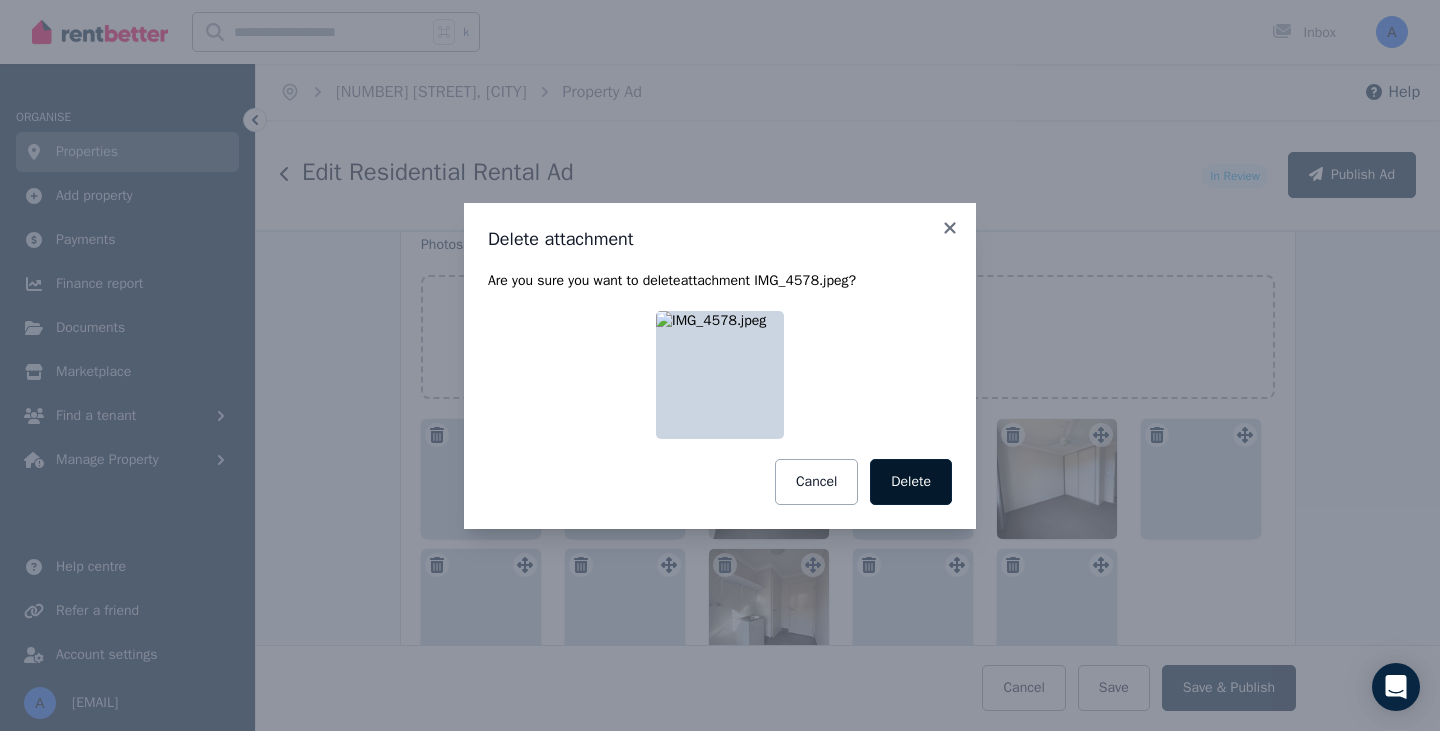 click on "Delete" at bounding box center (911, 482) 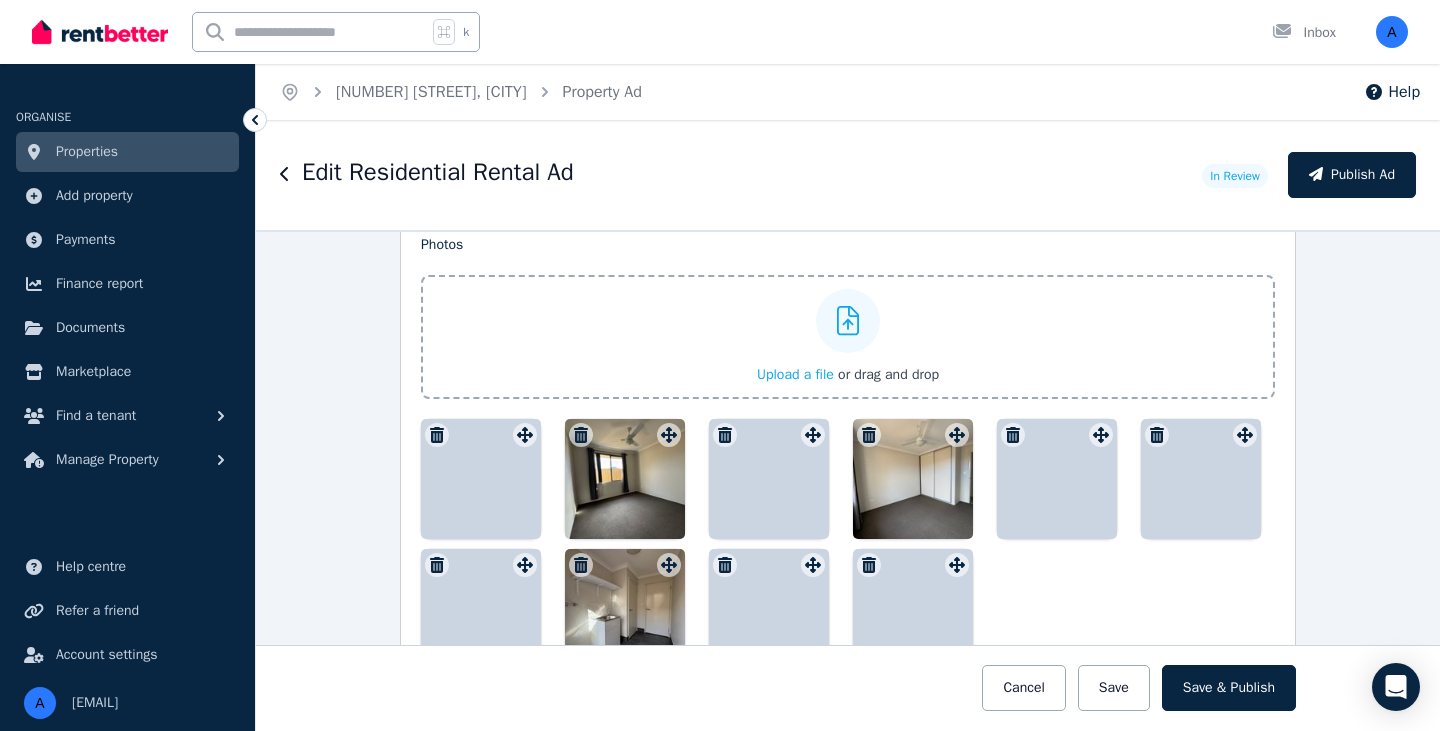 click 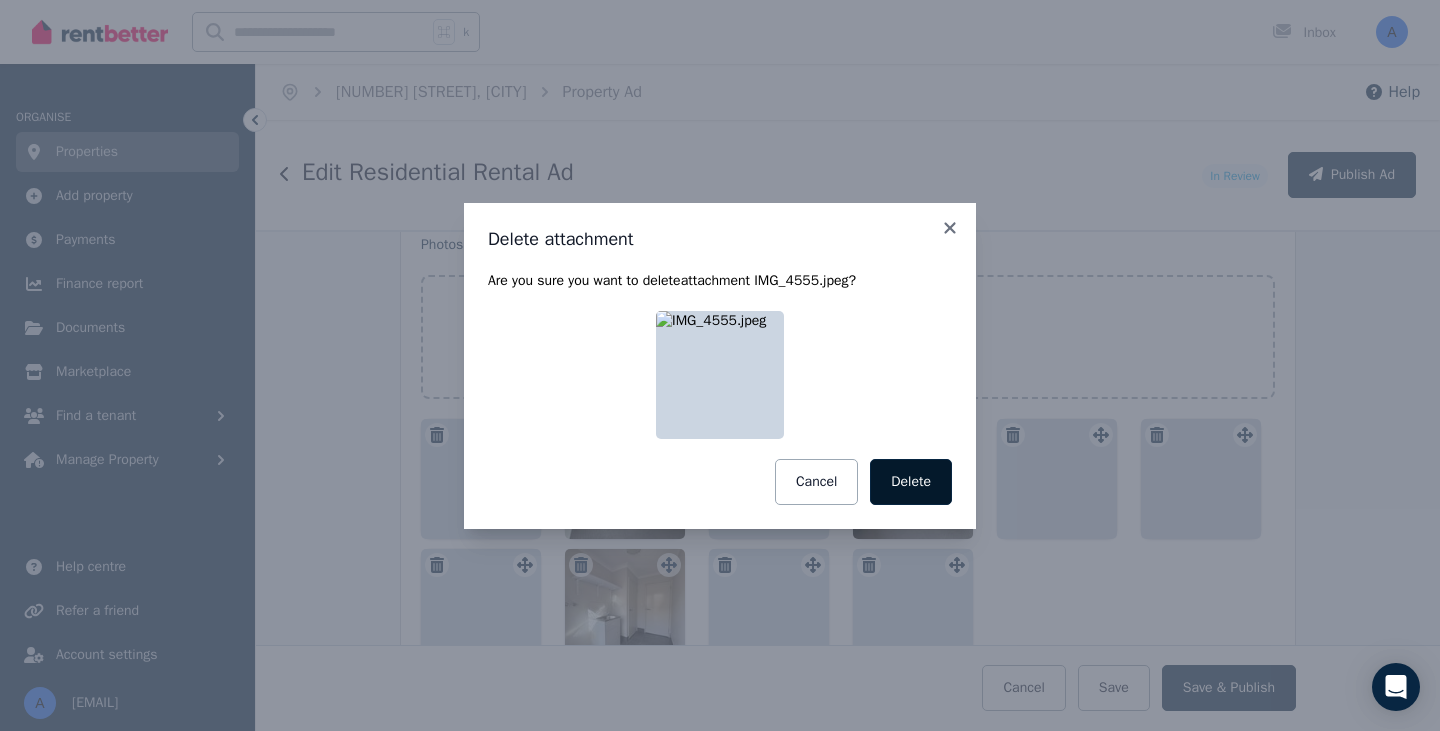 click on "Delete" at bounding box center [911, 482] 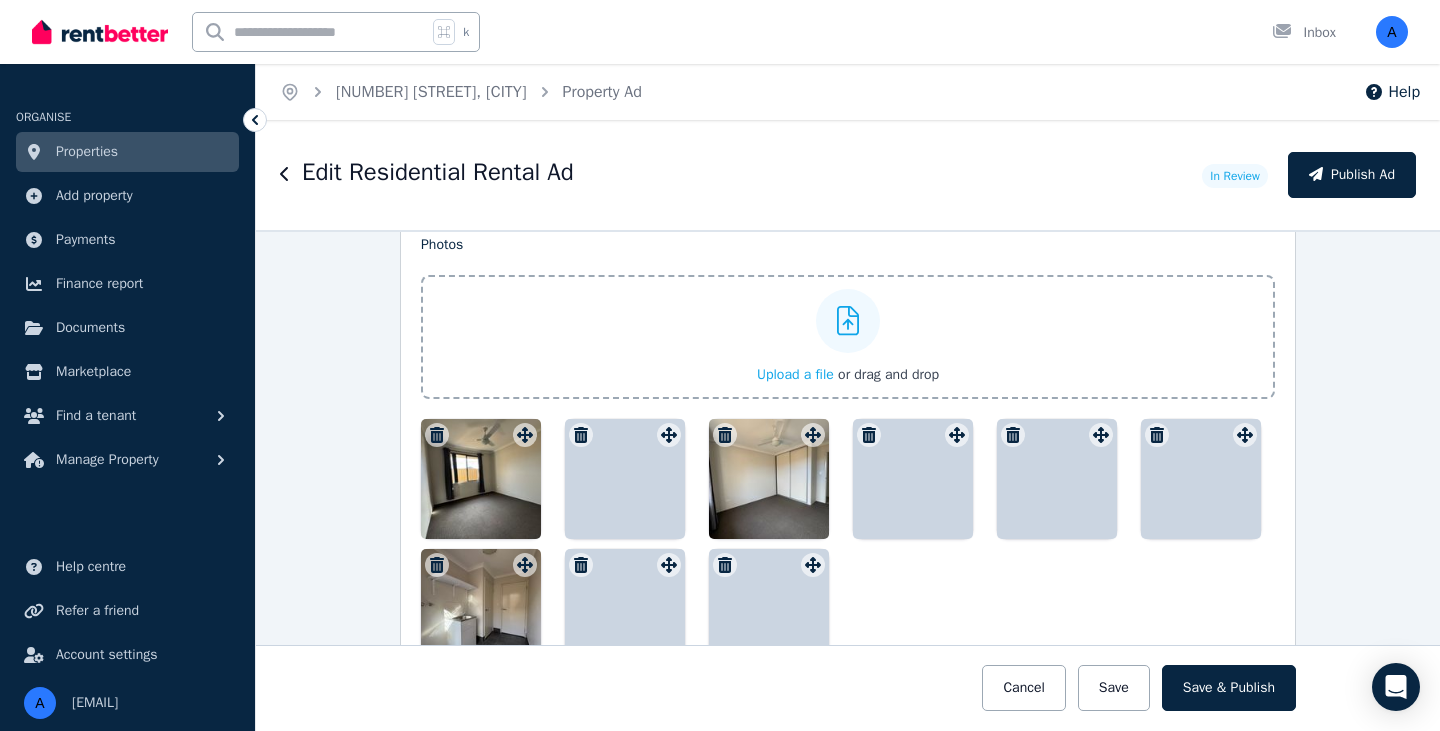click 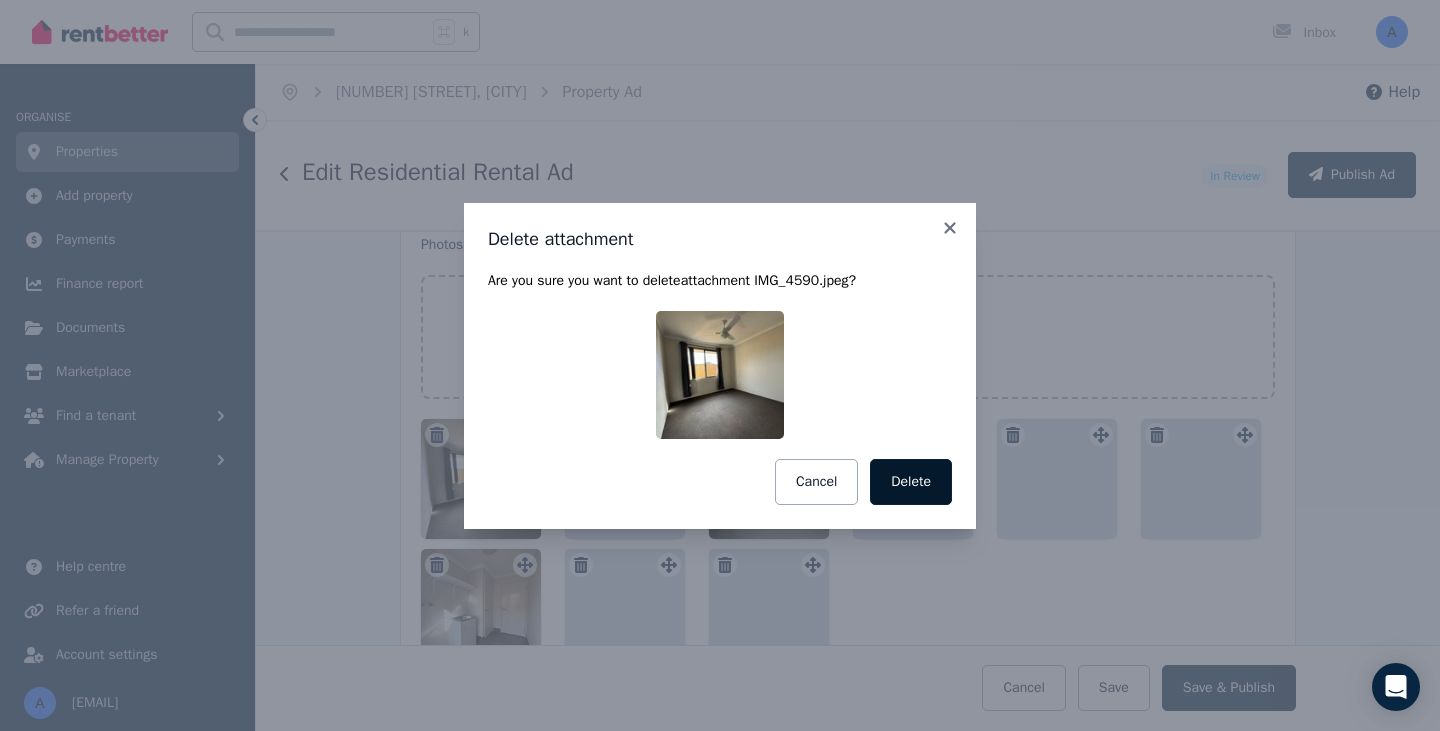 click on "Delete" at bounding box center [911, 482] 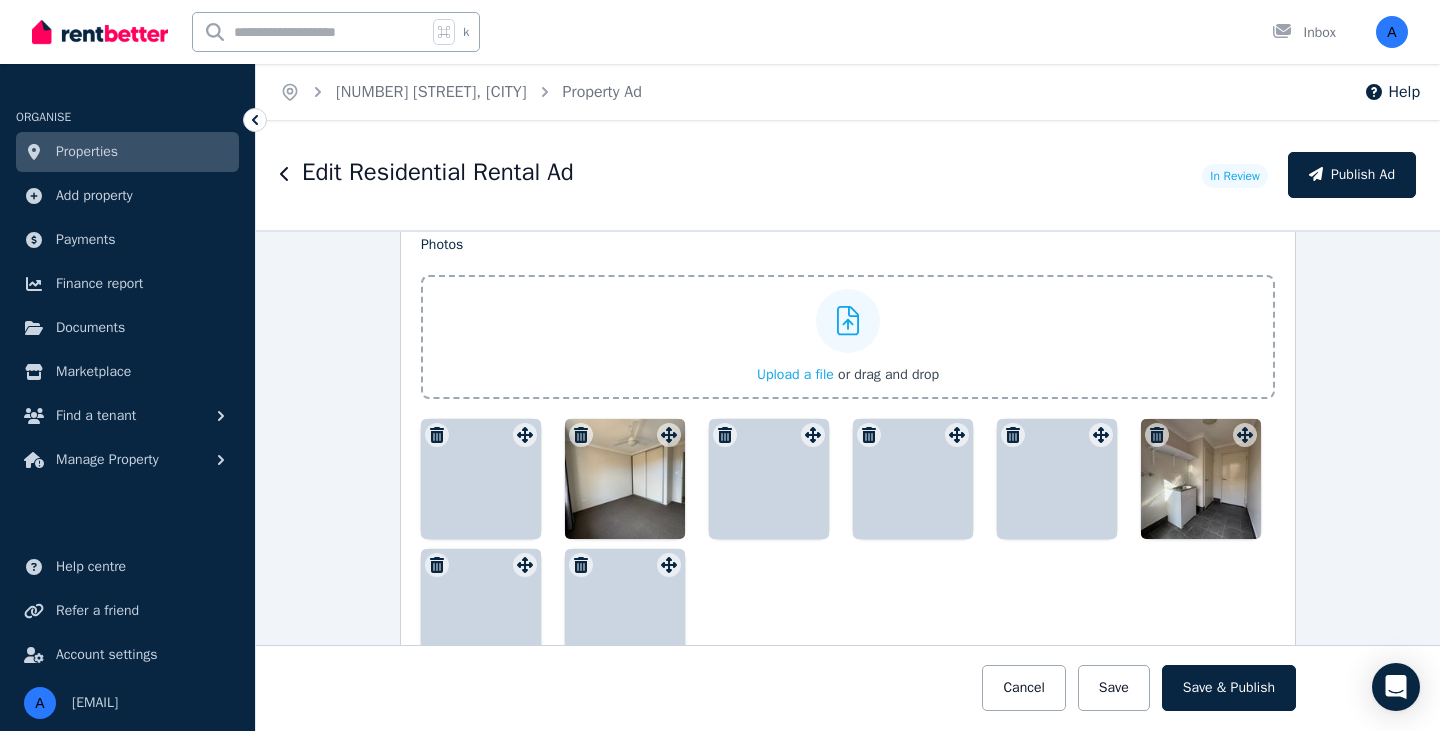 click 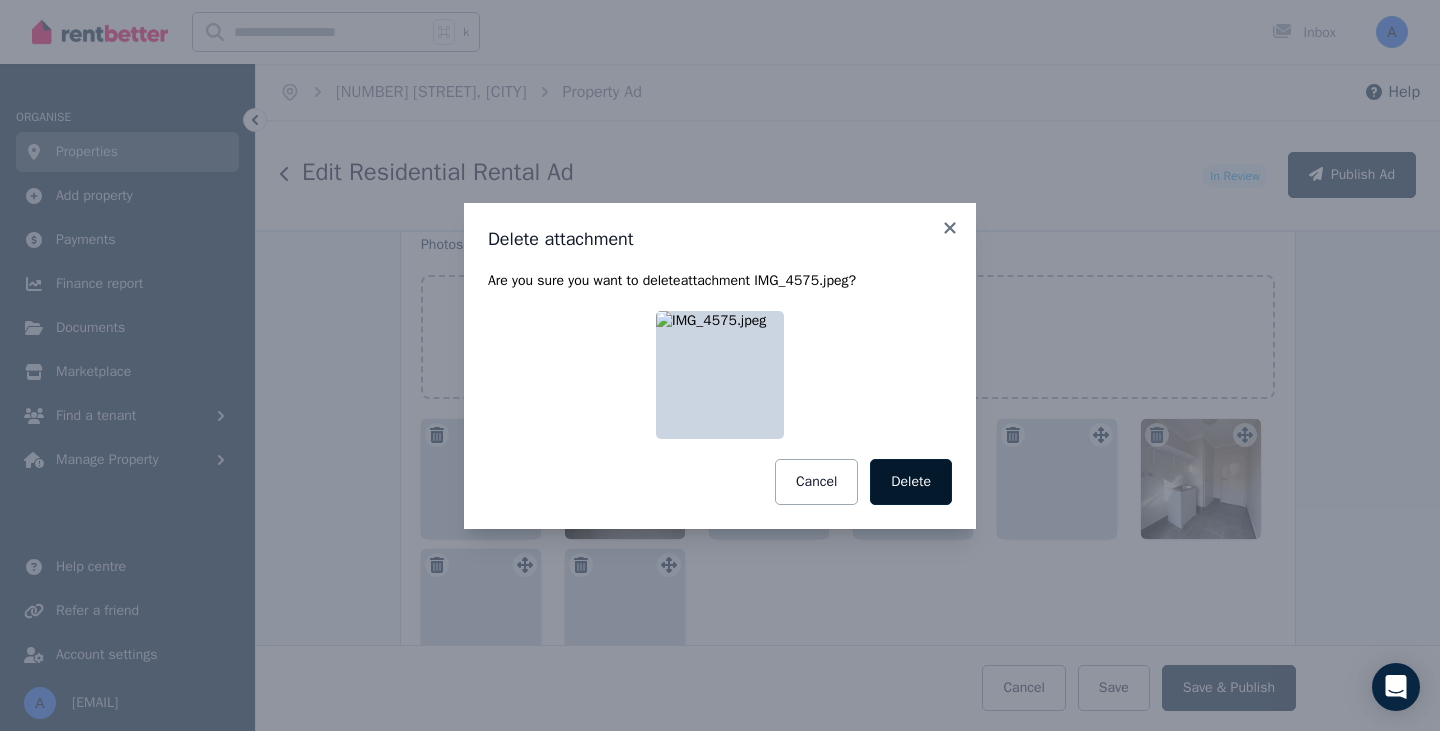 click on "Delete" at bounding box center [911, 482] 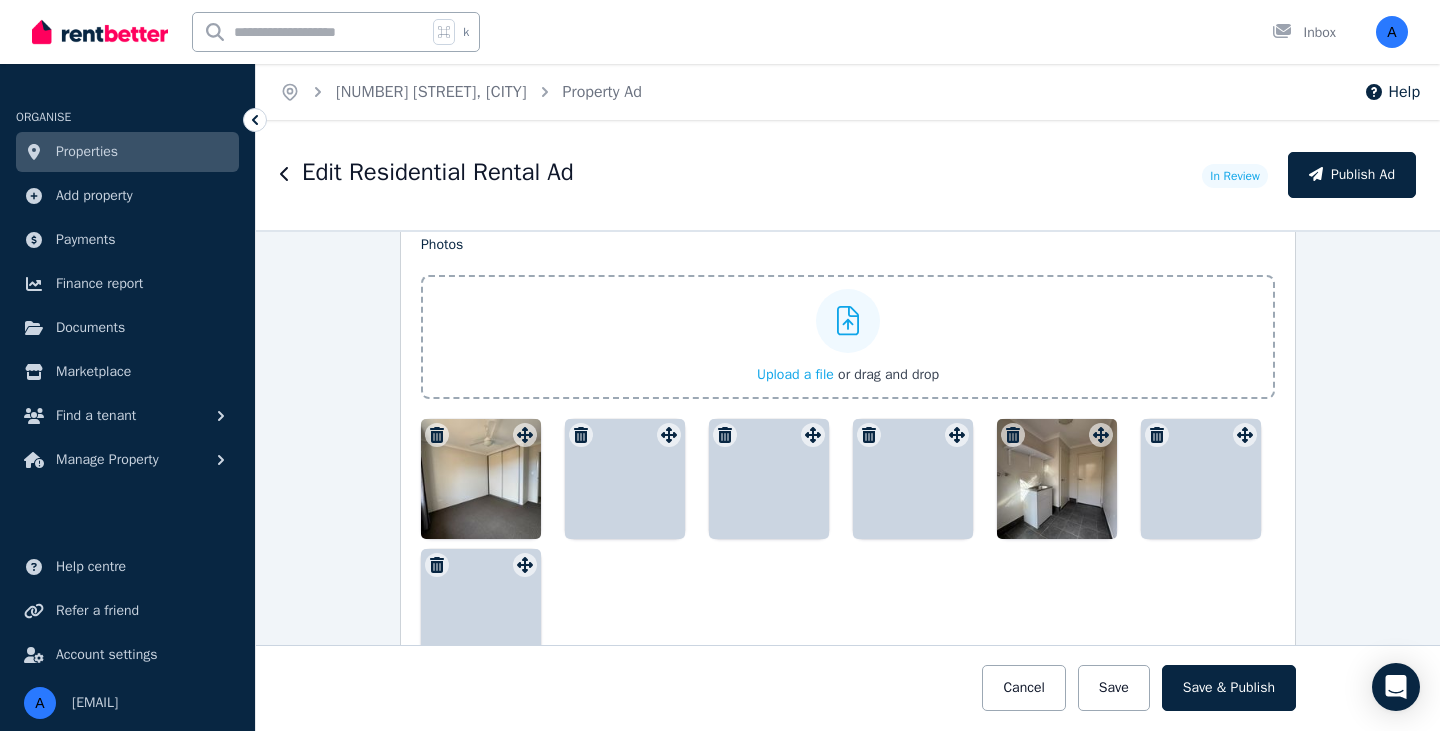 click 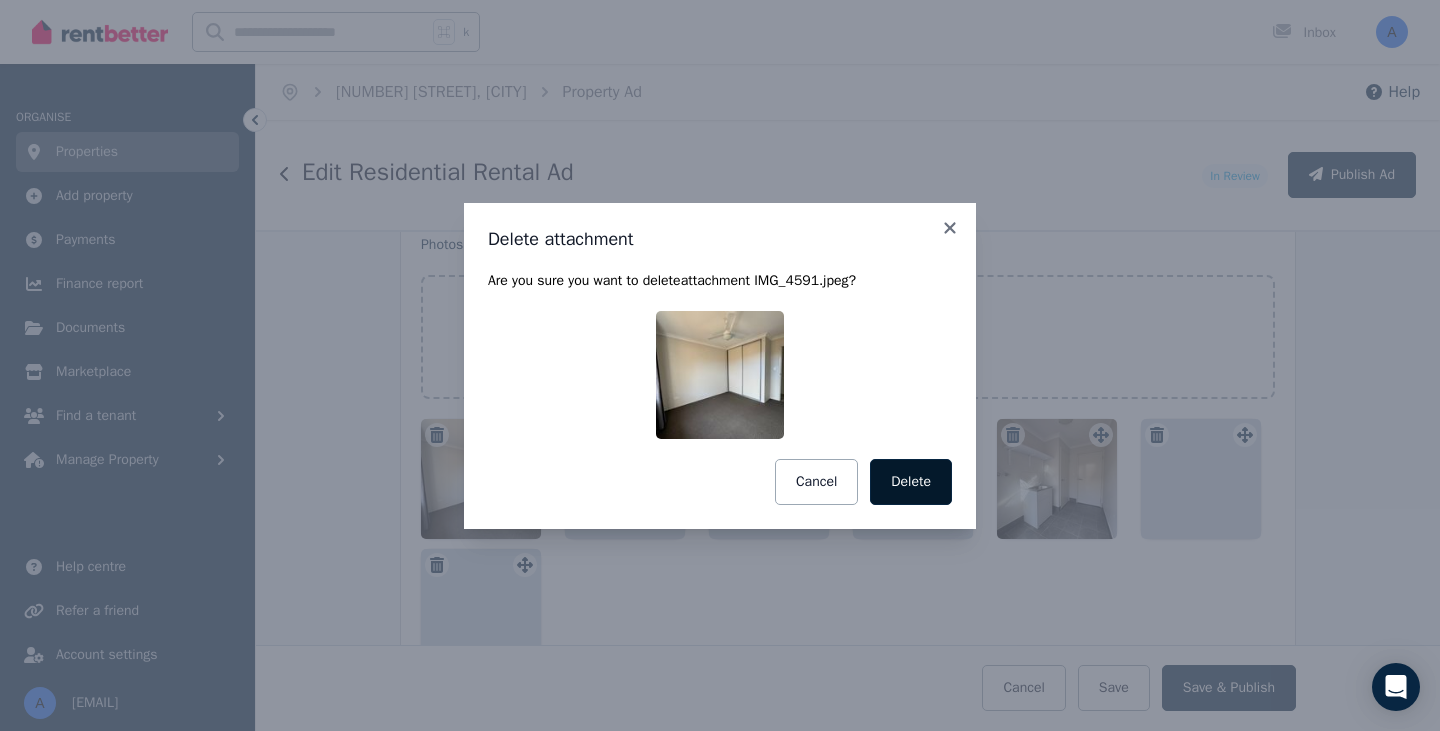 click on "Delete" at bounding box center (911, 482) 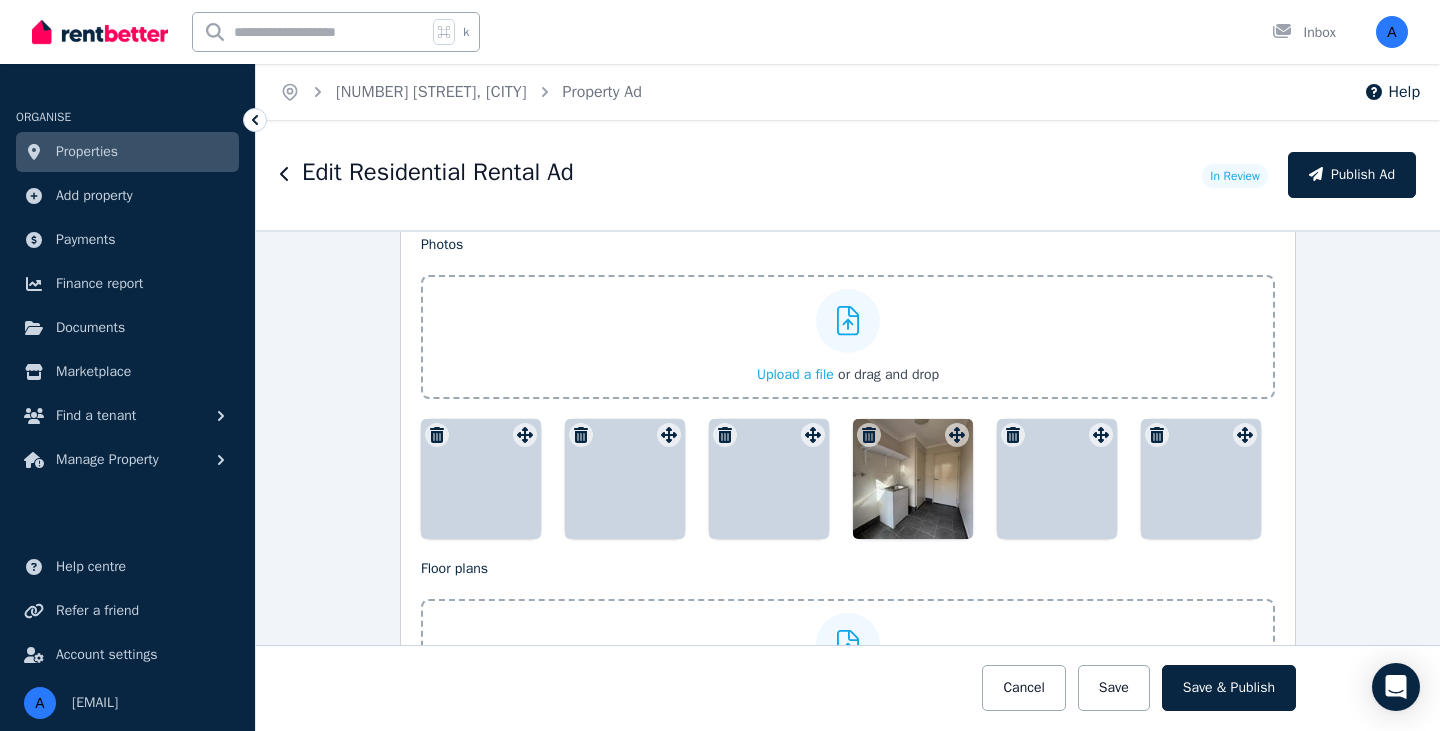 click 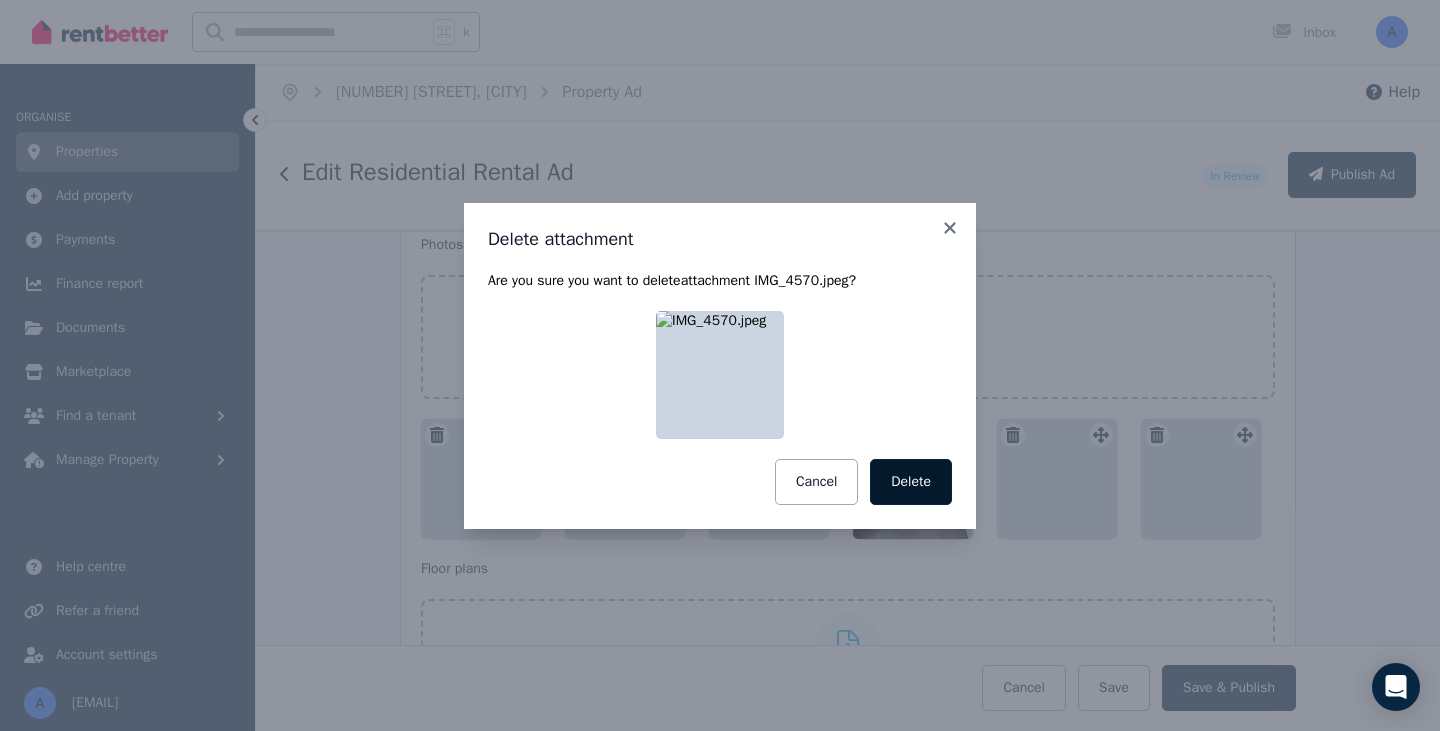 click on "Delete" at bounding box center (911, 482) 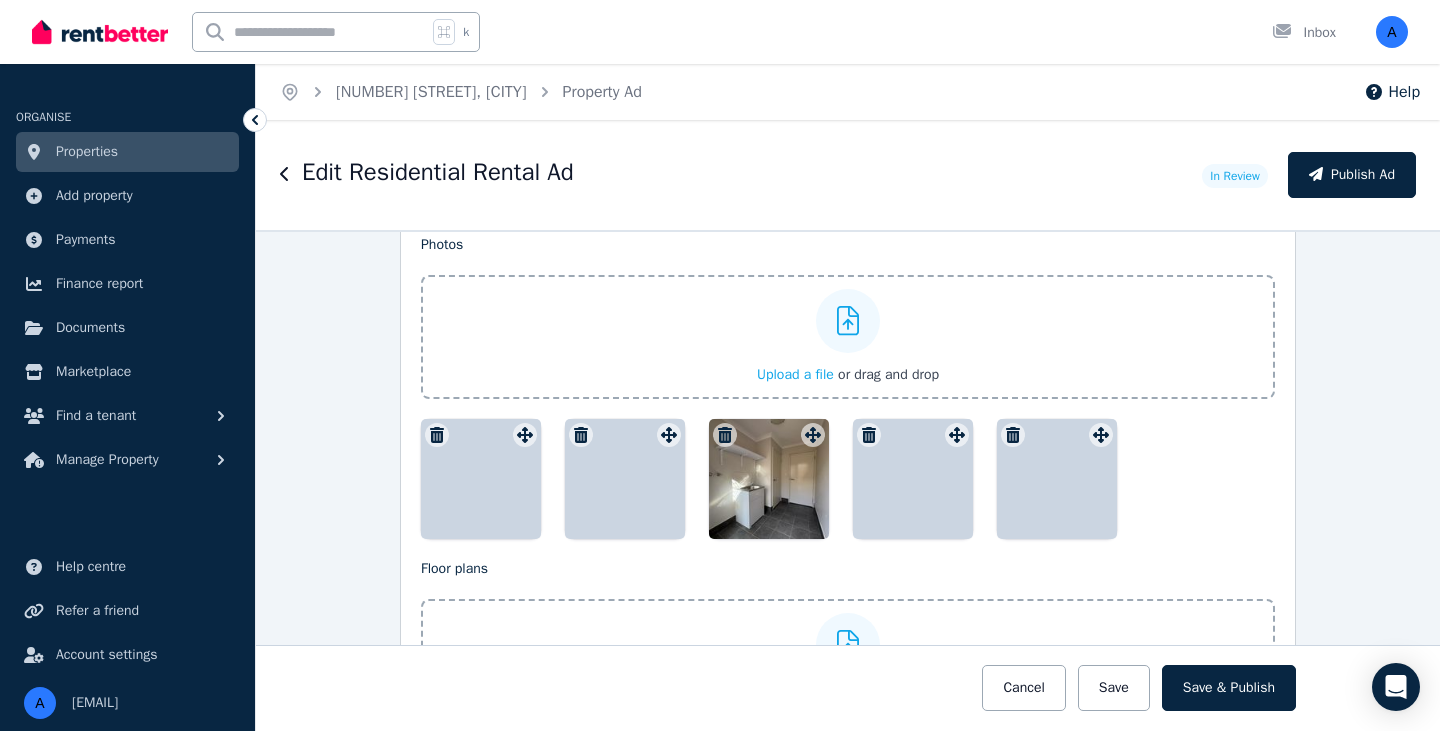 click 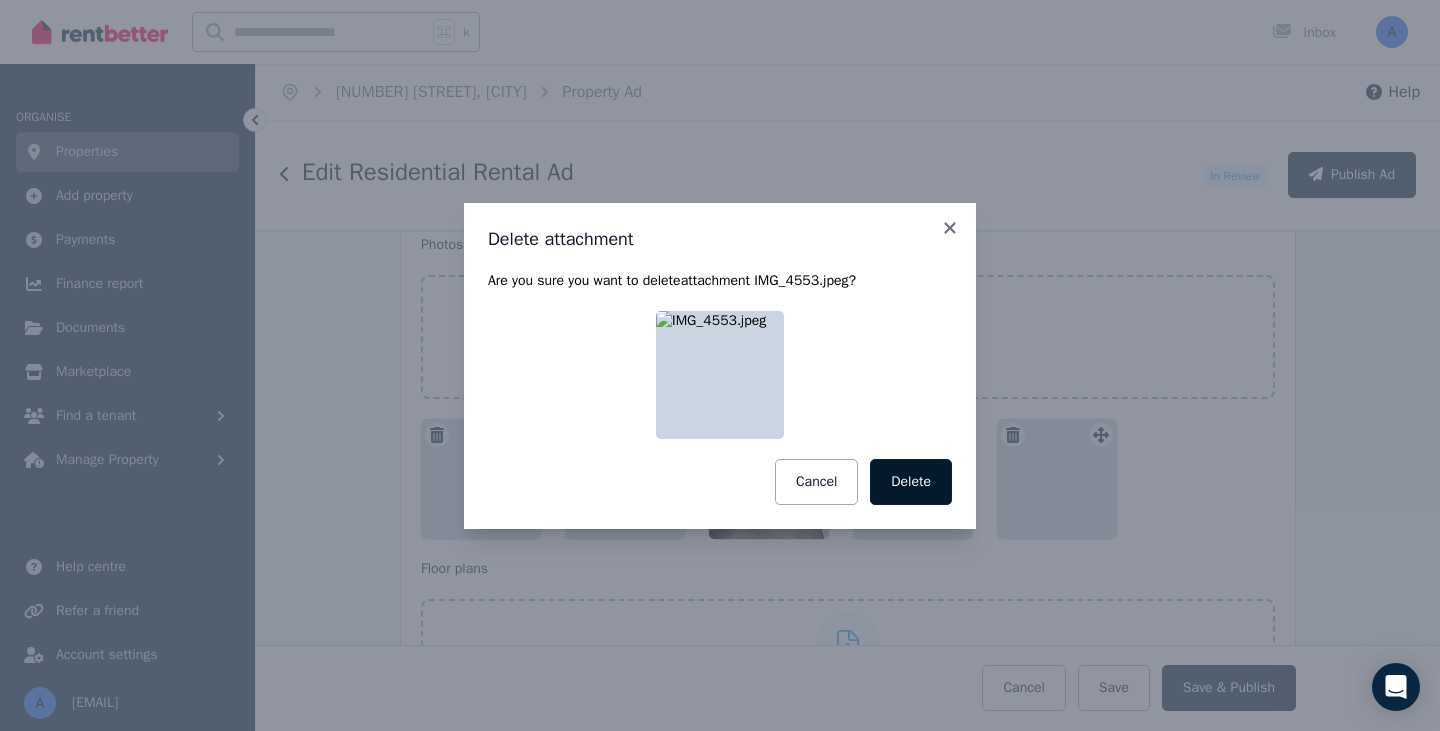 click on "Delete" at bounding box center (911, 482) 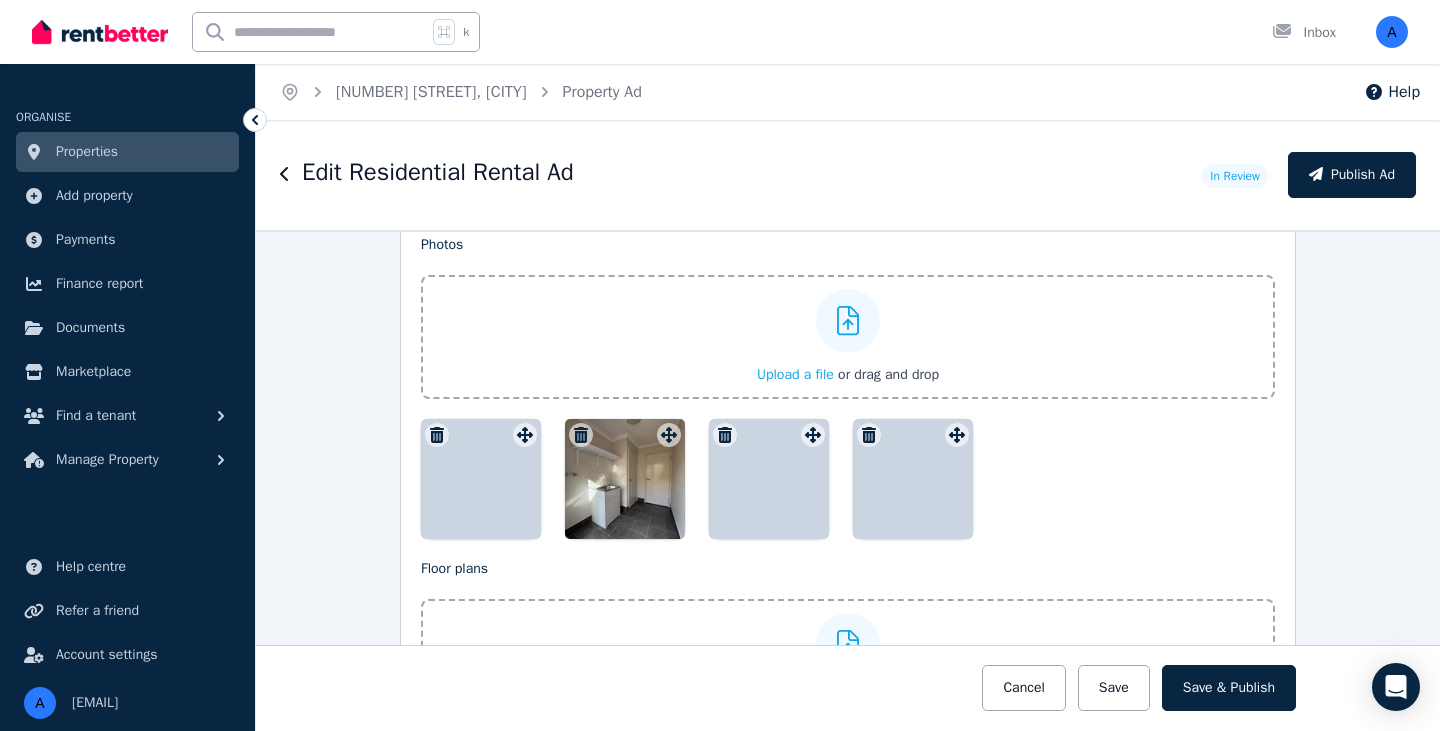 click 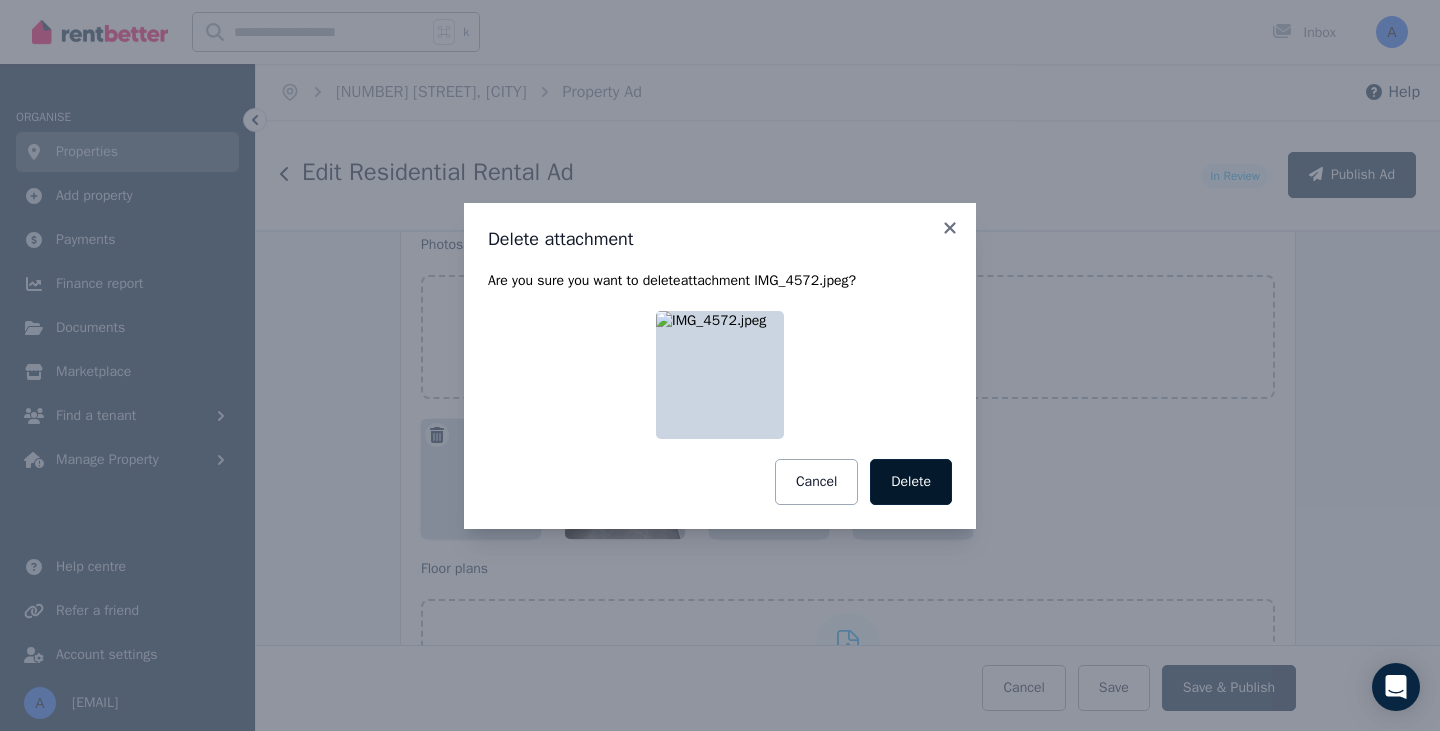 click on "Delete" at bounding box center [911, 482] 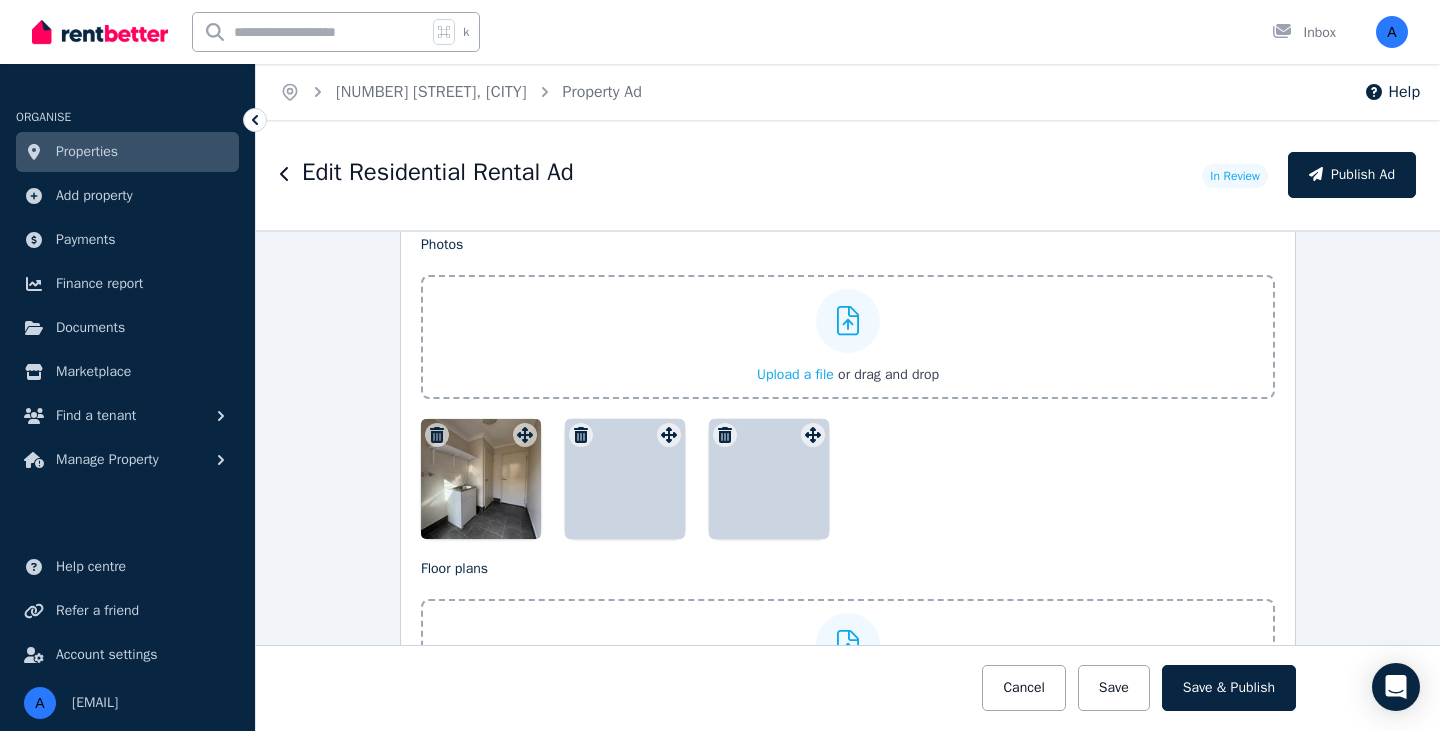 click 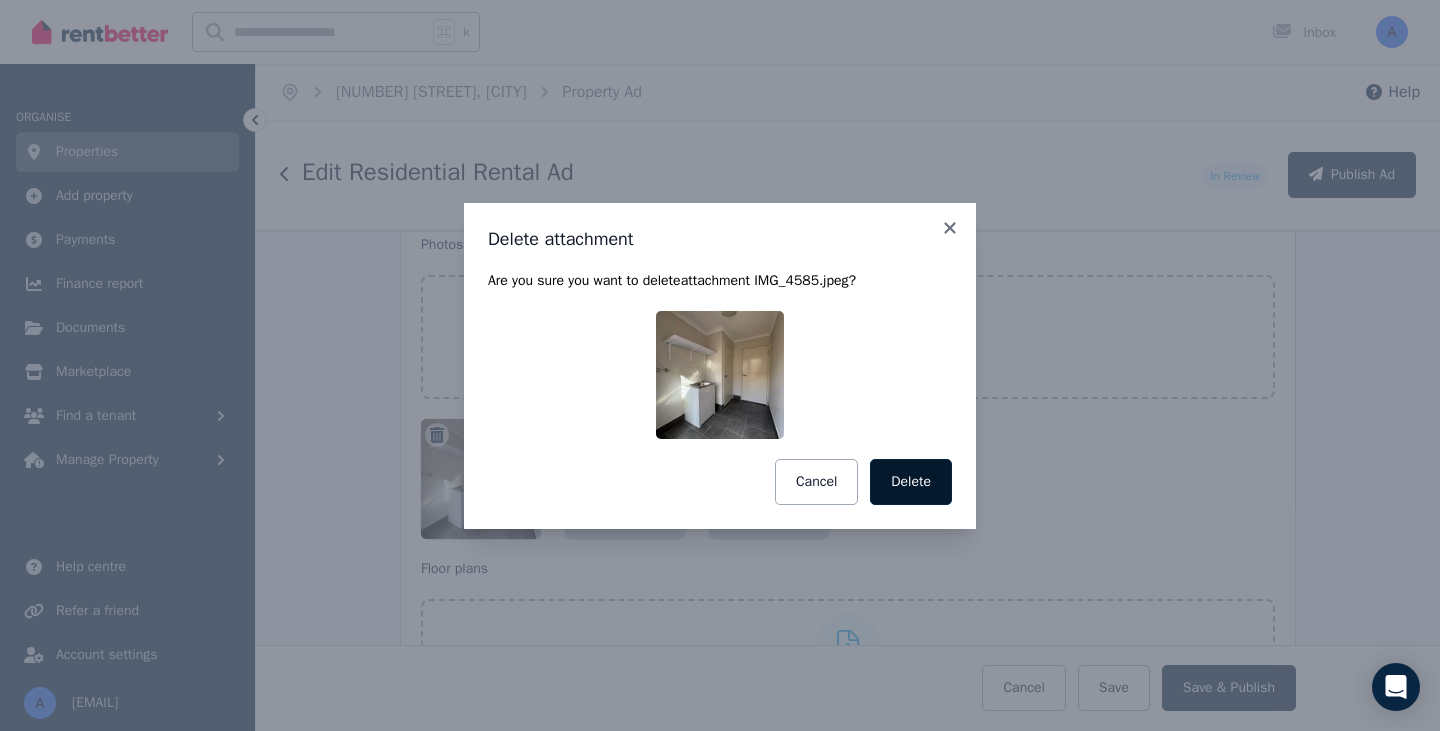 click on "Delete" at bounding box center [911, 482] 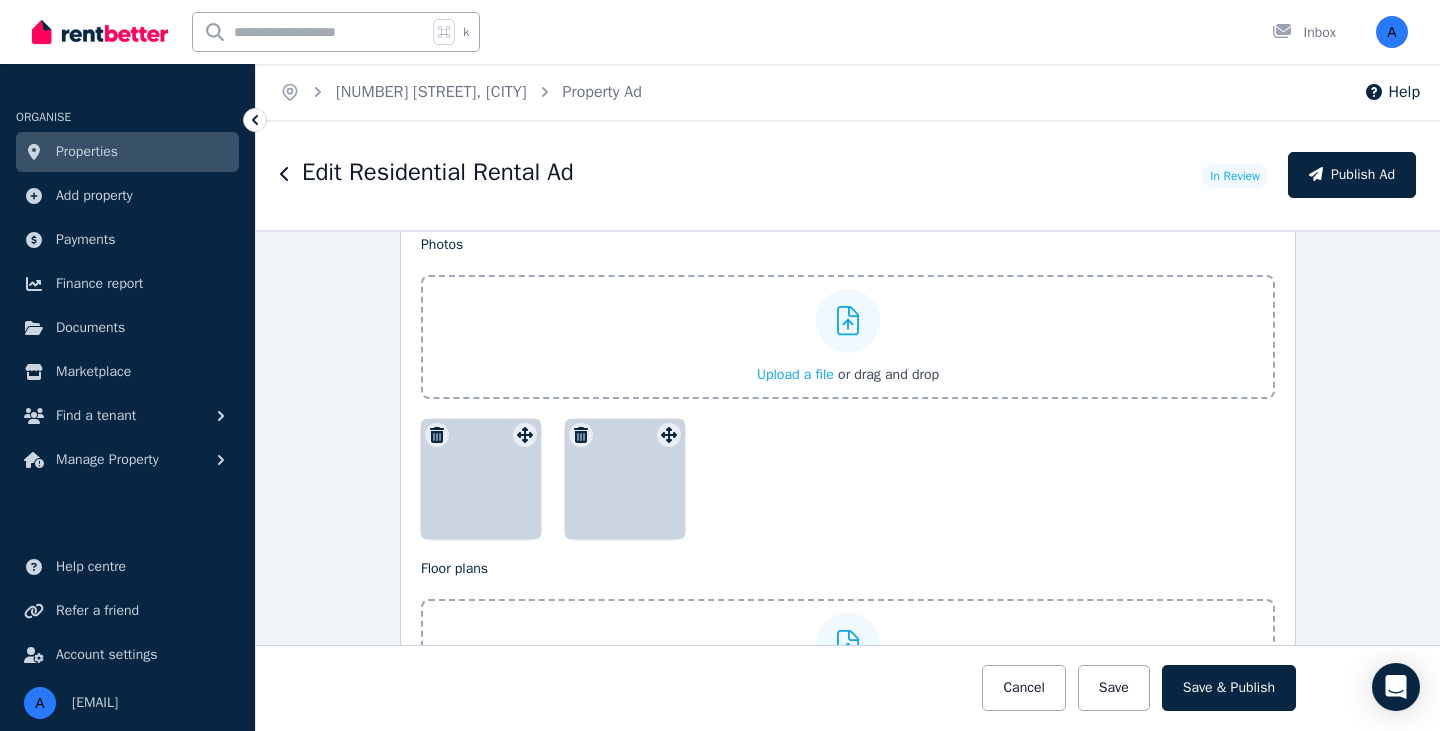 click 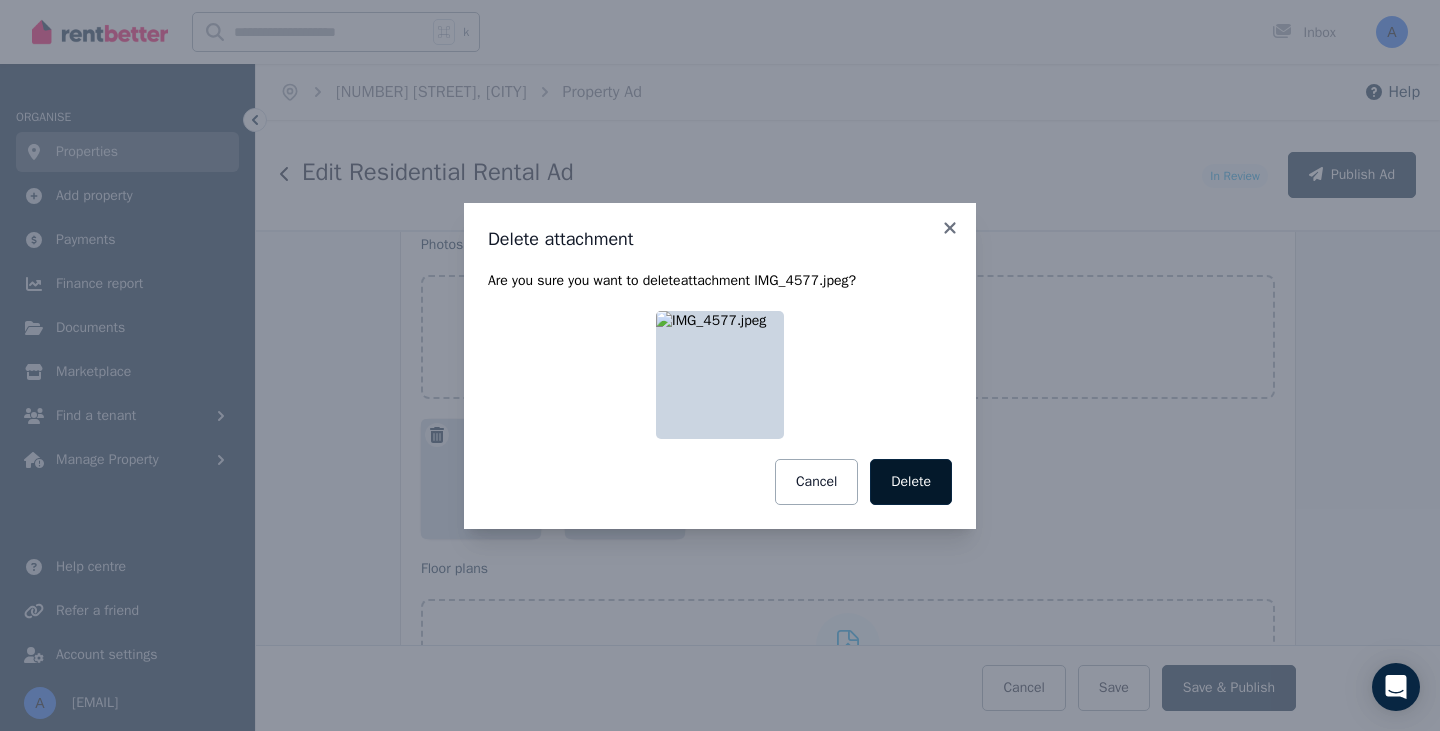 click on "Delete" at bounding box center (911, 482) 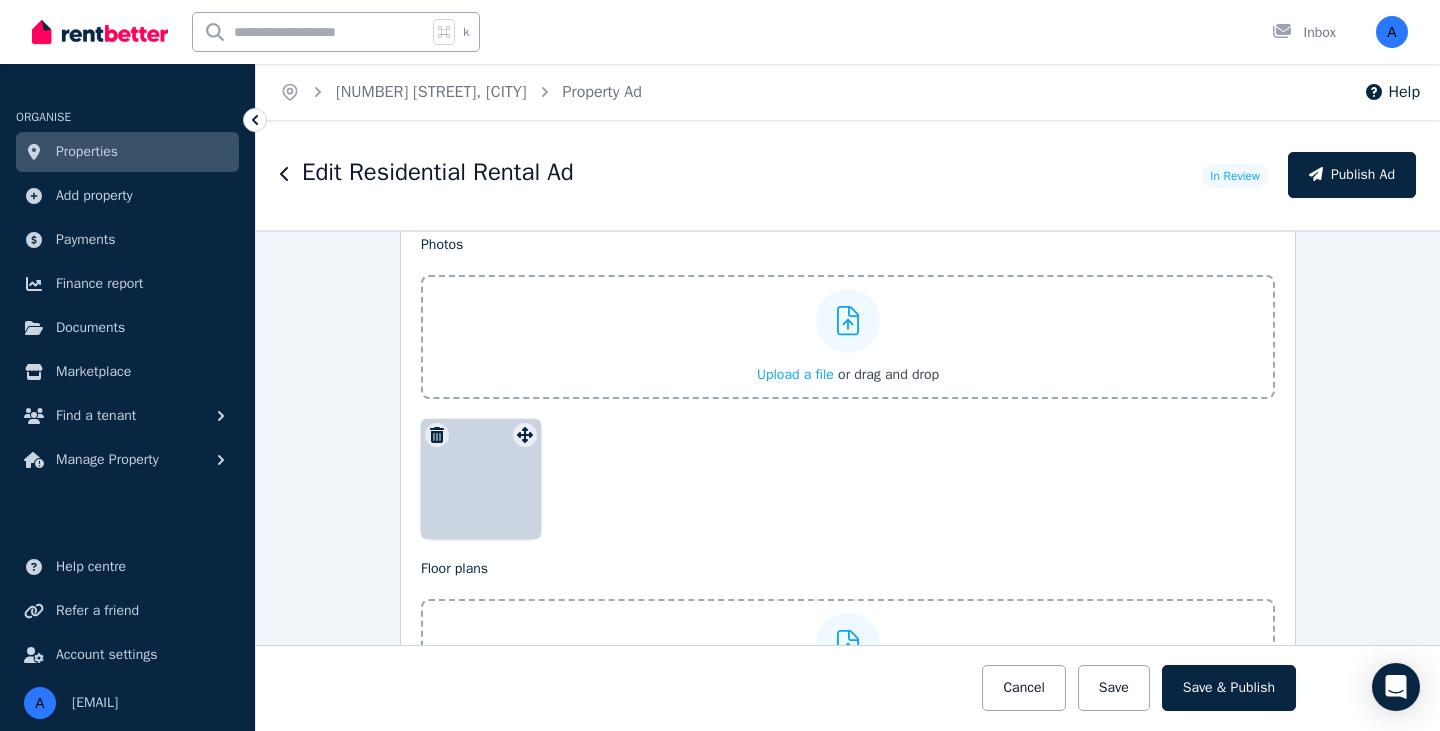 click 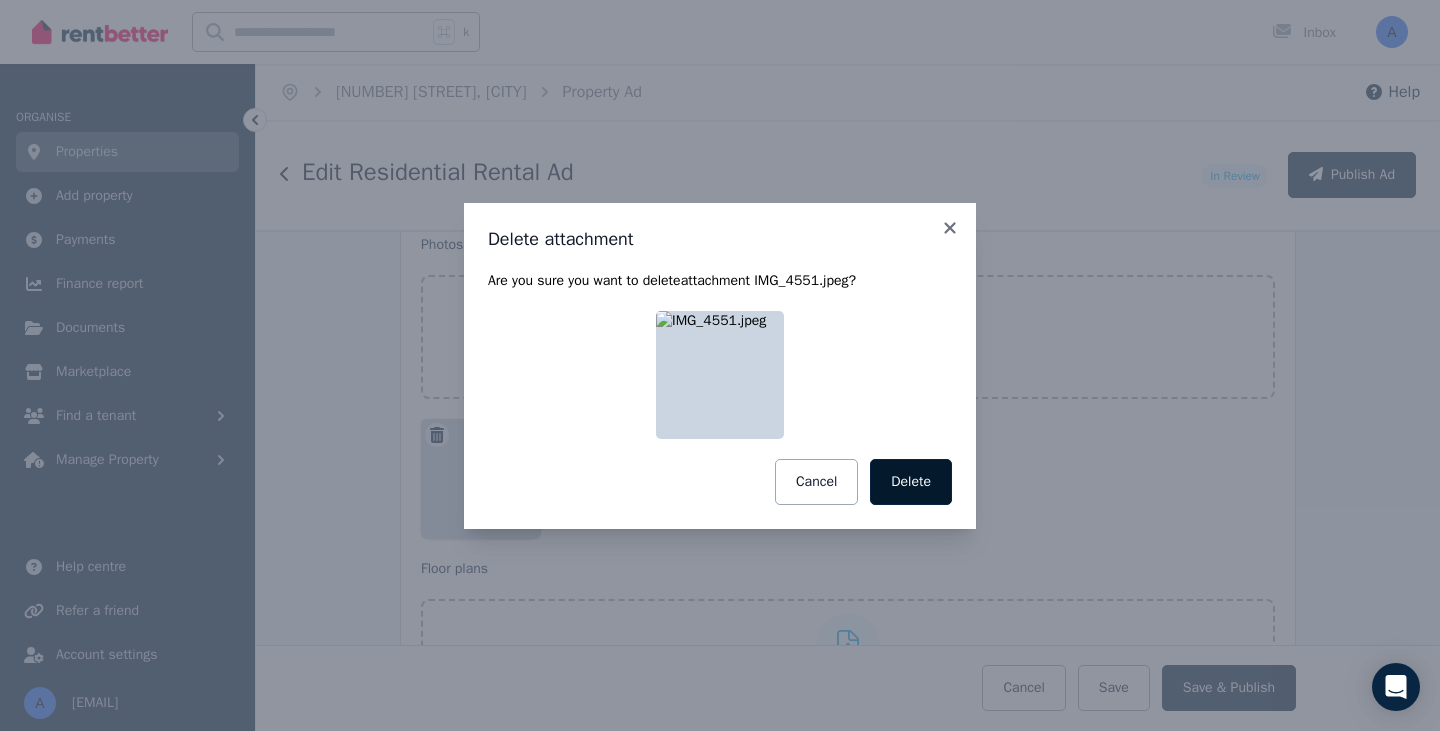 click on "Delete" at bounding box center [911, 482] 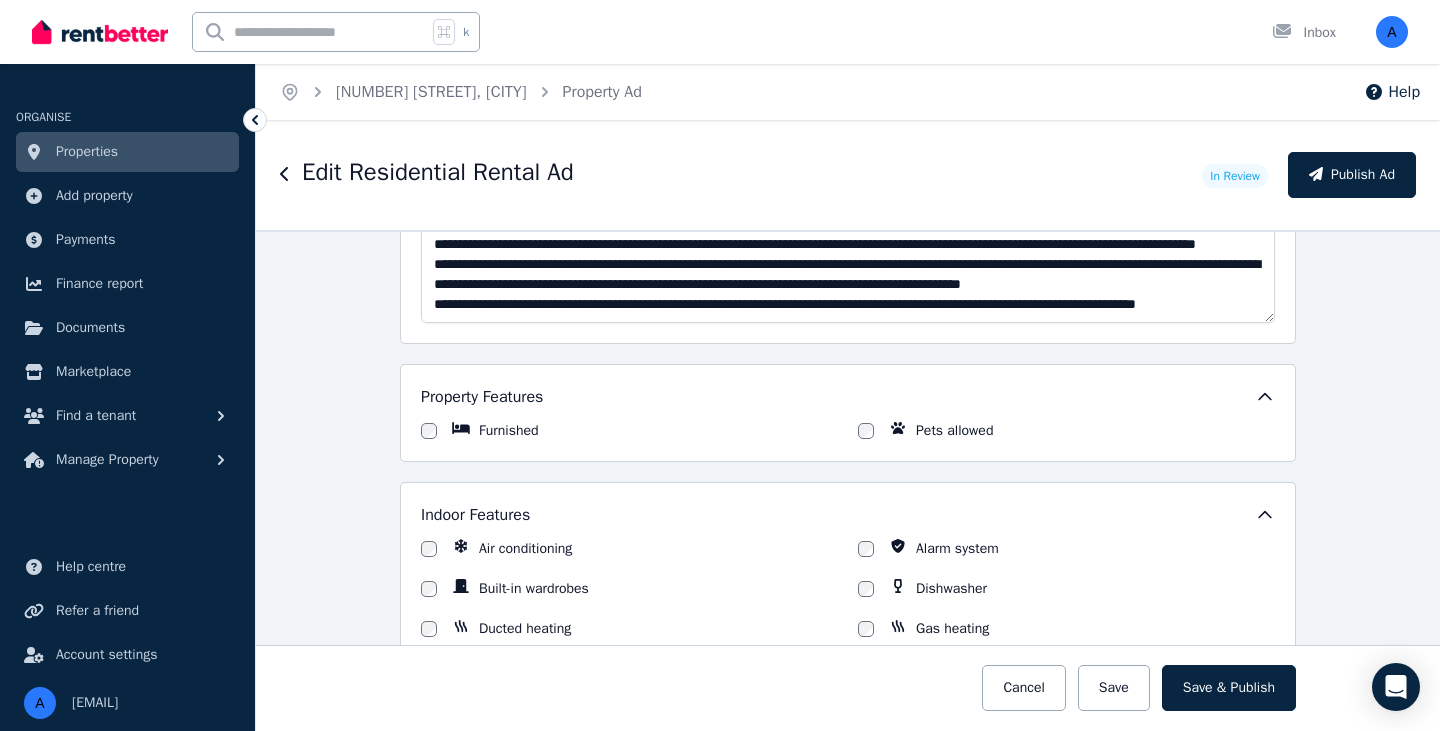 scroll, scrollTop: 1527, scrollLeft: 0, axis: vertical 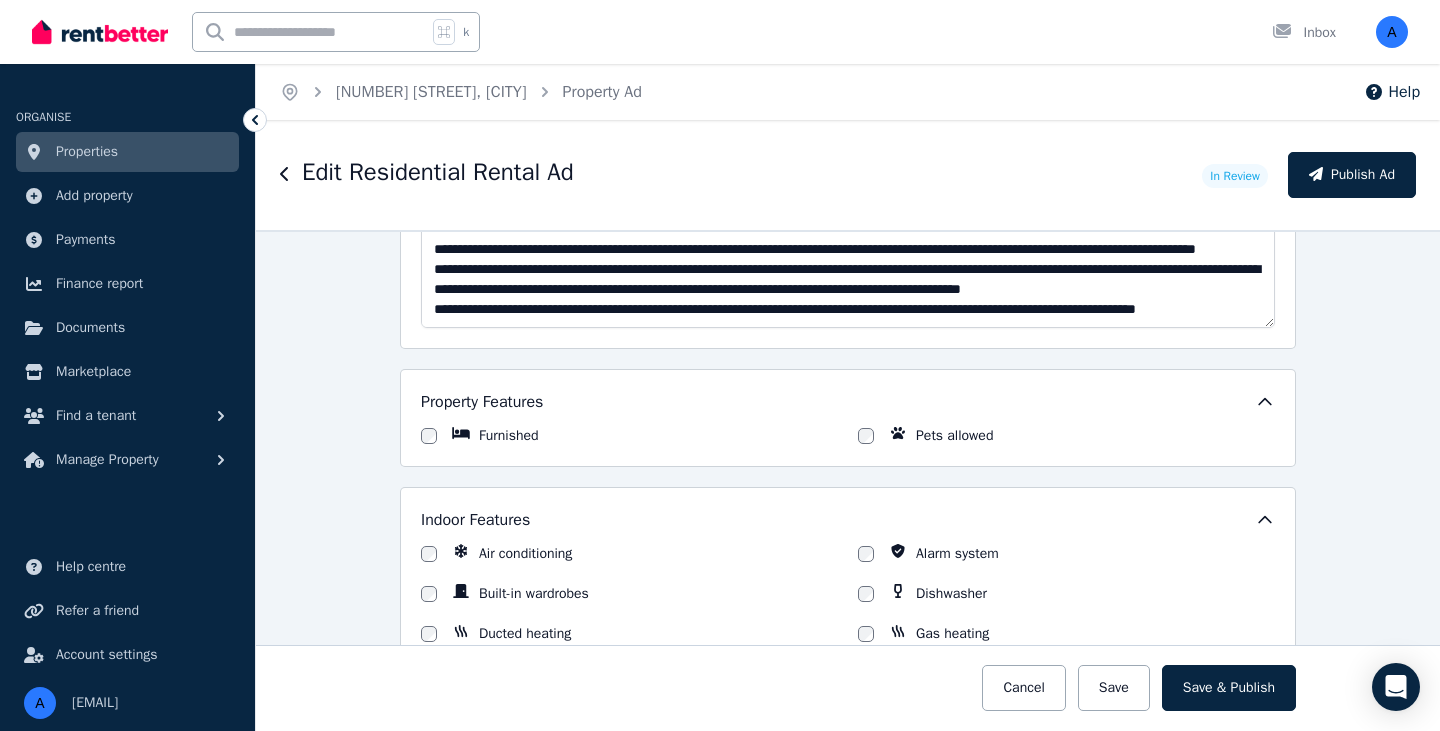 click 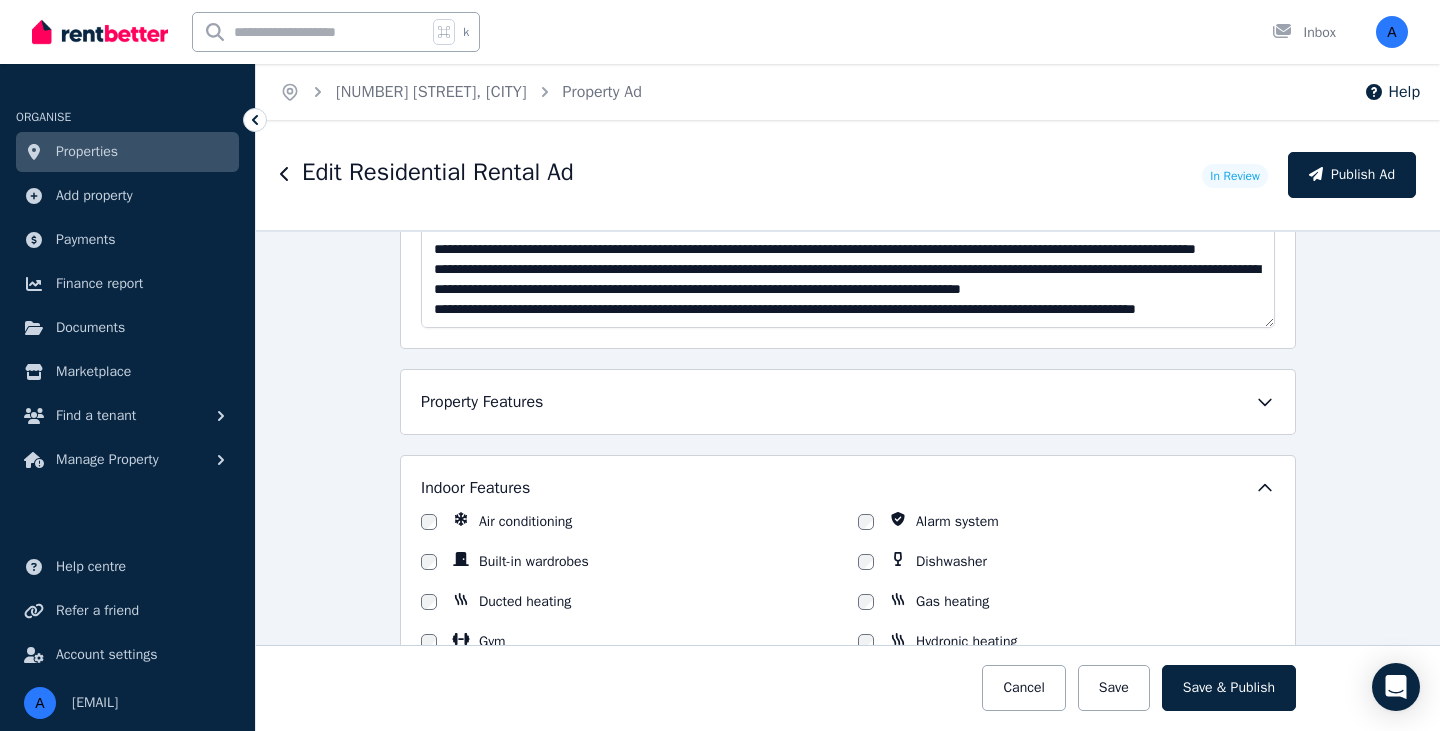 click 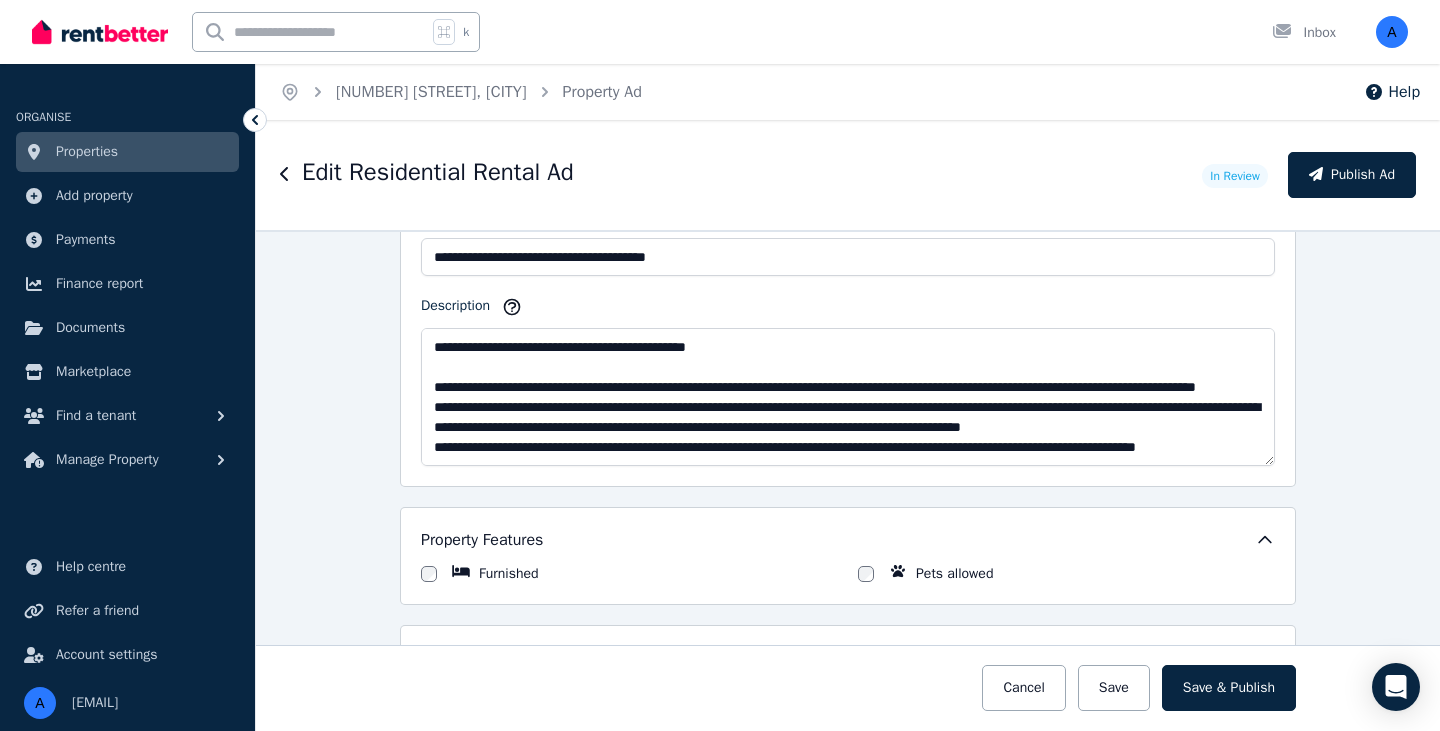 scroll, scrollTop: 1383, scrollLeft: 0, axis: vertical 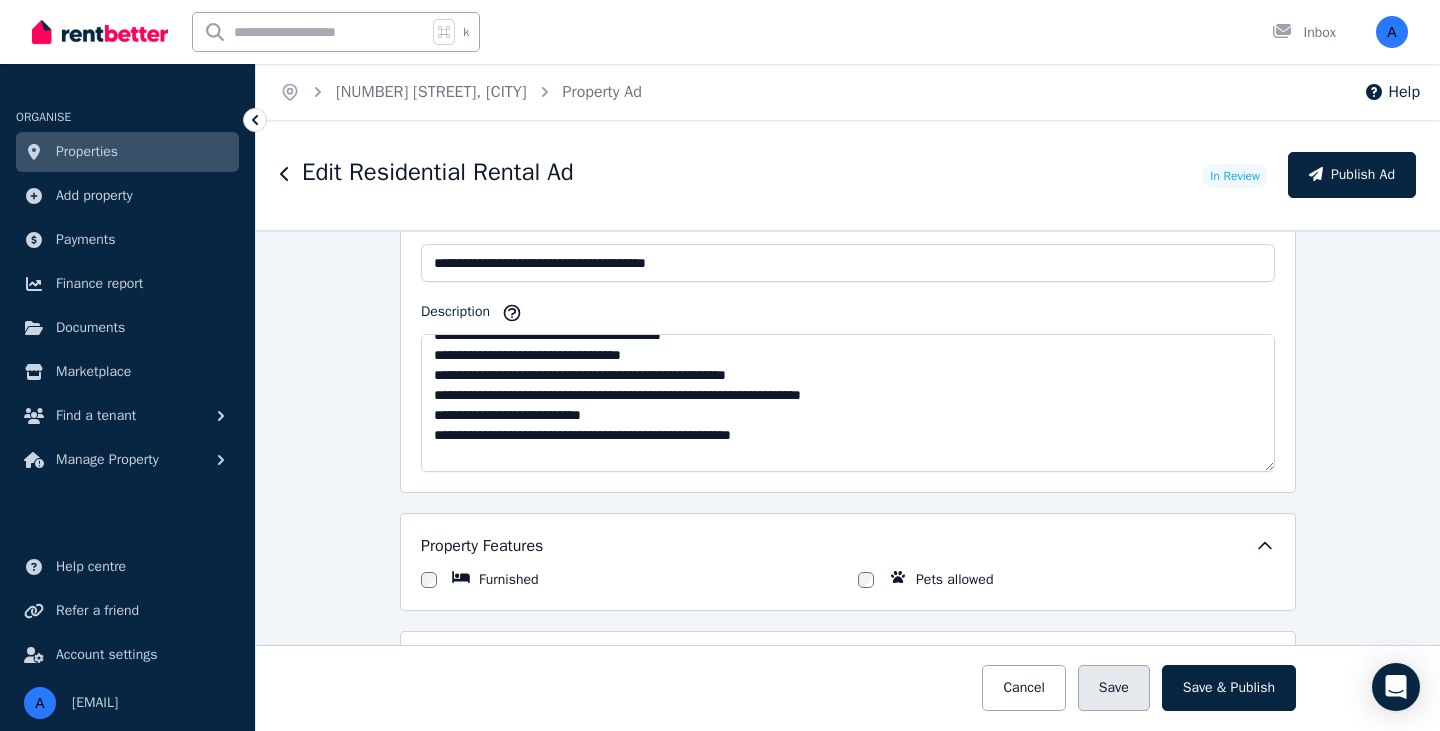 click on "Save" at bounding box center [1114, 688] 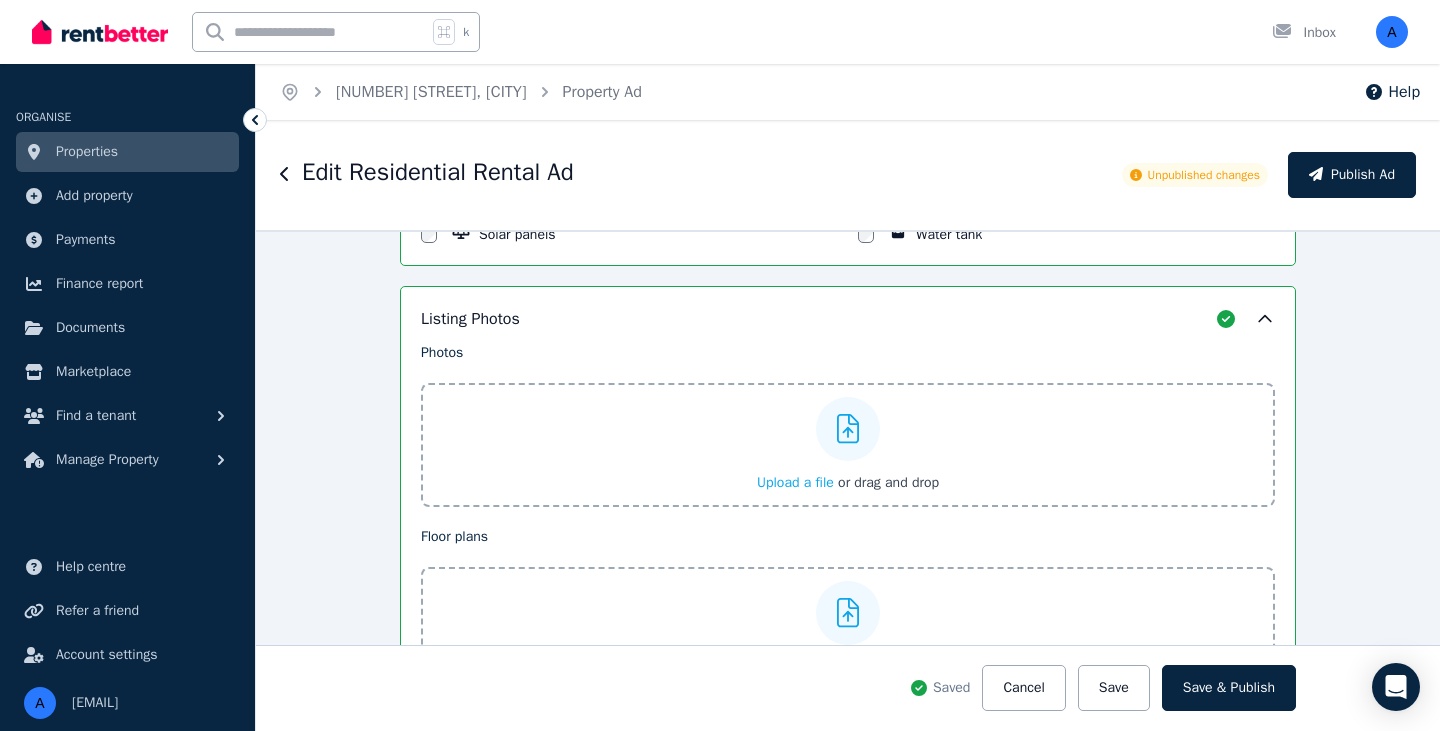 scroll, scrollTop: 2634, scrollLeft: 0, axis: vertical 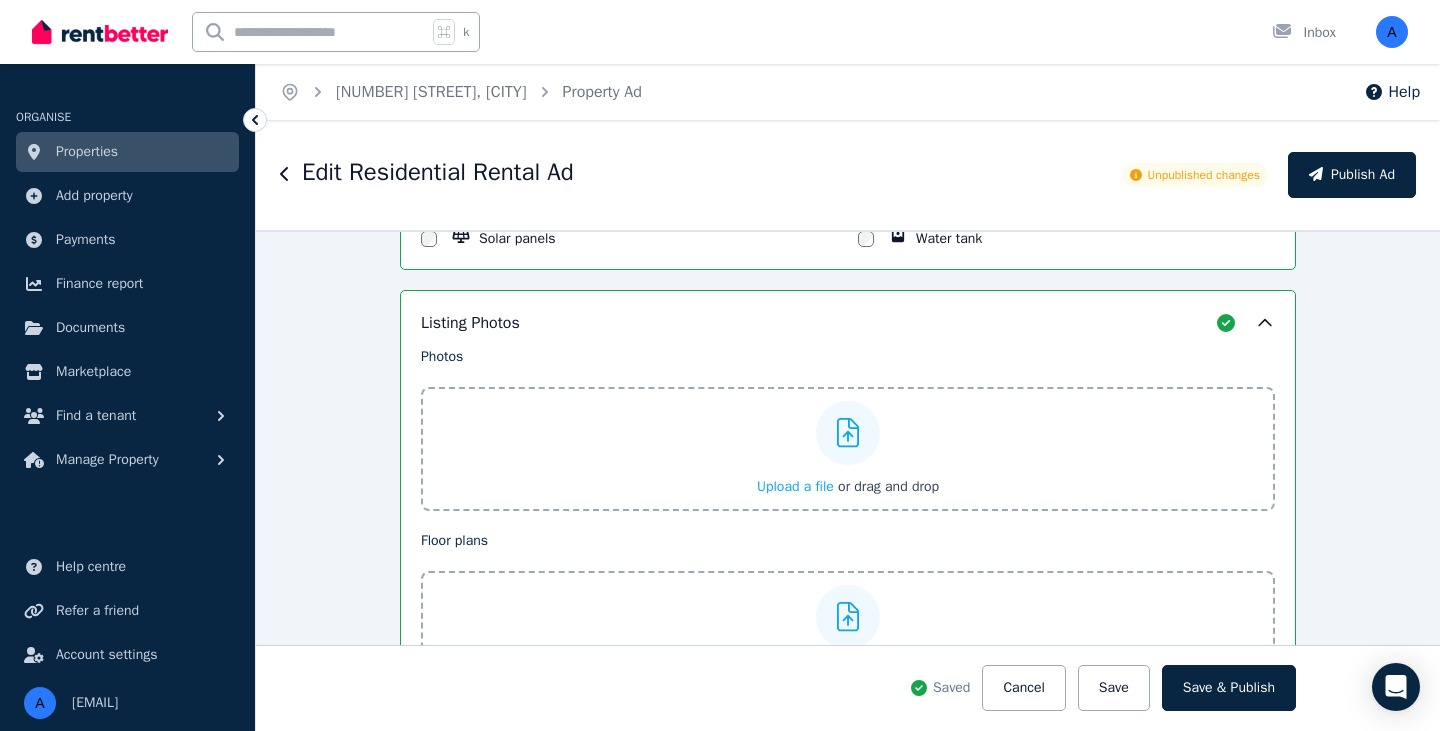 click on "Upload a file" at bounding box center [795, 486] 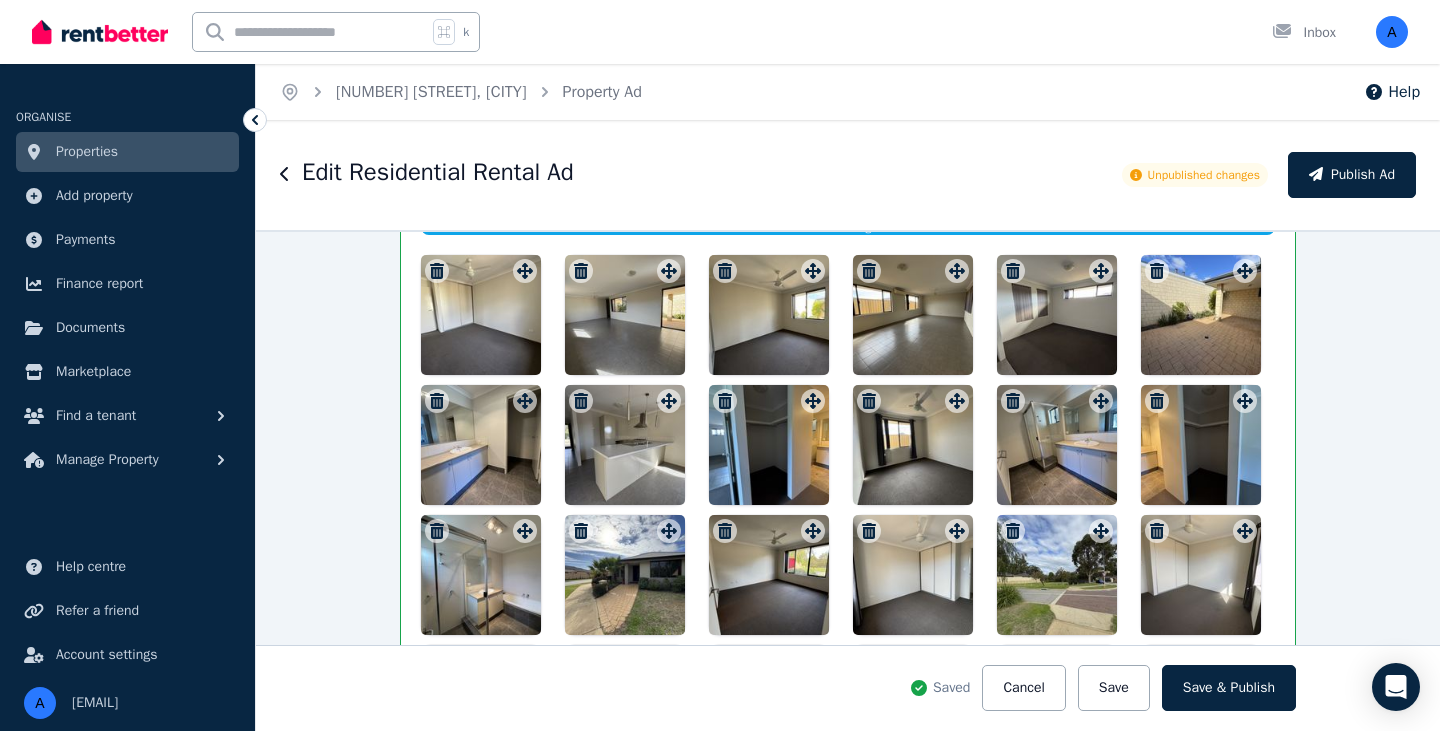 scroll, scrollTop: 2975, scrollLeft: 0, axis: vertical 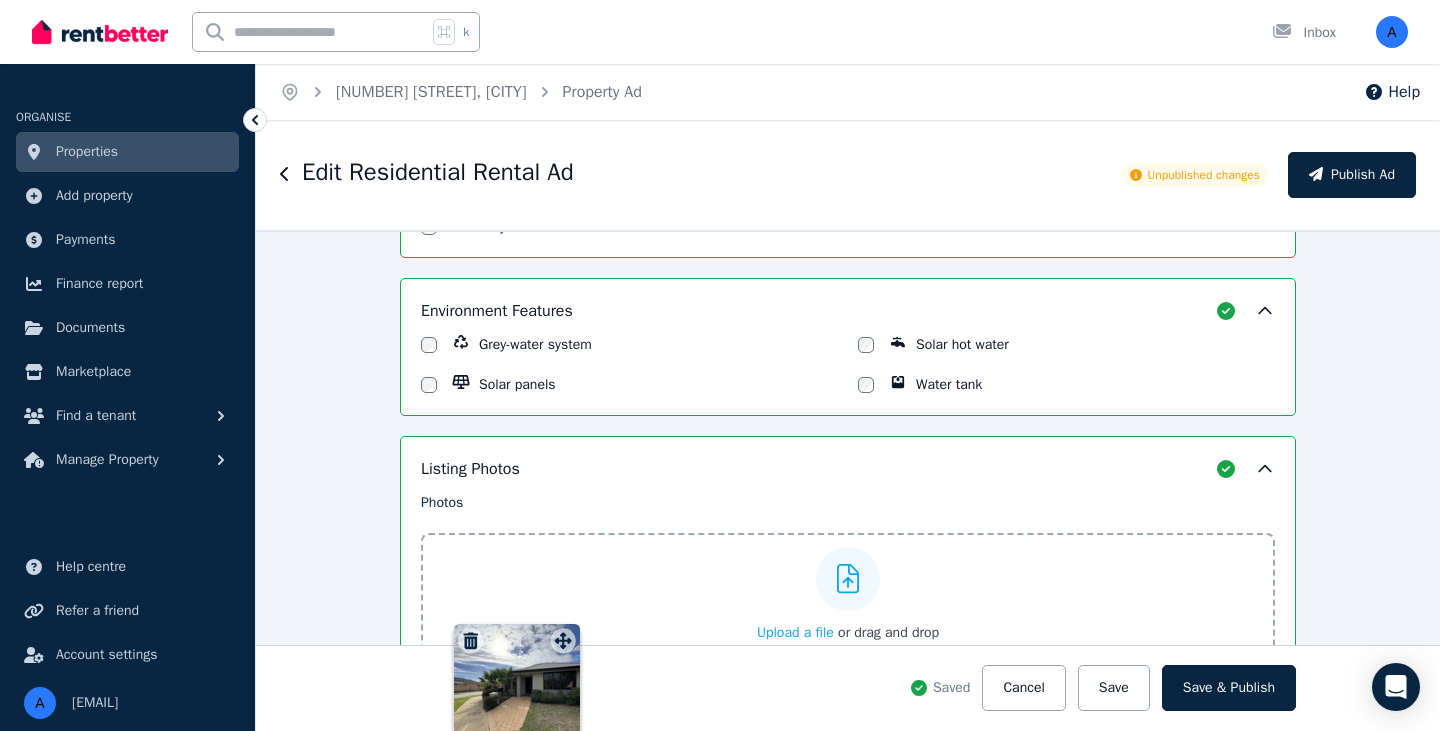 drag, startPoint x: 672, startPoint y: 529, endPoint x: 564, endPoint y: 625, distance: 144.49913 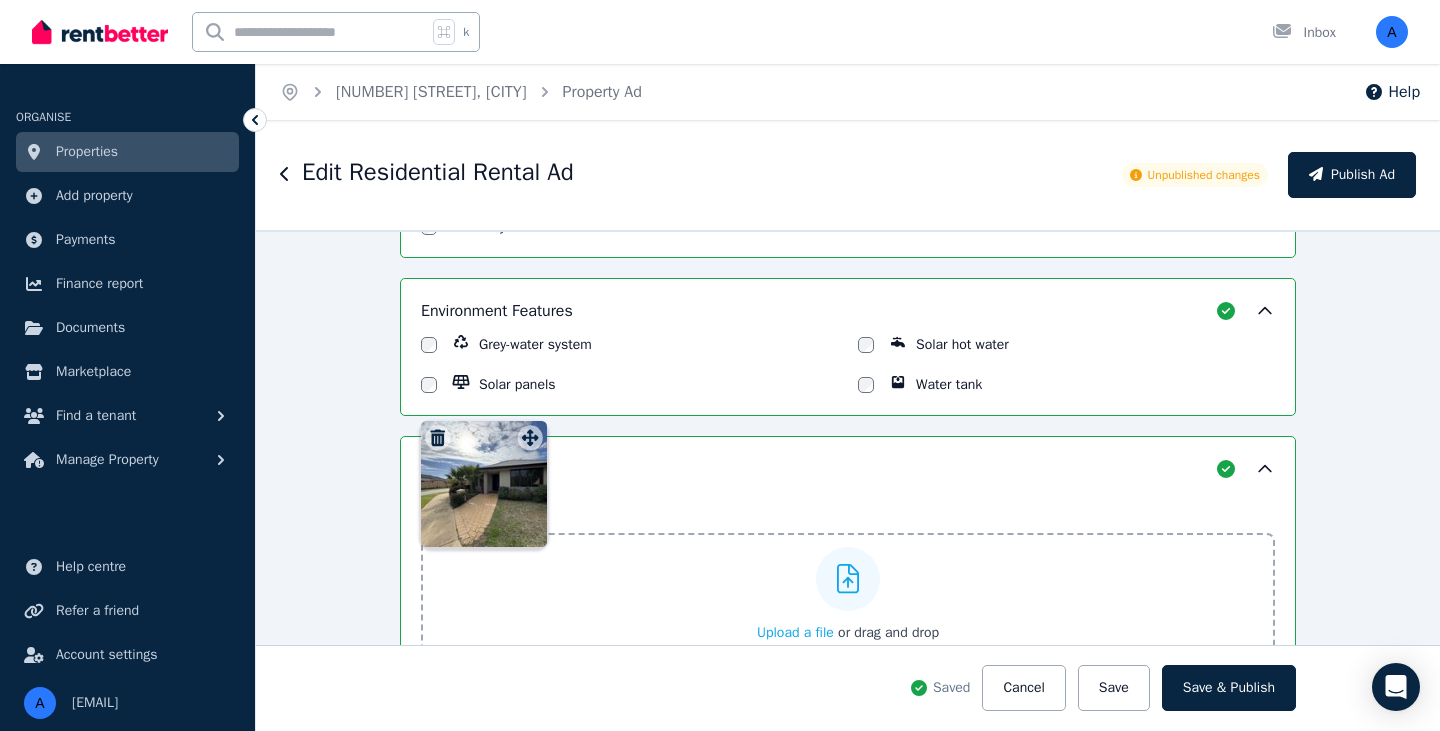 click on "Photos Upload a file   or drag and drop Uploaded   " IMG_4549.jpg " Uploaded   " IMG_4550.jpg " Uploaded   " IMG_4551.jpg " Uploaded   " IMG_4552.jpg " Uploaded   " IMG_4553.jpg " Uploaded   " IMG_4555.jpg " Uploaded   " IMG_4556.jpg " Uploaded   " IMG_4560.jpg " Uploaded   " IMG_4565.jpg " Uploaded   " IMG_4566.jpg " Uploaded   " IMG_4570.jpg " Uploaded   " IMG_4572.jpg " Uploaded   " IMG_4573.jpg " Uploaded   " IMG_4574.jpg " Uploaded   " IMG_4575.jpg " Uploaded   " IMG_4576.jpg " Uploaded   " IMG_4577.jpg " Uploaded   " IMG_4578.jpg " Uploaded   " IMG_4580.jpg " Uploaded   " IMG_4581.jpg " Uploaded   " IMG_4584.jpg " Uploading   " IMG_4585.jpg " Processing... Uploaded   " IMG_4587.jpg " Uploaded   " IMG_4590.jpg " Uploaded   " IMG_4591.jpg " Uploaded   " IMG_4593.jpg " Uploaded   " IMG_4601.jpg "
To pick up a draggable item, press the space bar.
While dragging, use the arrow keys to move the item.
Press space again to drop the item in its new position, or press escape to cancel." at bounding box center (848, 935) 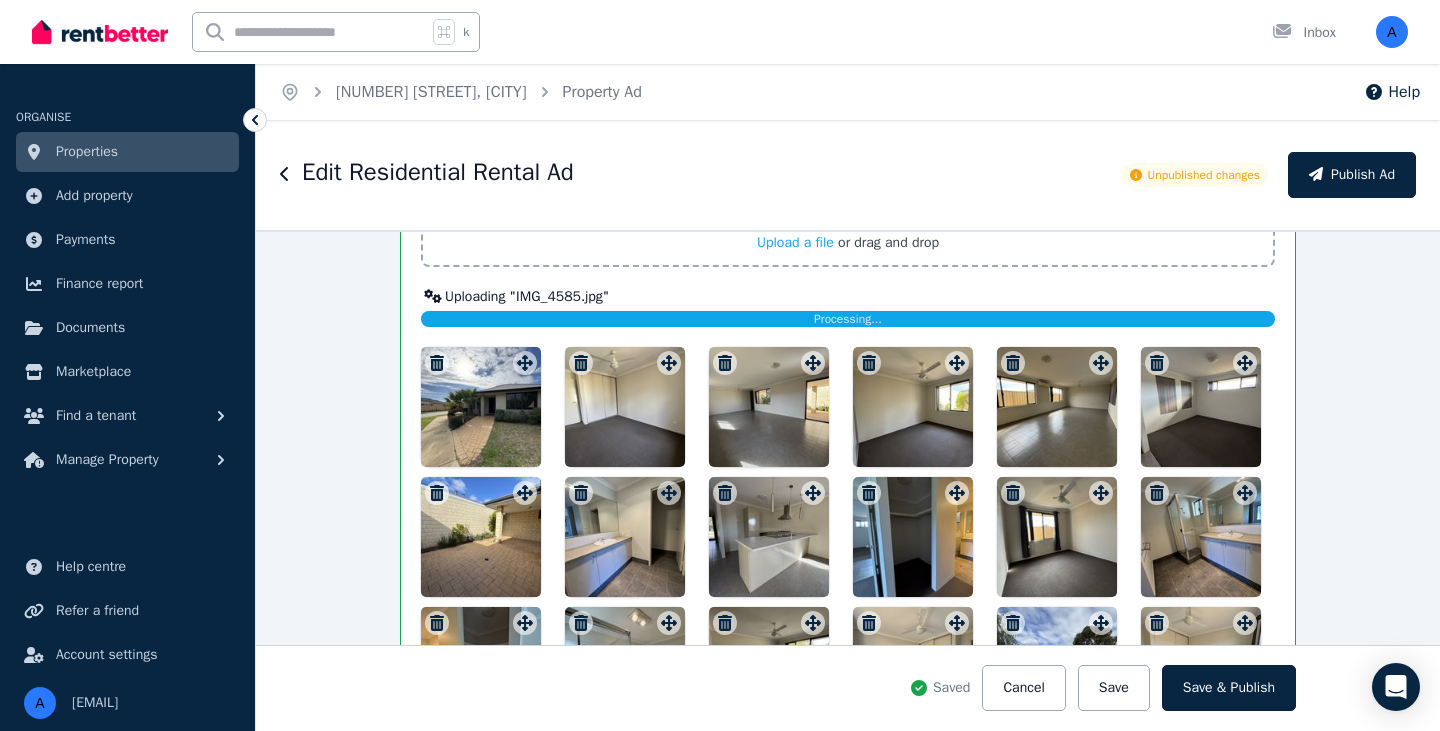 scroll, scrollTop: 2873, scrollLeft: 0, axis: vertical 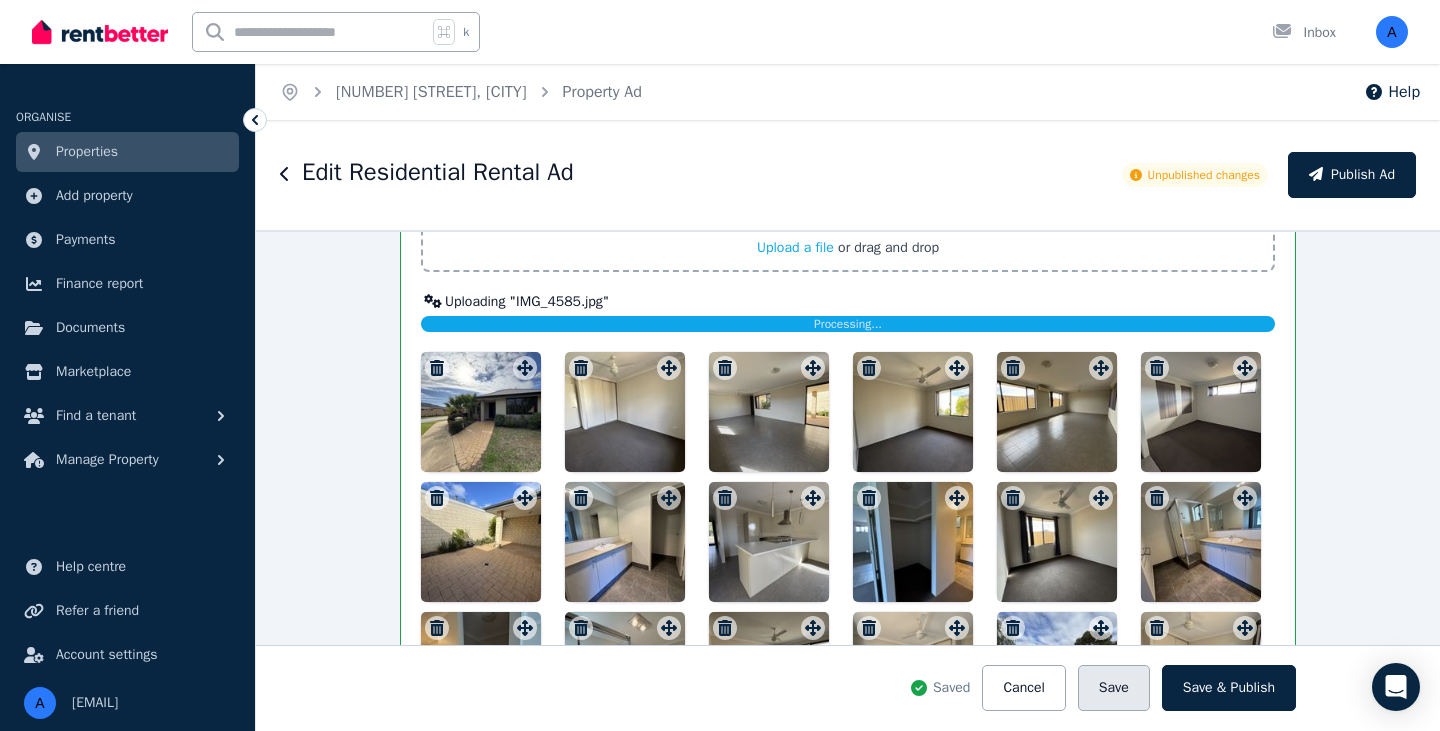 click on "Save" at bounding box center (1114, 688) 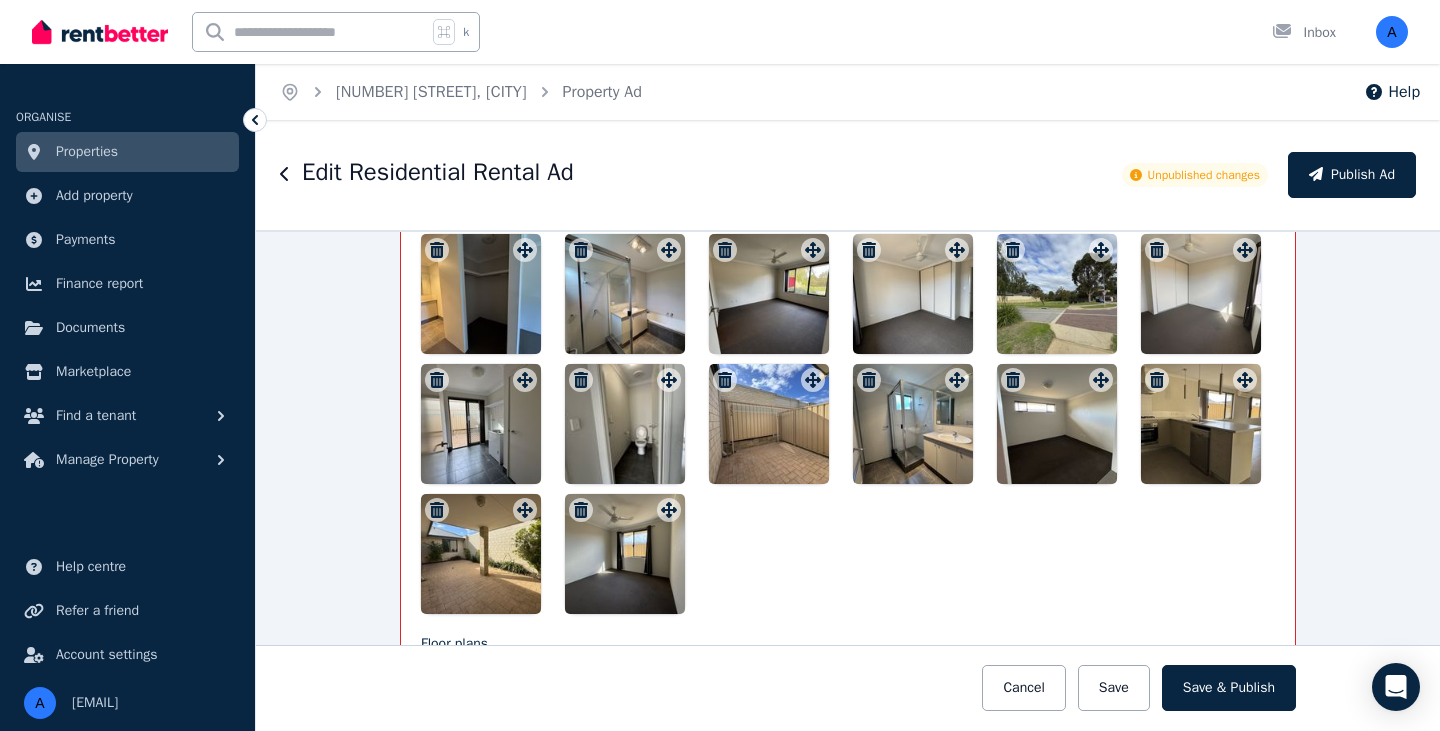 scroll, scrollTop: 3362, scrollLeft: 0, axis: vertical 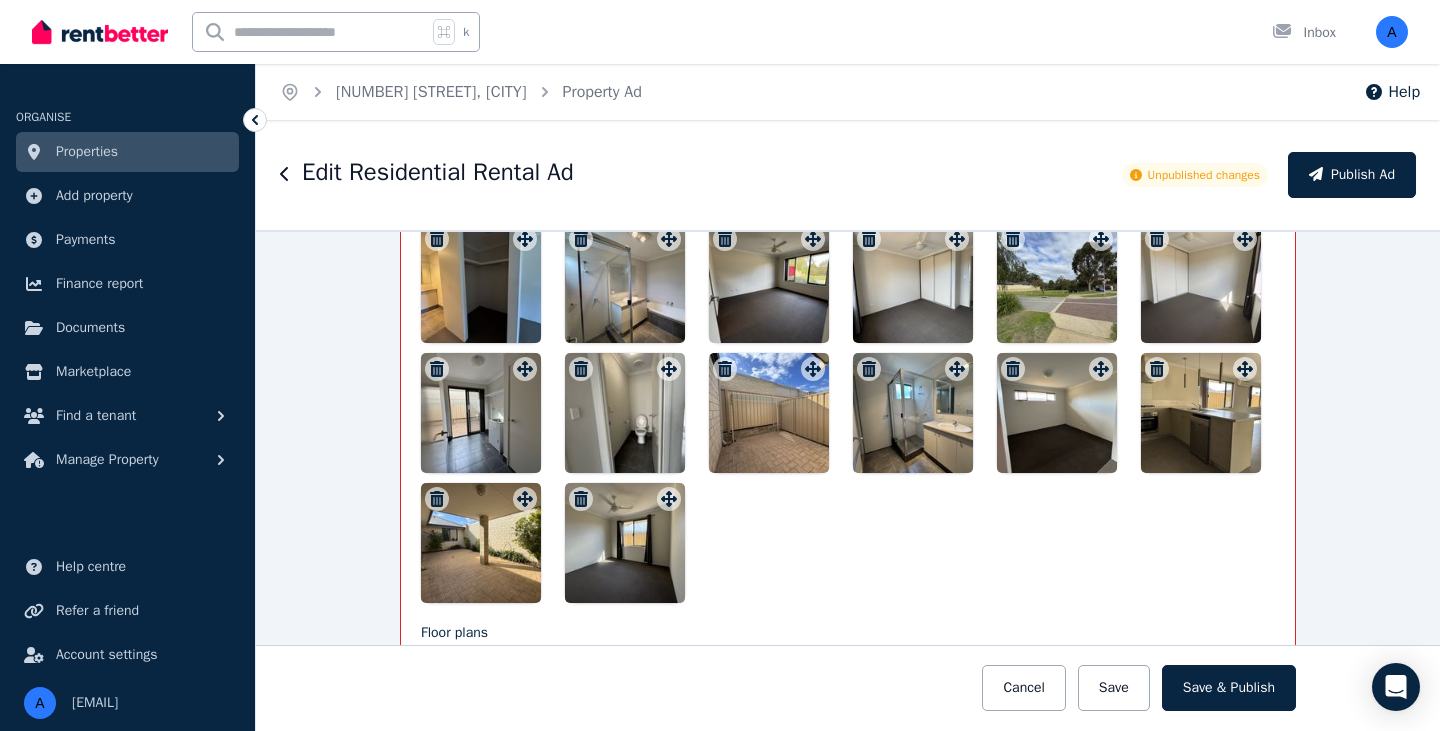 click 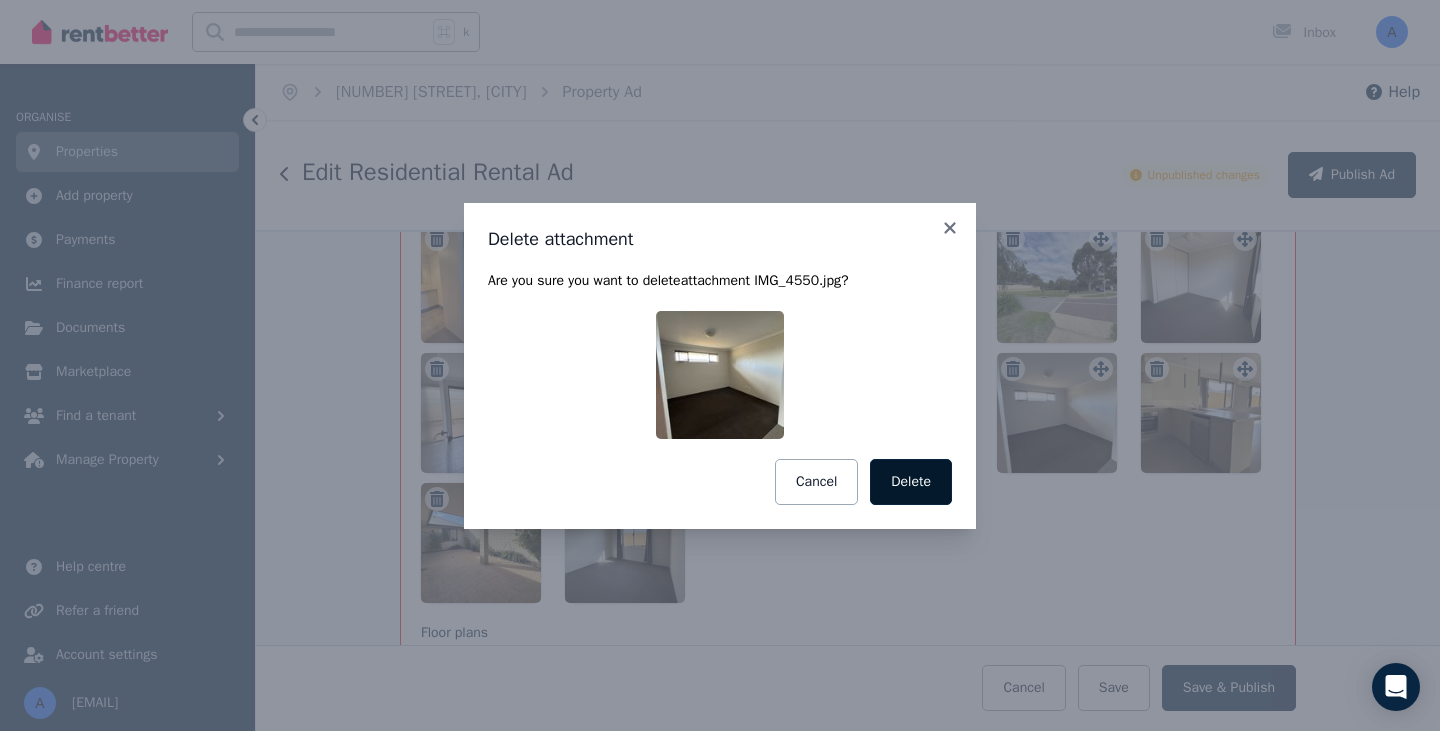 click on "Delete" at bounding box center [911, 482] 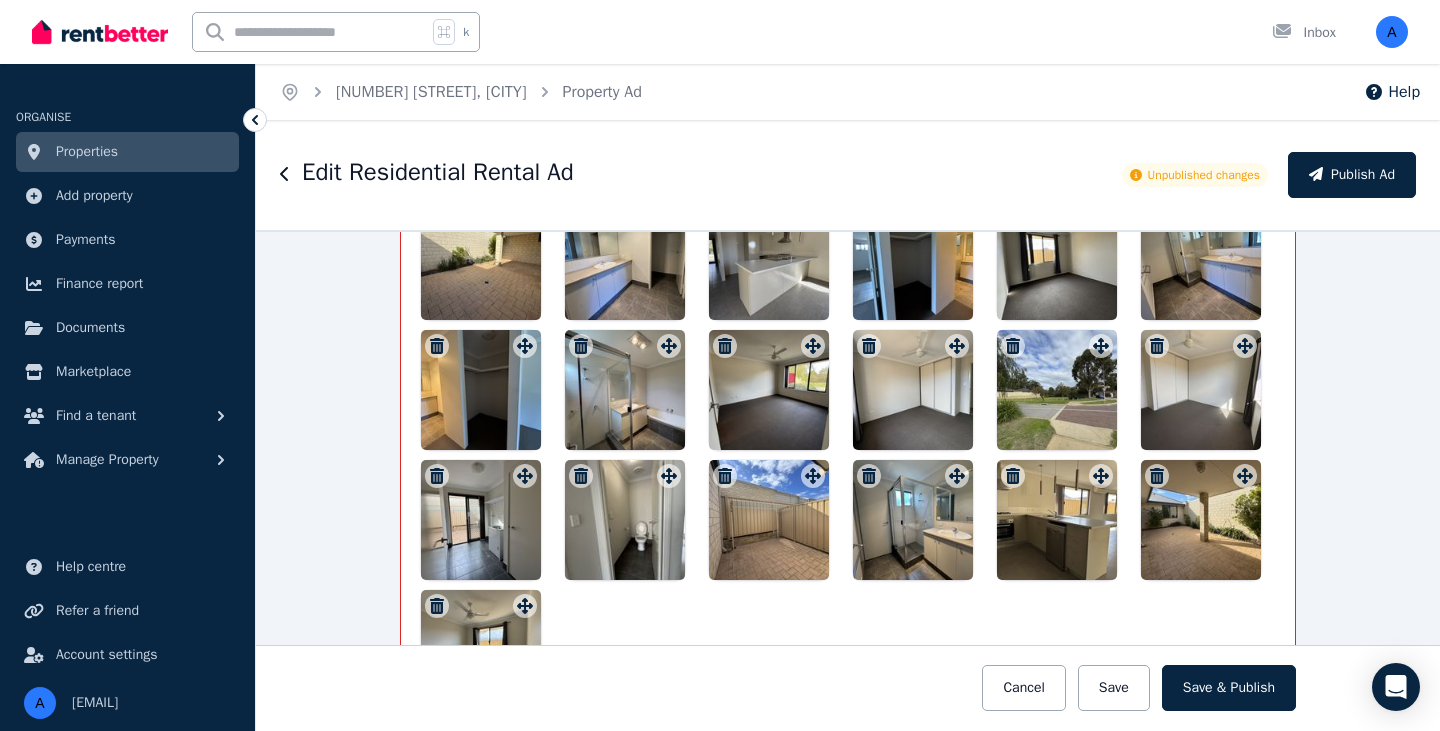 scroll, scrollTop: 3254, scrollLeft: 0, axis: vertical 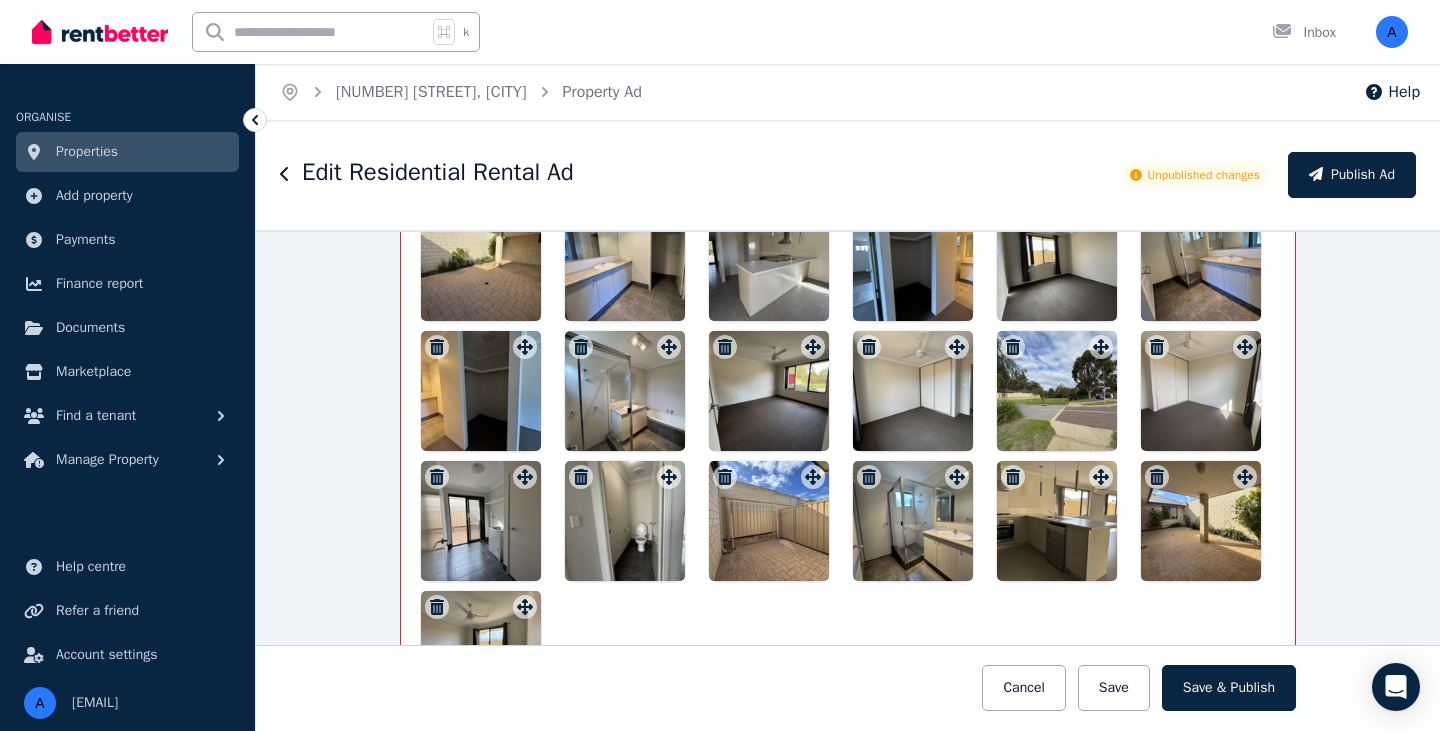 click 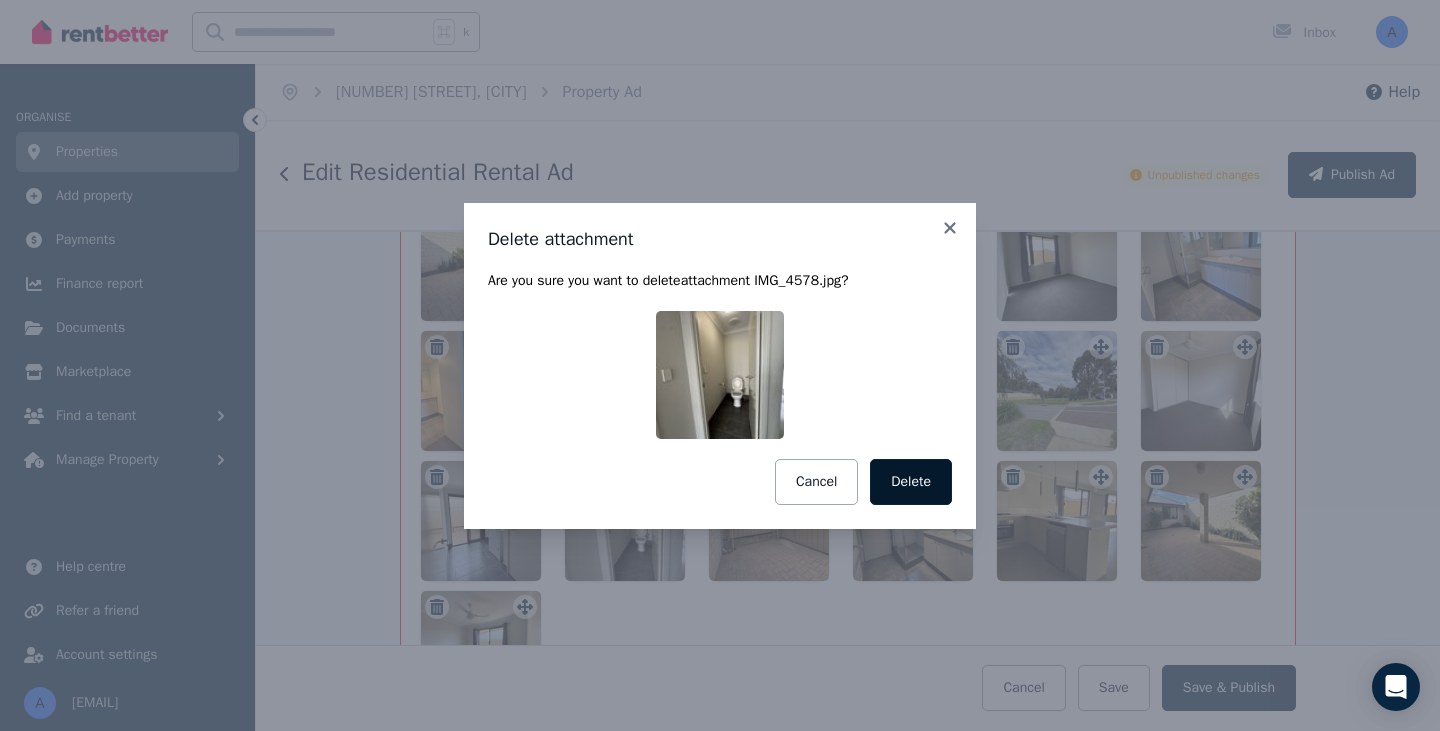 click on "Delete" at bounding box center (911, 482) 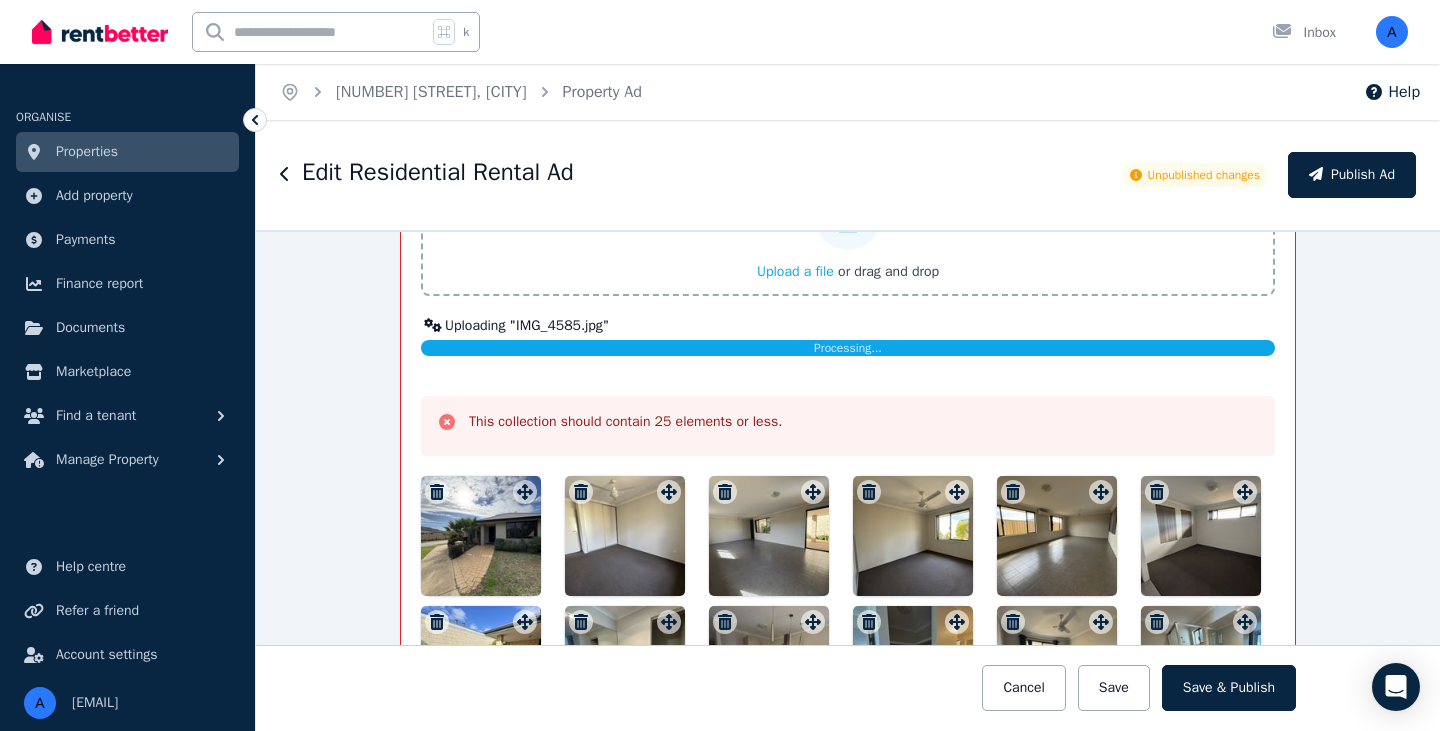 scroll, scrollTop: 2839, scrollLeft: 0, axis: vertical 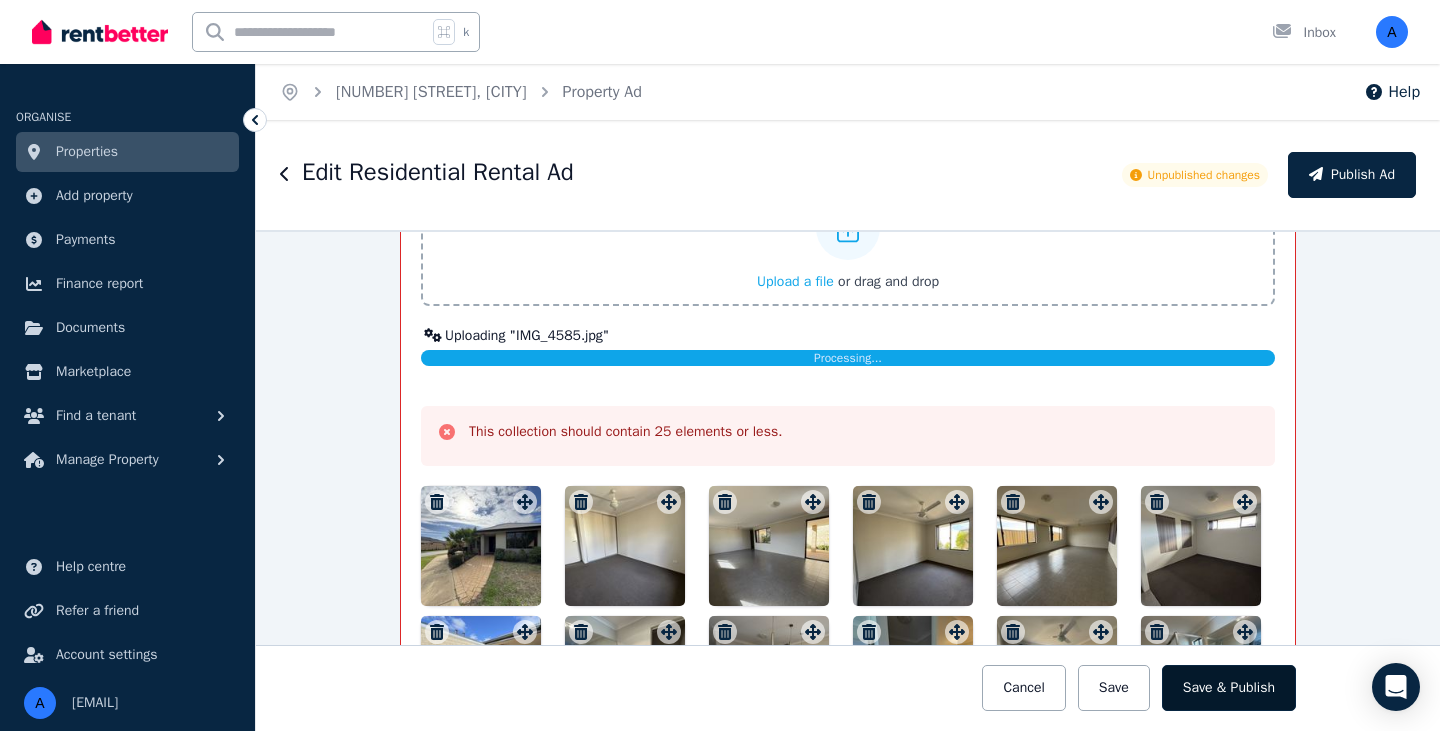 click on "Save & Publish" at bounding box center [1229, 688] 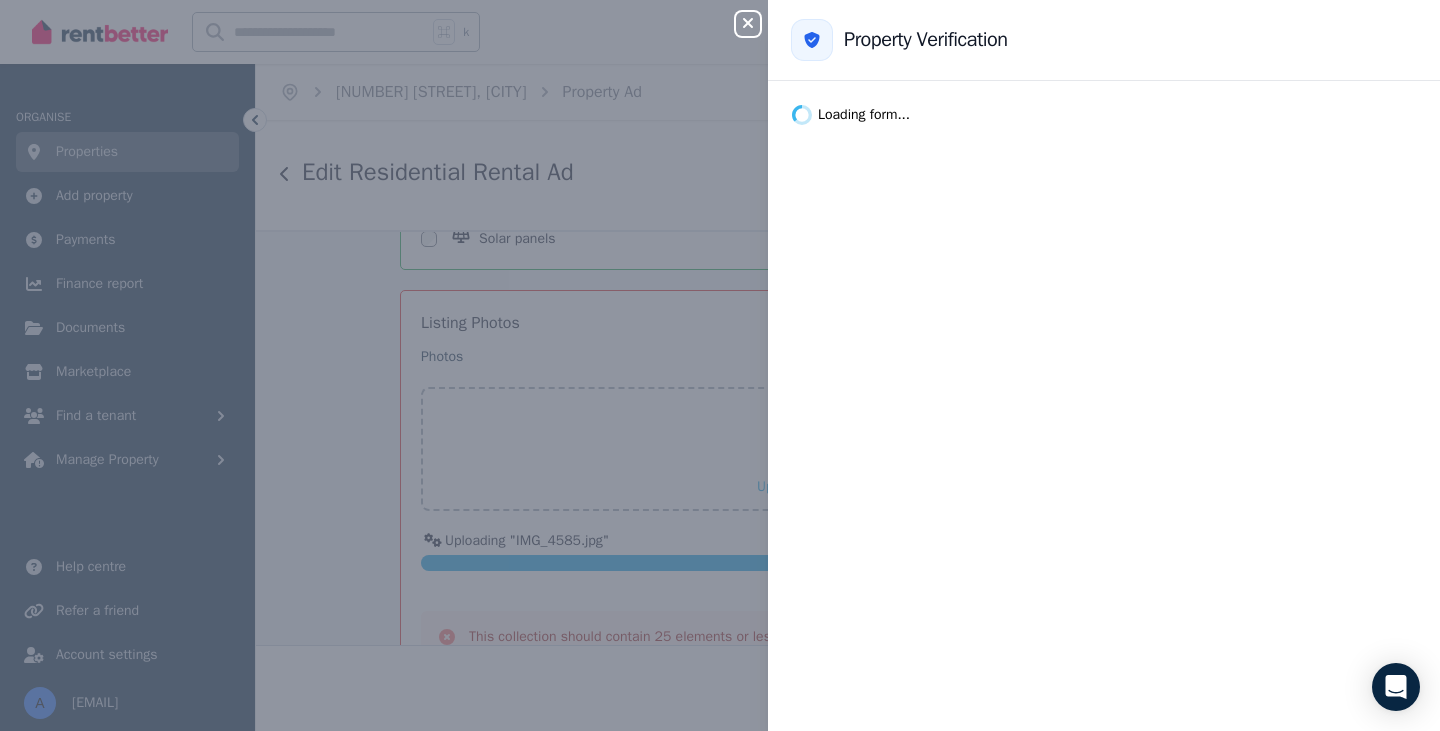 scroll, scrollTop: 2616, scrollLeft: 0, axis: vertical 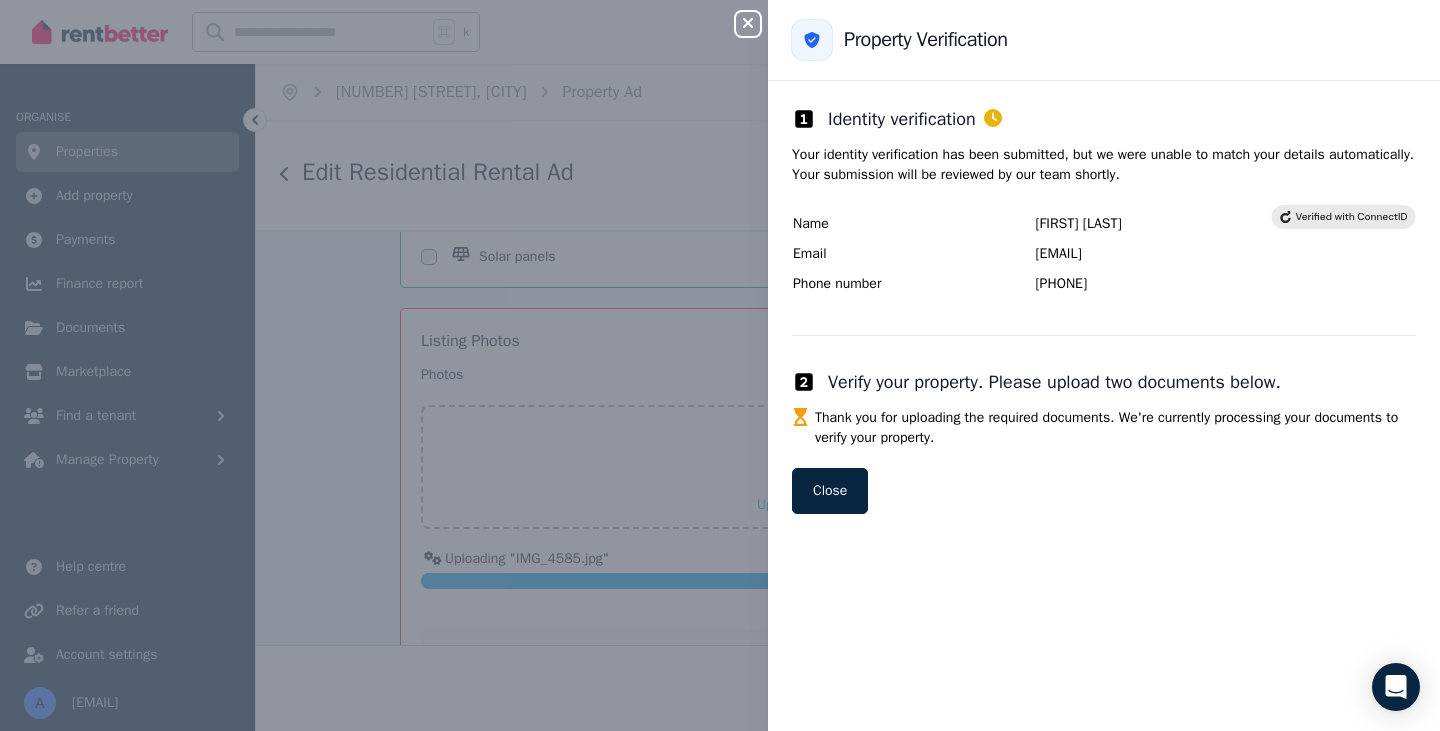 click on "Close panel Back to  Property Verification Identity verification Your identity verification has been submitted, but we were unable to match your details automatically. Your submission will be reviewed by our team shortly. Name Aman Puneet Grewal Email amanpuneetgrewal@gmail.com Phone number 61435040436 Verify your property. Please upload two documents below. Thank you for uploading the required documents. We're currently processing your documents to verify your property. Close" at bounding box center [720, 365] 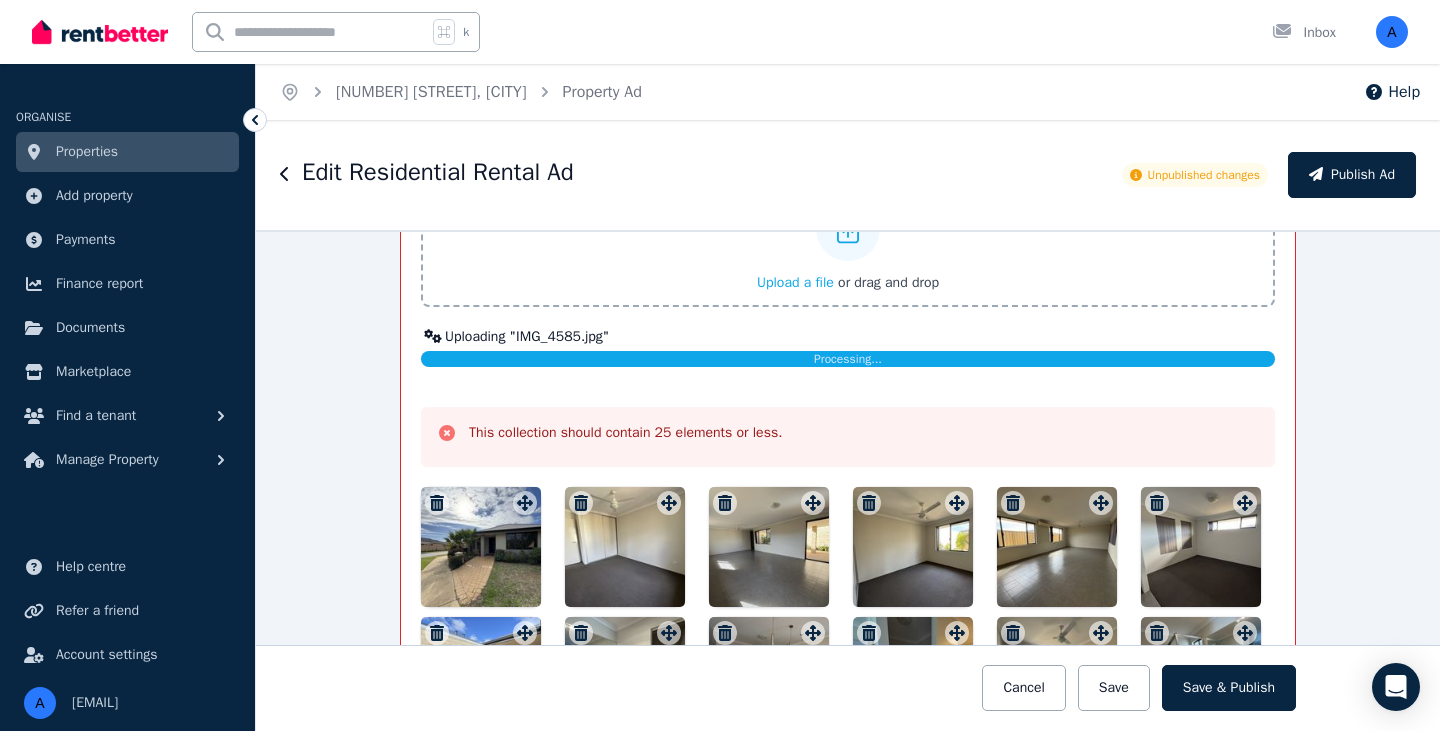 scroll, scrollTop: 2854, scrollLeft: 0, axis: vertical 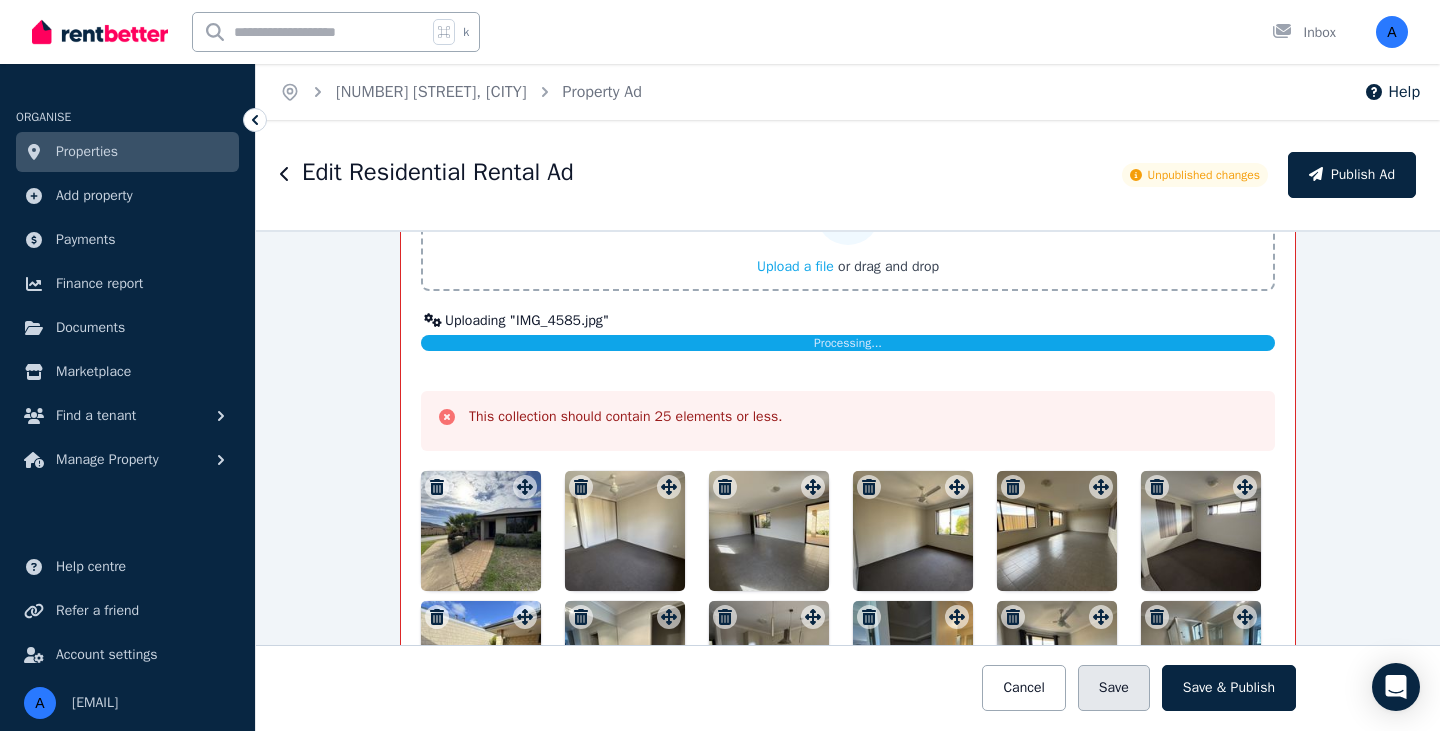 click on "Save" at bounding box center [1114, 688] 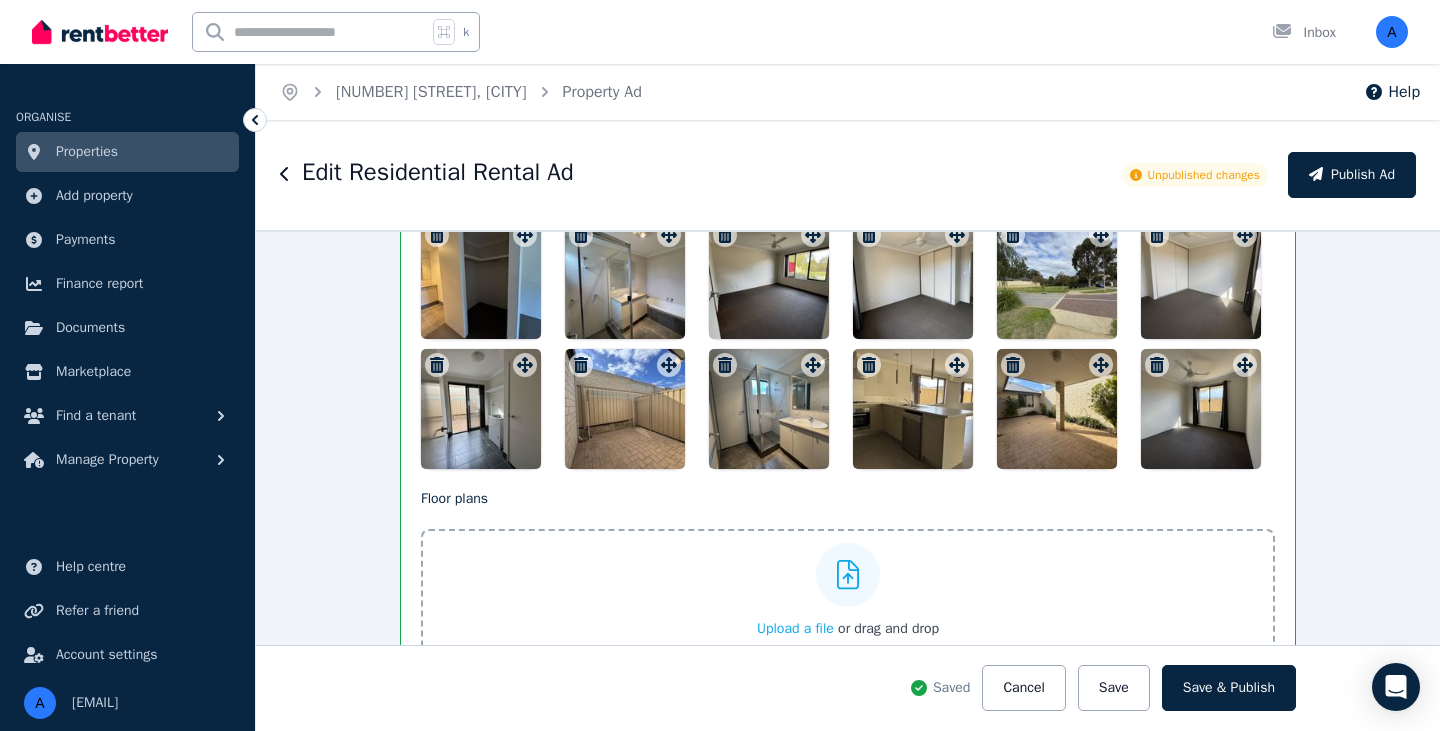 scroll, scrollTop: 3282, scrollLeft: 0, axis: vertical 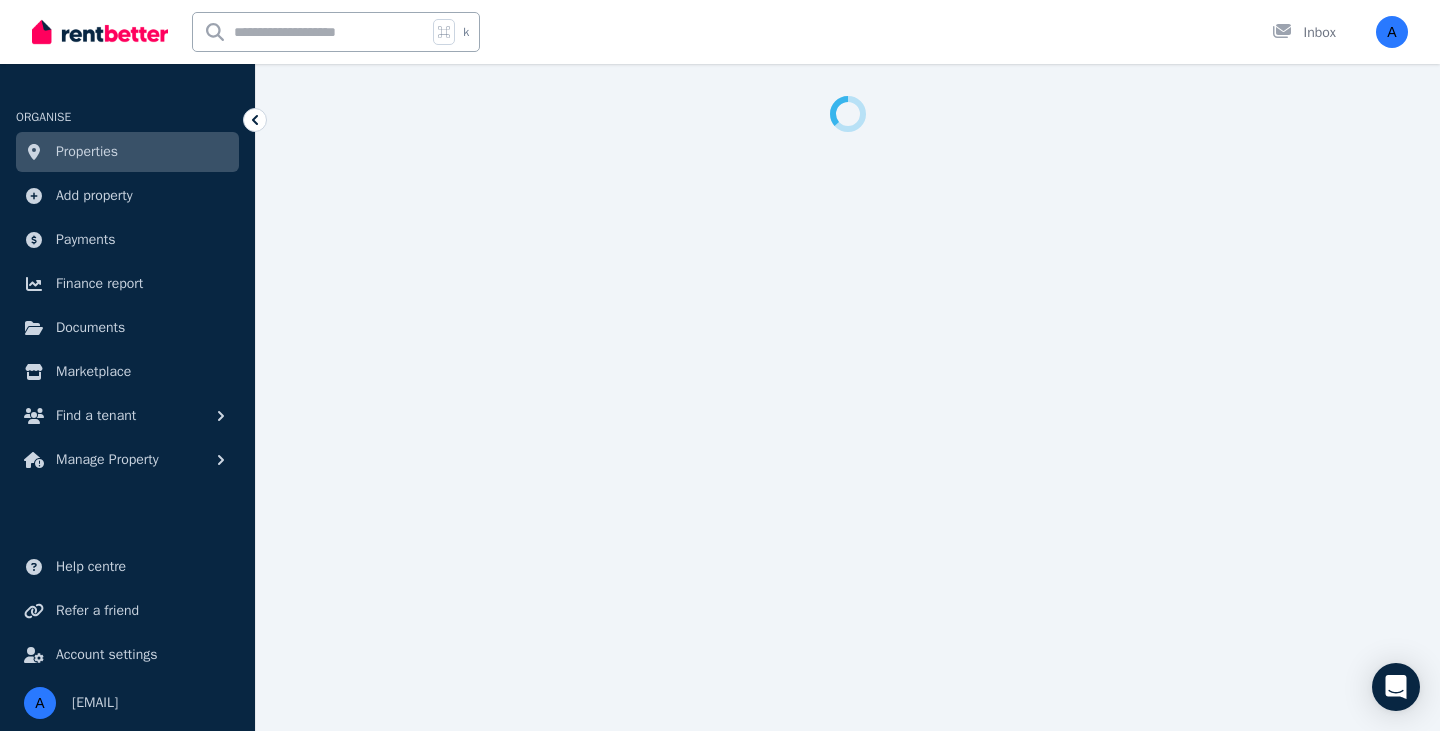 select on "**" 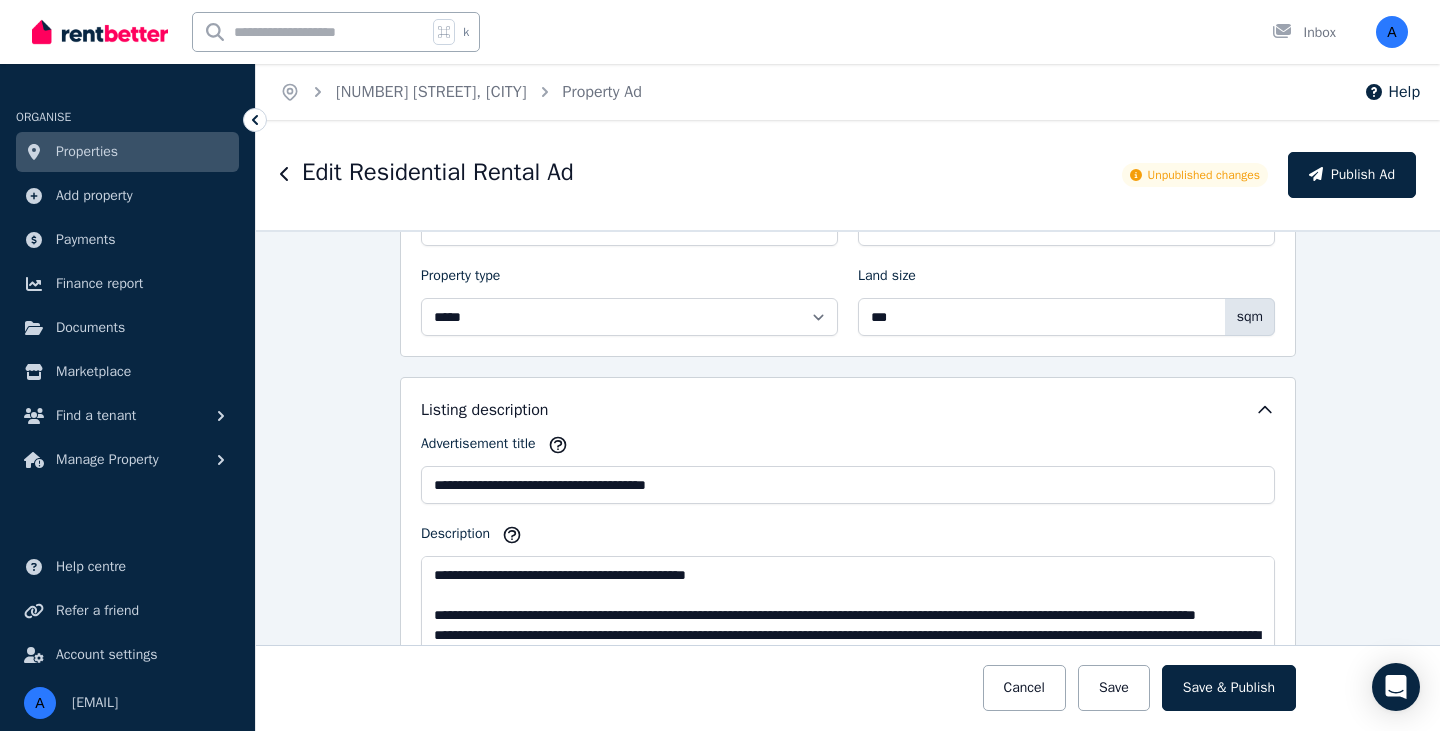 scroll, scrollTop: 1234, scrollLeft: 0, axis: vertical 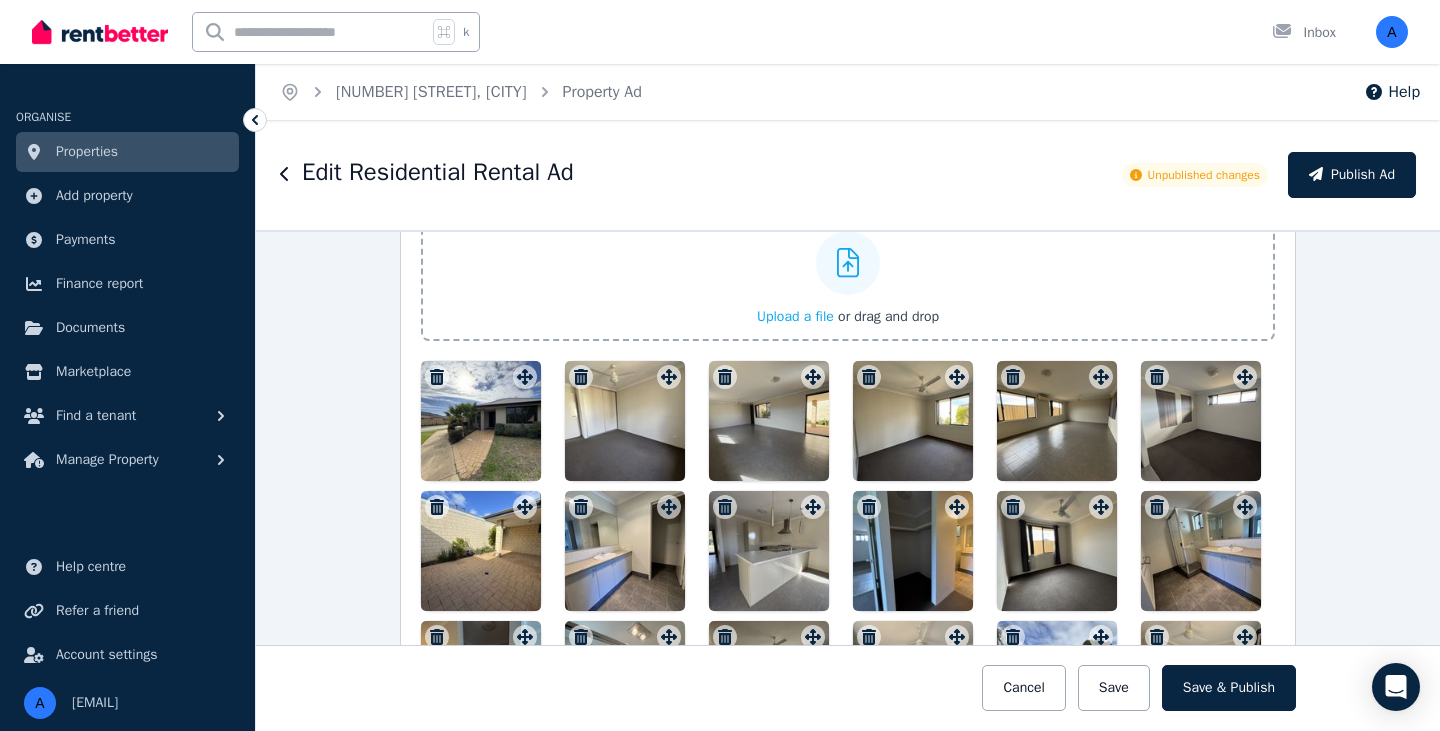 drag, startPoint x: 1195, startPoint y: 402, endPoint x: 924, endPoint y: 404, distance: 271.0074 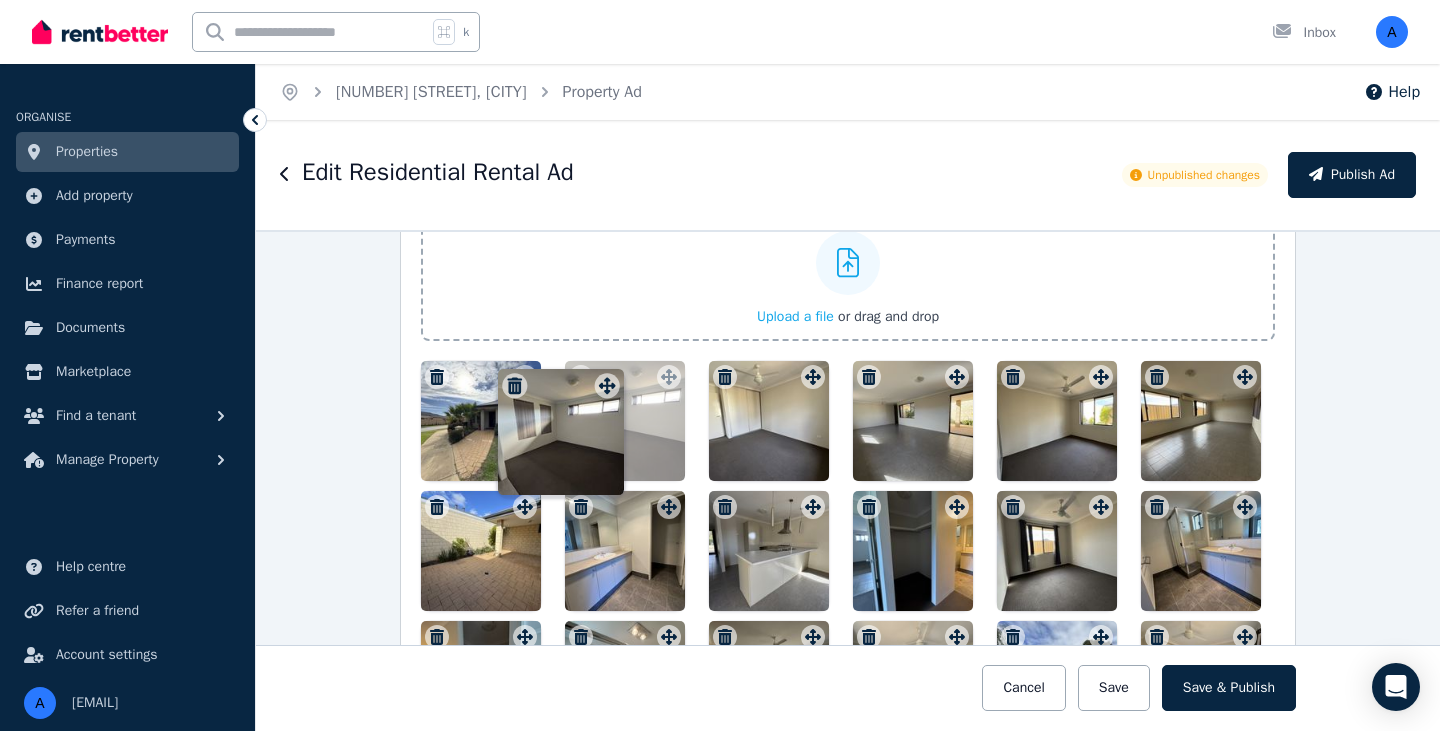 drag, startPoint x: 1246, startPoint y: 378, endPoint x: 608, endPoint y: 370, distance: 638.0502 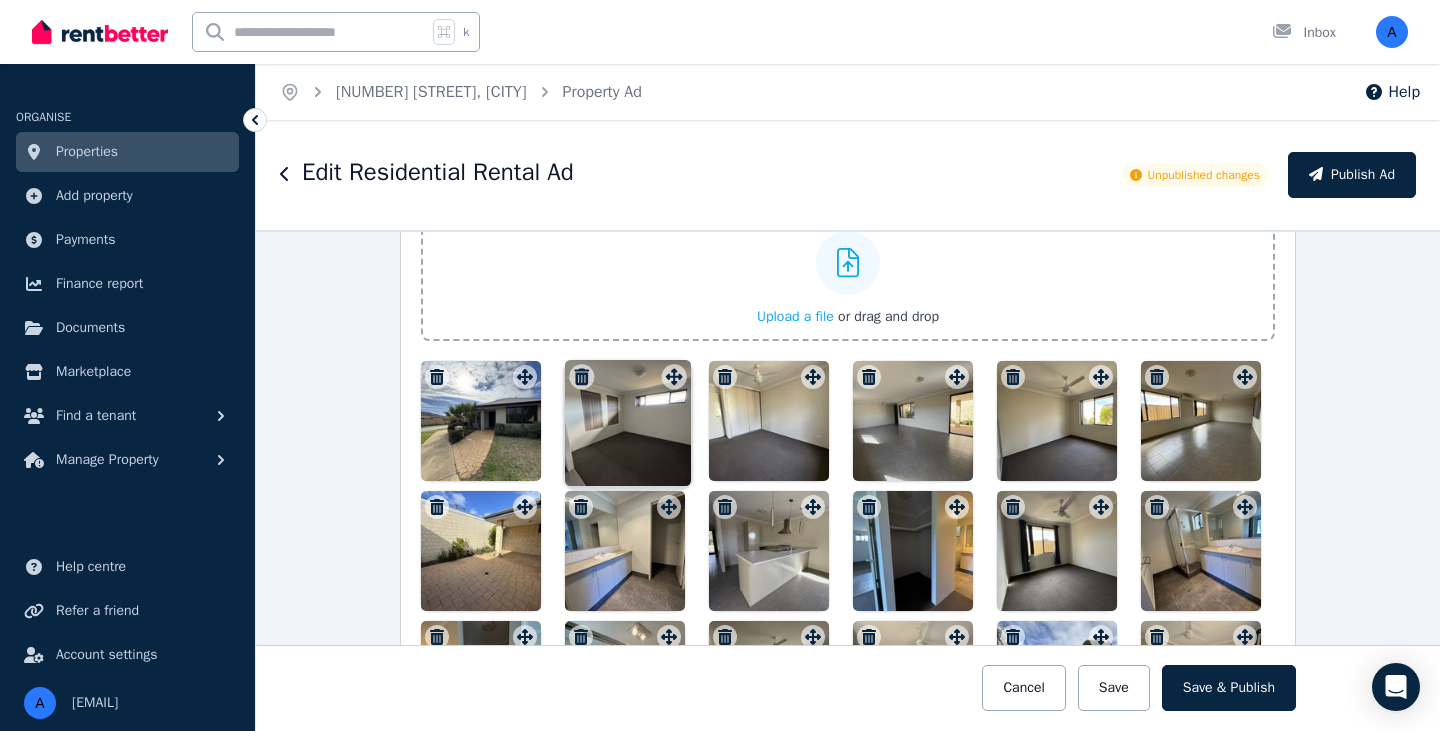 click on "Photos Upload a file   or drag and drop
To pick up a draggable item, press the space bar.
While dragging, use the arrow keys to move the item.
Press space again to drop the item in its new position, or press escape to cancel.
Draggable item f36bc8c4-2f31-4153-b940-a8929ecd4594 was moved over droppable area fdfd795a-fa9b-4b8d-a078-e7f2dc7451c7." at bounding box center [848, 524] 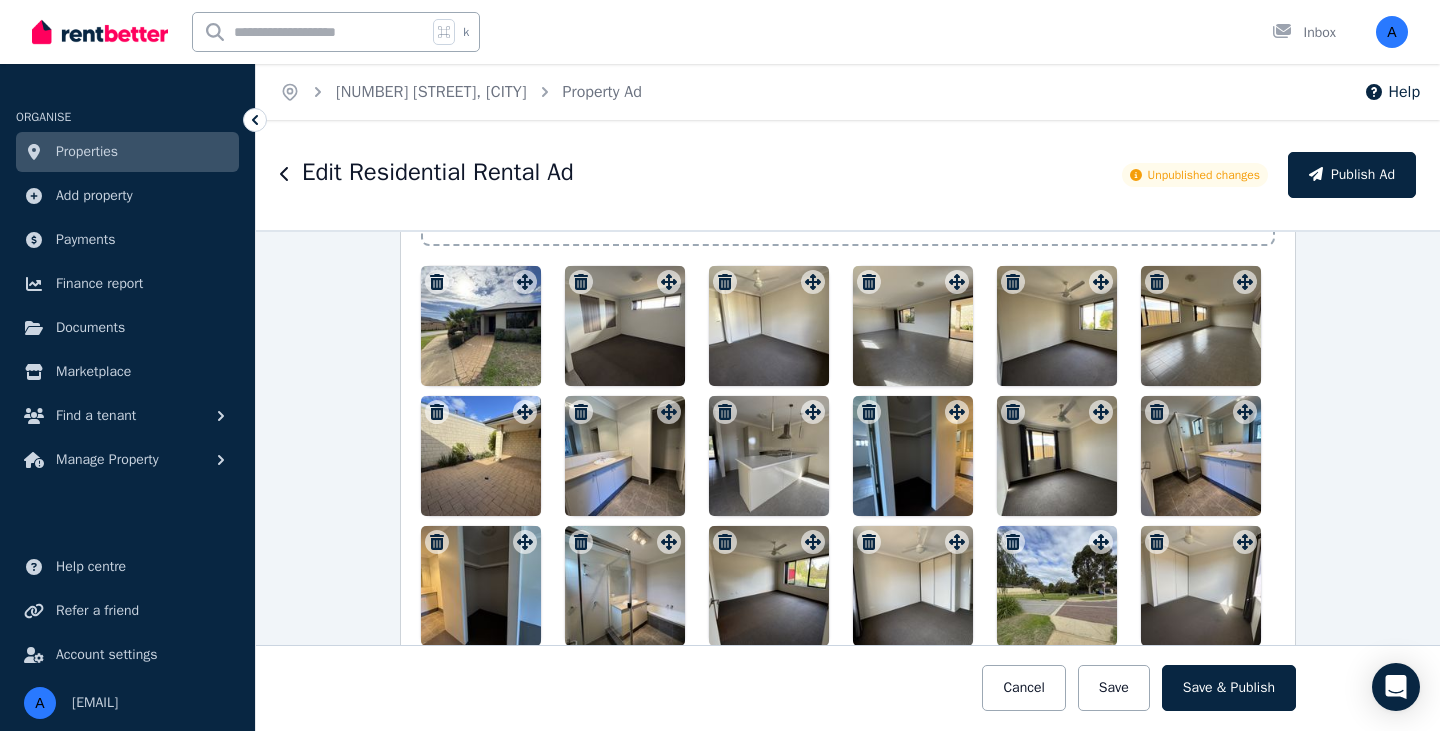 scroll, scrollTop: 2746, scrollLeft: 0, axis: vertical 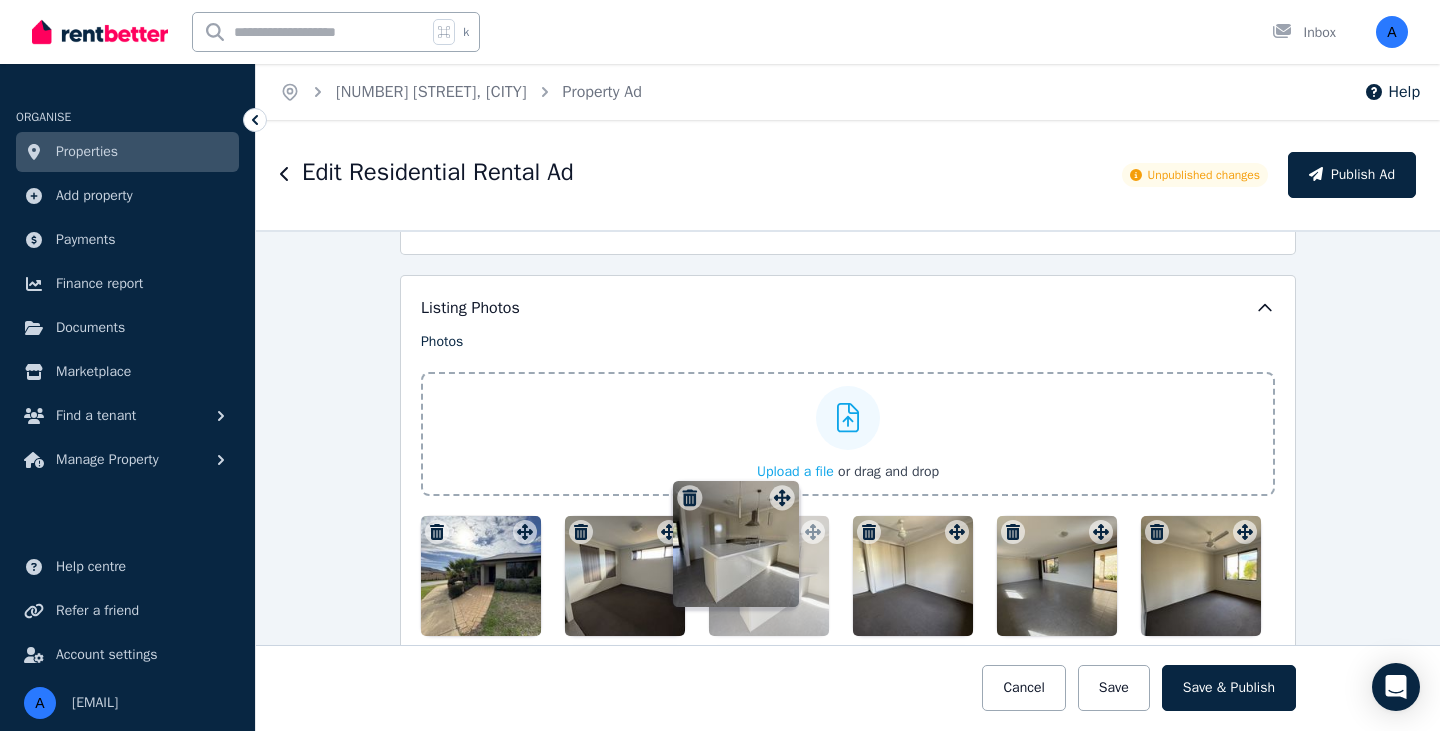 drag, startPoint x: 809, startPoint y: 415, endPoint x: 776, endPoint y: 488, distance: 80.11242 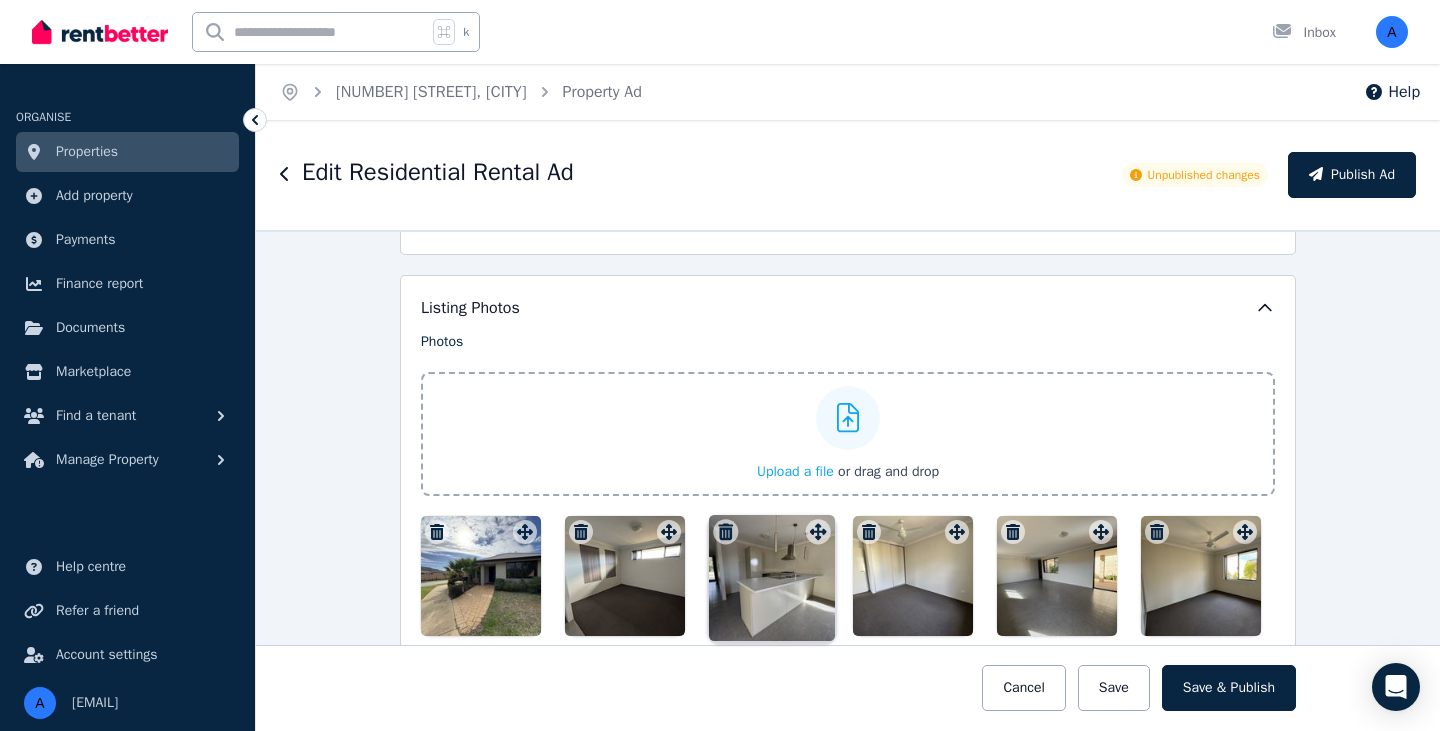 click on "Photos Upload a file   or drag and drop
To pick up a draggable item, press the space bar.
While dragging, use the arrow keys to move the item.
Press space again to drop the item in its new position, or press escape to cancel.
Draggable item 991fbb39-694b-4b8a-9e8b-1d0a3b384c22 was moved over droppable area fdfd795a-fa9b-4b8d-a078-e7f2dc7451c7." at bounding box center [848, 679] 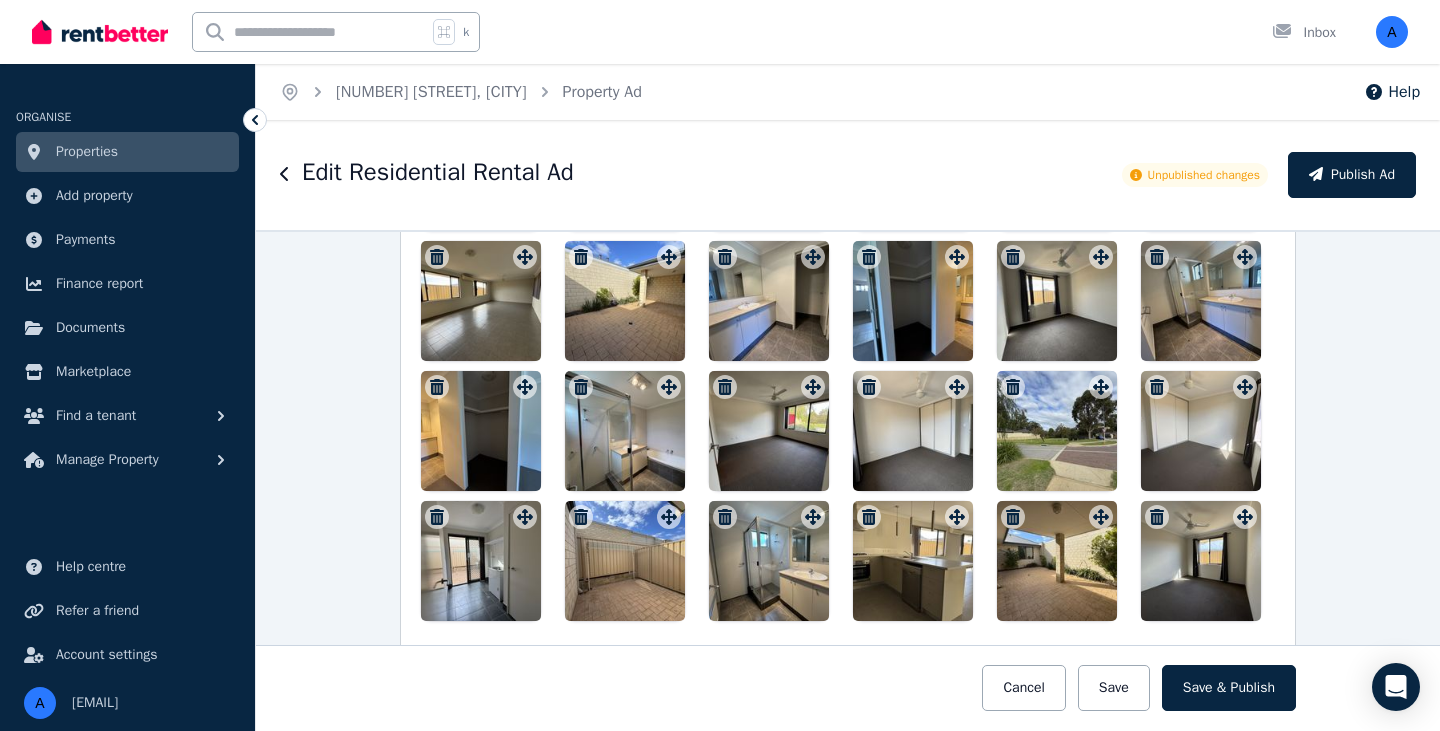 scroll, scrollTop: 2919, scrollLeft: 0, axis: vertical 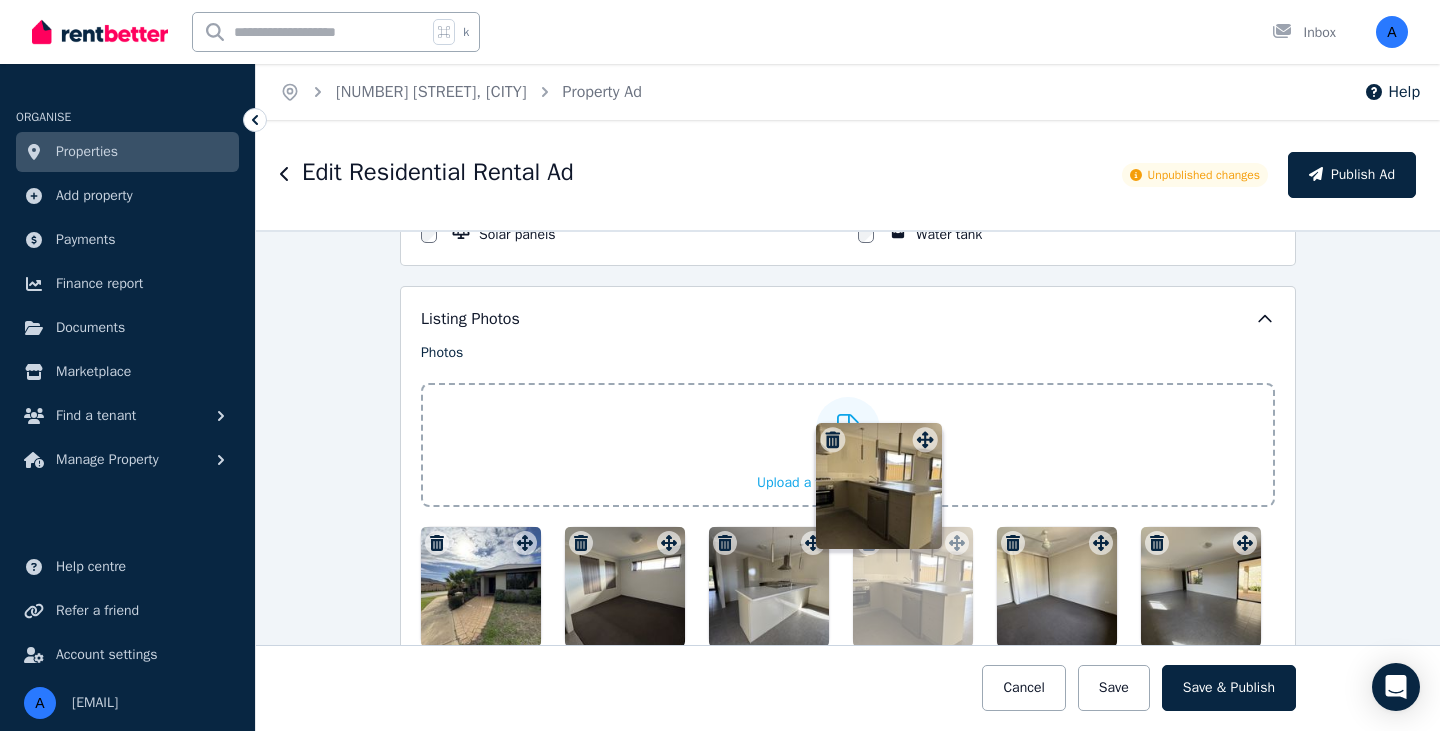 drag, startPoint x: 953, startPoint y: 498, endPoint x: 921, endPoint y: 425, distance: 79.70571 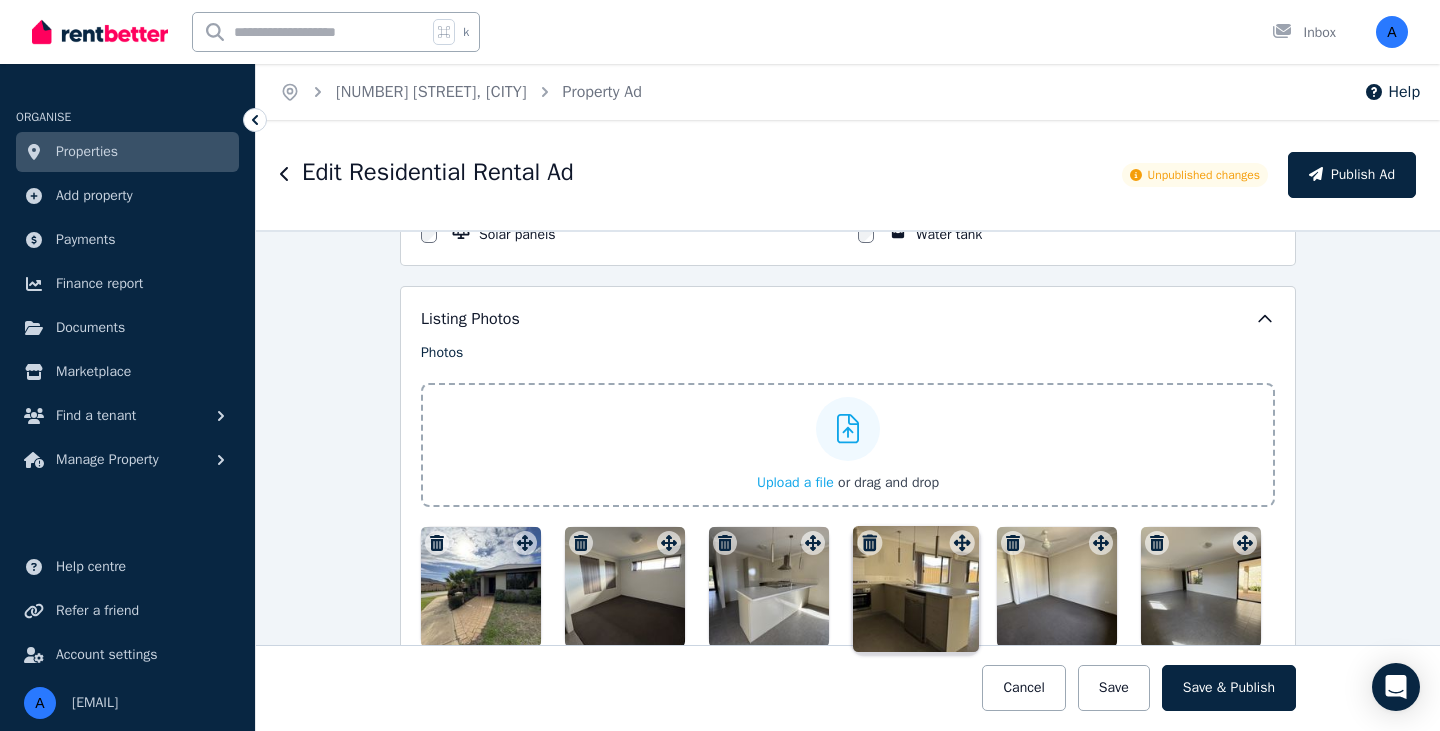 click on "Photos Upload a file   or drag and drop
To pick up a draggable item, press the space bar.
While dragging, use the arrow keys to move the item.
Press space again to drop the item in its new position, or press escape to cancel.
Draggable item 8d3551d2-0e04-4080-a3fc-c44726d25a79 was moved over droppable area fdfd795a-fa9b-4b8d-a078-e7f2dc7451c7." at bounding box center (848, 690) 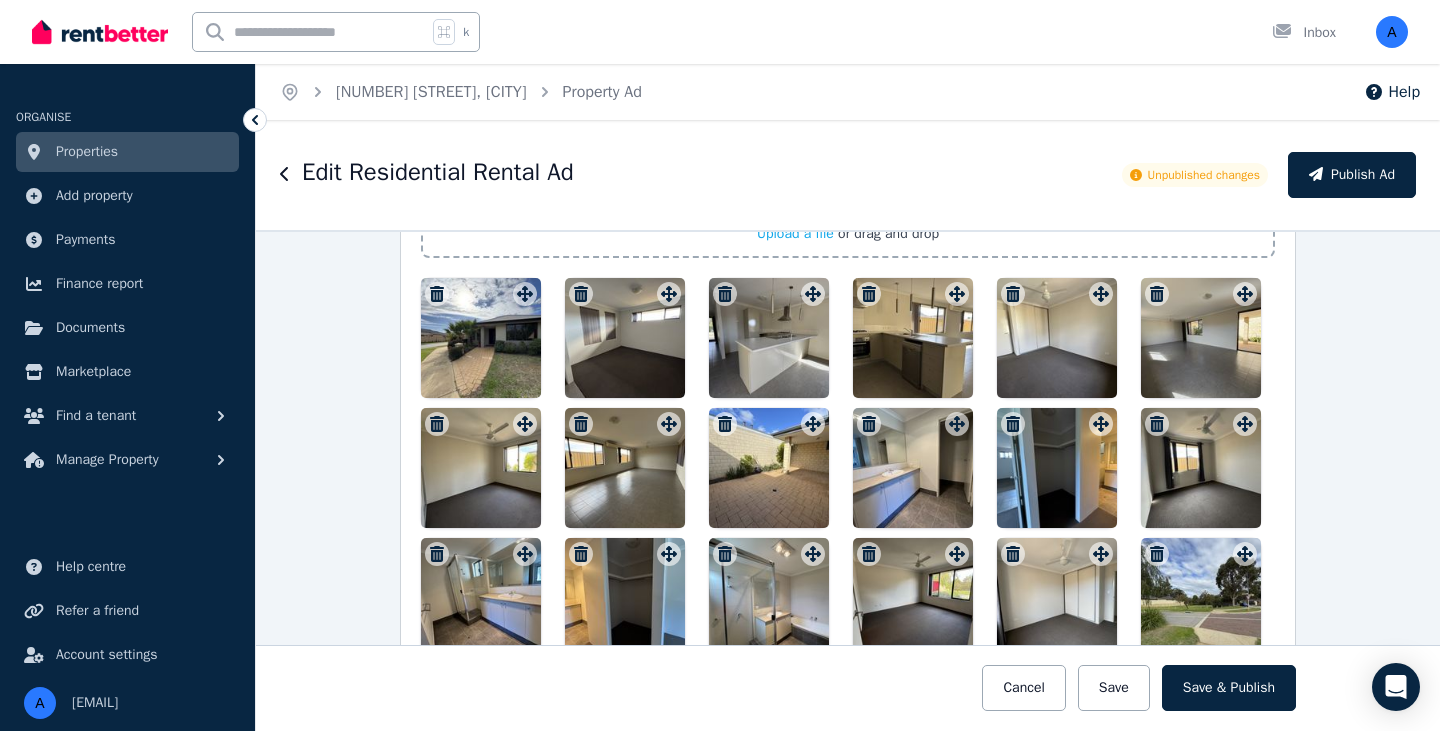 scroll, scrollTop: 2734, scrollLeft: 0, axis: vertical 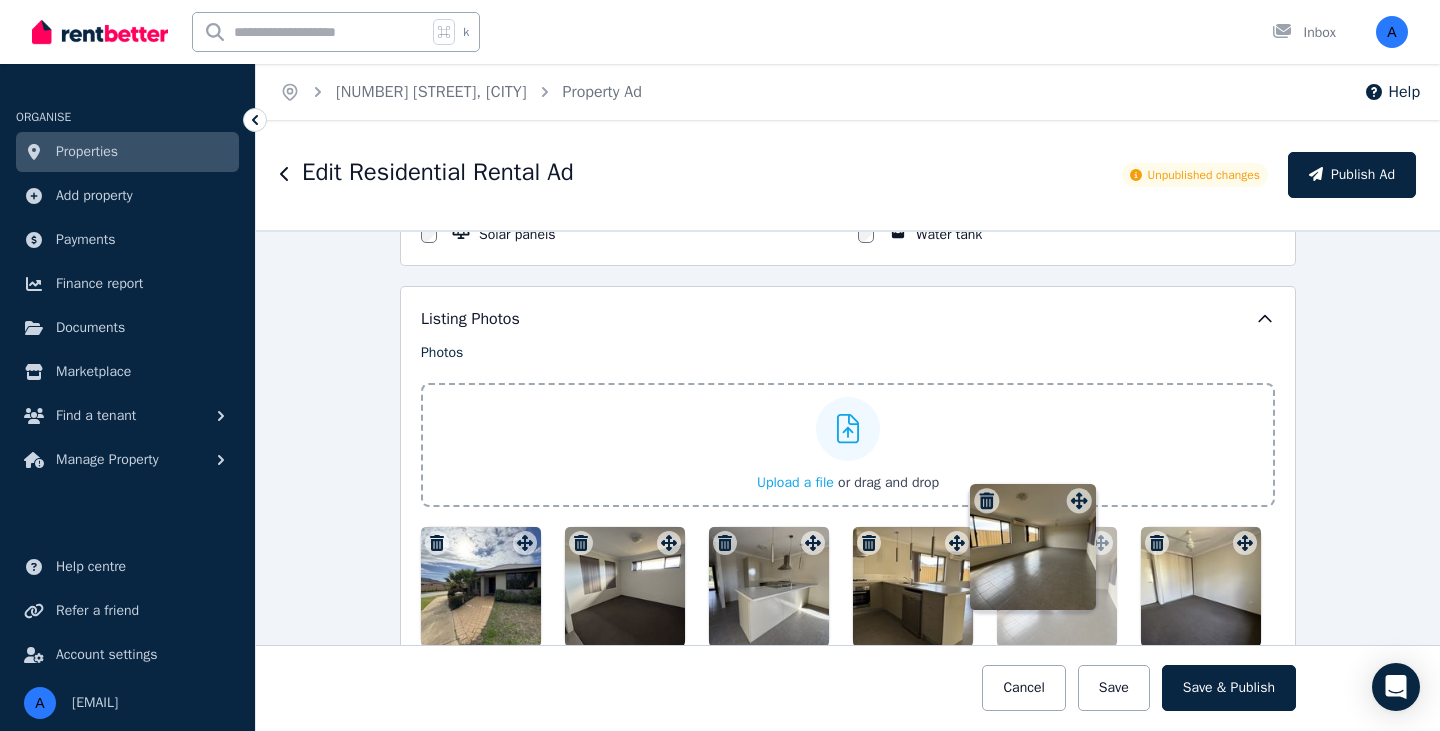 drag, startPoint x: 671, startPoint y: 421, endPoint x: 1081, endPoint y: 481, distance: 414.36697 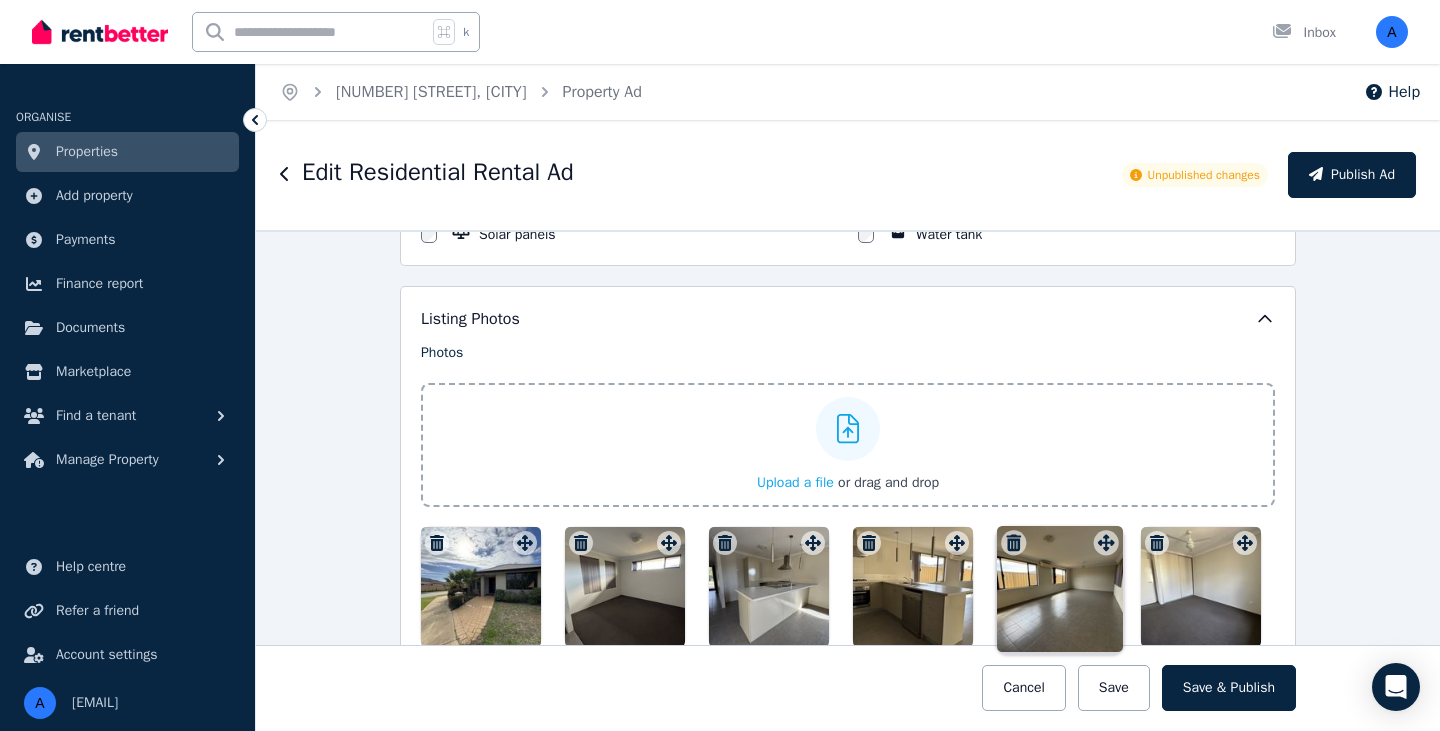 click on "Photos Upload a file   or drag and drop
To pick up a draggable item, press the space bar.
While dragging, use the arrow keys to move the item.
Press space again to drop the item in its new position, or press escape to cancel.
Draggable item 324a72e9-2522-4a3f-a20c-5f3340639312 was moved over droppable area fdfd795a-fa9b-4b8d-a078-e7f2dc7451c7." at bounding box center [848, 690] 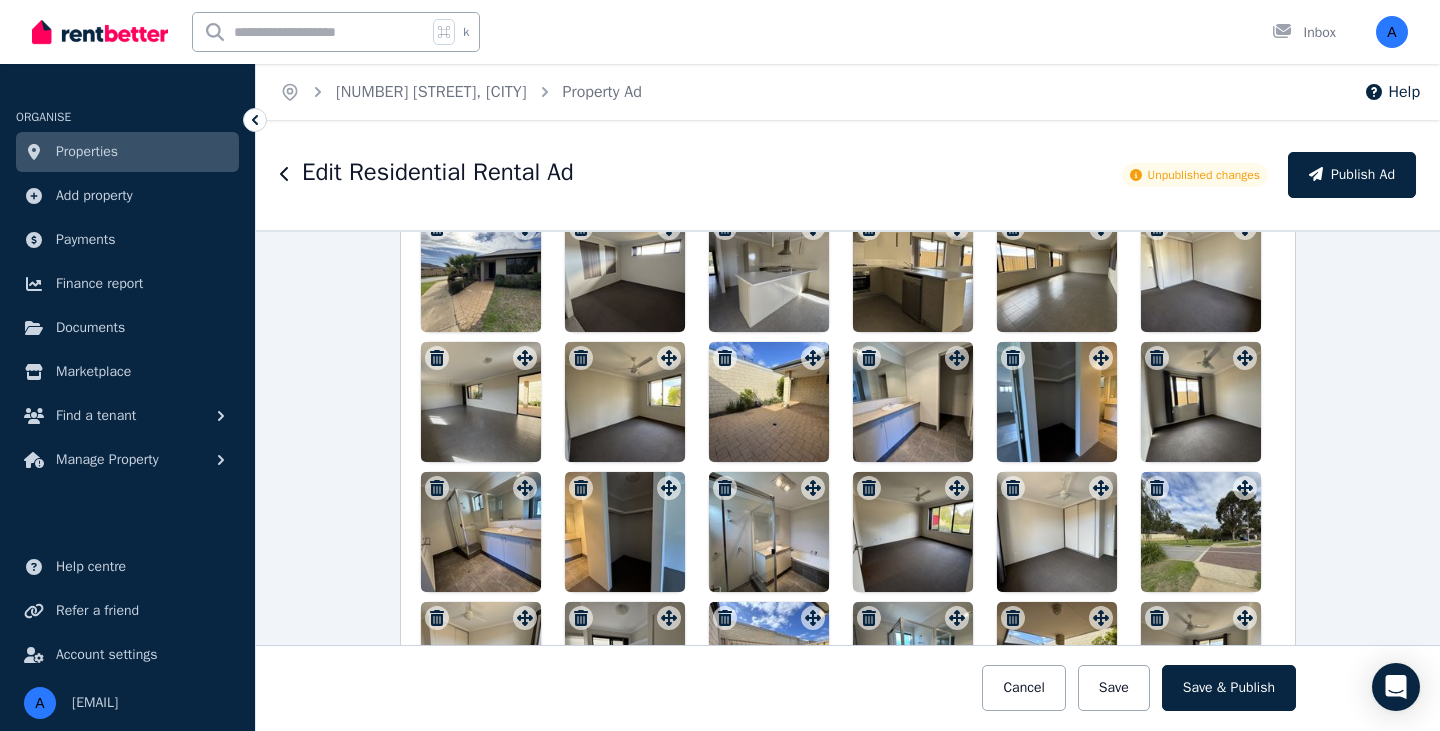 scroll, scrollTop: 2796, scrollLeft: 0, axis: vertical 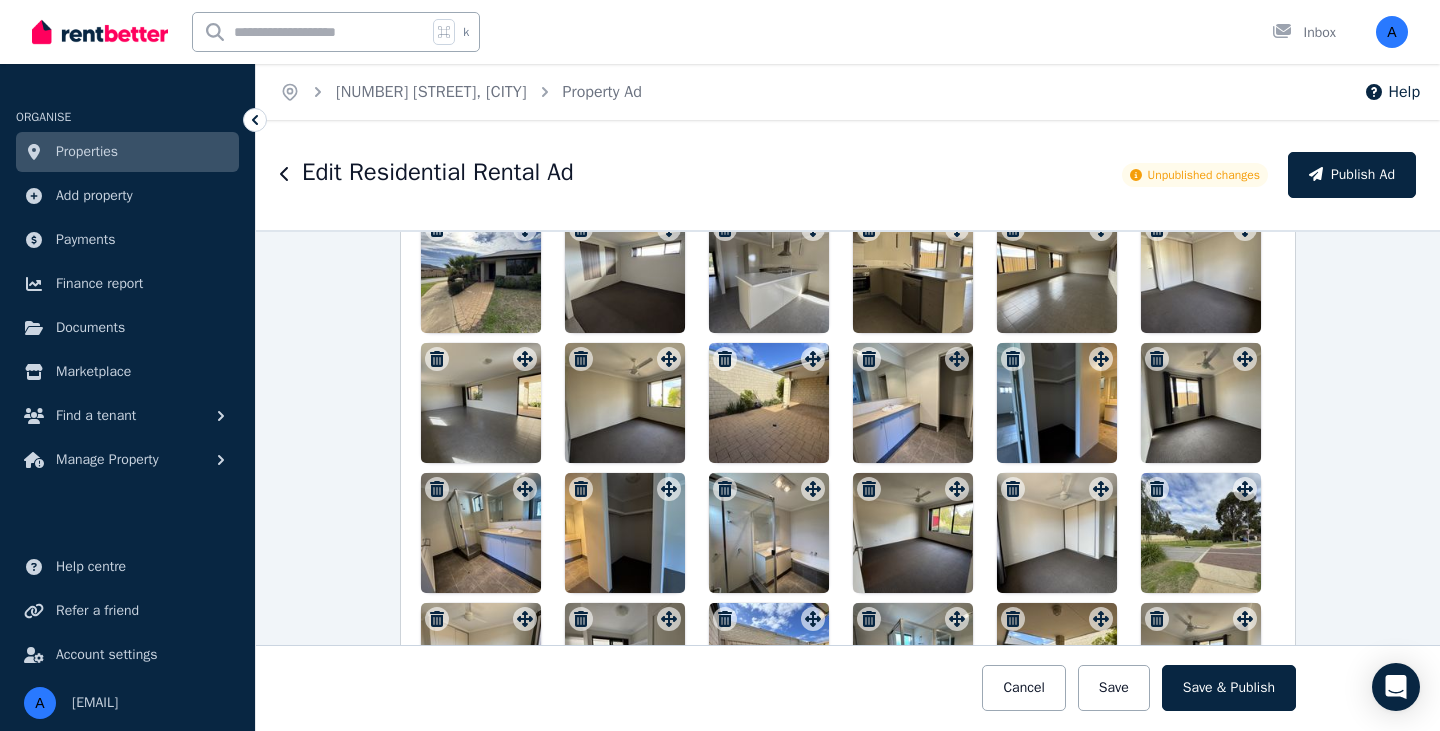 click at bounding box center (848, 468) 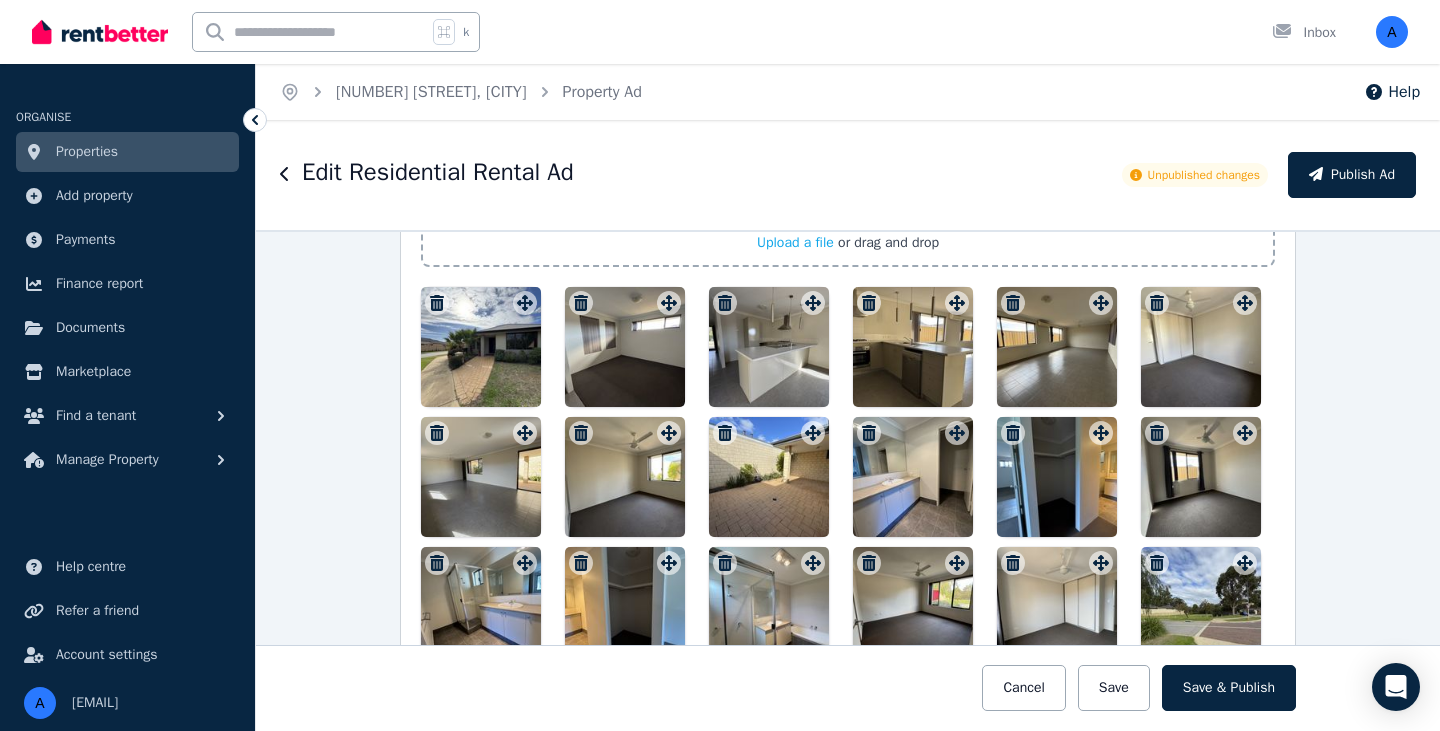 scroll, scrollTop: 2719, scrollLeft: 0, axis: vertical 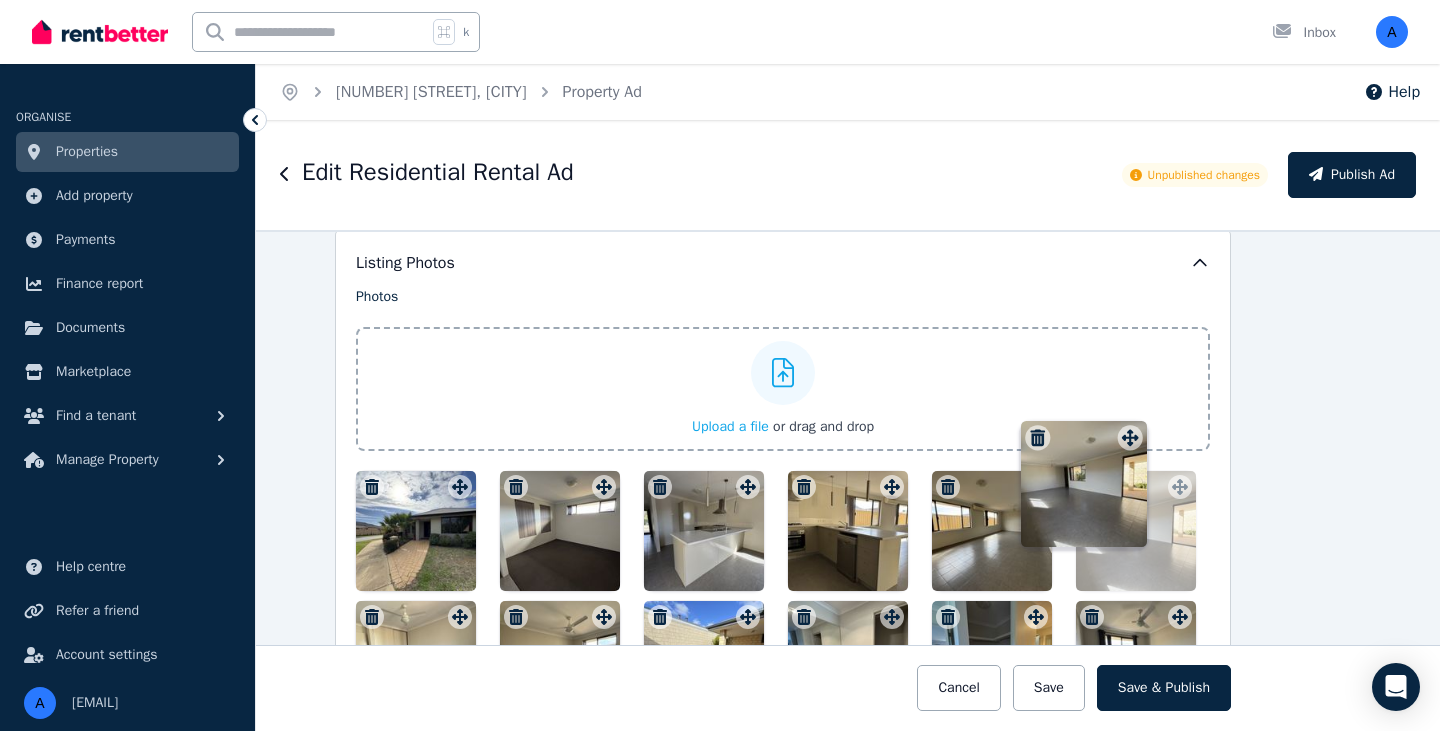 drag, startPoint x: 525, startPoint y: 440, endPoint x: 1128, endPoint y: 424, distance: 603.2122 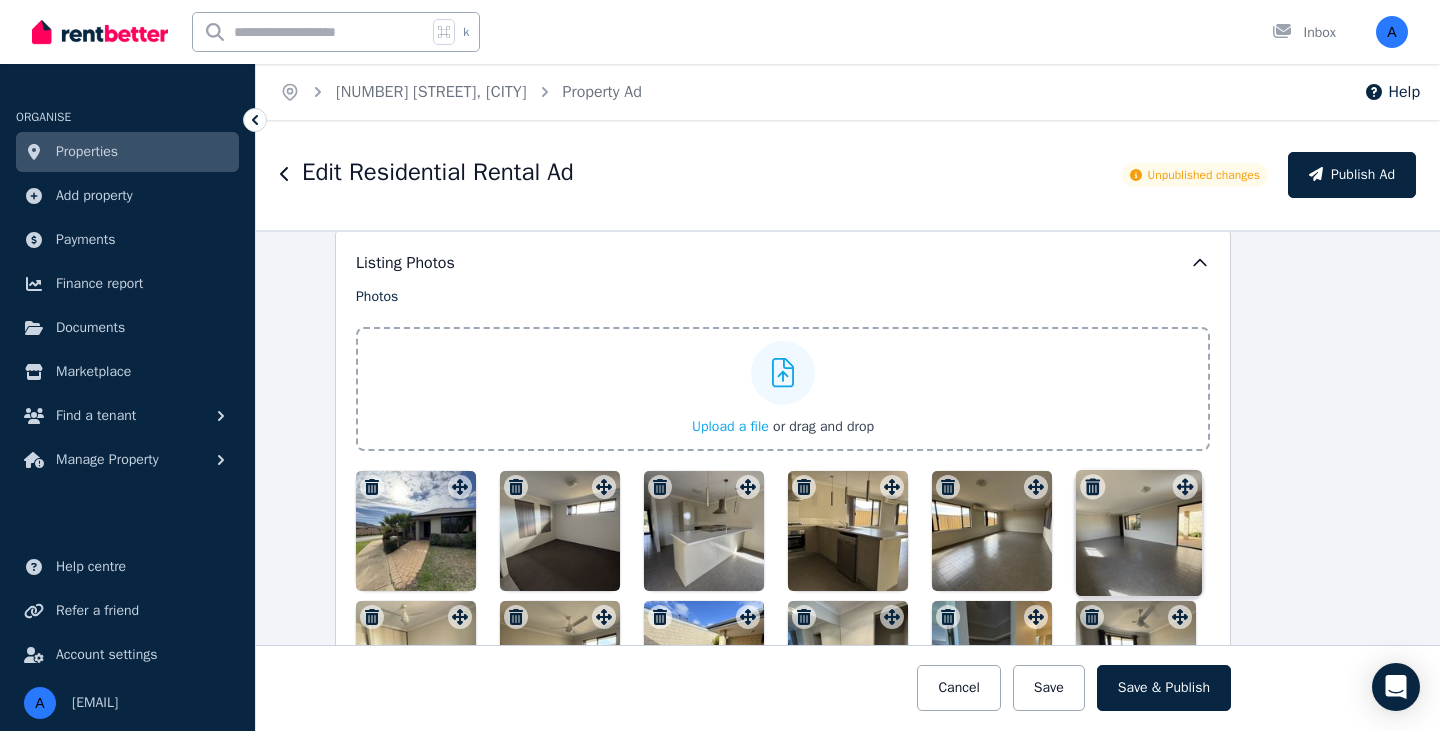 click on "Photos Upload a file   or drag and drop
To pick up a draggable item, press the space bar.
While dragging, use the arrow keys to move the item.
Press space again to drop the item in its new position, or press escape to cancel.
Draggable item 289ffec2-73ba-4e4c-bfe7-b8976c1bd3df was moved over droppable area fdfd795a-fa9b-4b8d-a078-e7f2dc7451c7." at bounding box center [783, 634] 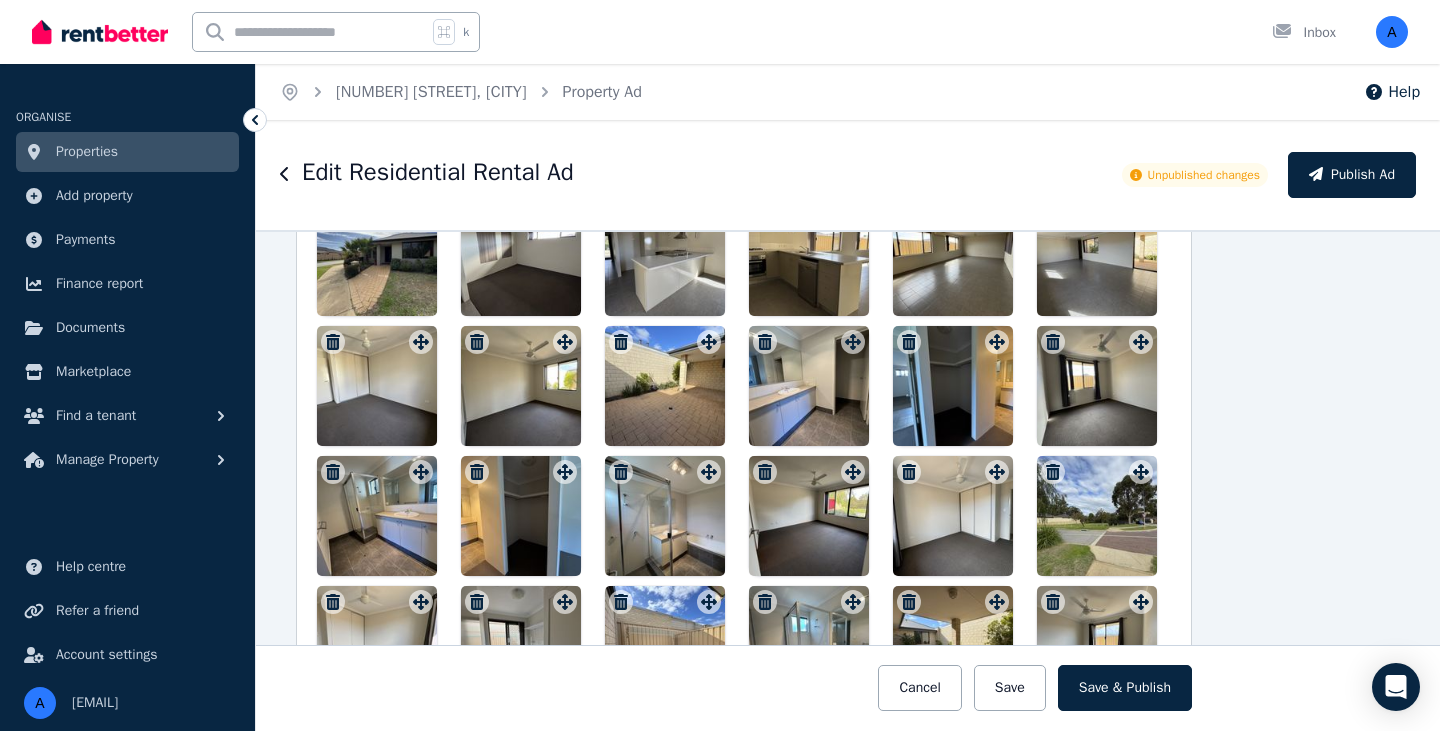 scroll, scrollTop: 2802, scrollLeft: 104, axis: both 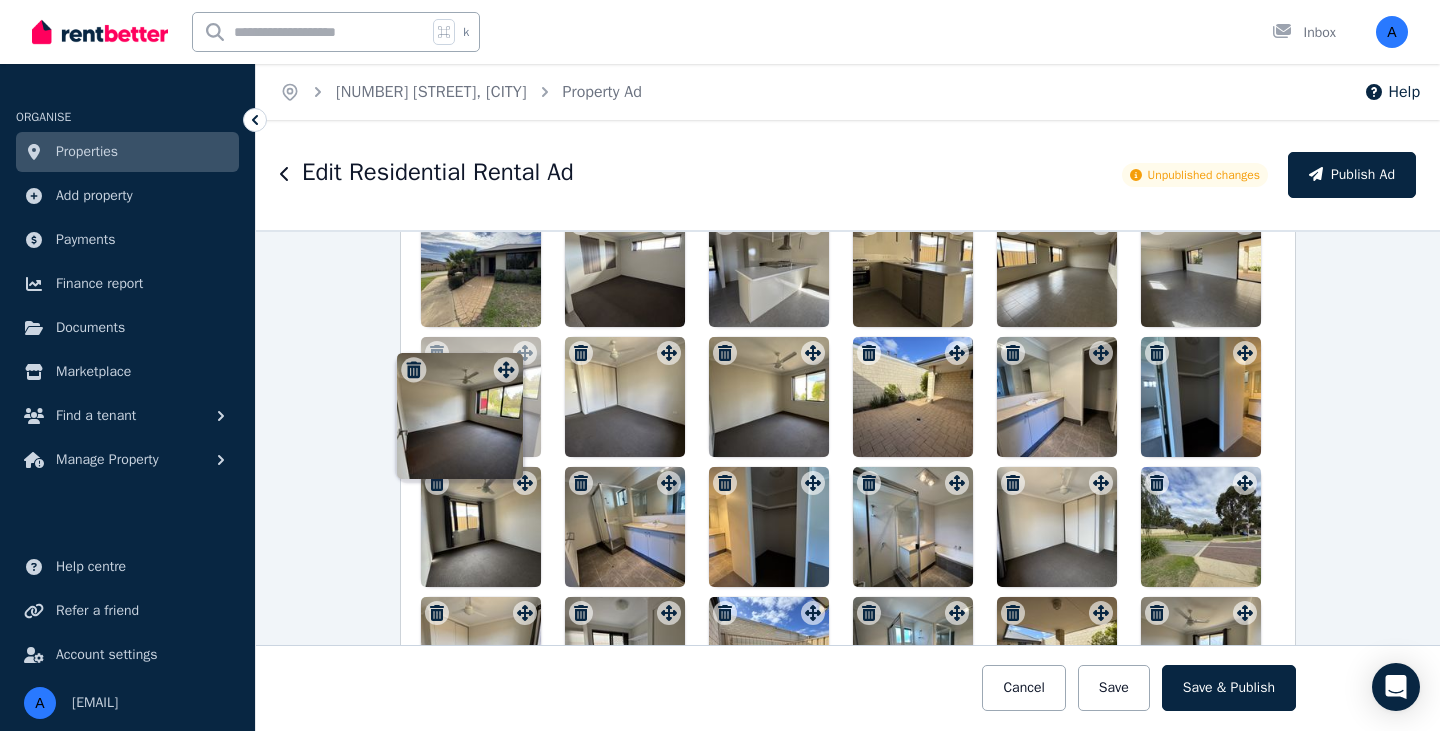 drag, startPoint x: 858, startPoint y: 481, endPoint x: 509, endPoint y: 351, distance: 372.42584 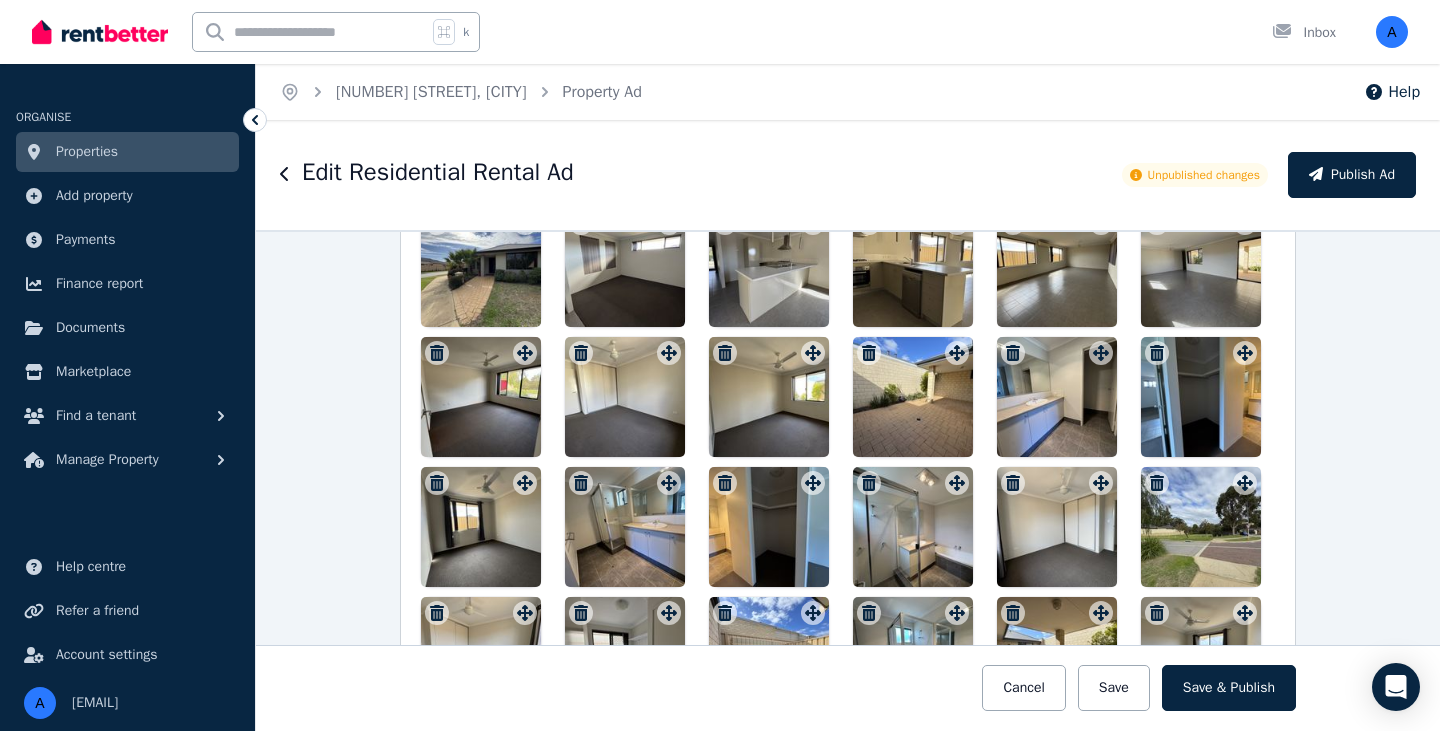 drag, startPoint x: 1229, startPoint y: 347, endPoint x: 1168, endPoint y: 433, distance: 105.43719 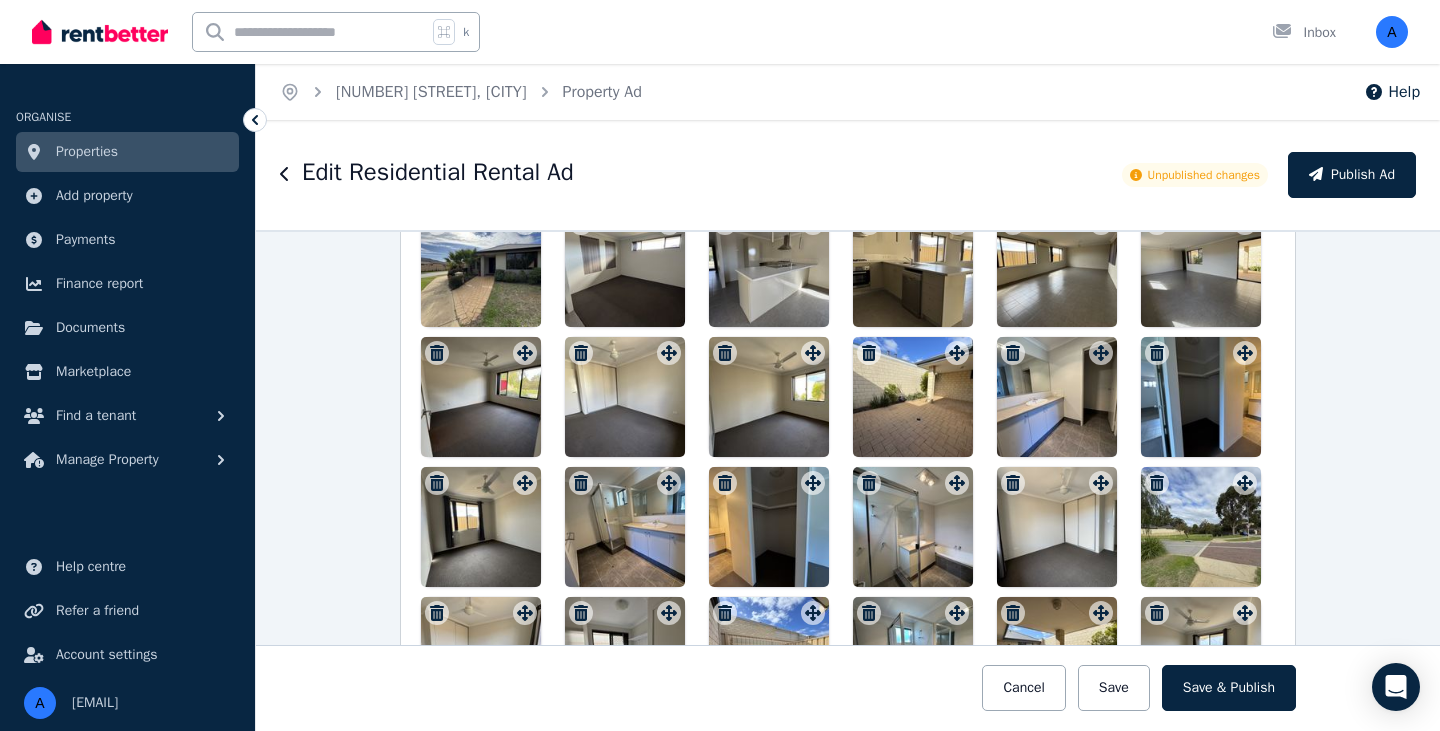 click at bounding box center (1201, 397) 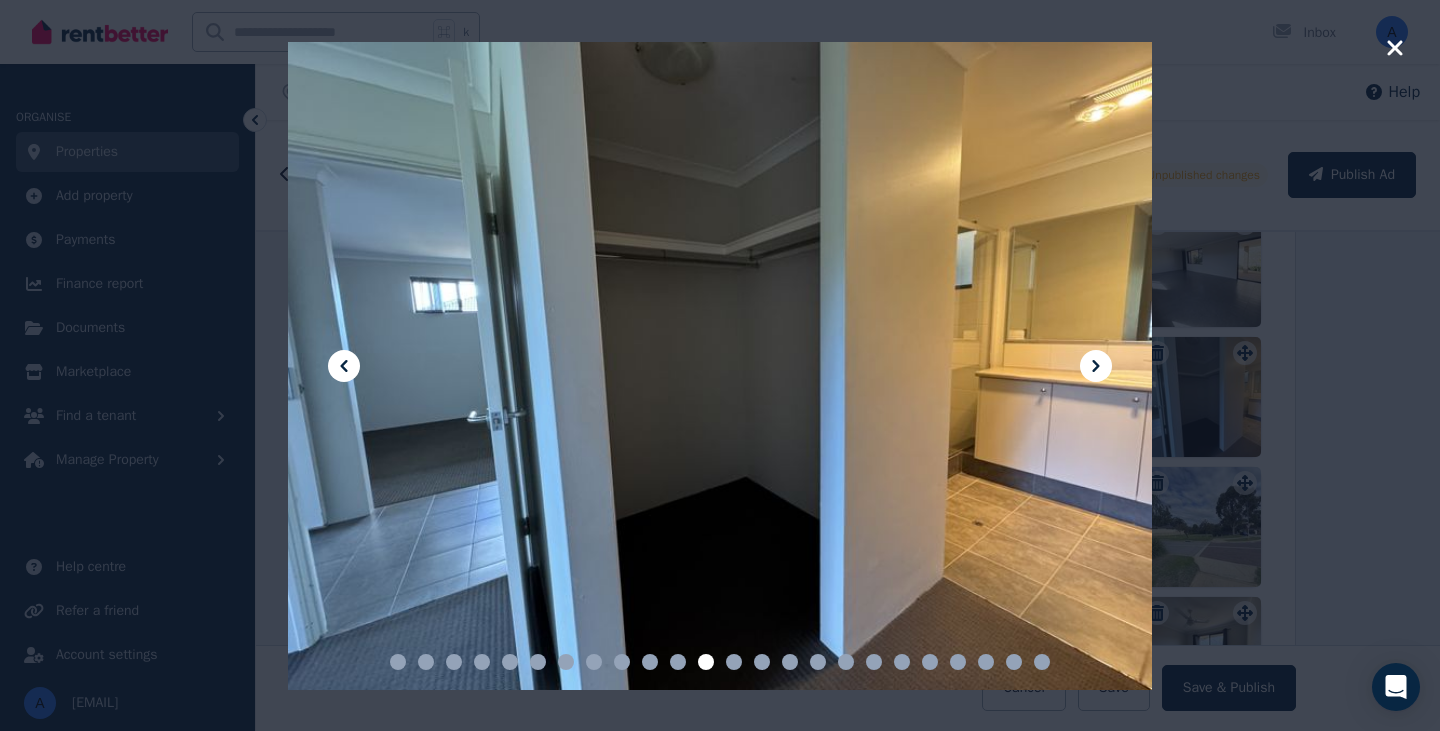 click at bounding box center [720, 365] 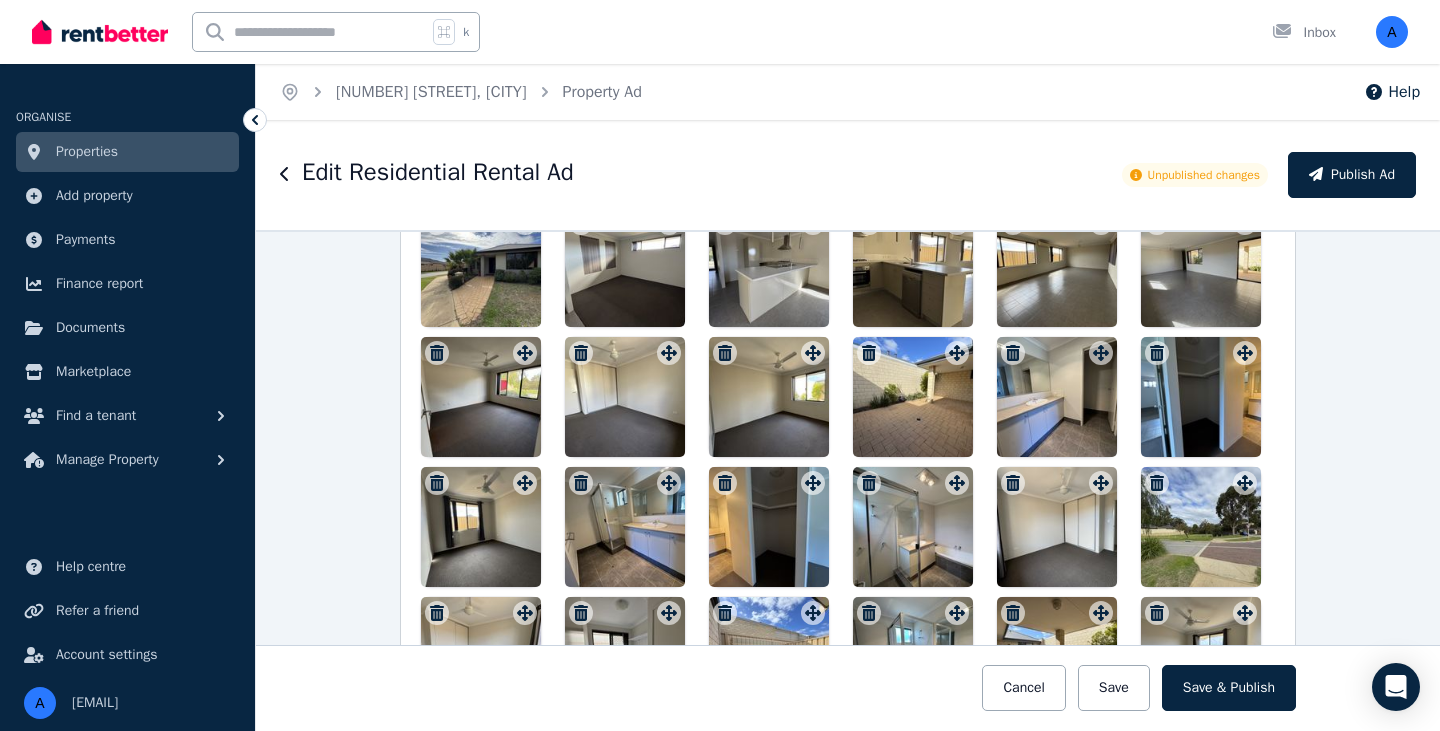 drag, startPoint x: 1220, startPoint y: 347, endPoint x: 574, endPoint y: 390, distance: 647.4295 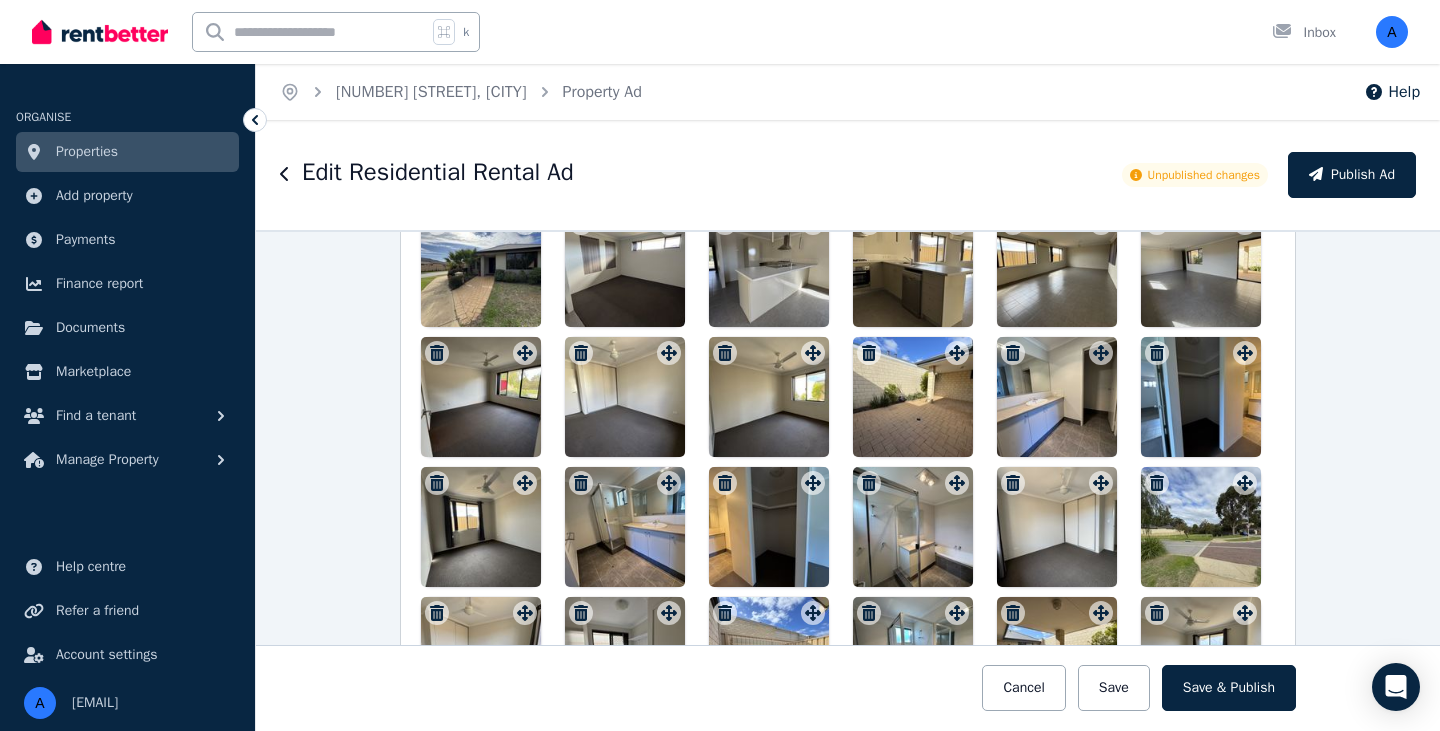 click at bounding box center [848, 462] 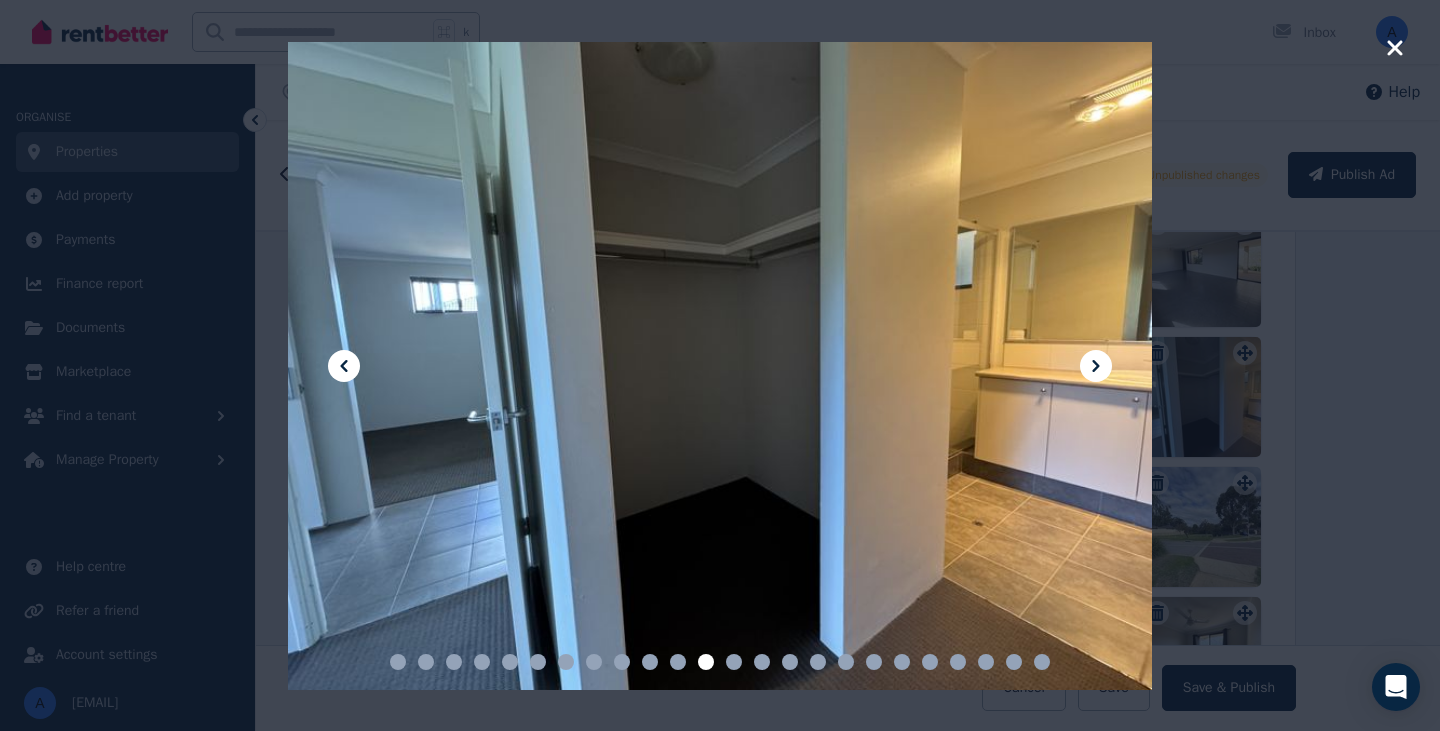 click at bounding box center (720, 365) 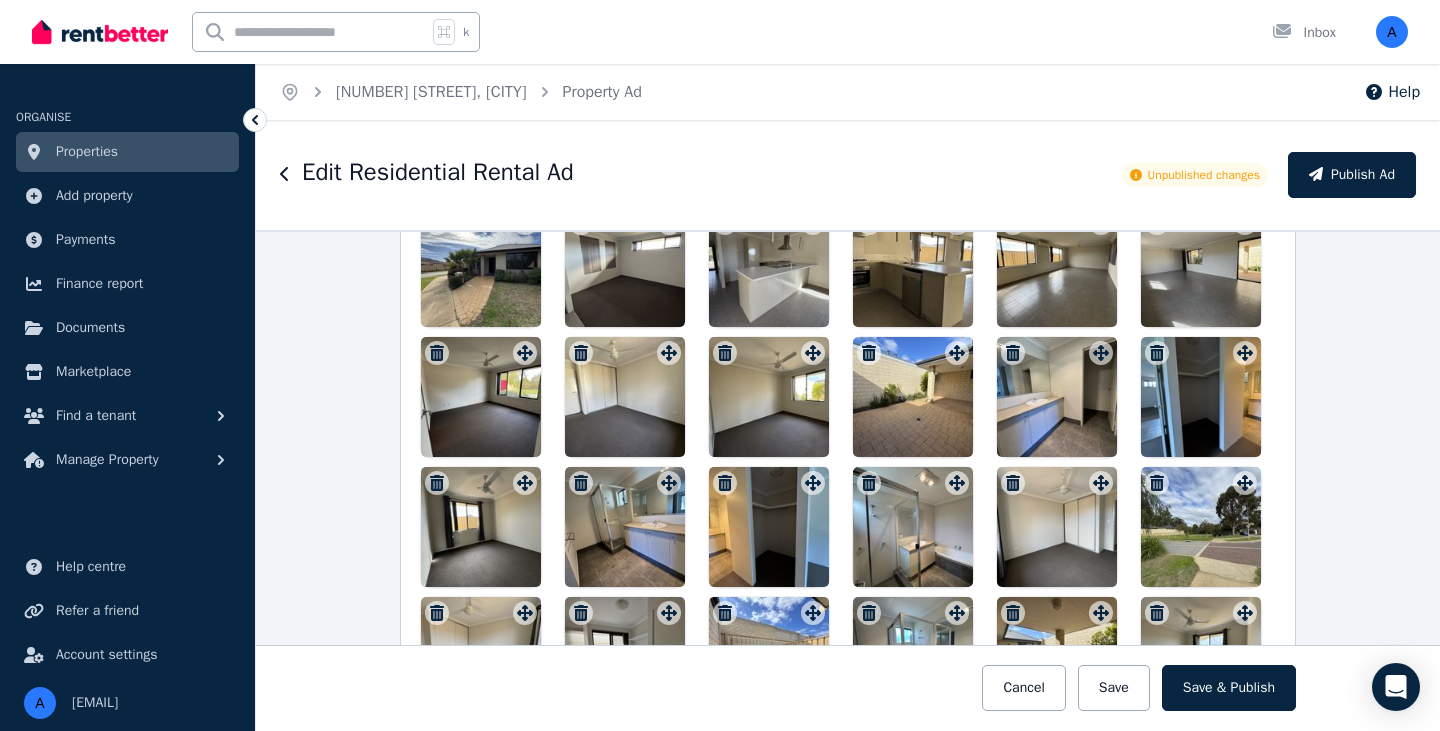 click on "Listing Photos Photos Upload a file   or drag and drop
To pick up a draggable item, press the space bar.
While dragging, use the arrow keys to move the item.
Press space again to drop the item in its new position, or press escape to cancel.
Draggable item f836450c-9f2b-4fee-af44-87eb492a0143 was dropped over droppable area fdfd795a-fa9b-4b8d-a078-e7f2dc7451c7 Floor plans Upload a file   or drag and drop" at bounding box center [848, 444] 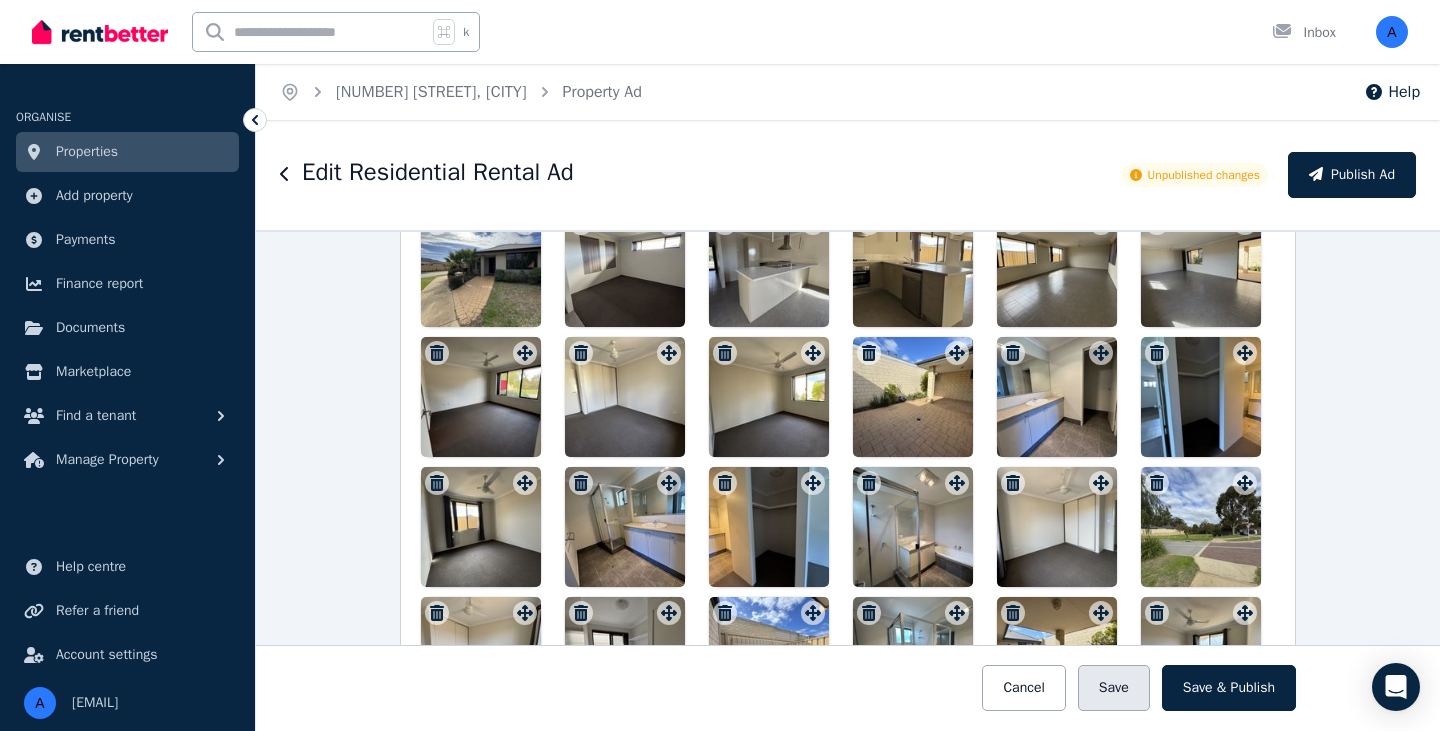 click on "Save" at bounding box center [1114, 688] 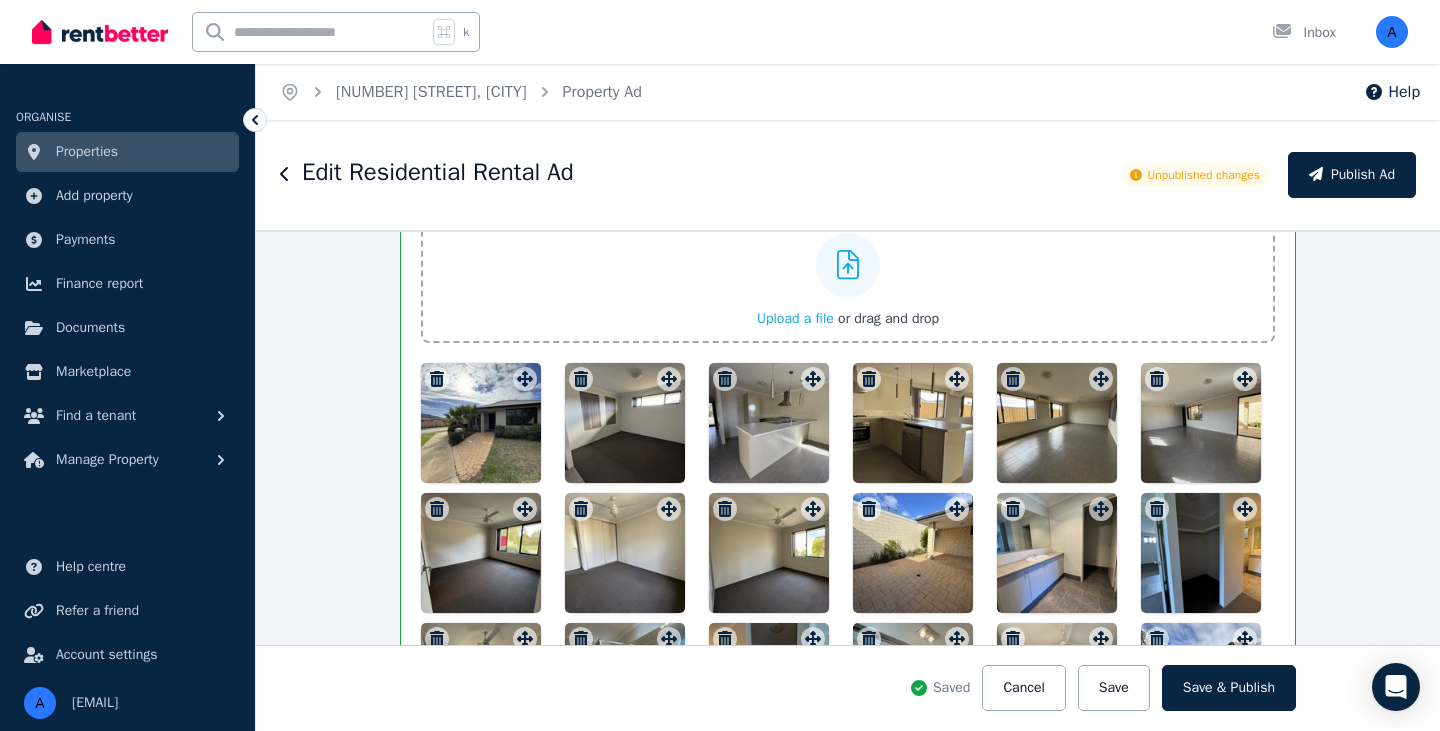 scroll, scrollTop: 2930, scrollLeft: 23, axis: both 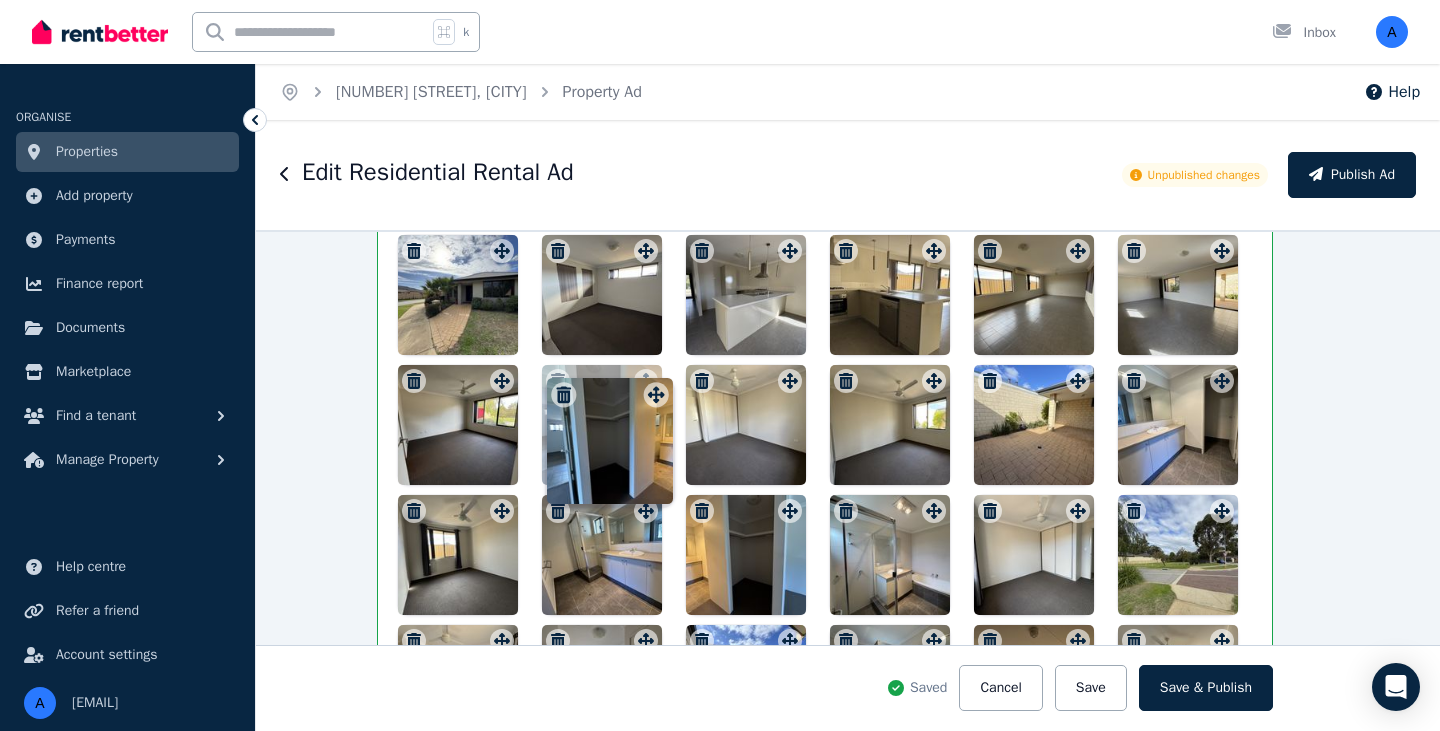 drag, startPoint x: 1222, startPoint y: 377, endPoint x: 656, endPoint y: 374, distance: 566.00793 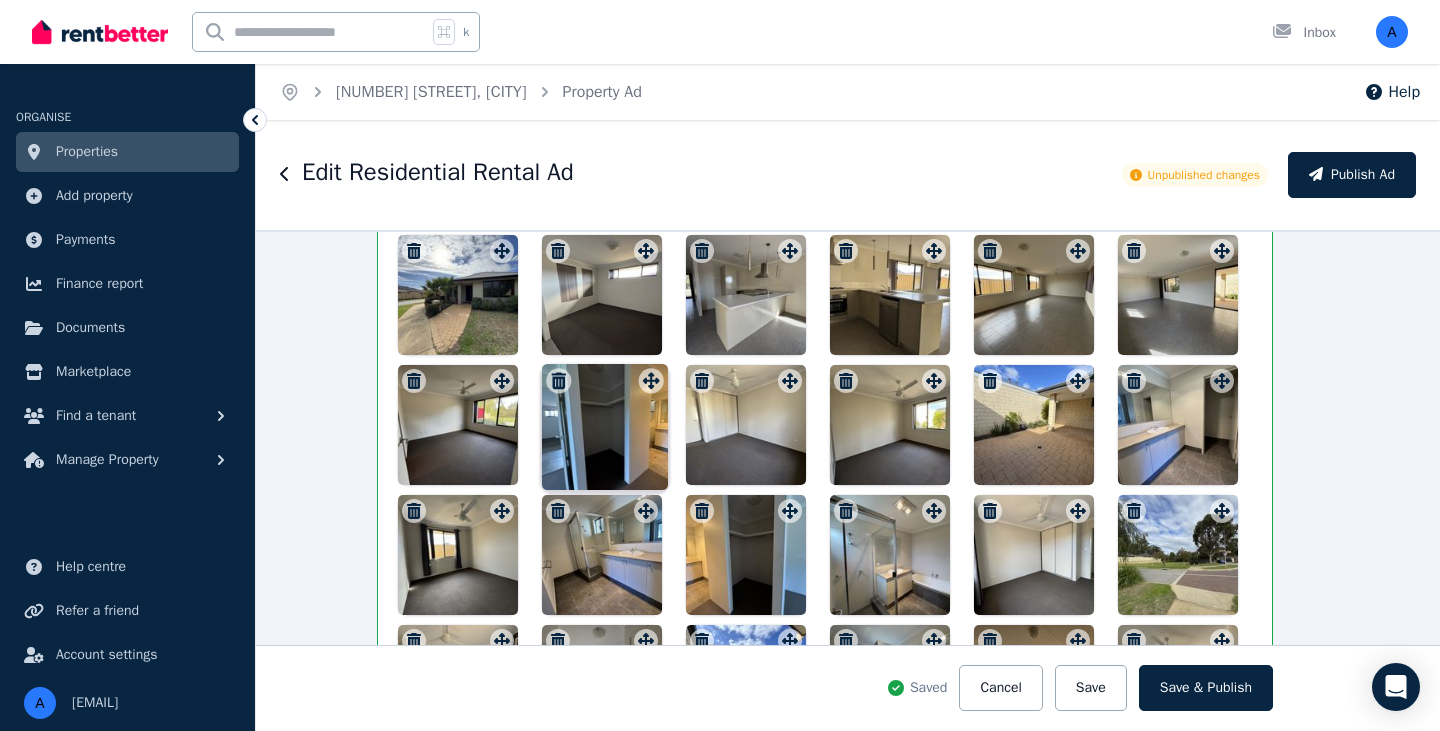 click at bounding box center (646, 381) 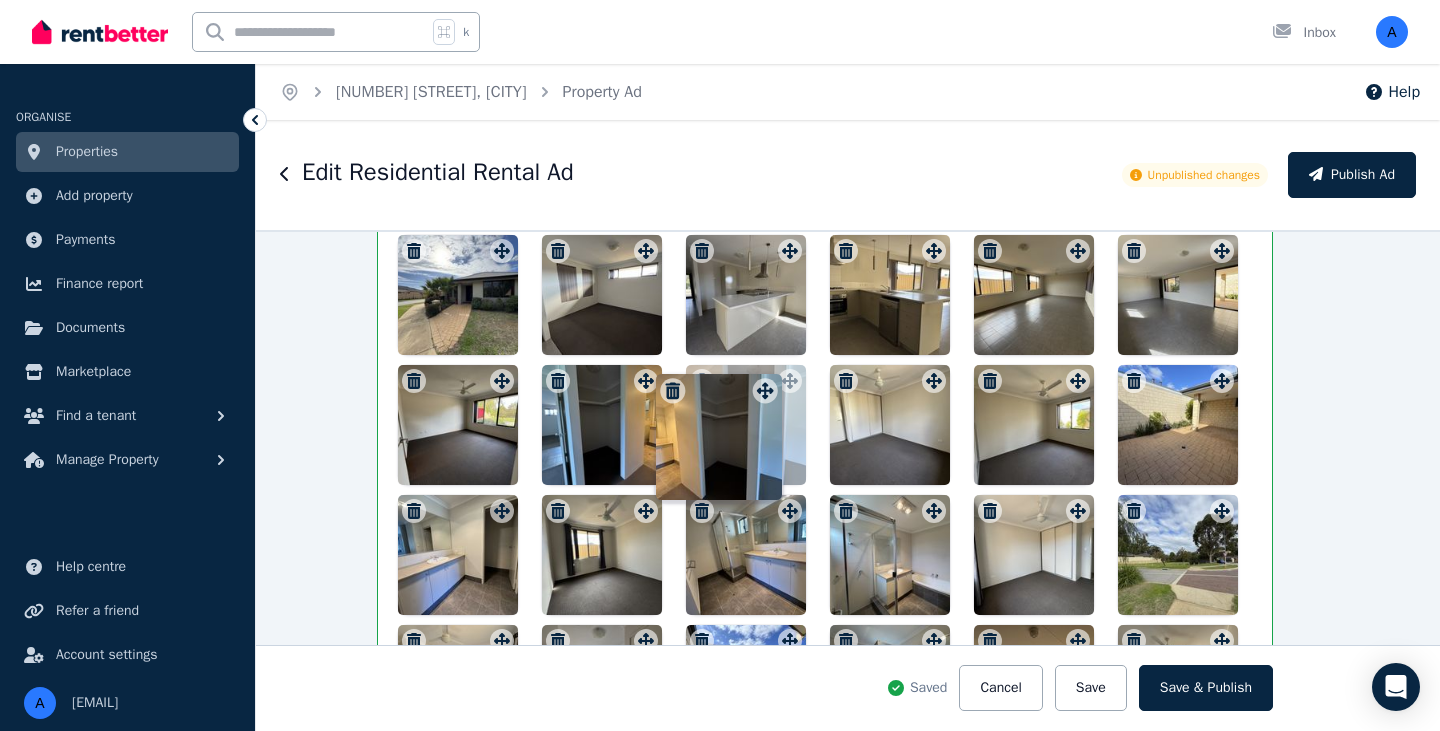 drag, startPoint x: 792, startPoint y: 514, endPoint x: 764, endPoint y: 377, distance: 139.83205 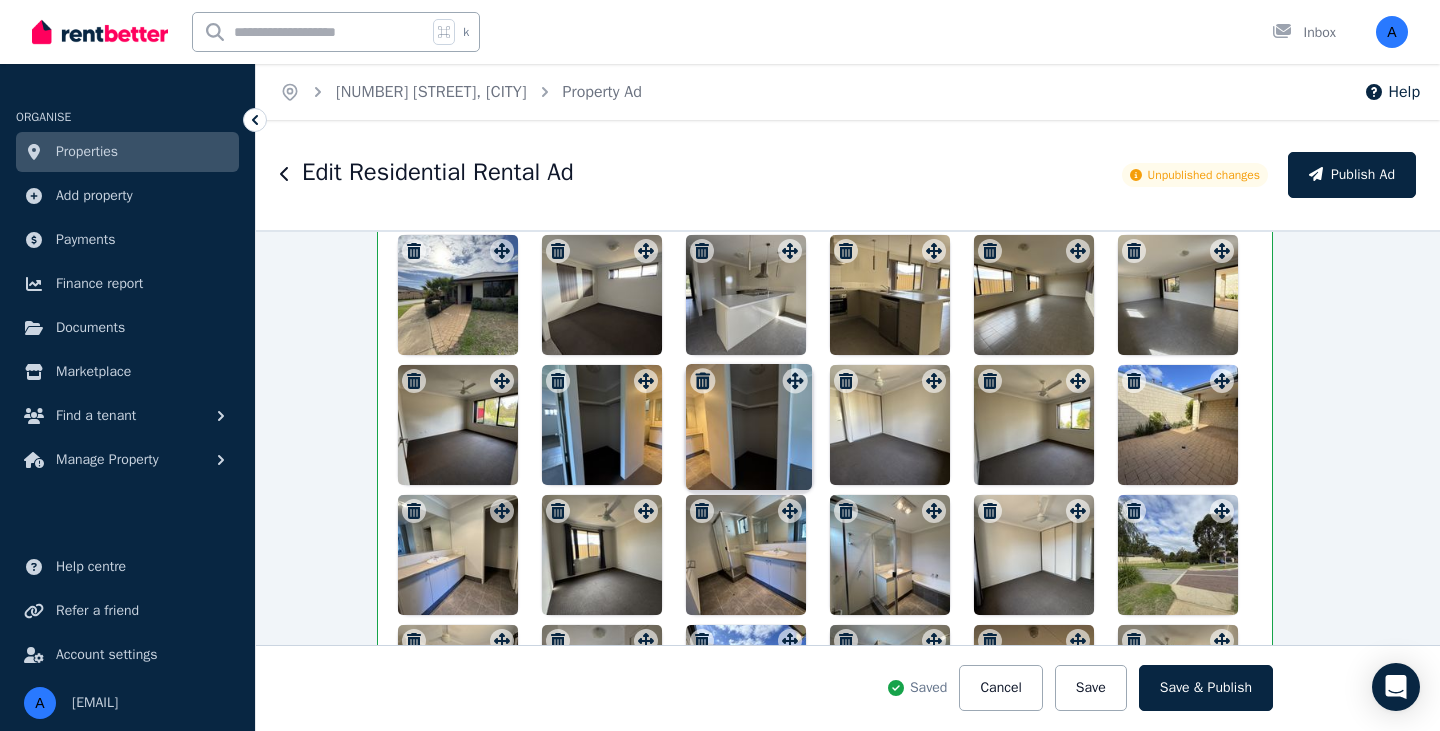 click on "Photos Upload a file   or drag and drop
To pick up a draggable item, press the space bar.
While dragging, use the arrow keys to move the item.
Press space again to drop the item in its new position, or press escape to cancel.
Draggable item 91026465-8d4c-4748-868d-a062243a66d4 was moved over droppable area fdfd795a-fa9b-4b8d-a078-e7f2dc7451c7." at bounding box center [825, 398] 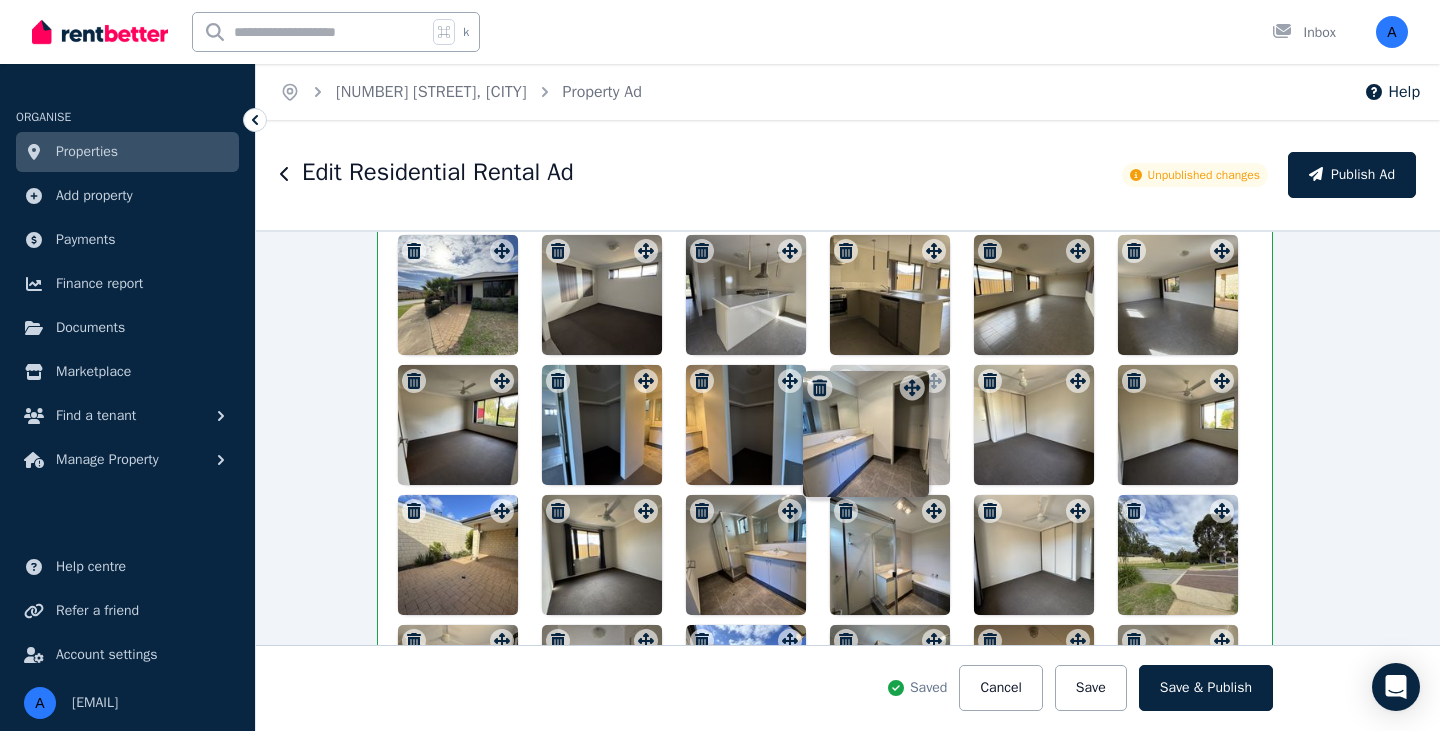 drag, startPoint x: 499, startPoint y: 511, endPoint x: 904, endPoint y: 369, distance: 429.17245 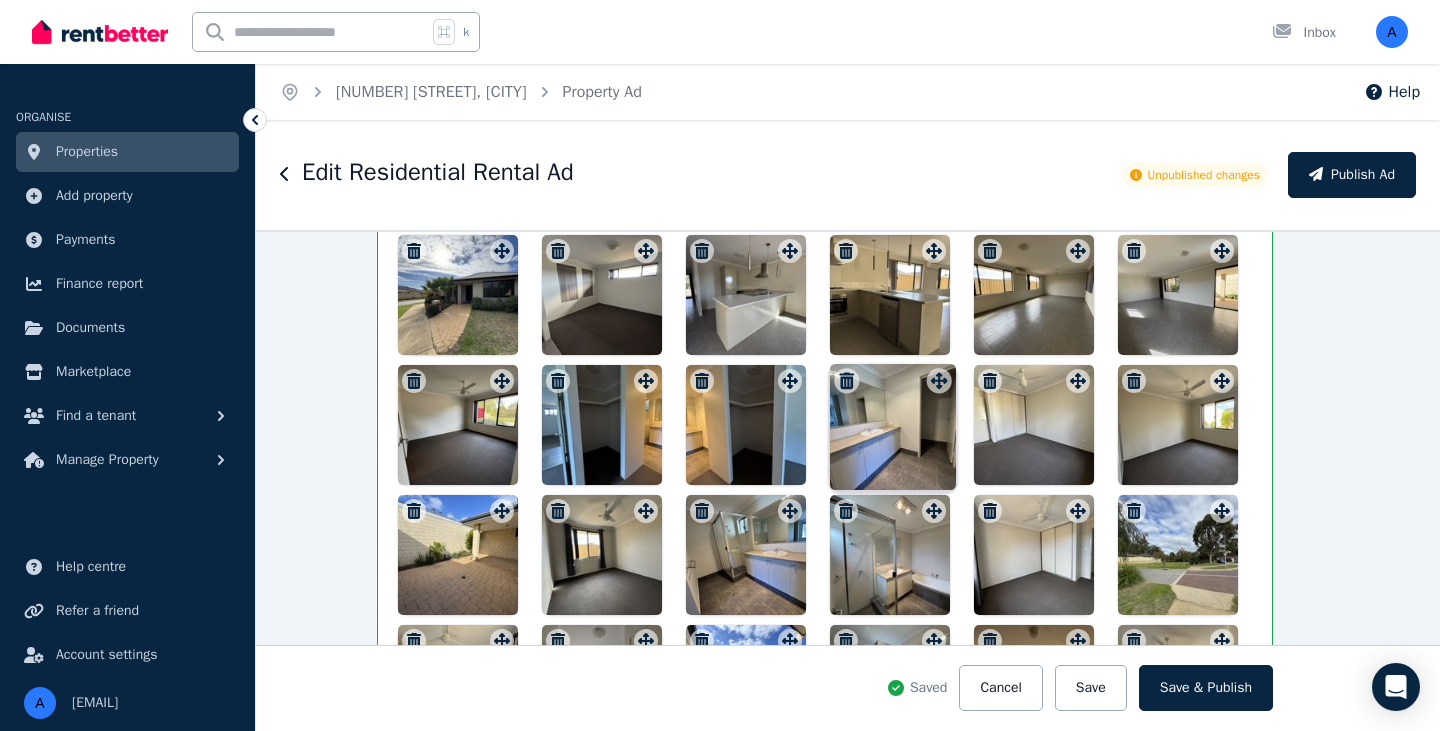 click on "Photos Upload a file   or drag and drop
To pick up a draggable item, press the space bar.
While dragging, use the arrow keys to move the item.
Press space again to drop the item in its new position, or press escape to cancel.
Draggable item 9eb401a5-37f8-4389-a487-5fd9da3dc3ae was moved over droppable area fdfd795a-fa9b-4b8d-a078-e7f2dc7451c7." at bounding box center (825, 398) 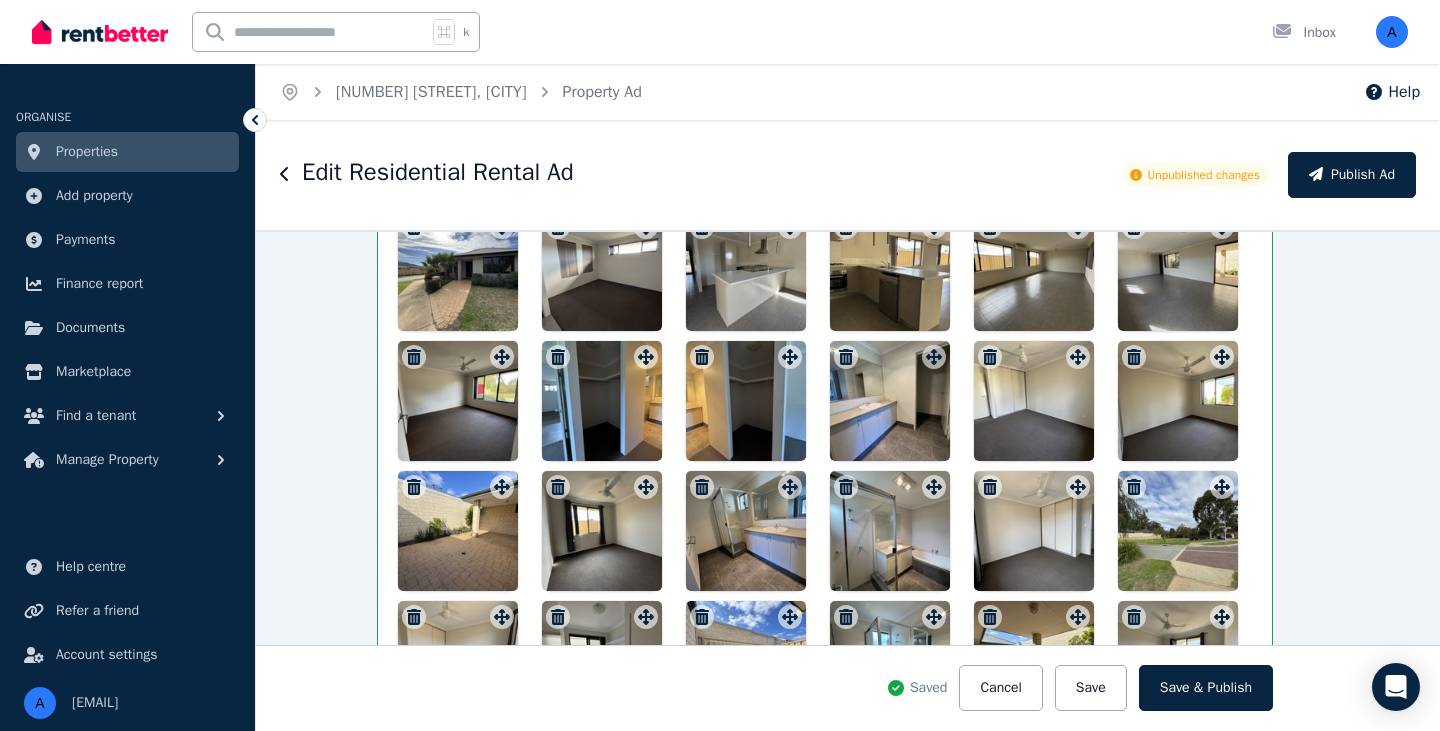 scroll, scrollTop: 2940, scrollLeft: 23, axis: both 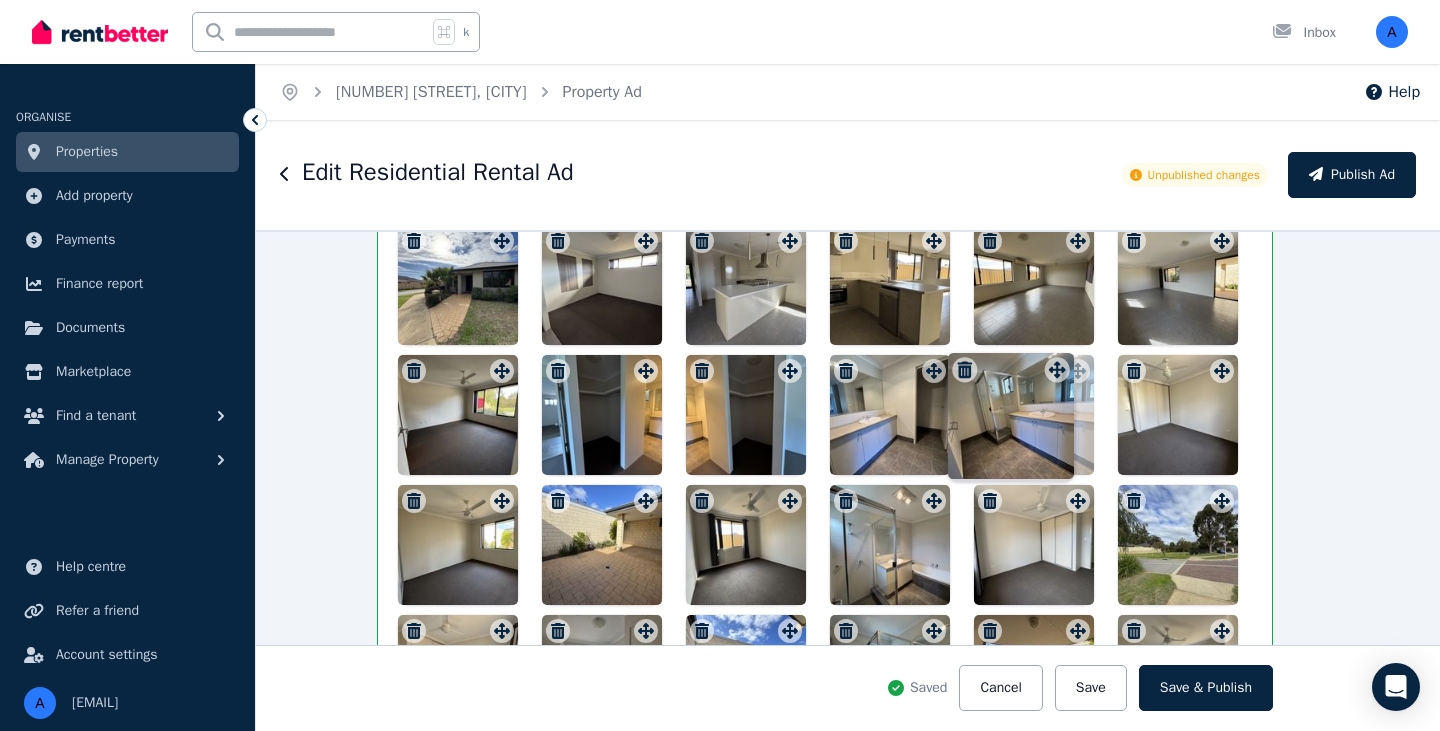 drag, startPoint x: 791, startPoint y: 504, endPoint x: 1058, endPoint y: 356, distance: 305.2753 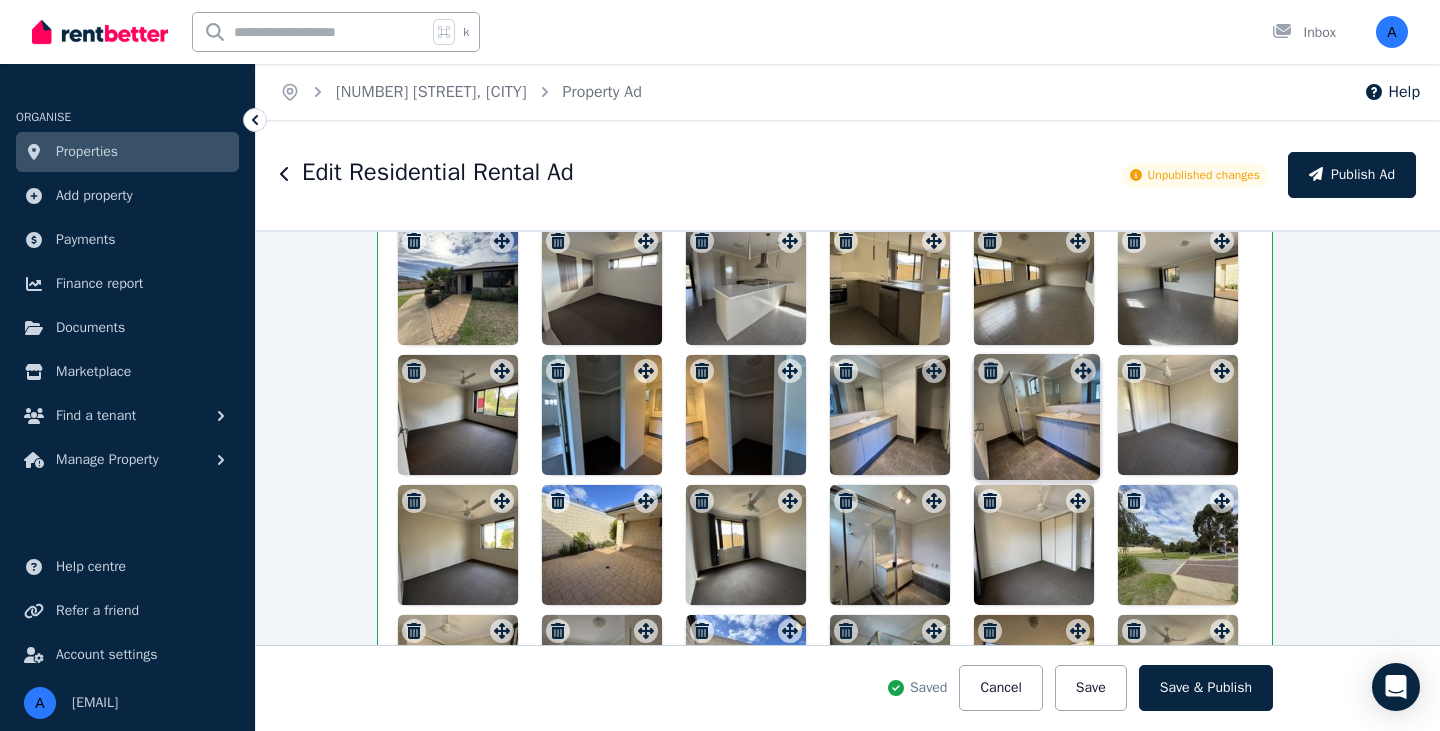 click on "Photos Upload a file   or drag and drop
To pick up a draggable item, press the space bar.
While dragging, use the arrow keys to move the item.
Press space again to drop the item in its new position, or press escape to cancel.
Draggable item 1ab1e8bb-3584-47ba-be12-b12f3fef6ce6 was moved over droppable area fdfd795a-fa9b-4b8d-a078-e7f2dc7451c7." at bounding box center (825, 388) 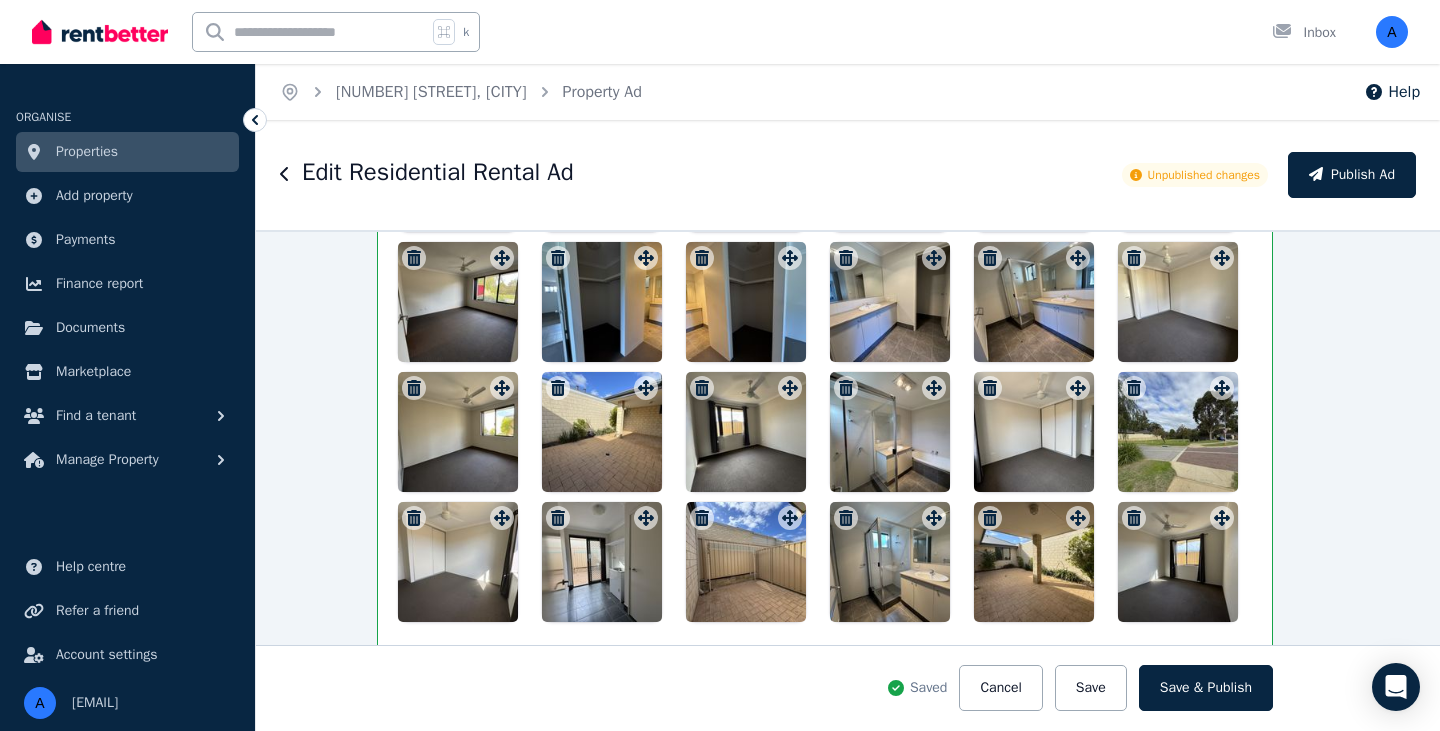 scroll, scrollTop: 3056, scrollLeft: 23, axis: both 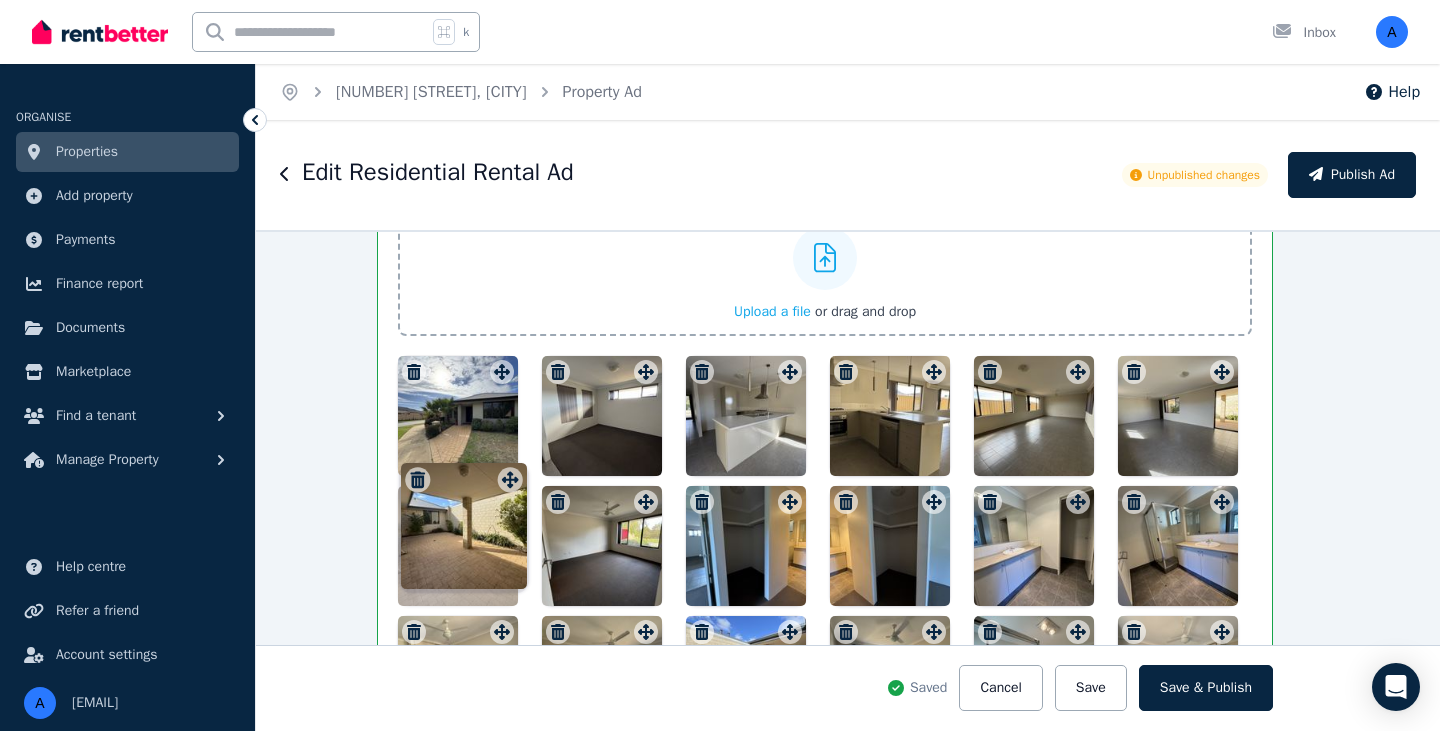 drag, startPoint x: 1084, startPoint y: 520, endPoint x: 514, endPoint y: 468, distance: 572.367 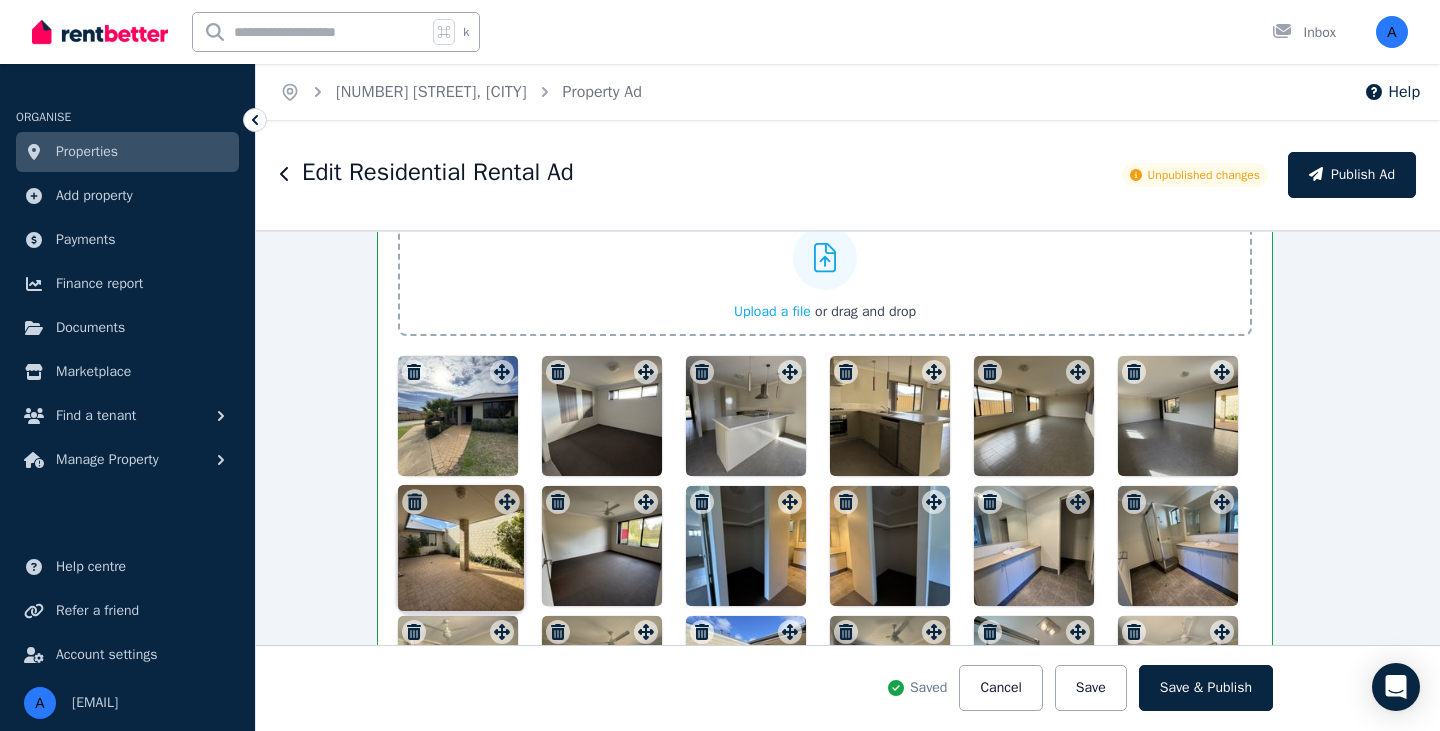 click on "Photos Upload a file   or drag and drop
To pick up a draggable item, press the space bar.
While dragging, use the arrow keys to move the item.
Press space again to drop the item in its new position, or press escape to cancel.
Draggable item 9213459d-42c2-4f79-a32f-88275ca0eaa3 was moved over droppable area f836450c-9f2b-4fee-af44-87eb492a0143." at bounding box center [825, 519] 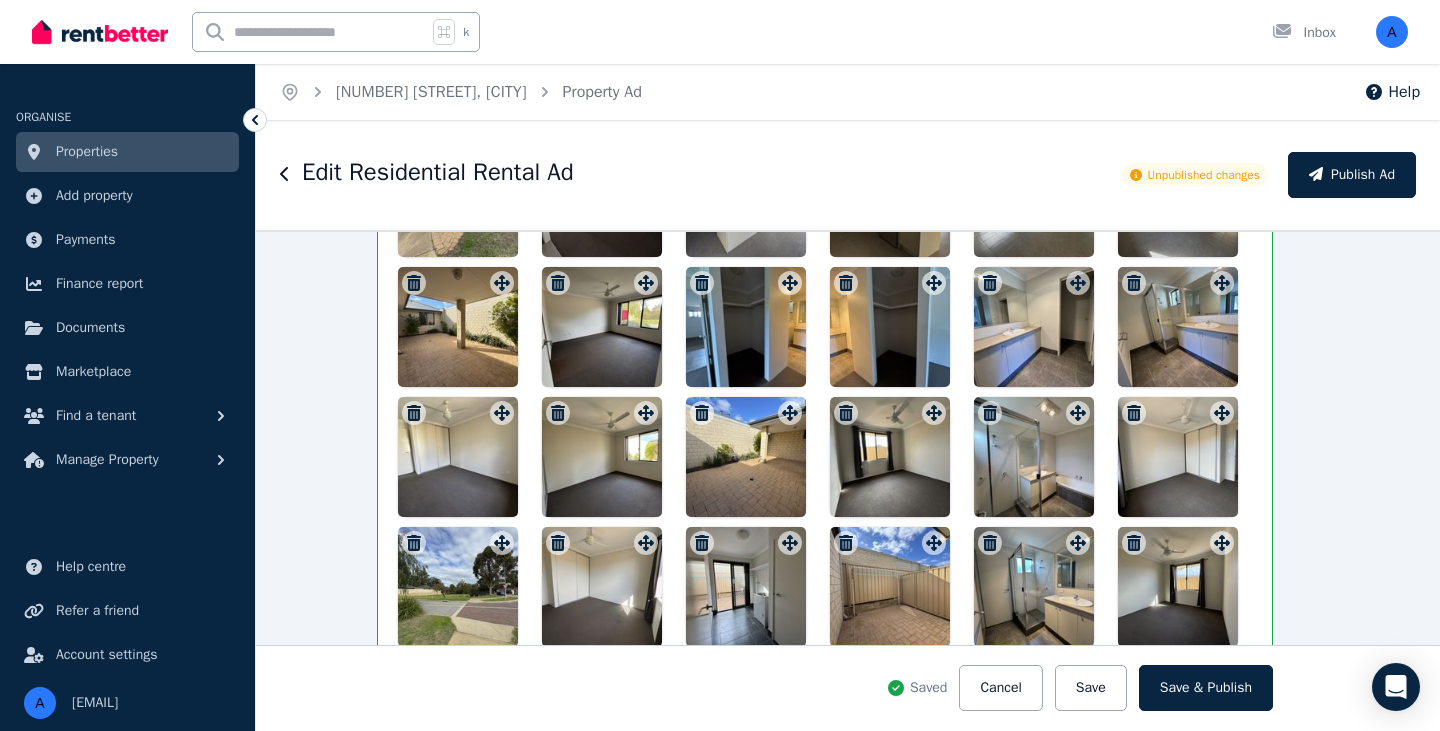 scroll, scrollTop: 3031, scrollLeft: 23, axis: both 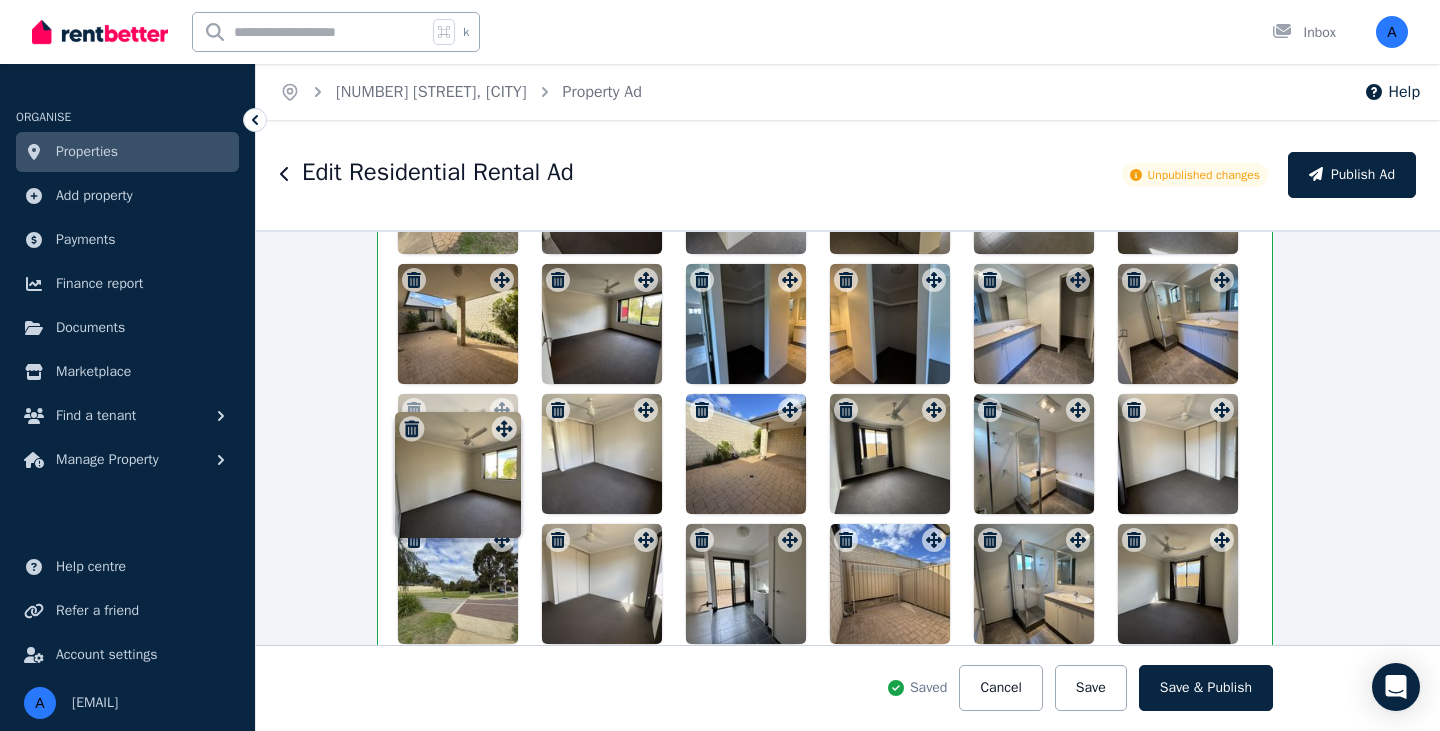 drag, startPoint x: 646, startPoint y: 410, endPoint x: 503, endPoint y: 411, distance: 143.0035 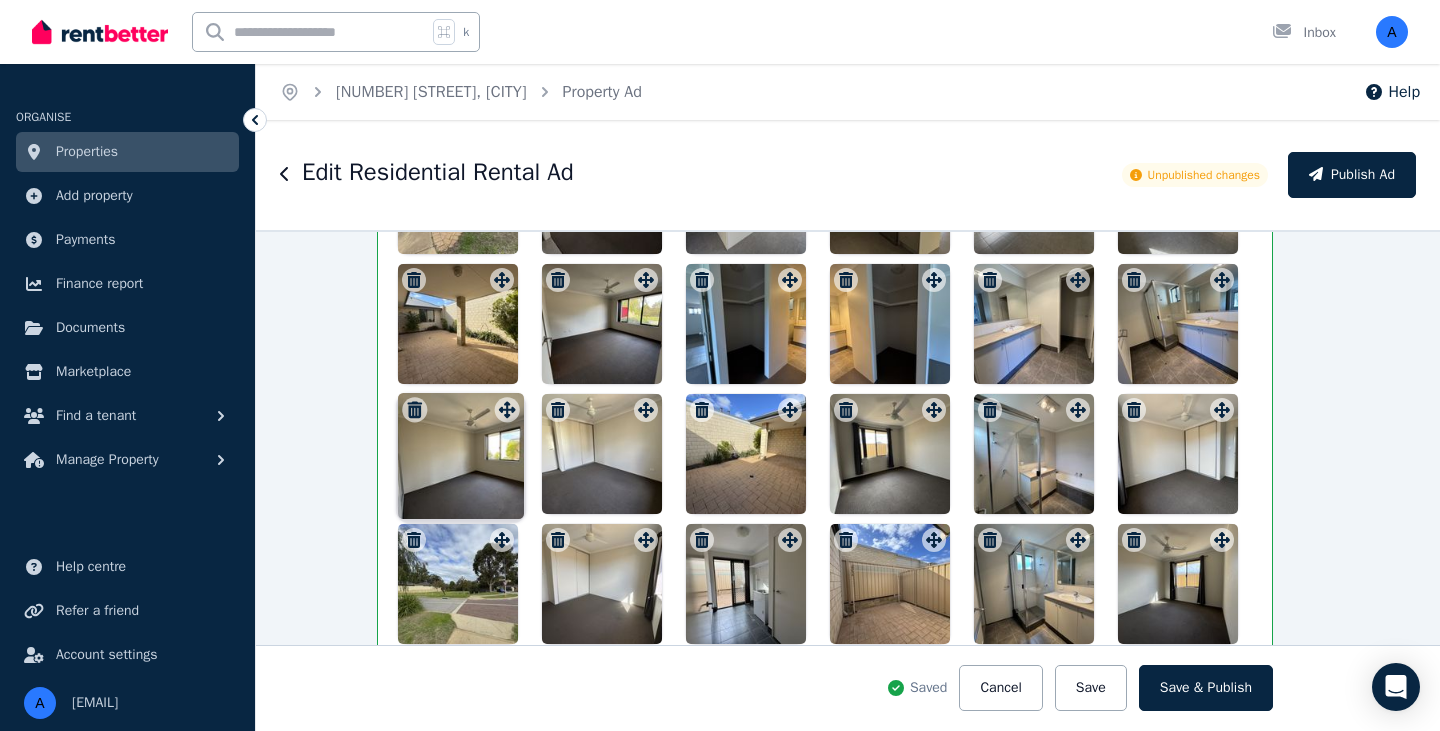 click on "Photos Upload a file   or drag and drop
To pick up a draggable item, press the space bar.
While dragging, use the arrow keys to move the item.
Press space again to drop the item in its new position, or press escape to cancel.
Draggable item 8a58de5a-f6f0-4ac8-9008-711d10323d70 was moved over droppable area fdfd795a-fa9b-4b8d-a078-e7f2dc7451c7." at bounding box center (825, 297) 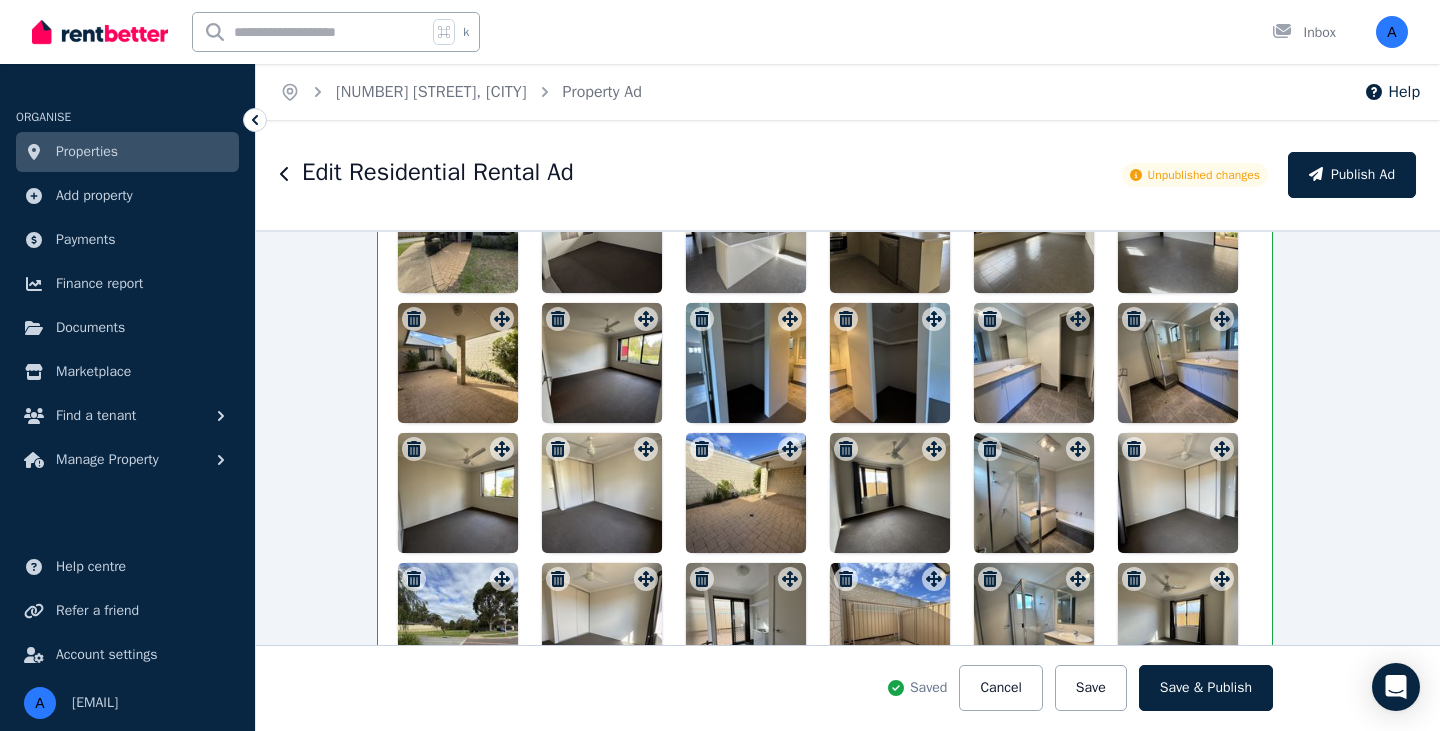 scroll, scrollTop: 2982, scrollLeft: 23, axis: both 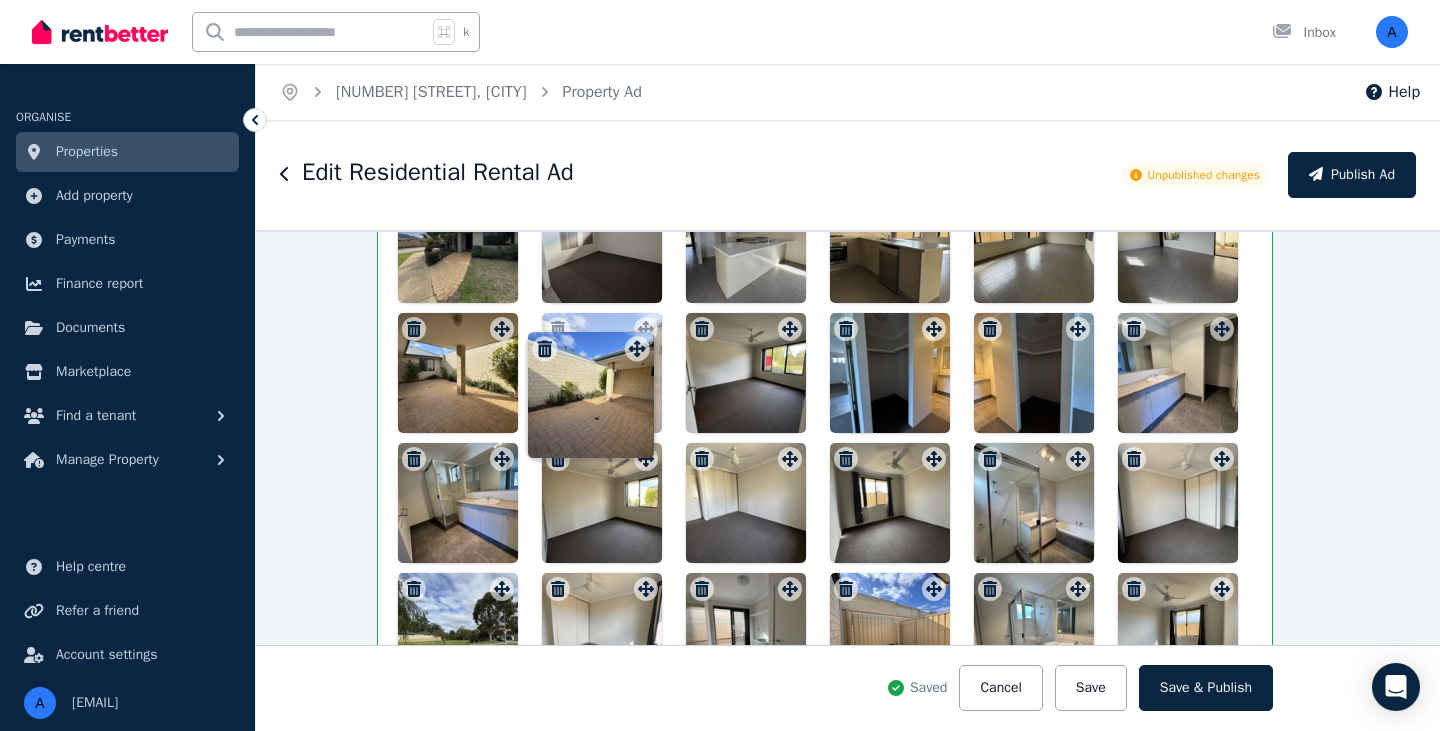 drag, startPoint x: 796, startPoint y: 458, endPoint x: 641, endPoint y: 331, distance: 200.38463 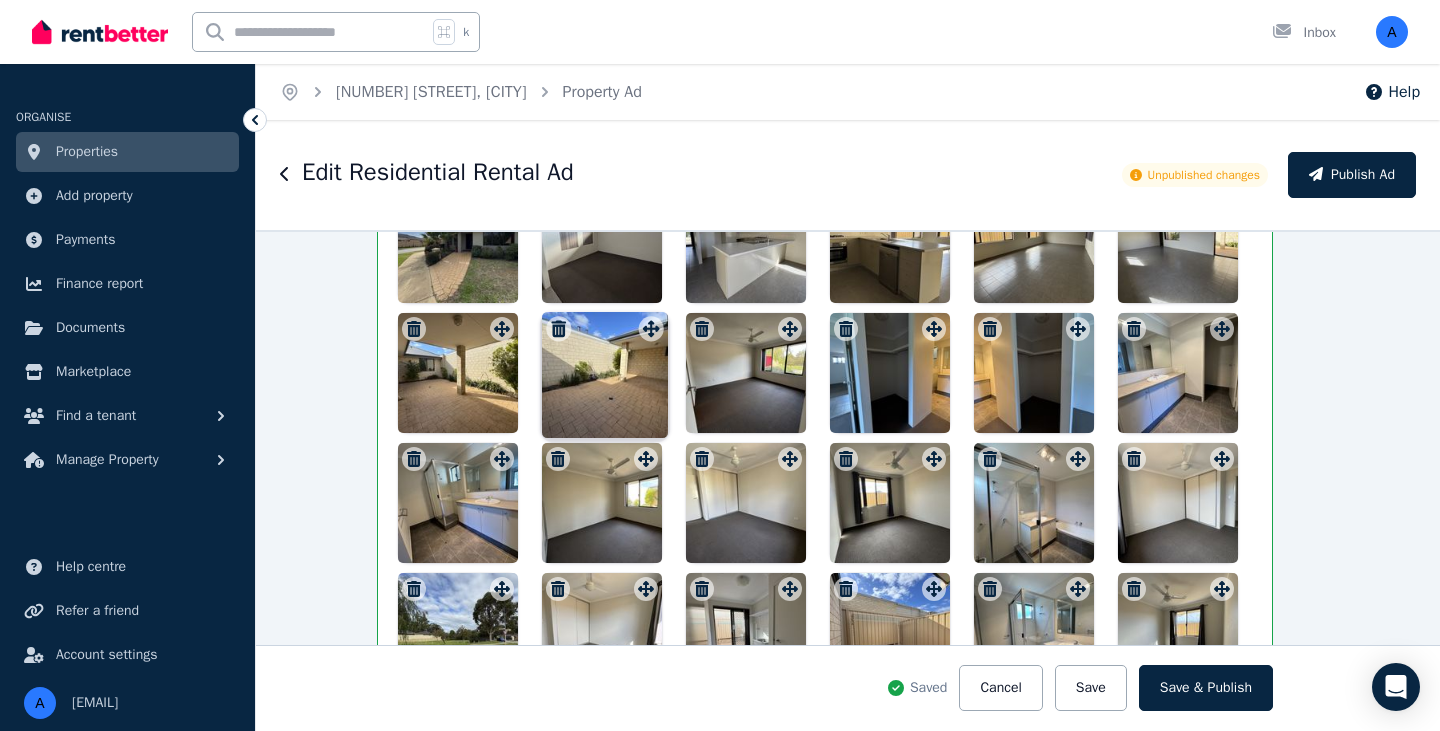 click 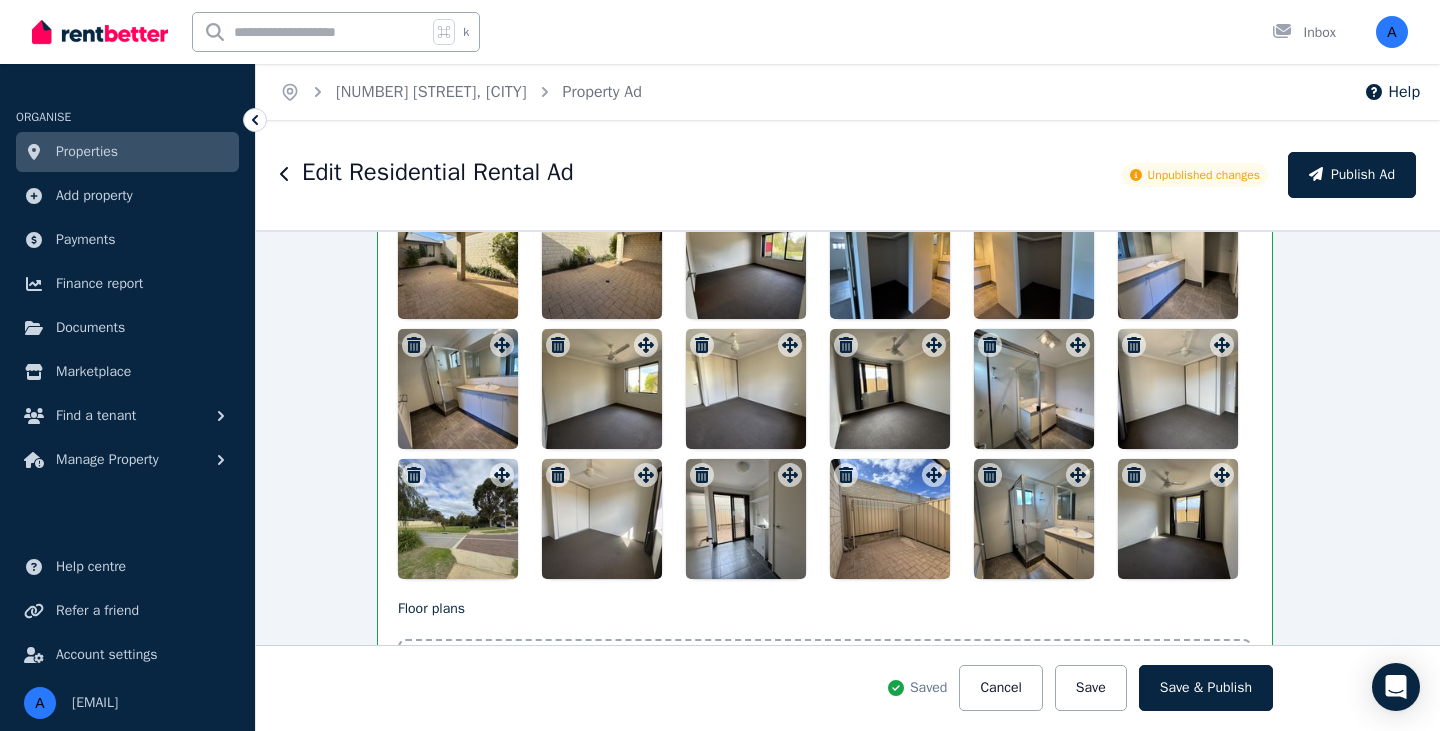 scroll, scrollTop: 3101, scrollLeft: 23, axis: both 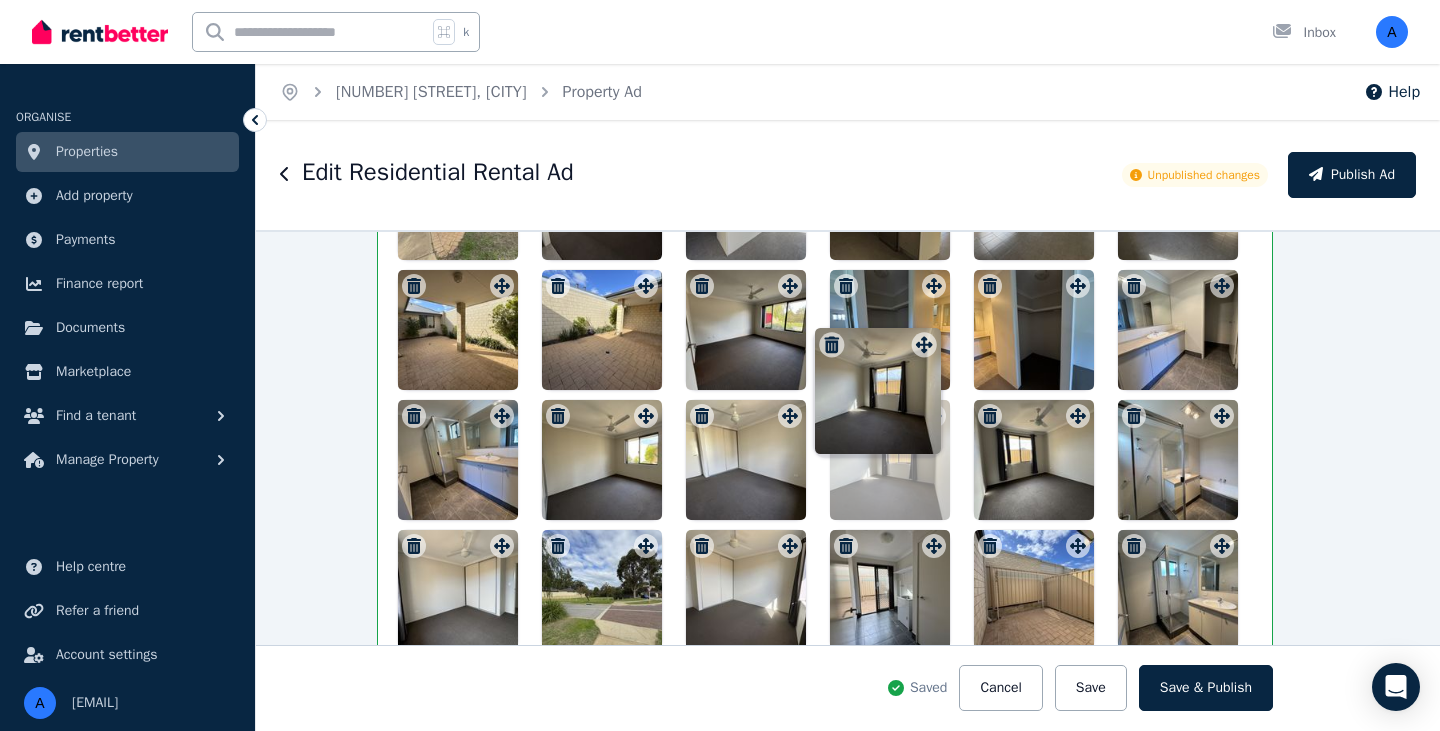drag, startPoint x: 1226, startPoint y: 470, endPoint x: 928, endPoint y: 327, distance: 330.53442 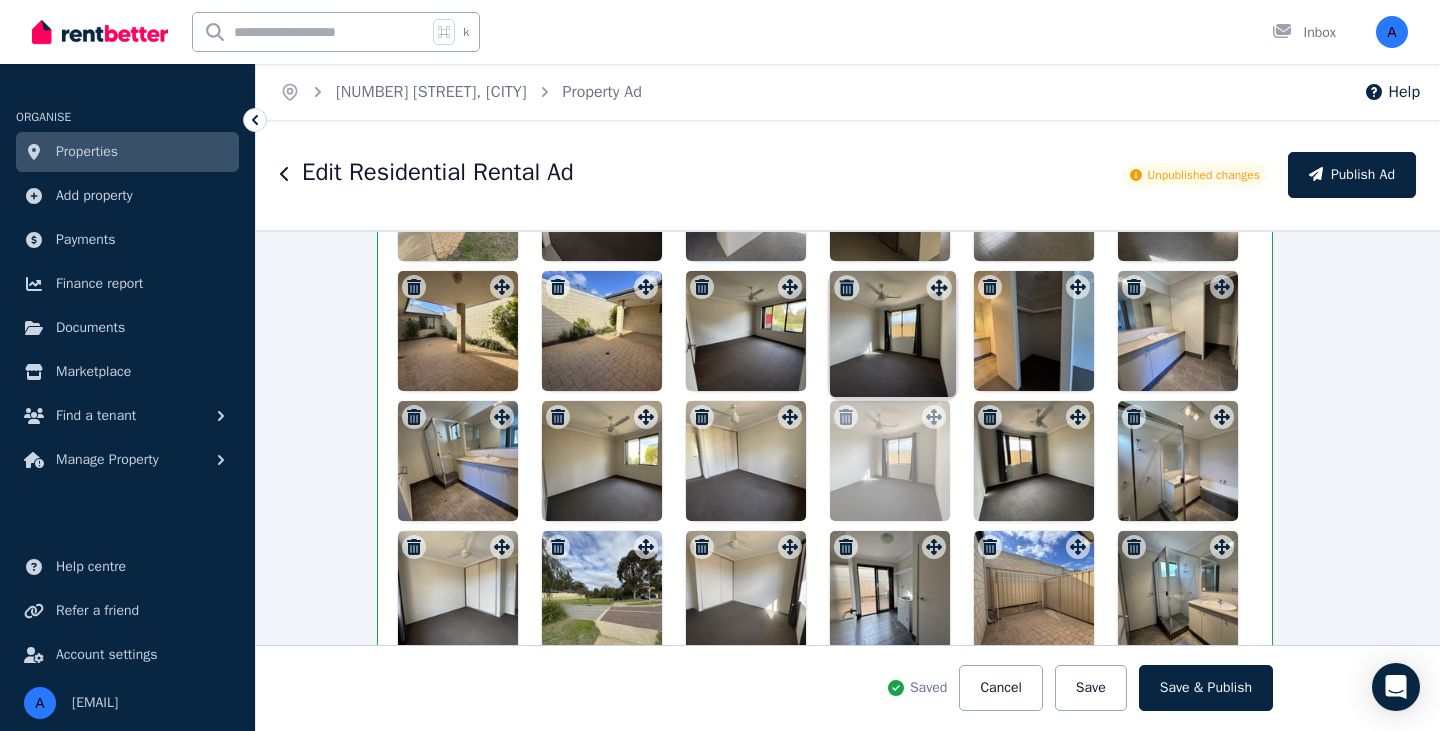 click on "Photos Upload a file   or drag and drop
To pick up a draggable item, press the space bar.
While dragging, use the arrow keys to move the item.
Press space again to drop the item in its new position, or press escape to cancel.
Draggable item 4a89890c-d58f-4c5c-91a1-447ba6e8e47a was moved over droppable area 7f366c68-9ee1-4f70-9fc9-4258fdebe960." at bounding box center [825, 304] 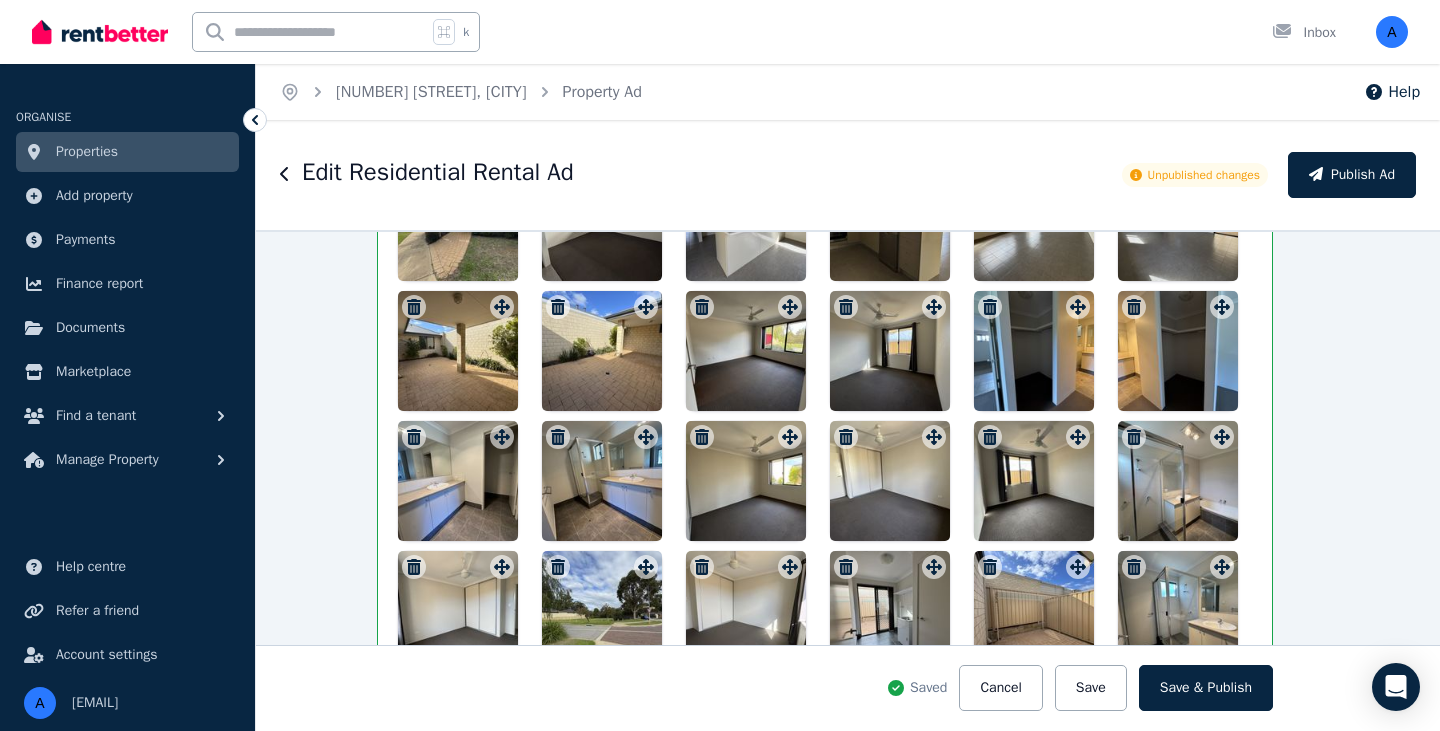 scroll, scrollTop: 3003, scrollLeft: 23, axis: both 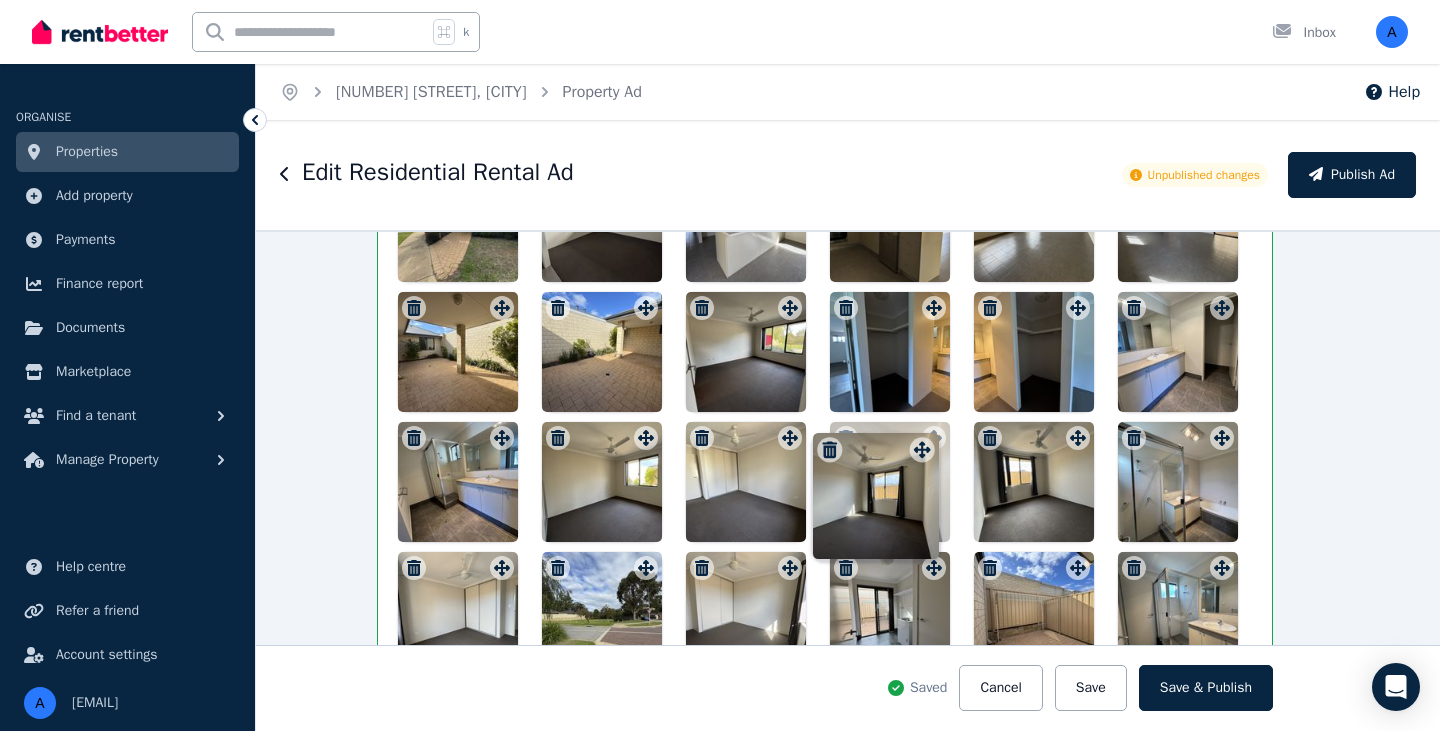 drag, startPoint x: 934, startPoint y: 309, endPoint x: 921, endPoint y: 434, distance: 125.67418 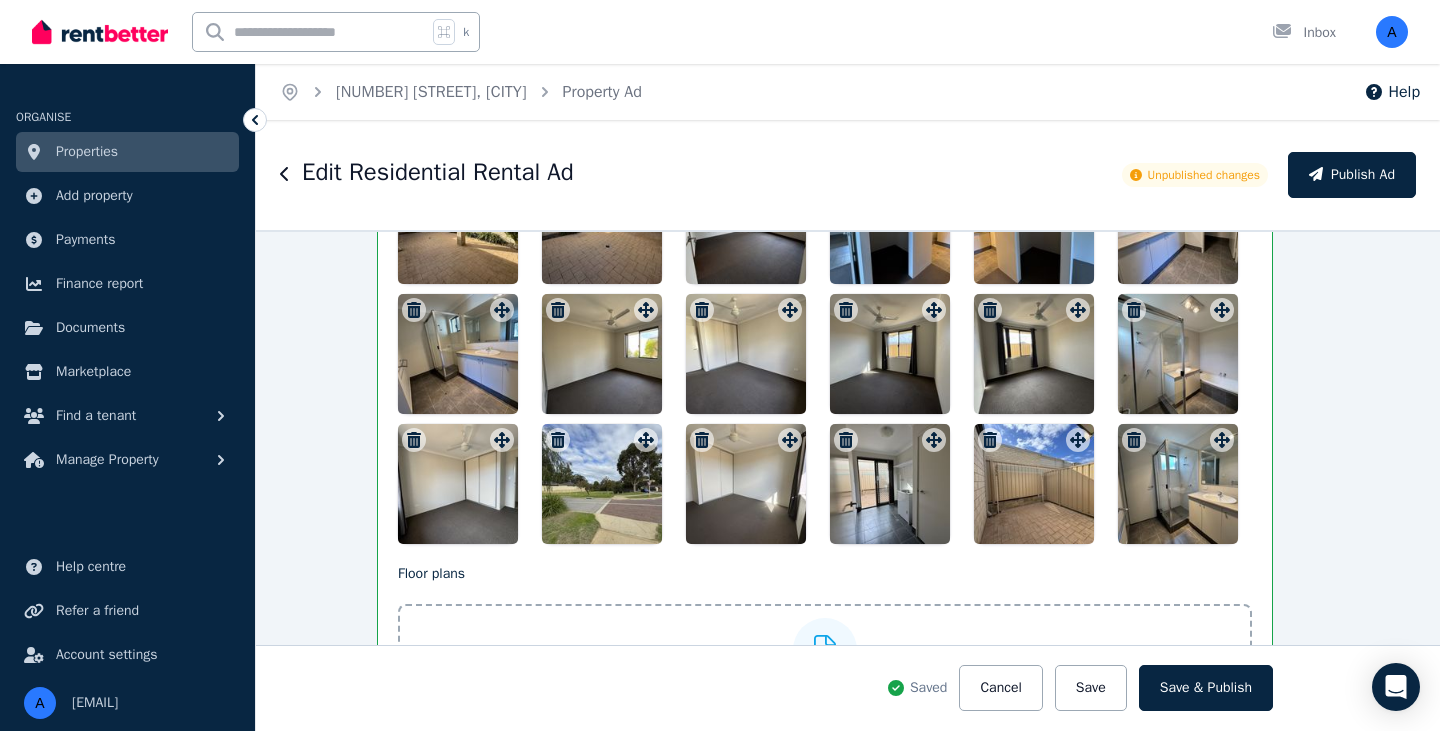 scroll, scrollTop: 3124, scrollLeft: 23, axis: both 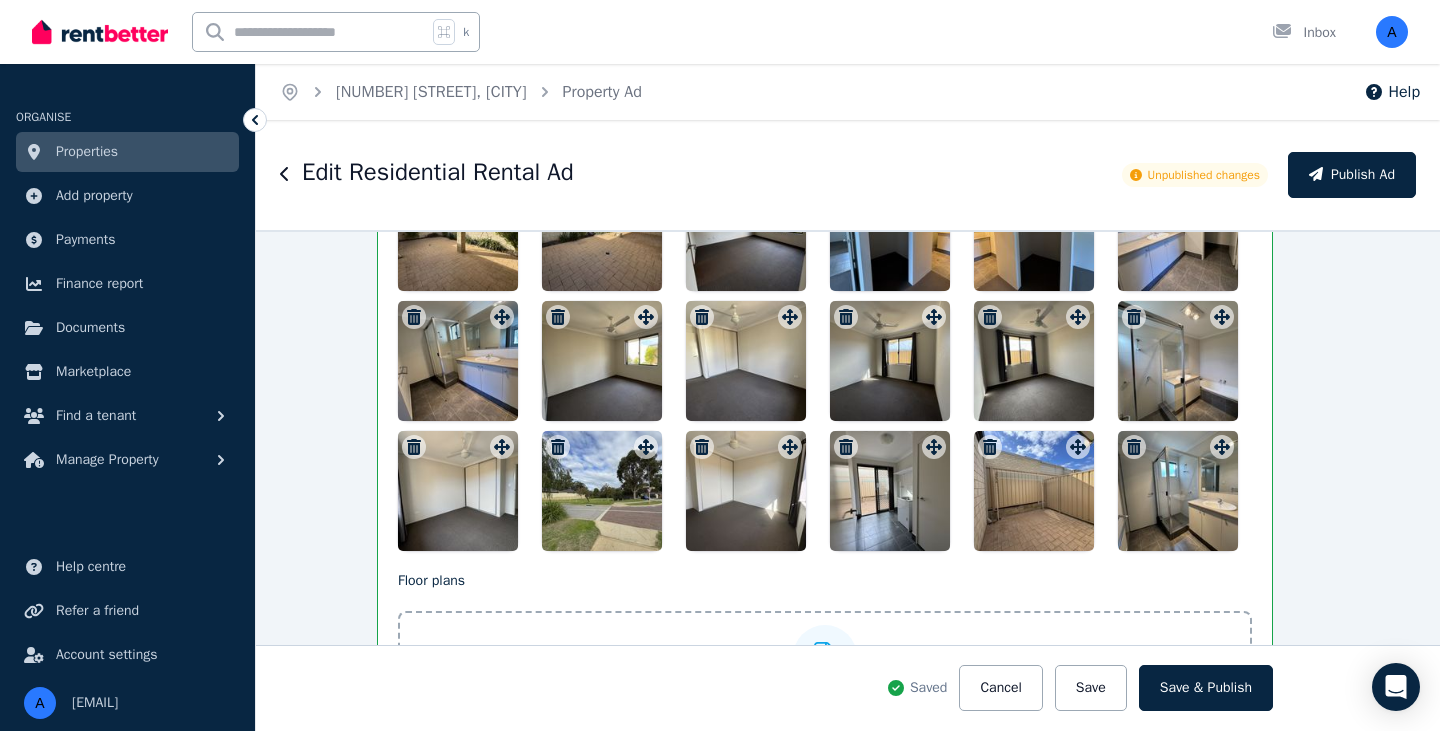 drag, startPoint x: 700, startPoint y: 443, endPoint x: 983, endPoint y: 337, distance: 302.20026 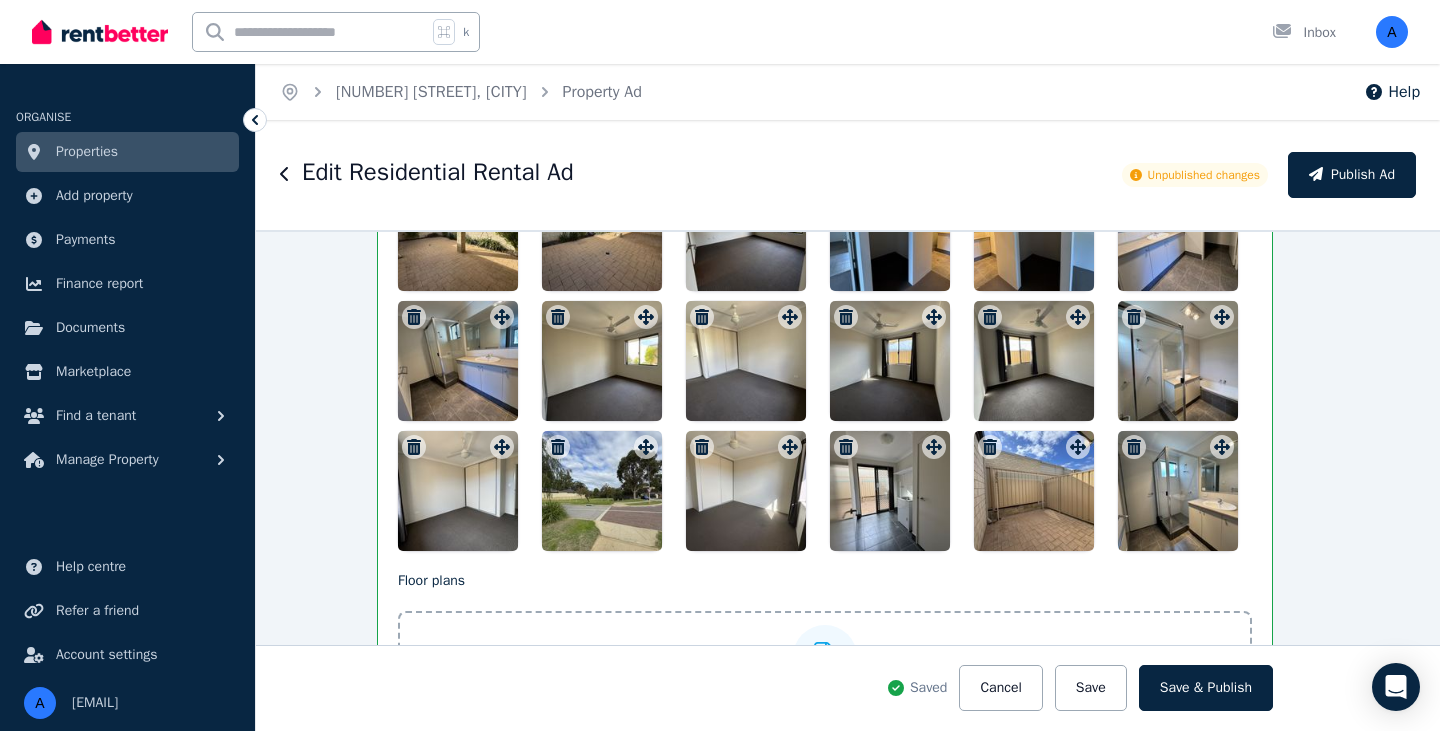 click at bounding box center [825, 296] 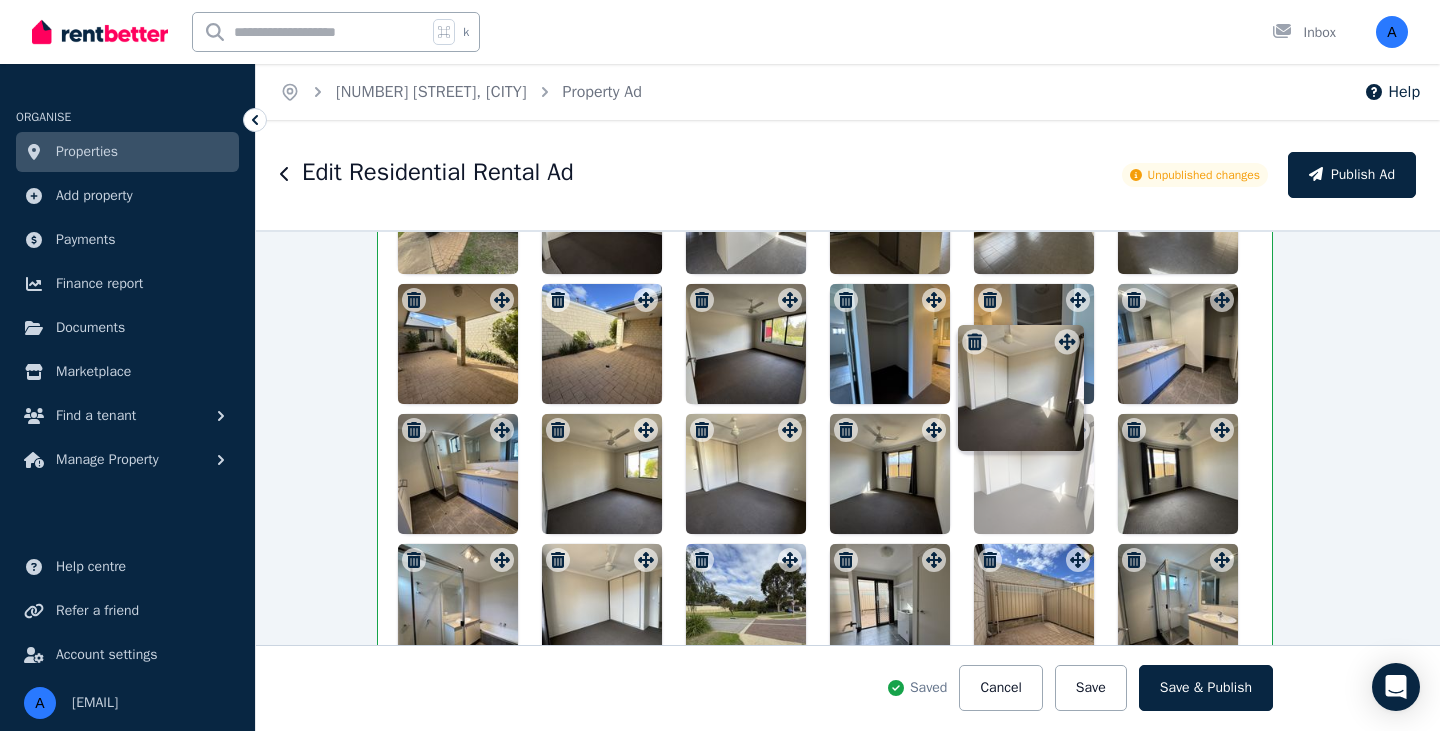 scroll, scrollTop: 3010, scrollLeft: 23, axis: both 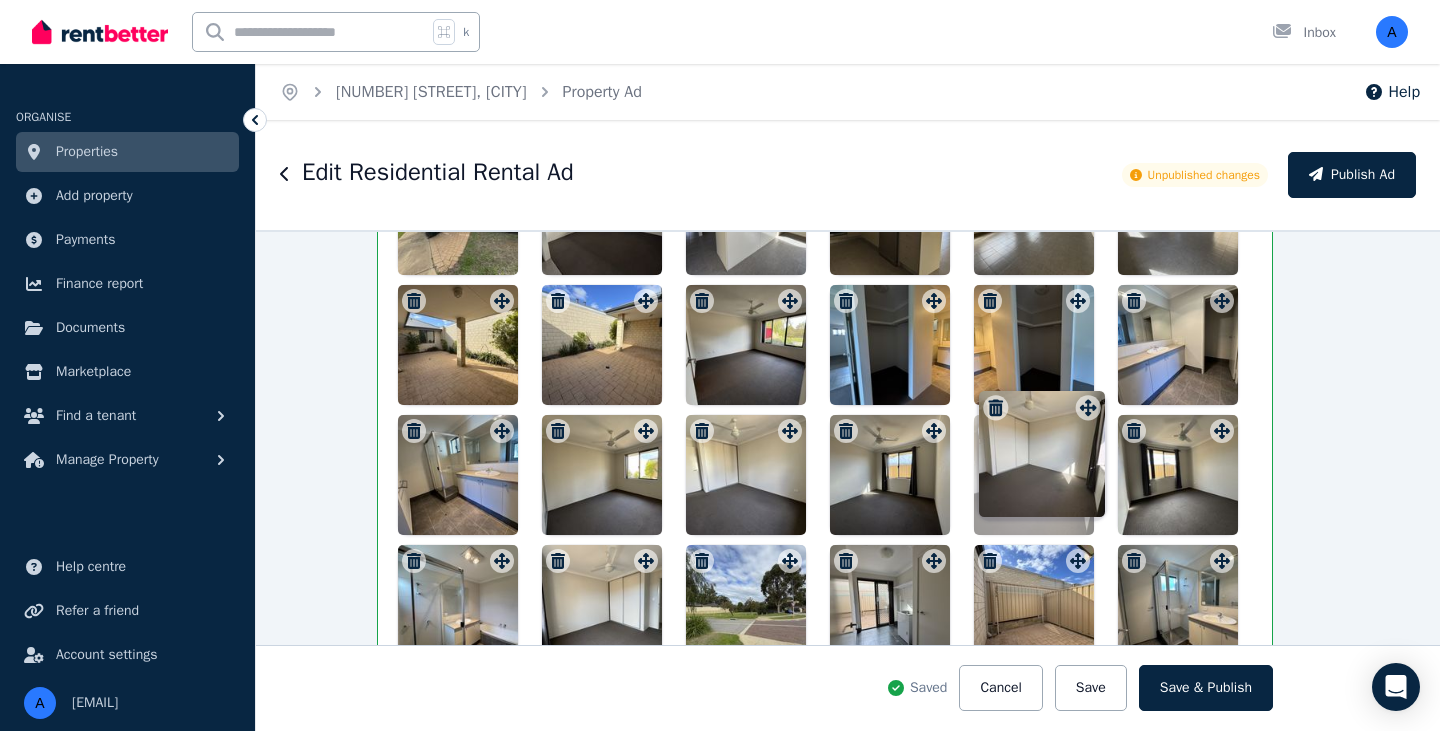 drag, startPoint x: 788, startPoint y: 446, endPoint x: 1084, endPoint y: 389, distance: 301.43823 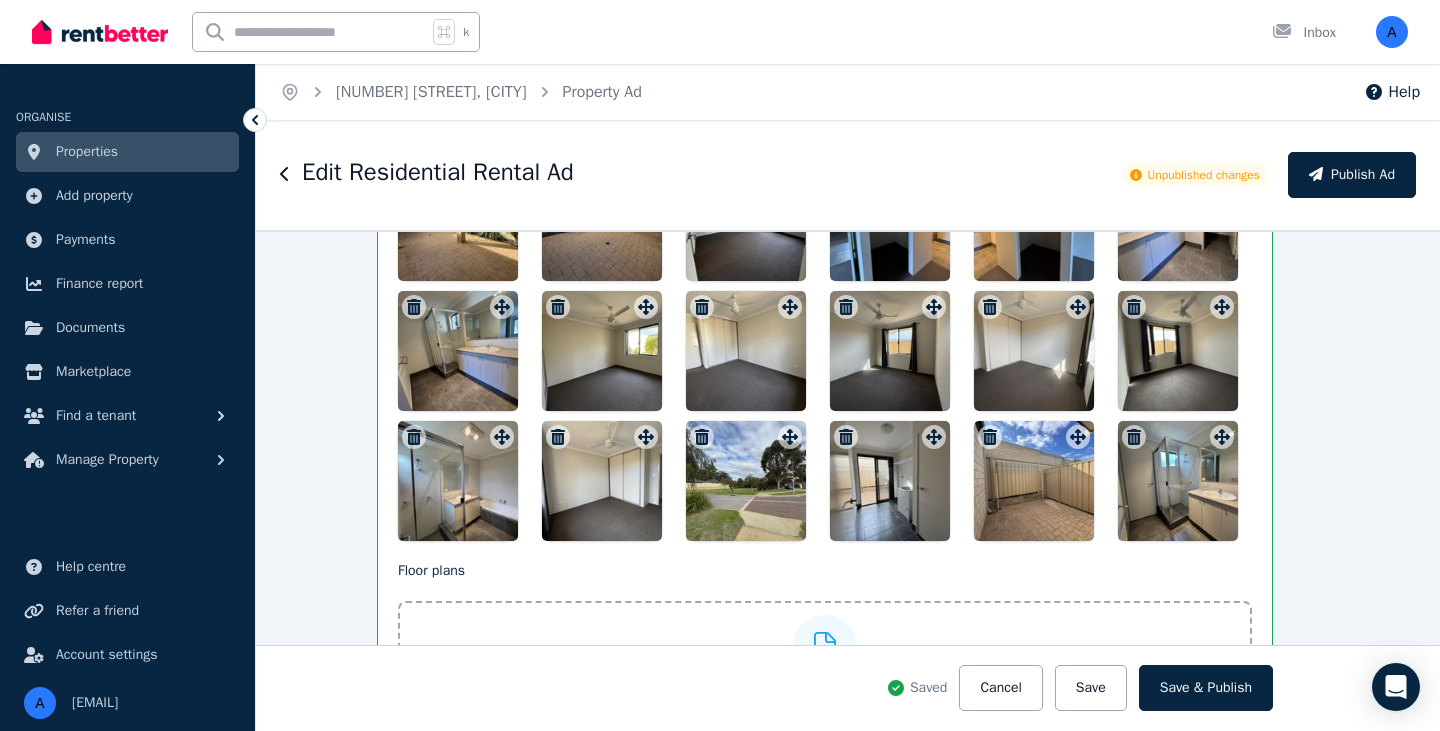 scroll, scrollTop: 3113, scrollLeft: 23, axis: both 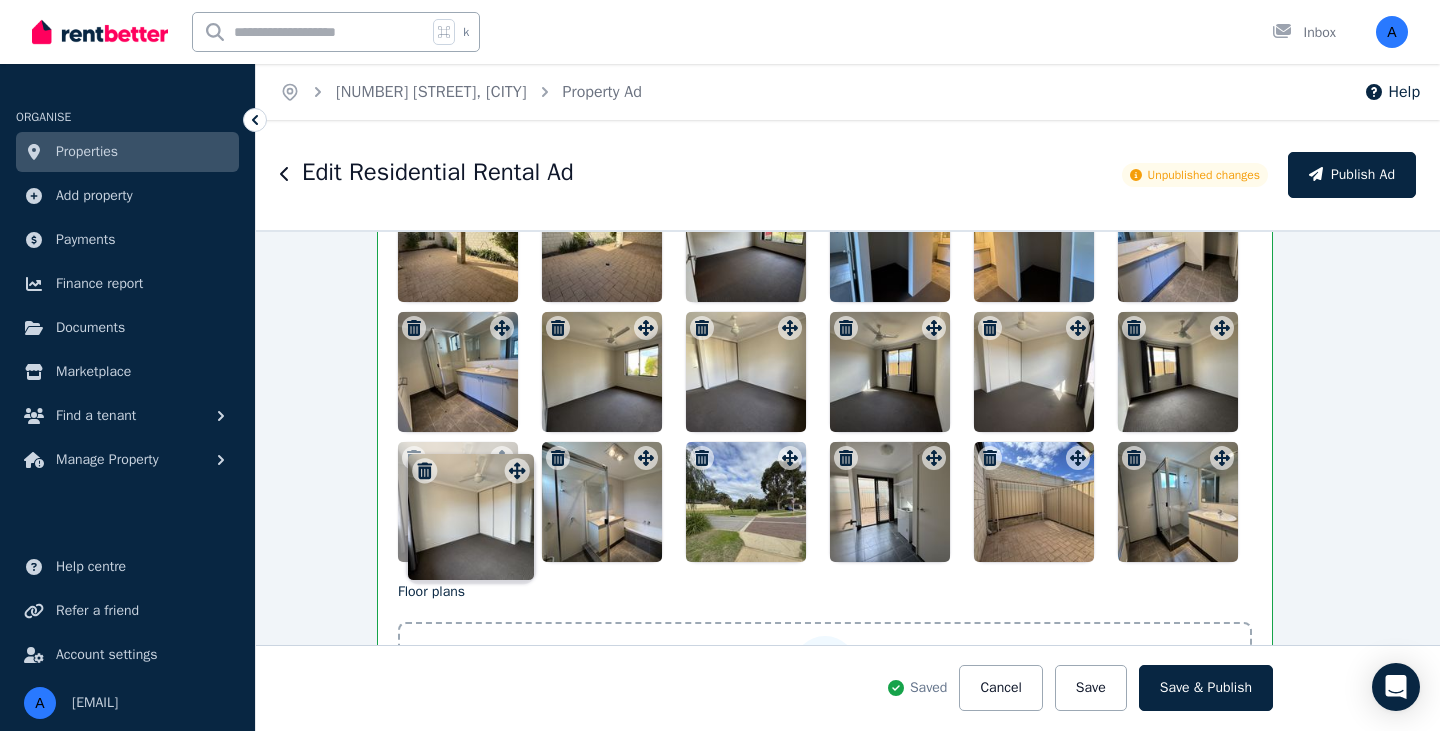 drag, startPoint x: 644, startPoint y: 461, endPoint x: 514, endPoint y: 456, distance: 130.09612 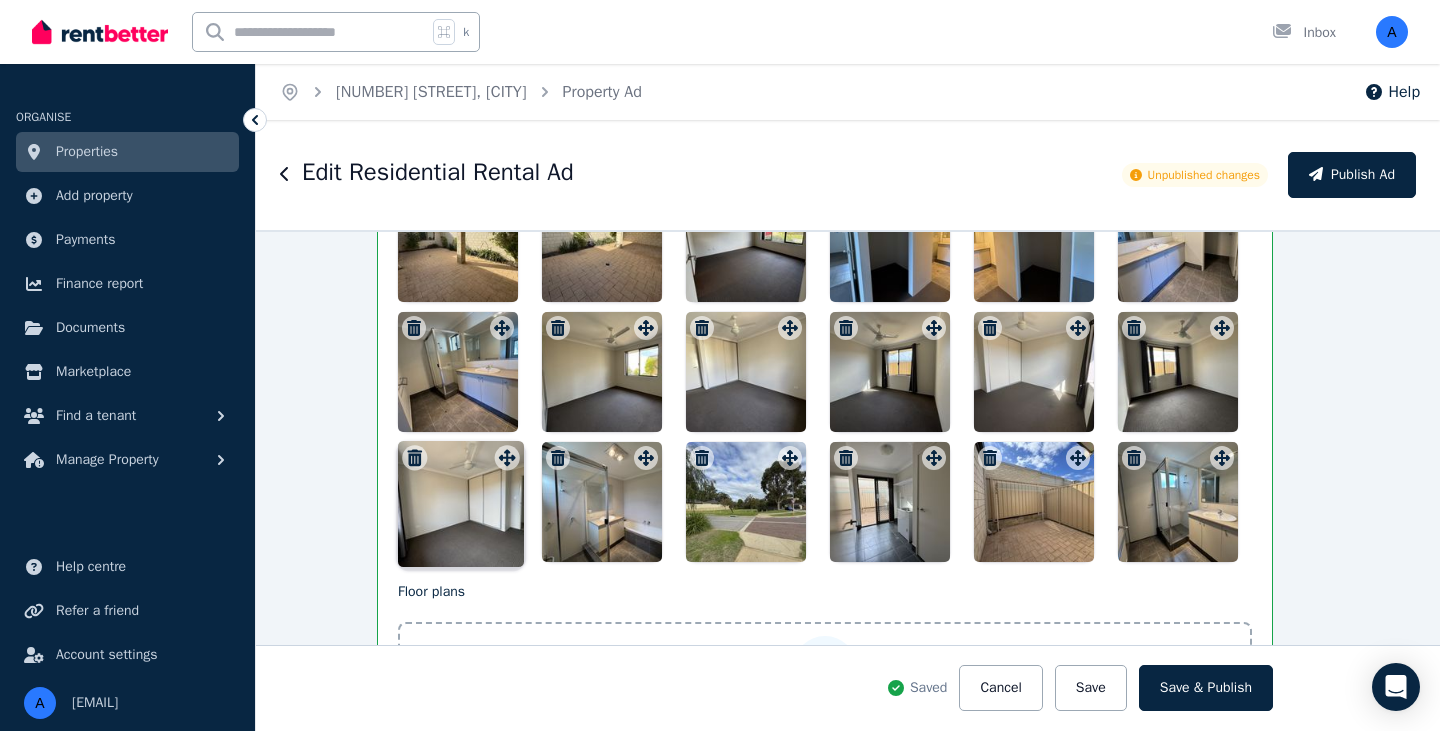 click on "Photos Upload a file   or drag and drop
To pick up a draggable item, press the space bar.
While dragging, use the arrow keys to move the item.
Press space again to drop the item in its new position, or press escape to cancel.
Draggable item 7b7c90a8-f6a4-4c7a-b60f-9a43eef8bae4 was moved over droppable area 123231e2-ccd8-4759-b4dd-72798bfb9ae4." at bounding box center (825, 215) 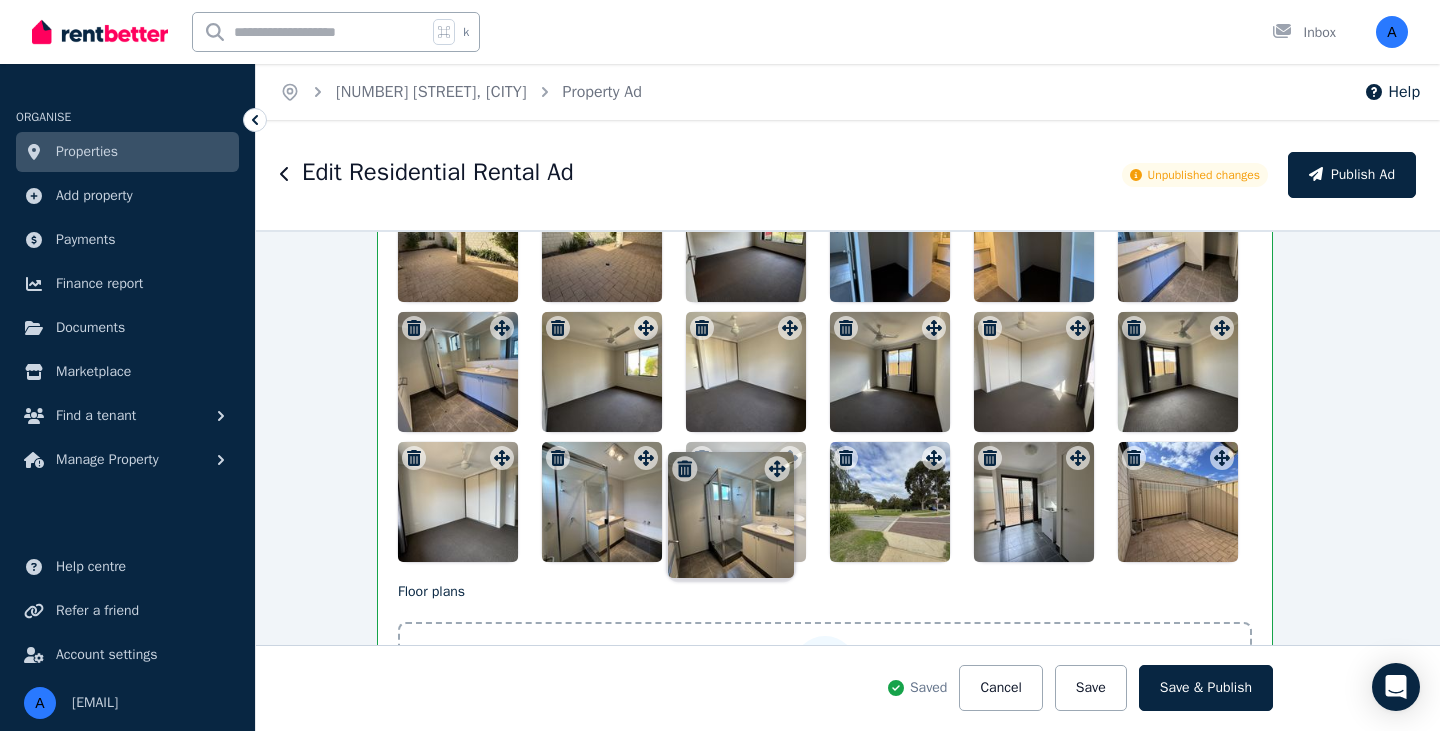 drag, startPoint x: 1223, startPoint y: 463, endPoint x: 778, endPoint y: 457, distance: 445.04044 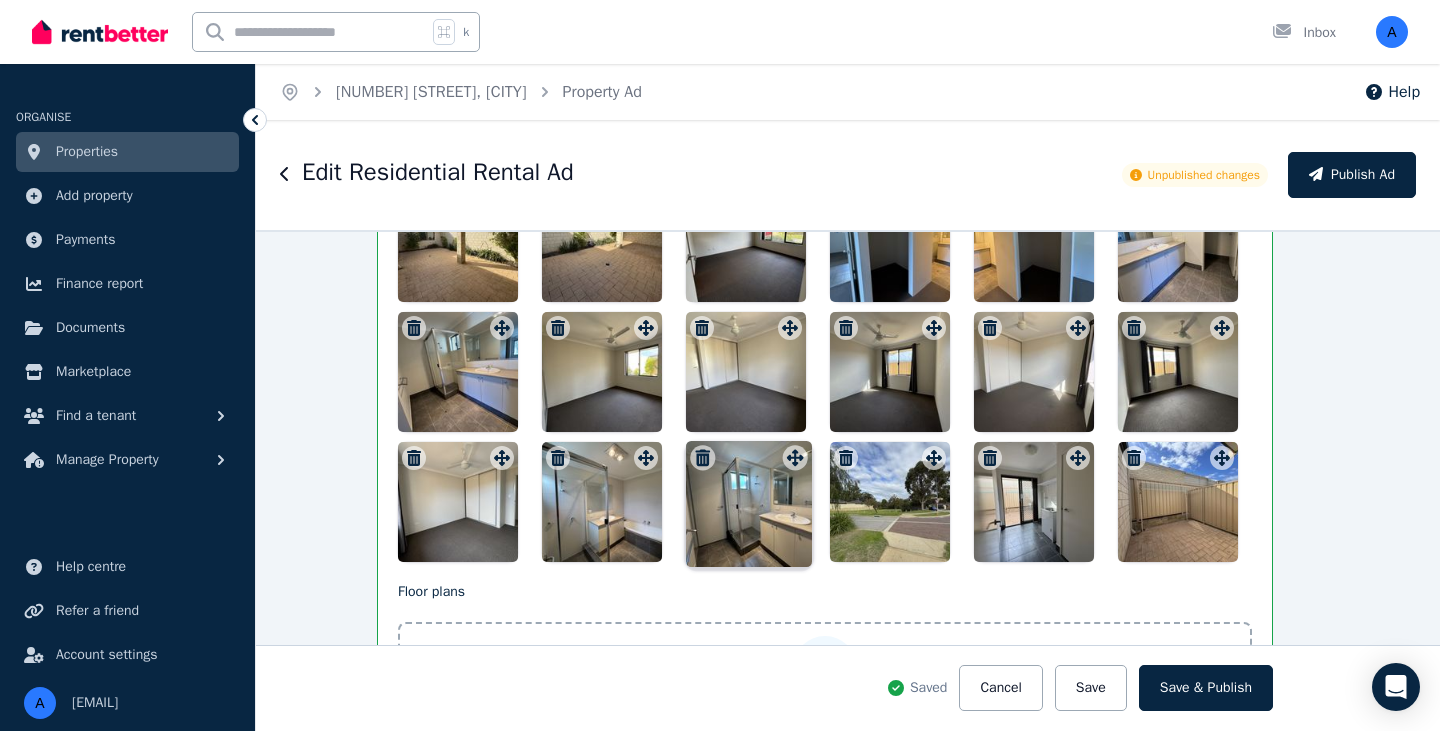 click on "Photos Upload a file   or drag and drop
To pick up a draggable item, press the space bar.
While dragging, use the arrow keys to move the item.
Press space again to drop the item in its new position, or press escape to cancel.
Draggable item ec97254e-2b6a-4c34-9cc4-09f5ba32be43 was moved over droppable area 1238f7b8-bf71-481e-ad7f-fe7e0bd3d24f." at bounding box center (825, 215) 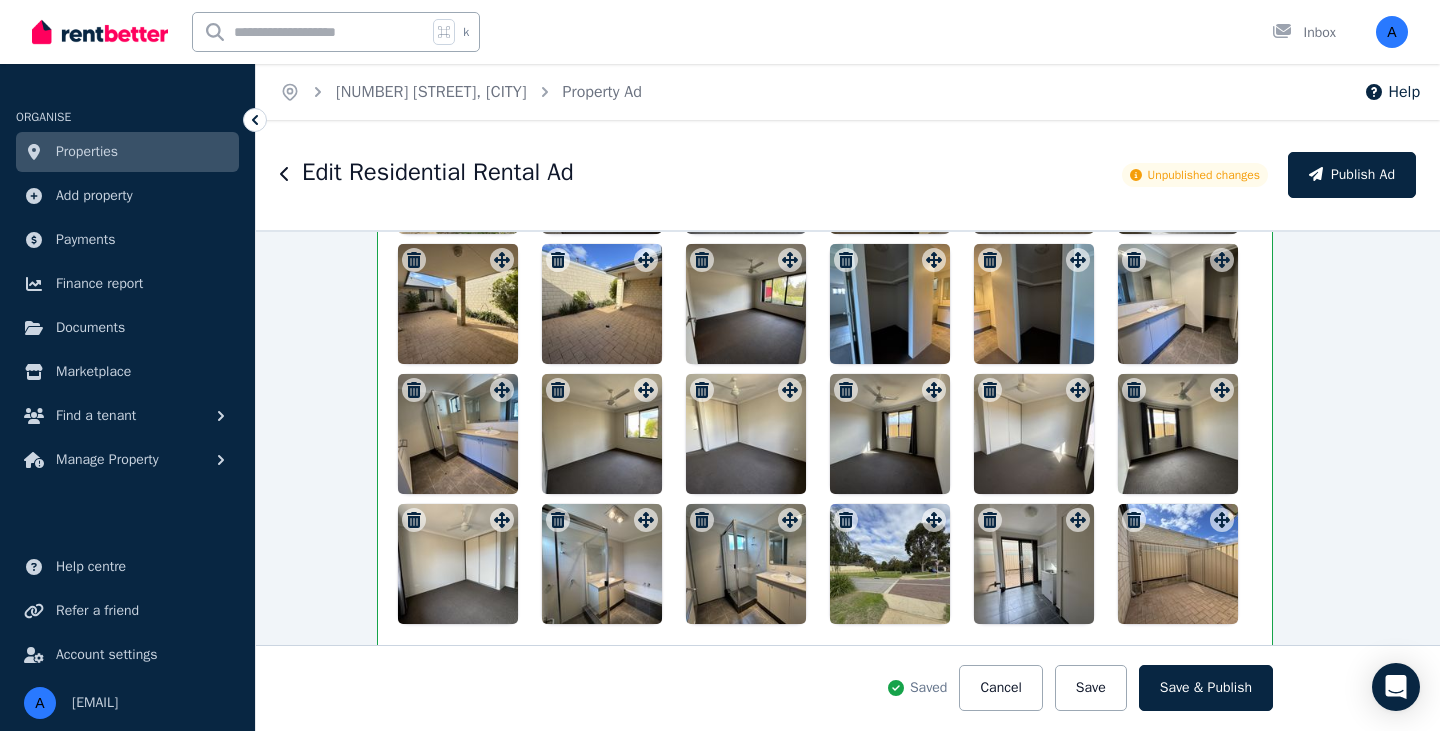 scroll, scrollTop: 3035, scrollLeft: 23, axis: both 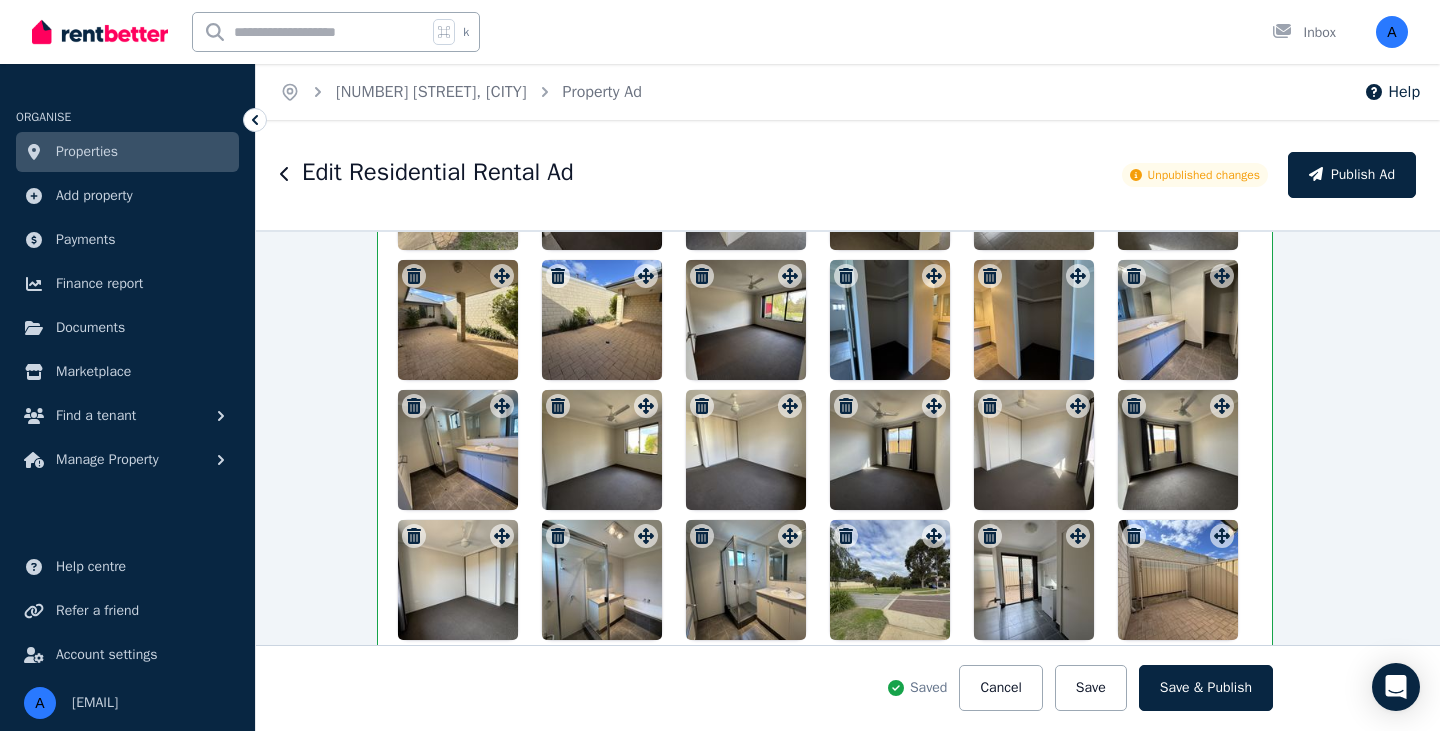 click 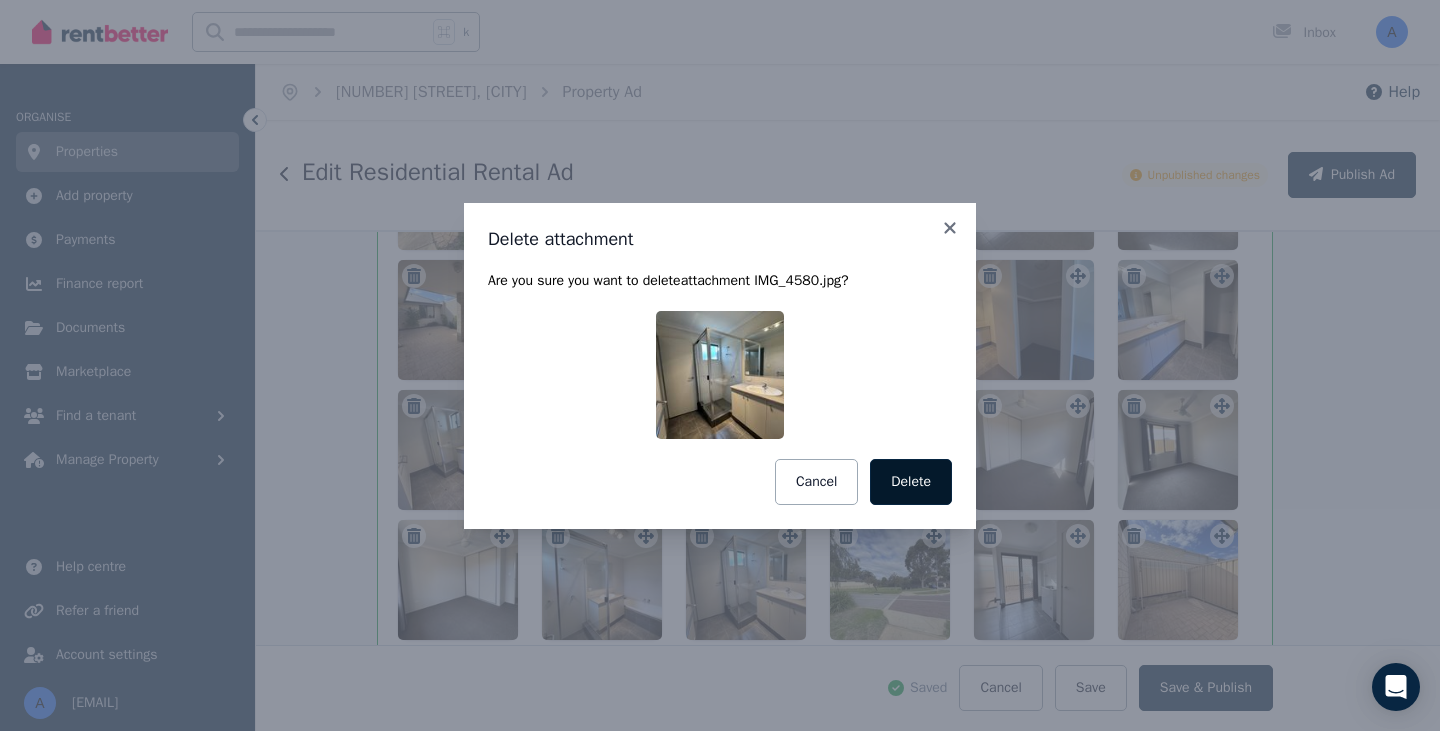 click on "Delete" at bounding box center (911, 482) 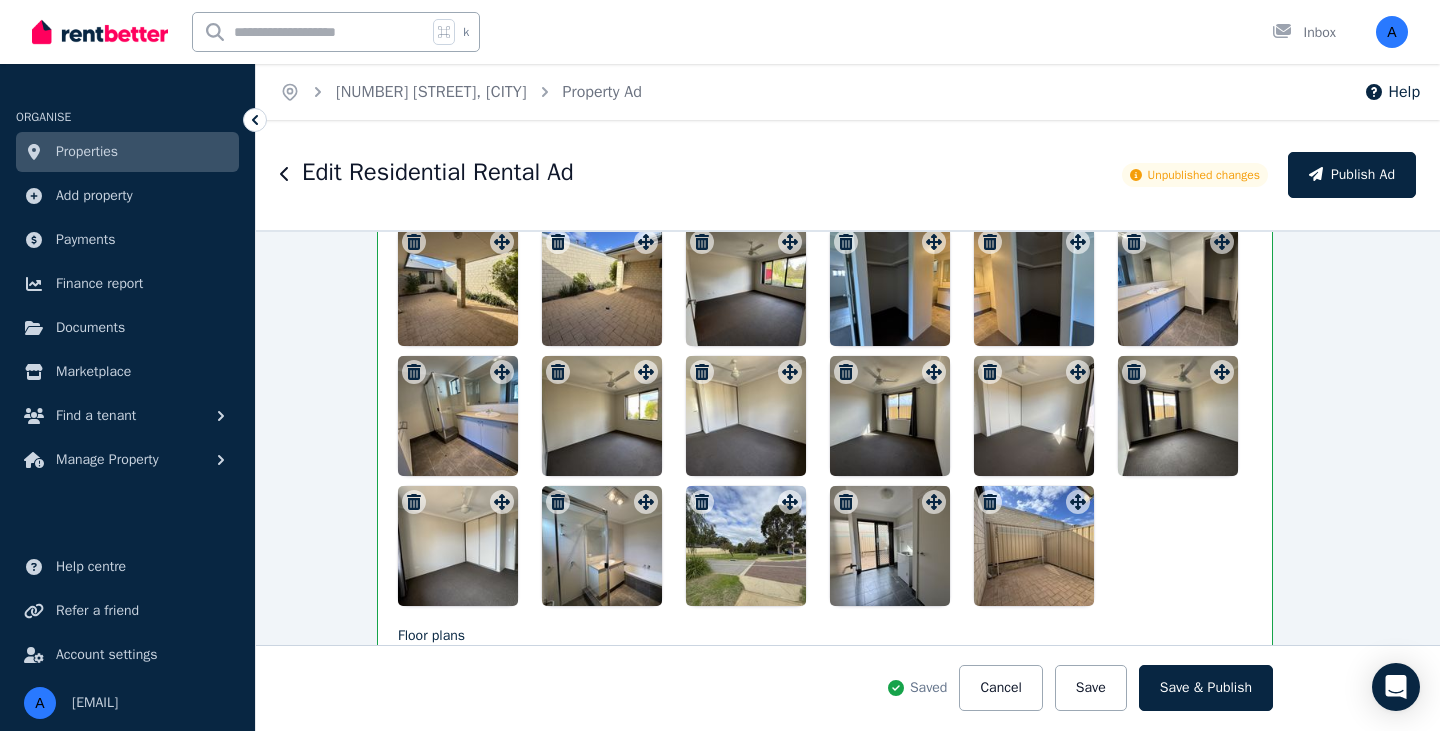 scroll, scrollTop: 3073, scrollLeft: 23, axis: both 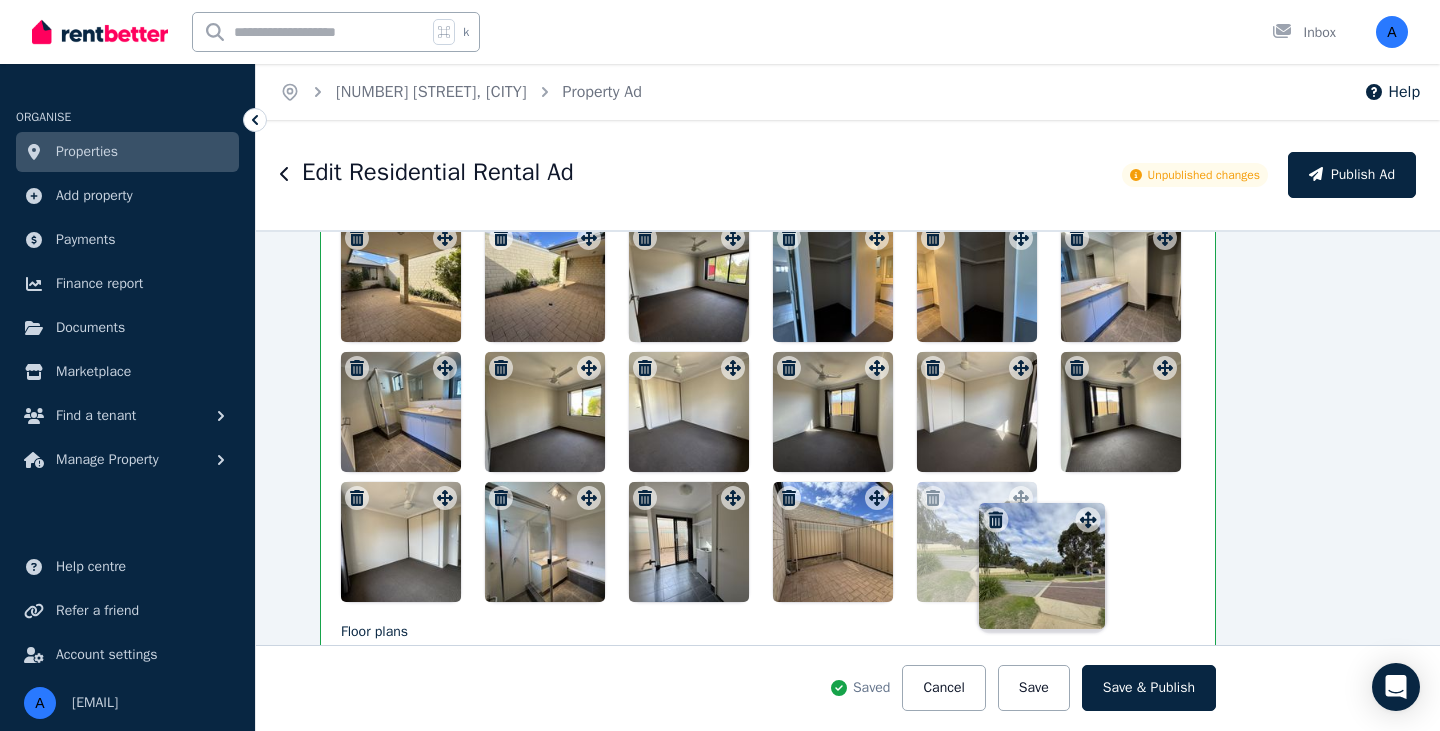 drag, startPoint x: 788, startPoint y: 503, endPoint x: 1060, endPoint y: 506, distance: 272.01654 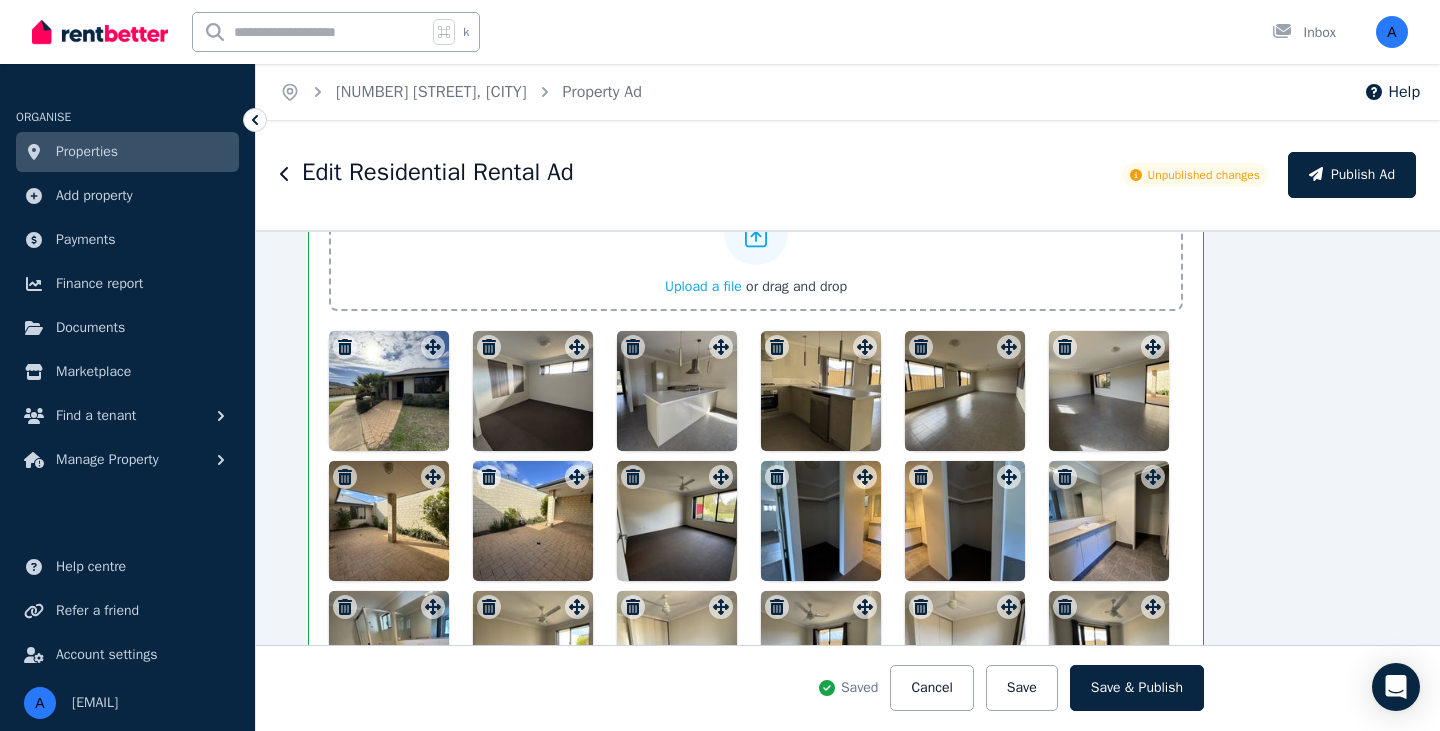 scroll, scrollTop: 2836, scrollLeft: 92, axis: both 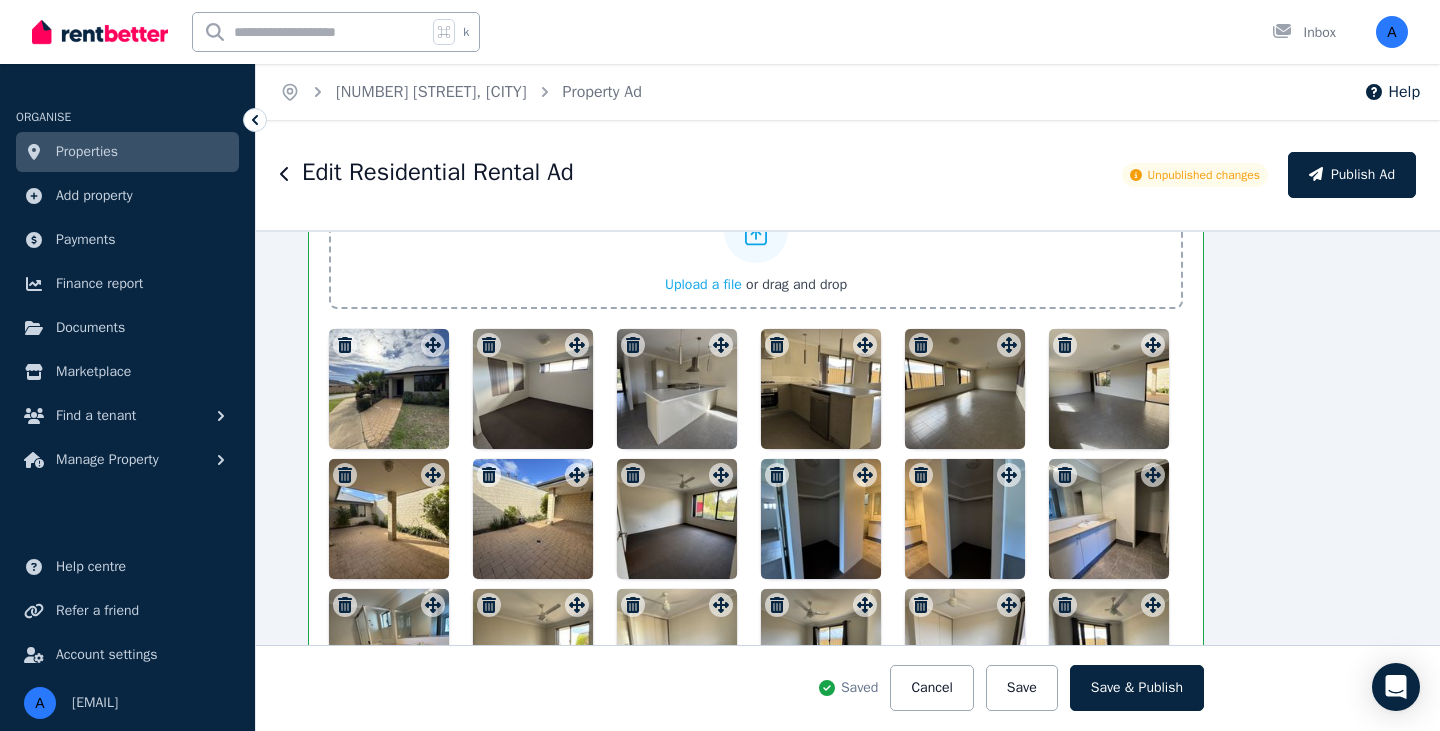 click at bounding box center [389, 389] 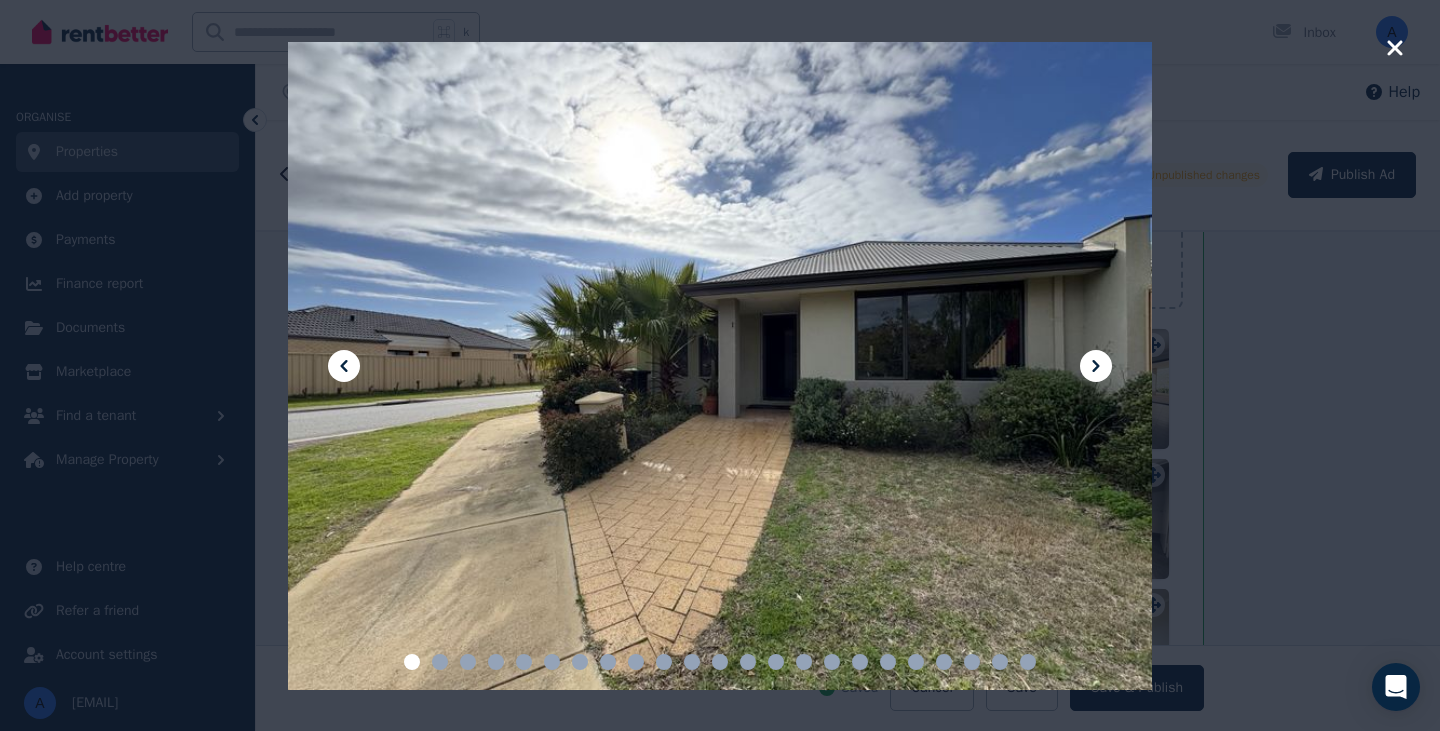 click 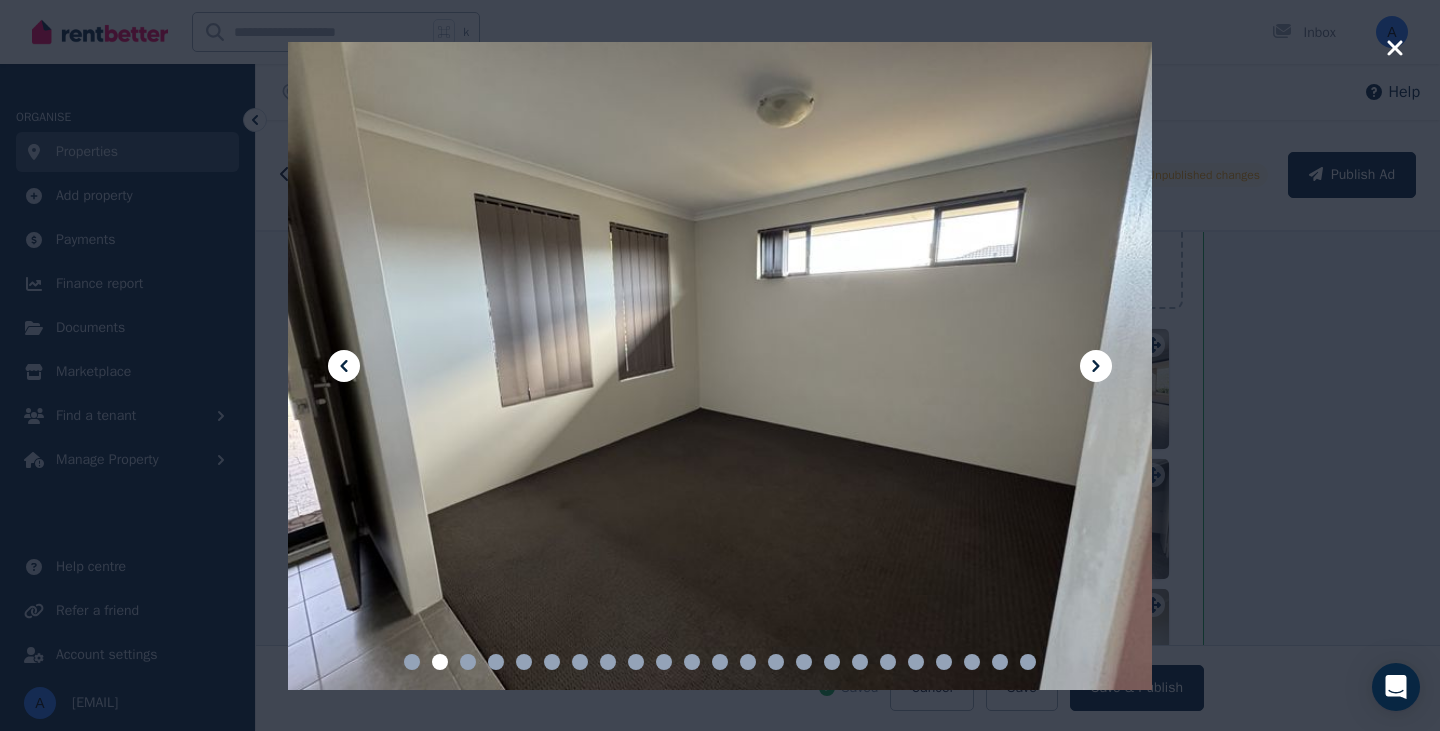 click 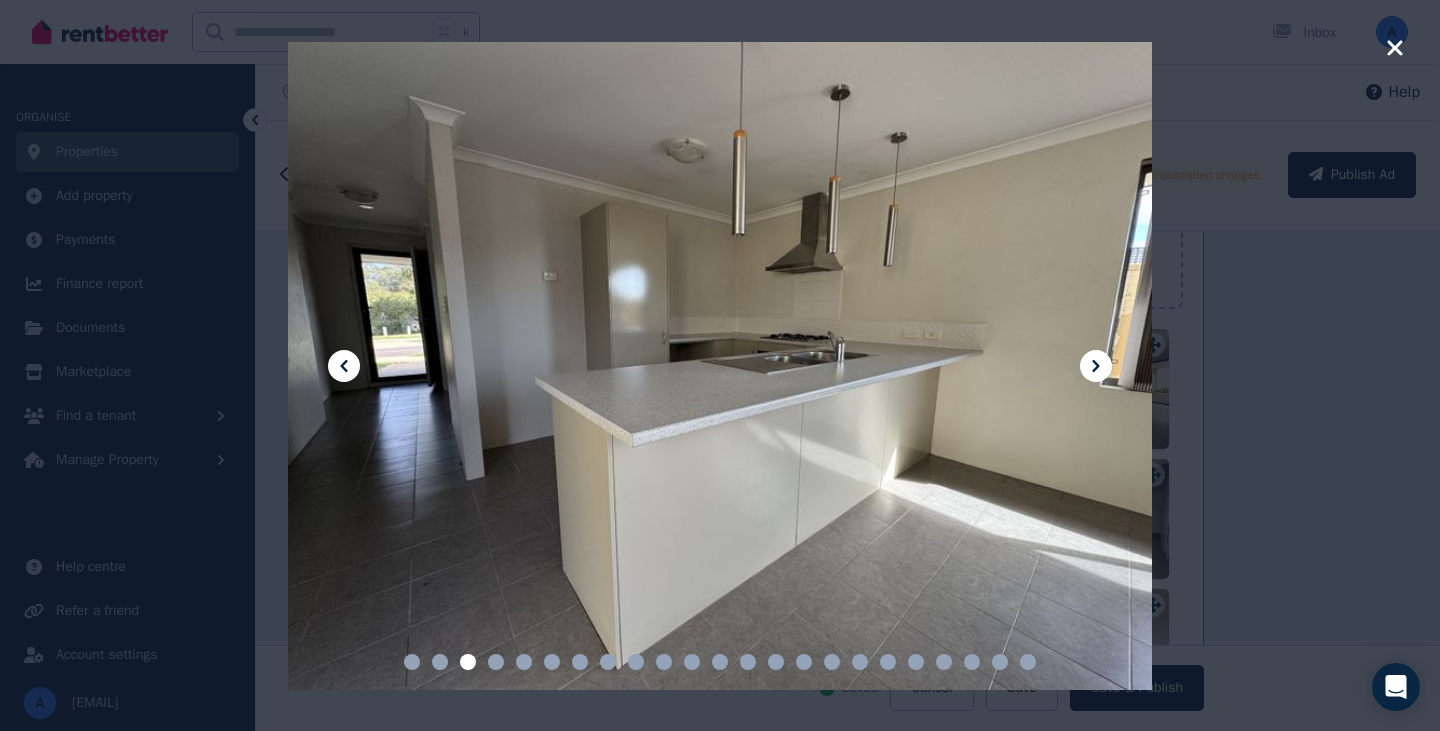 click 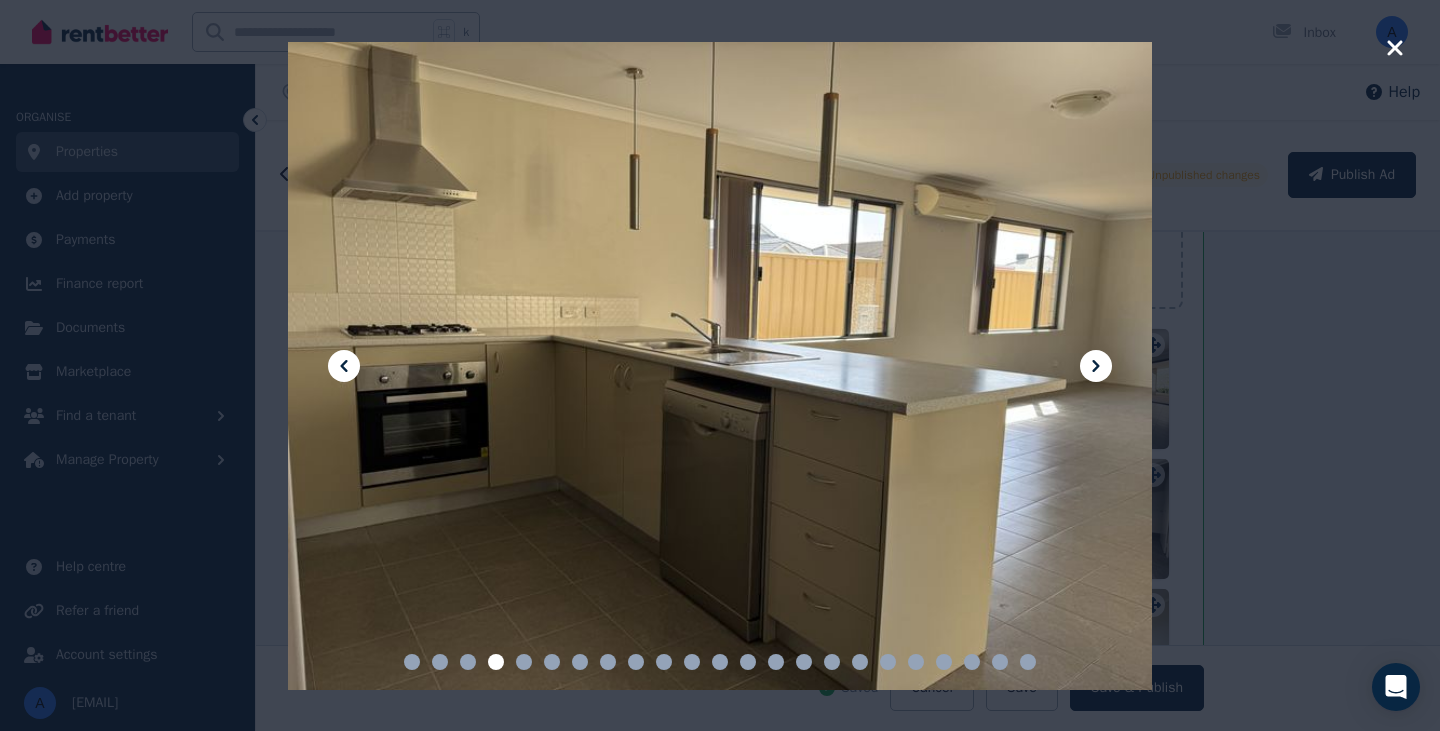click 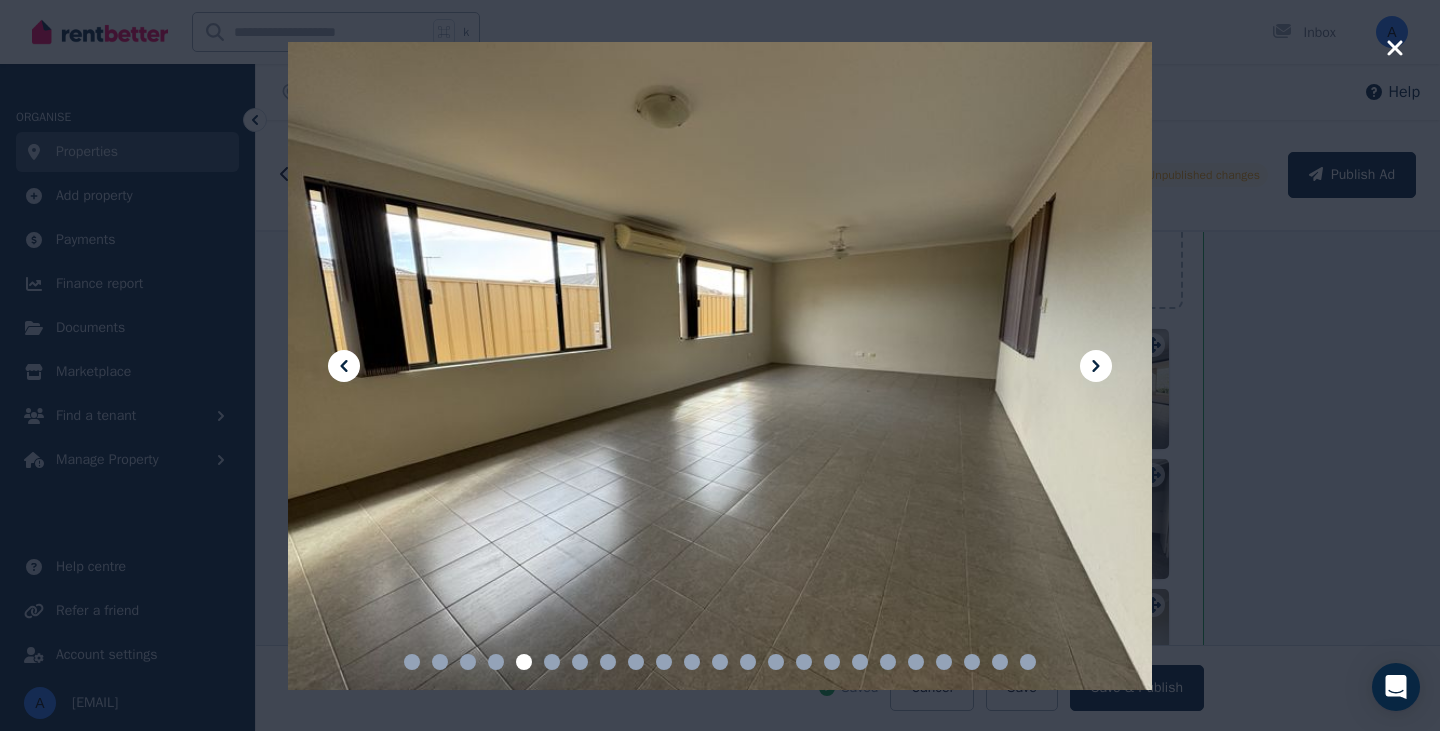 click 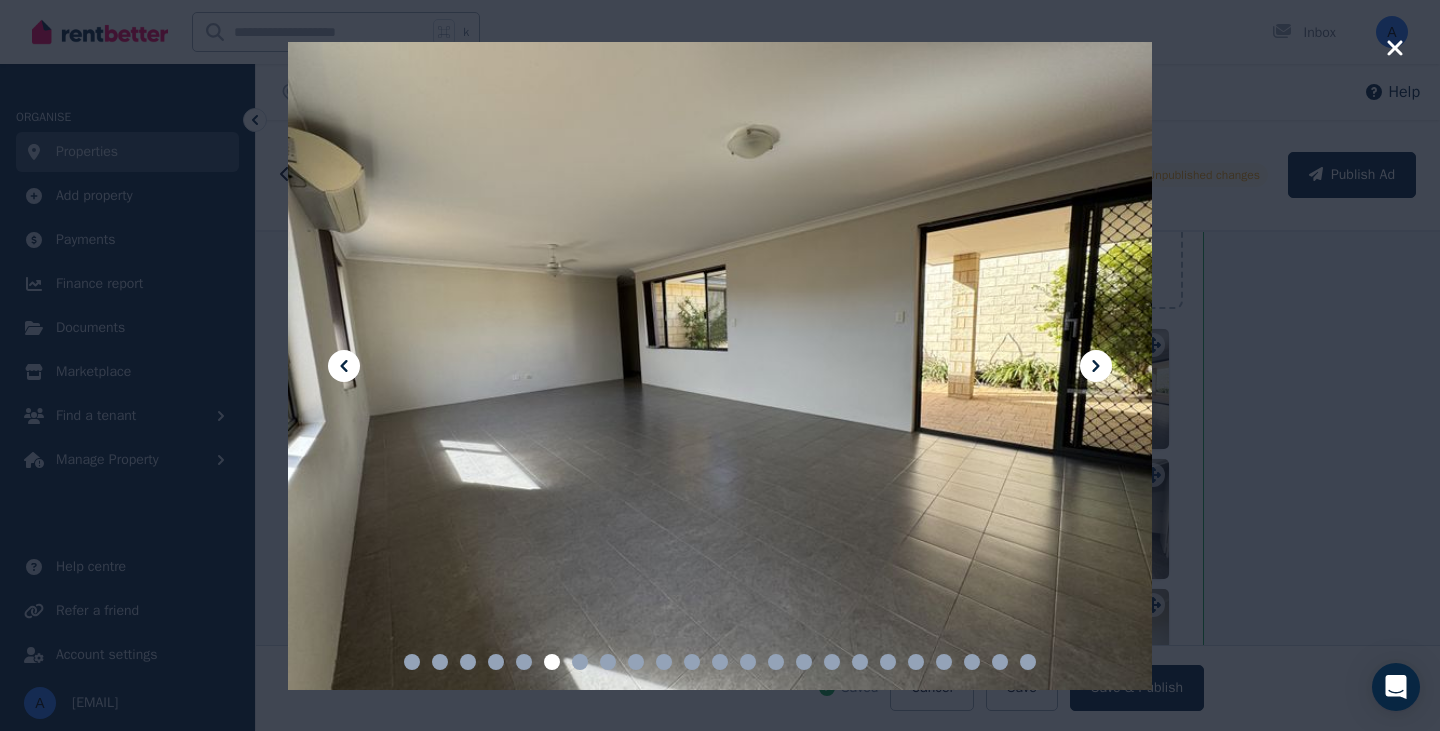 click 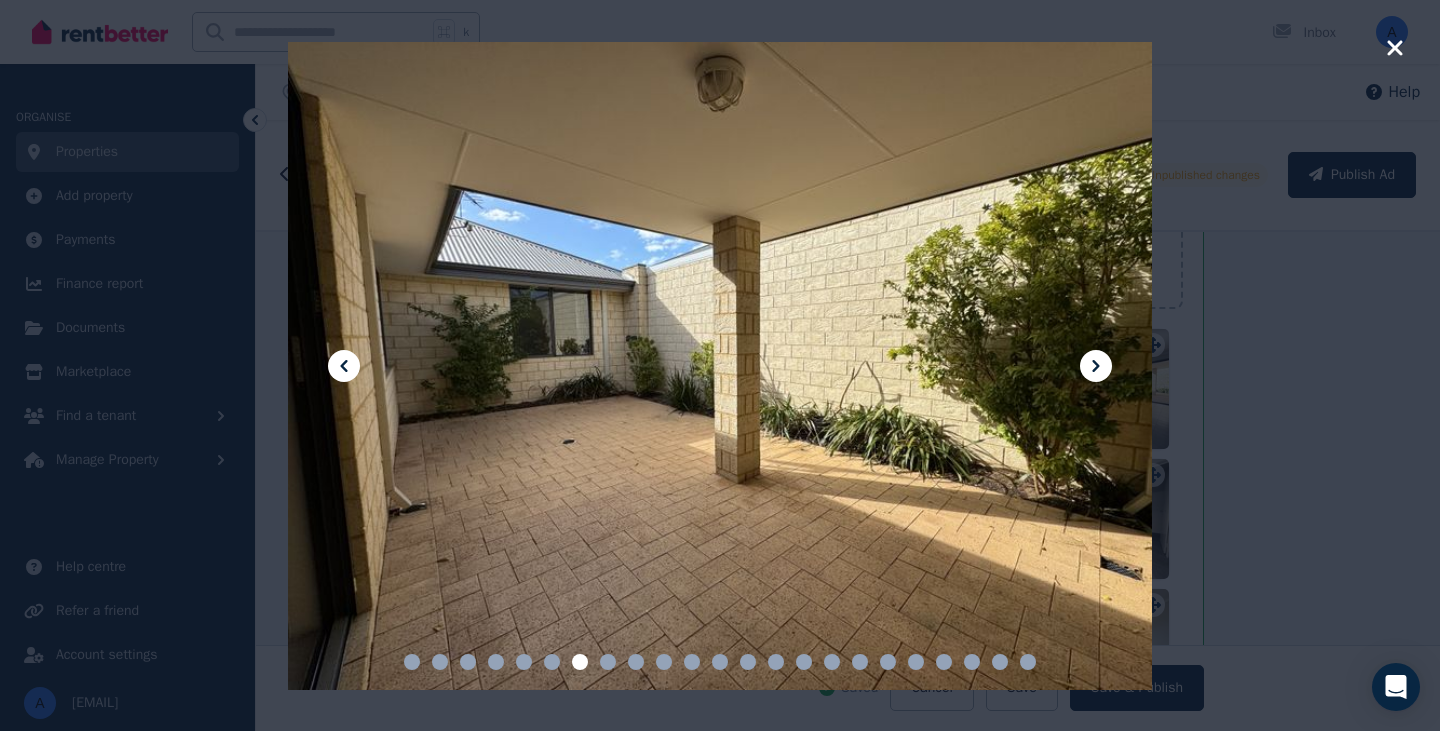 click 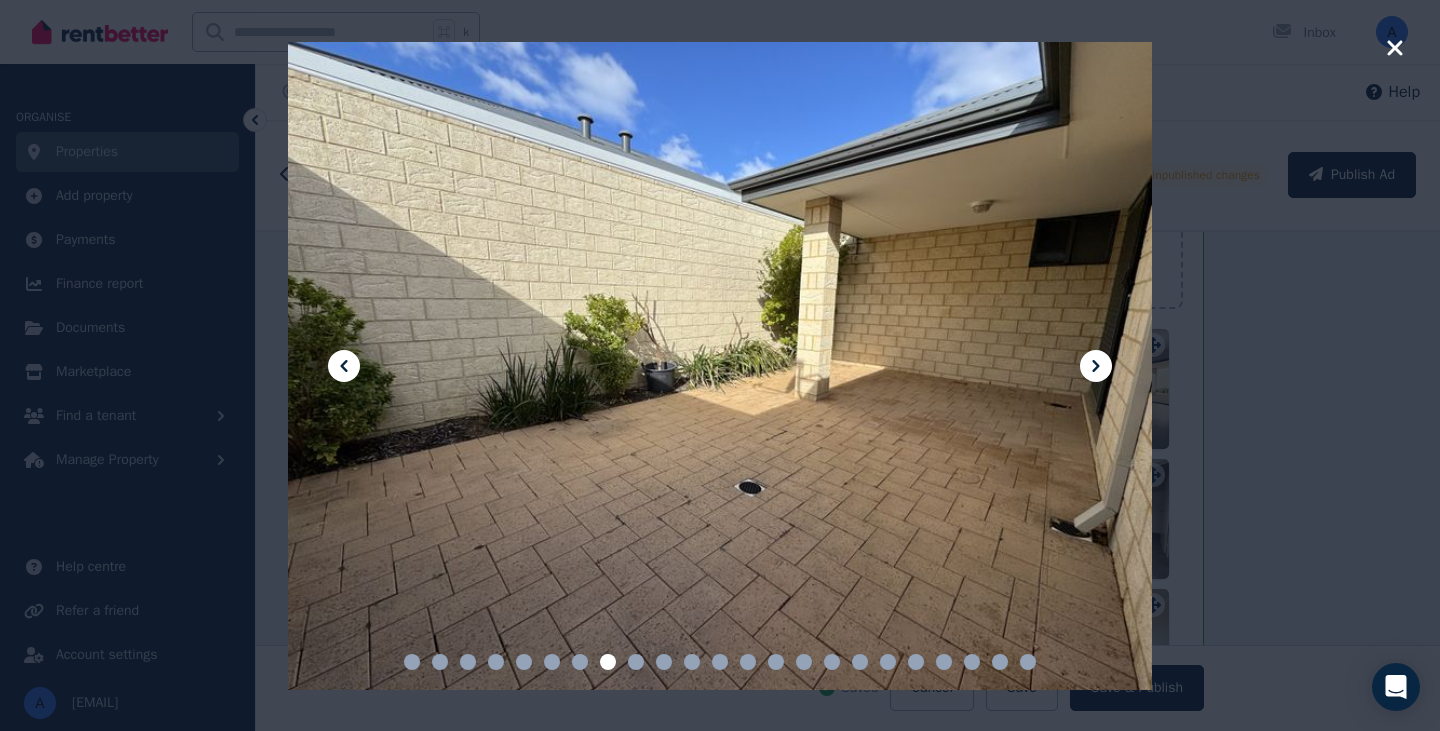 click 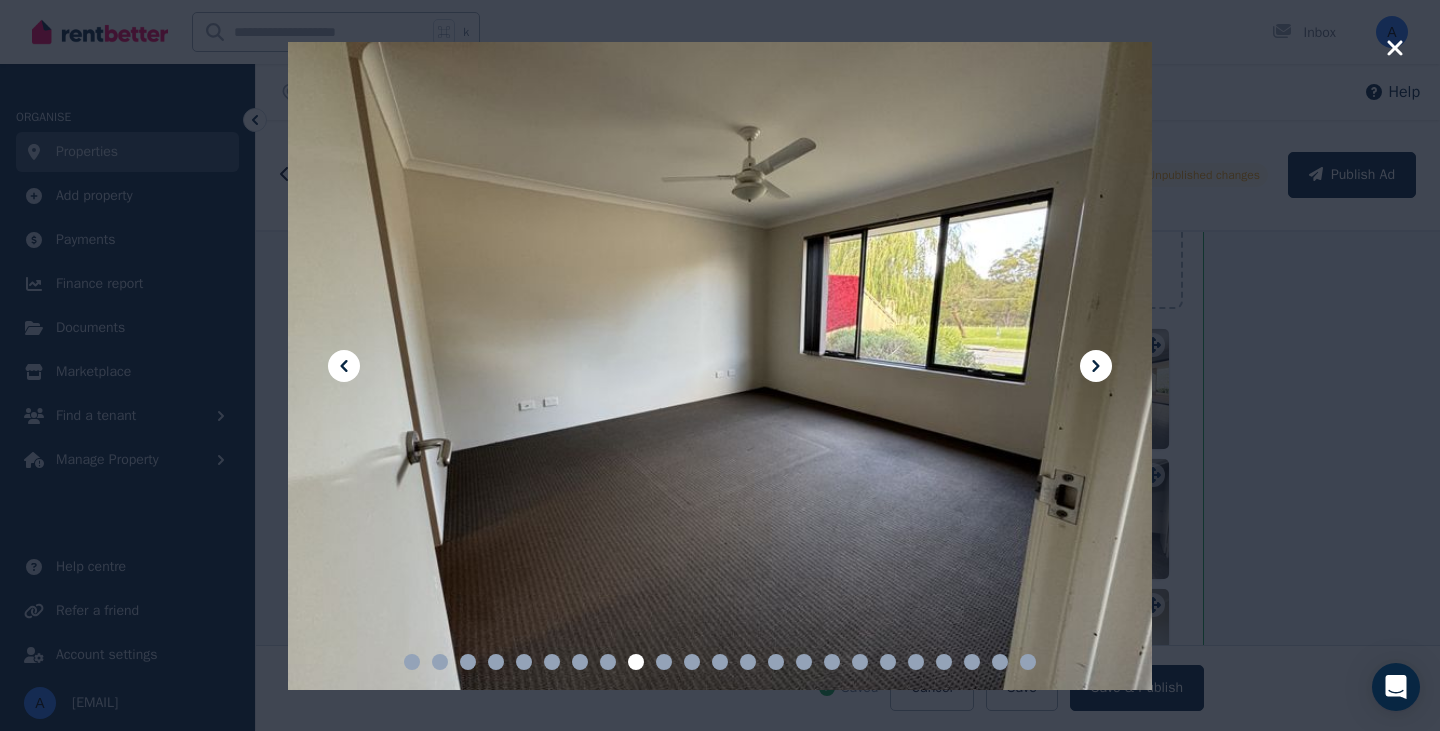 click 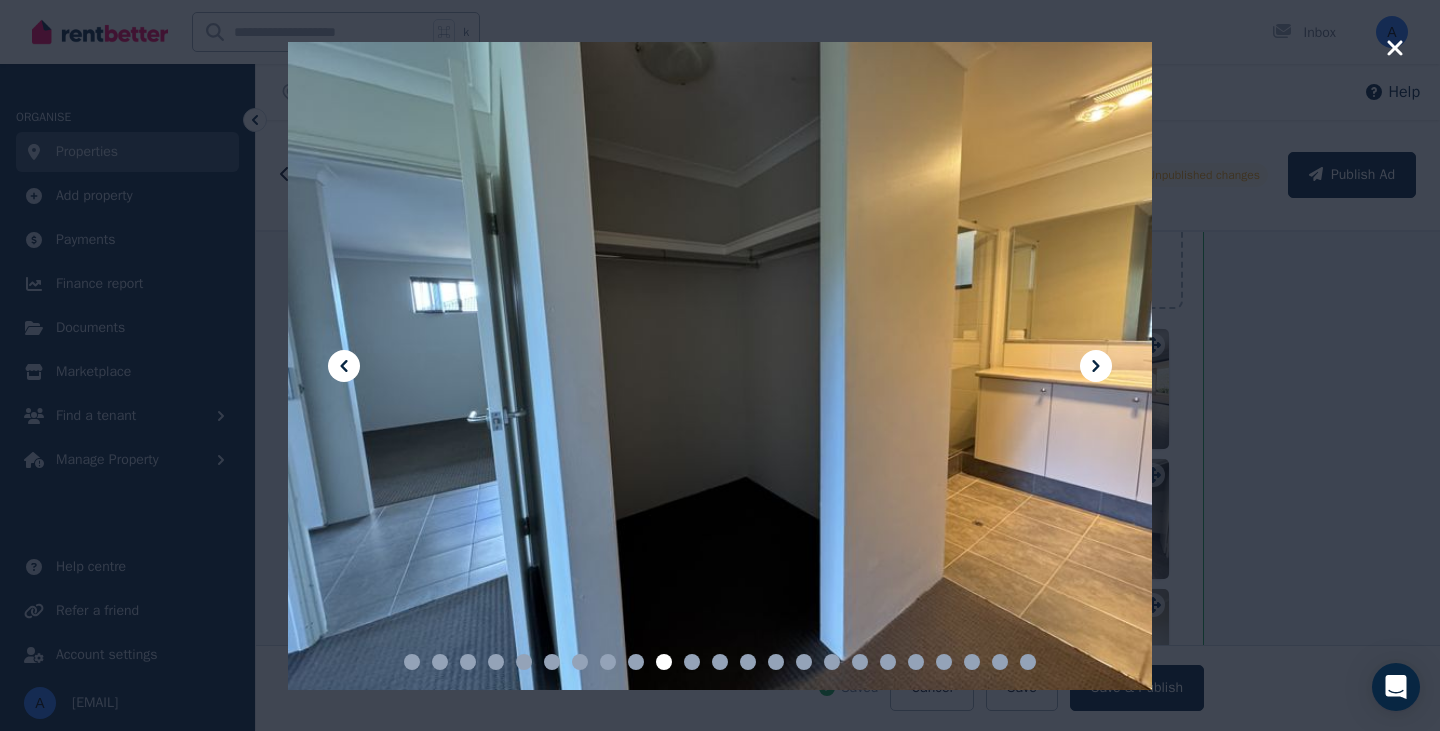 click 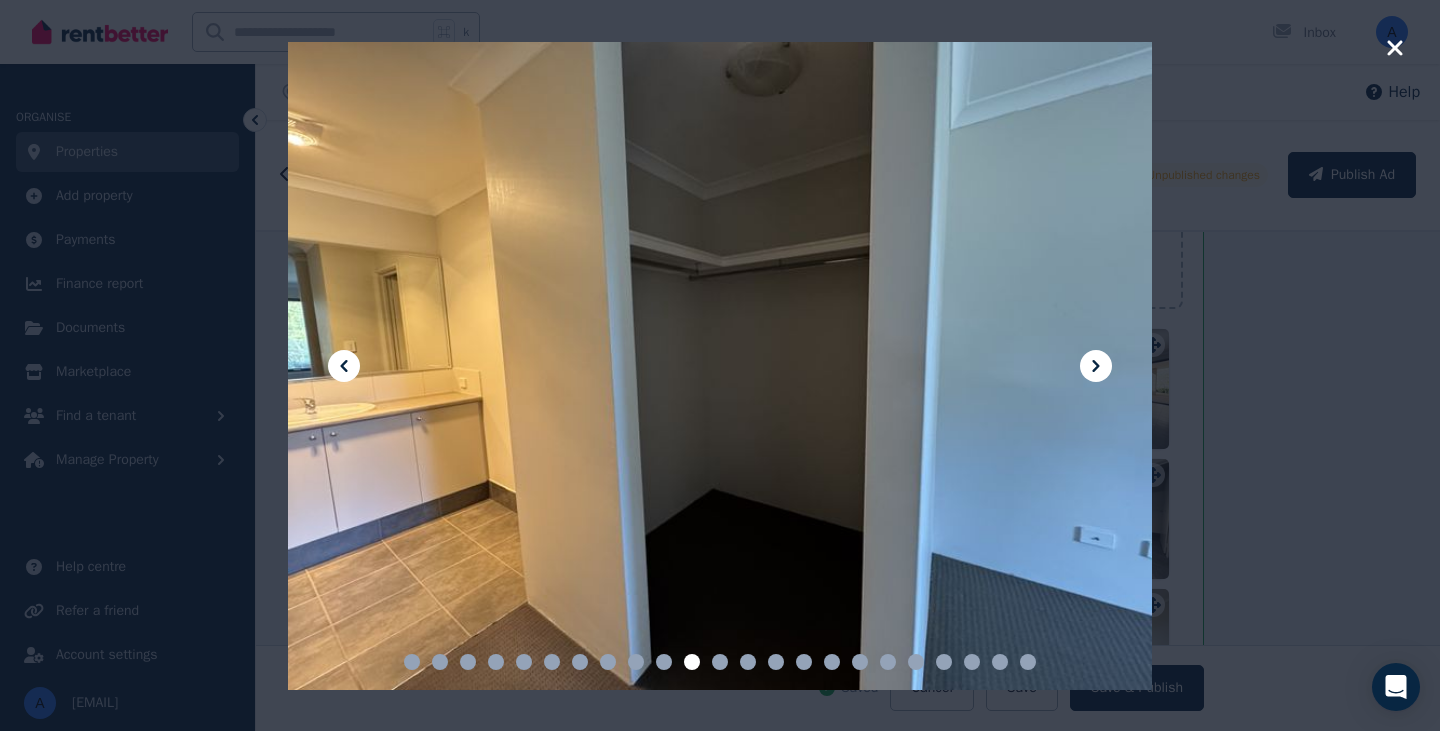 click 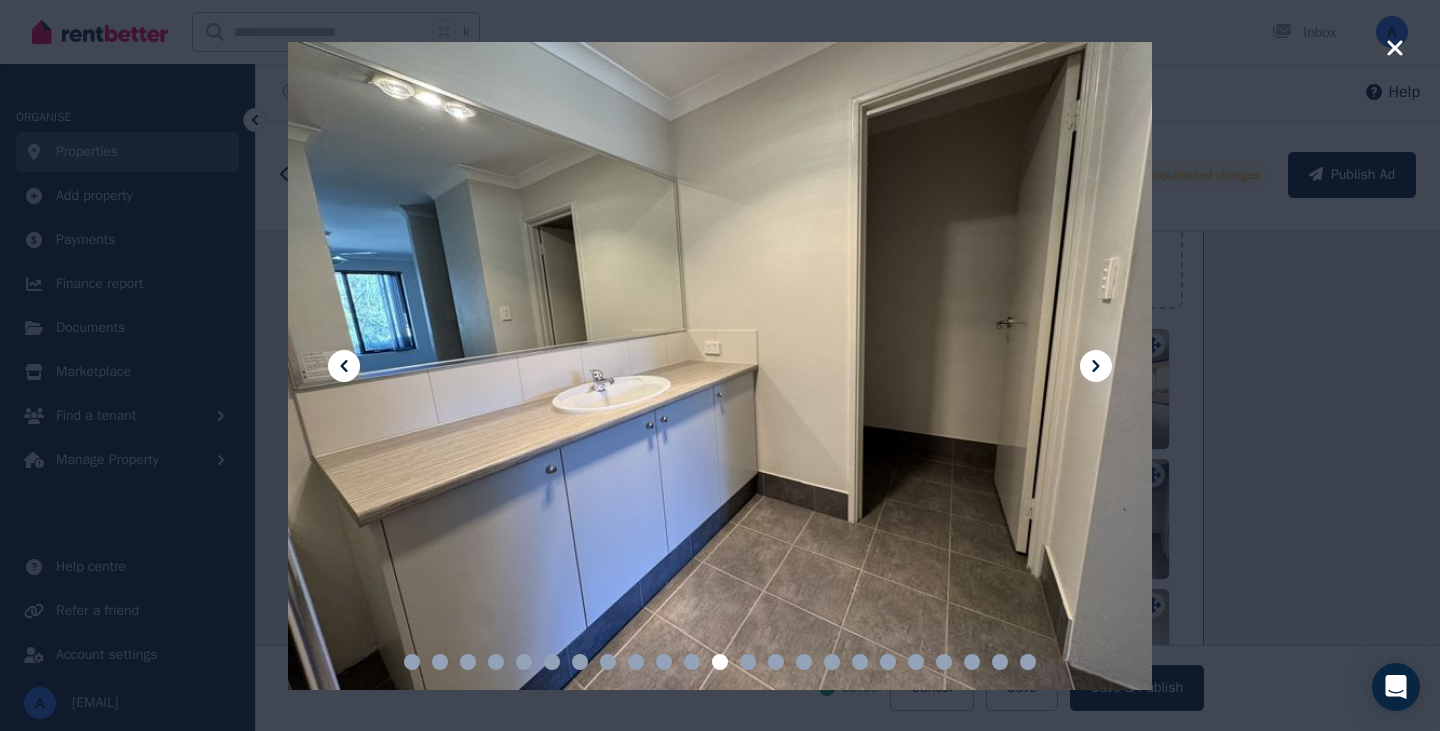 click 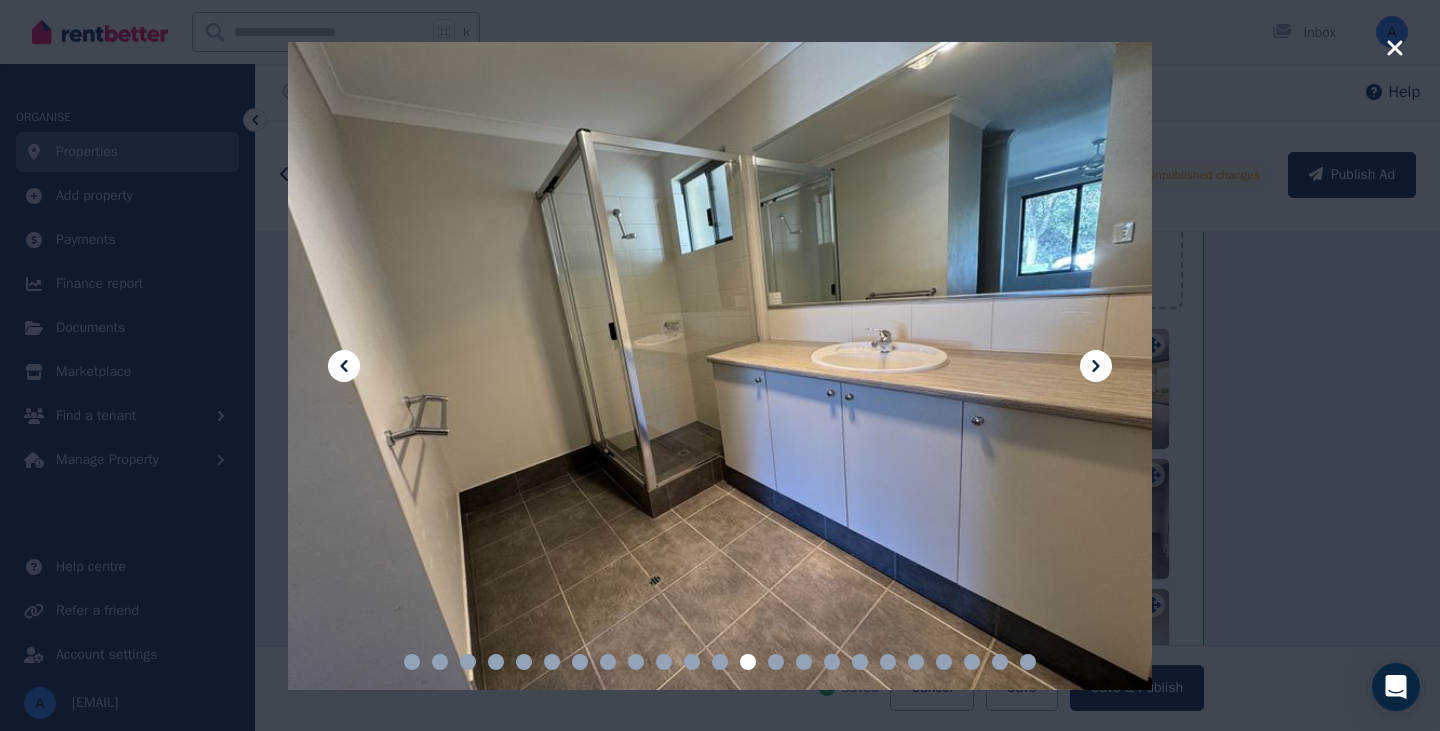 click 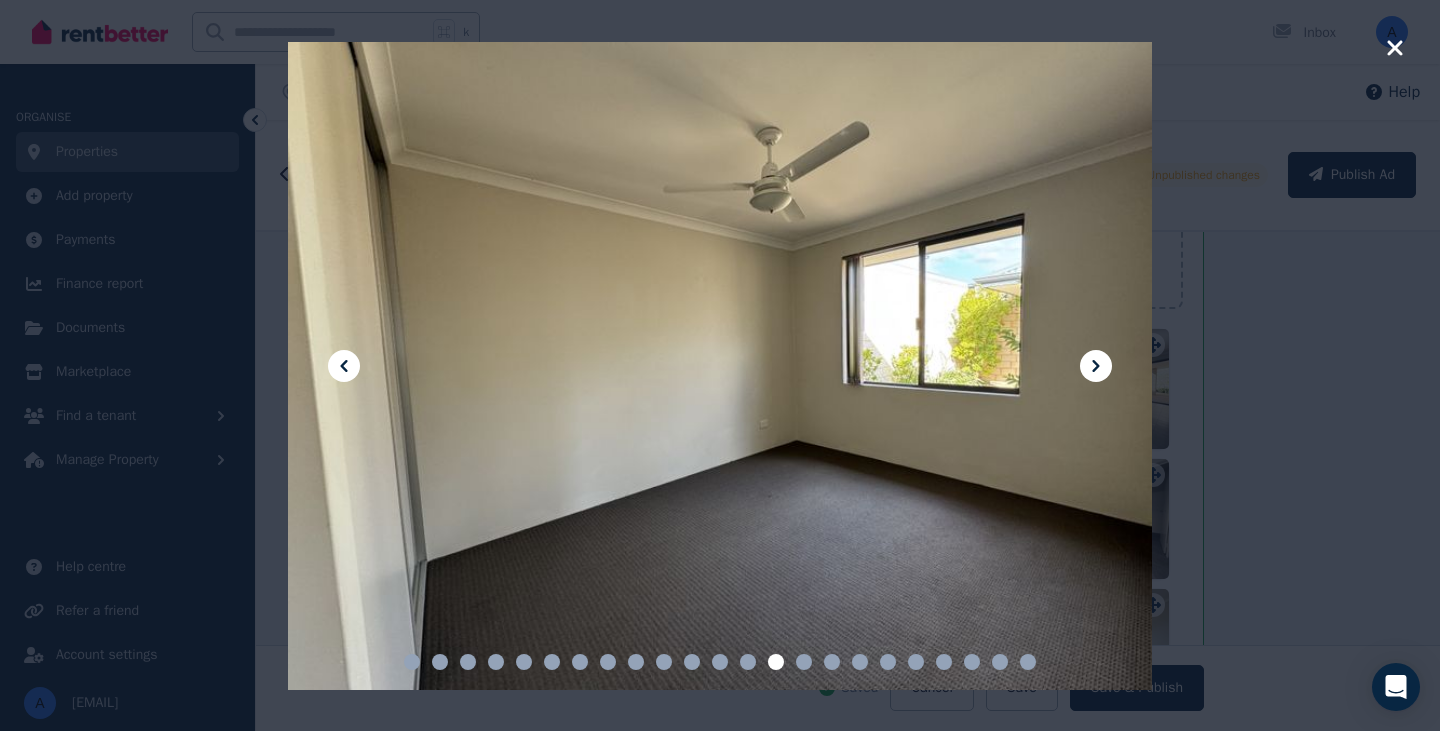 click 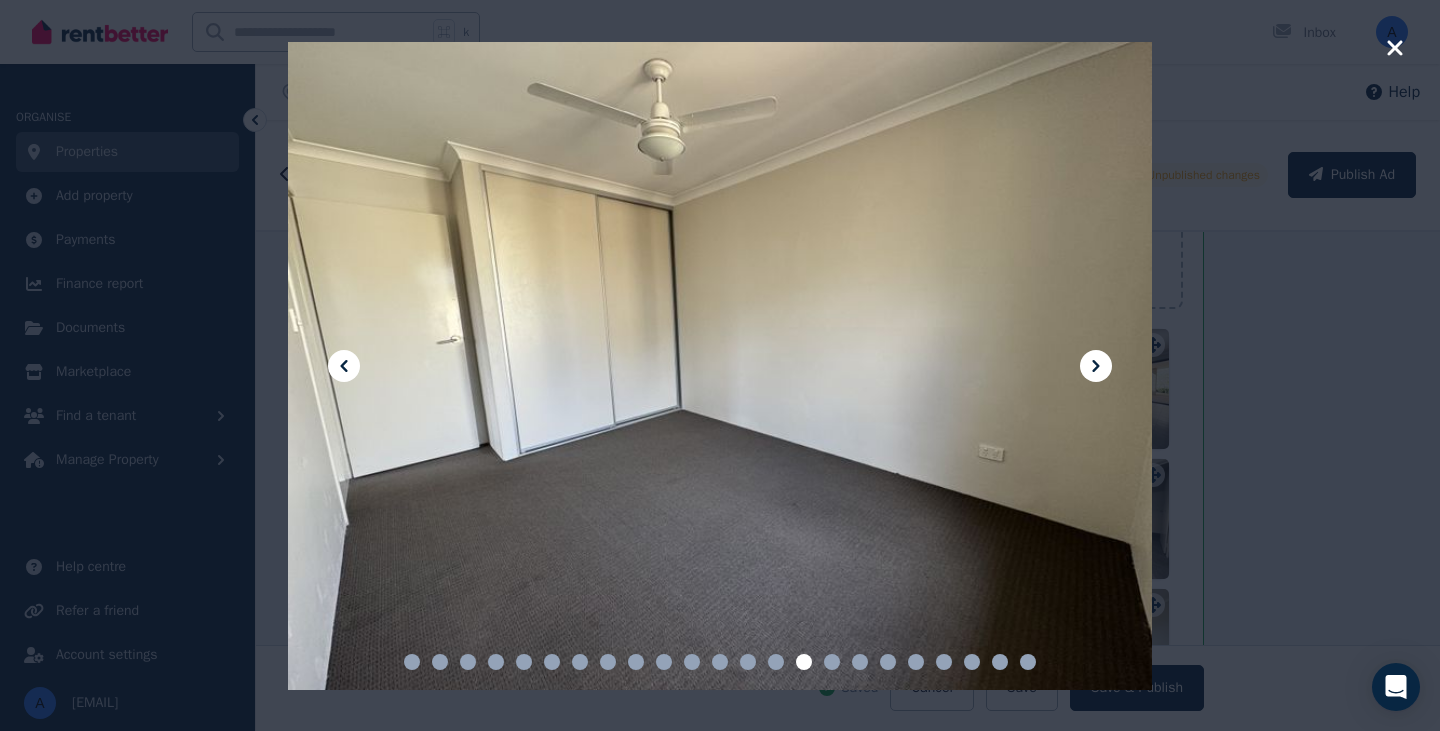 click 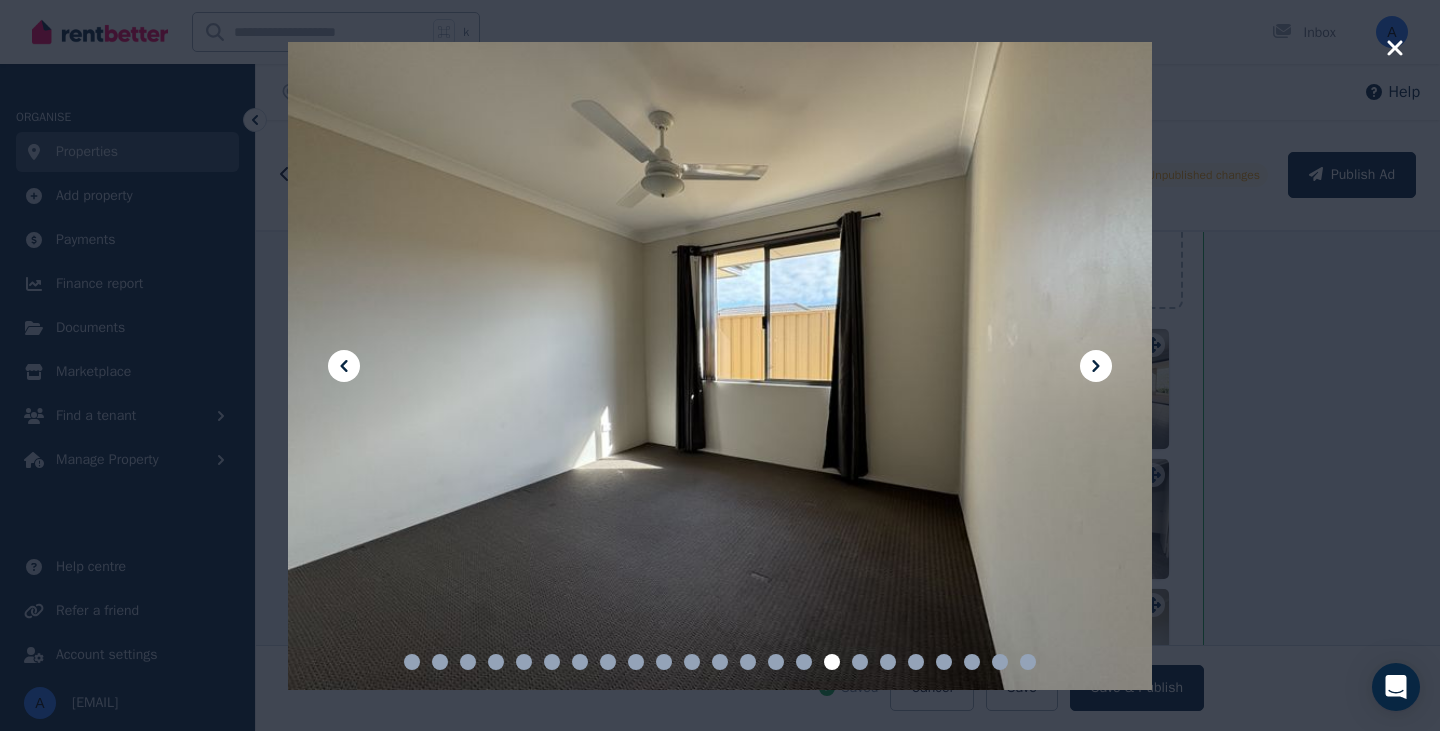 click 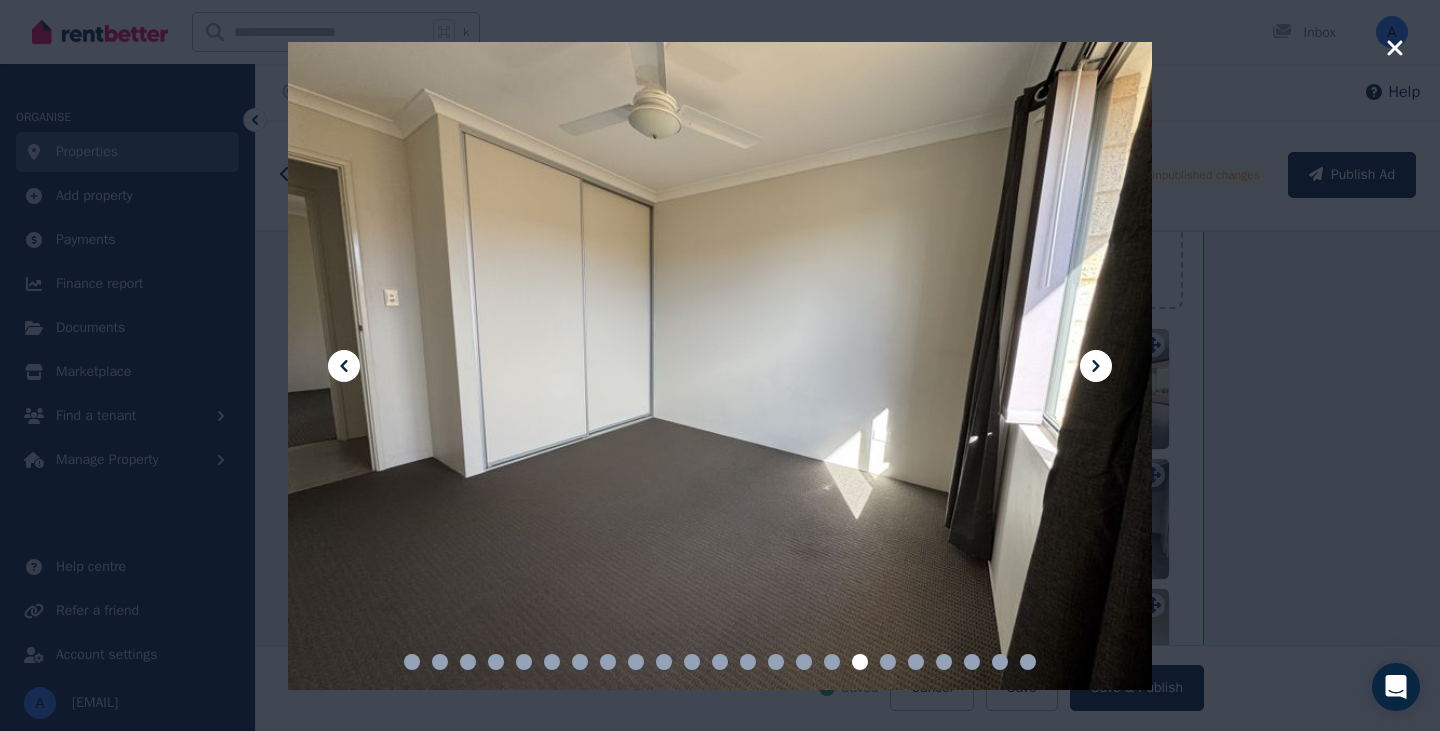 click 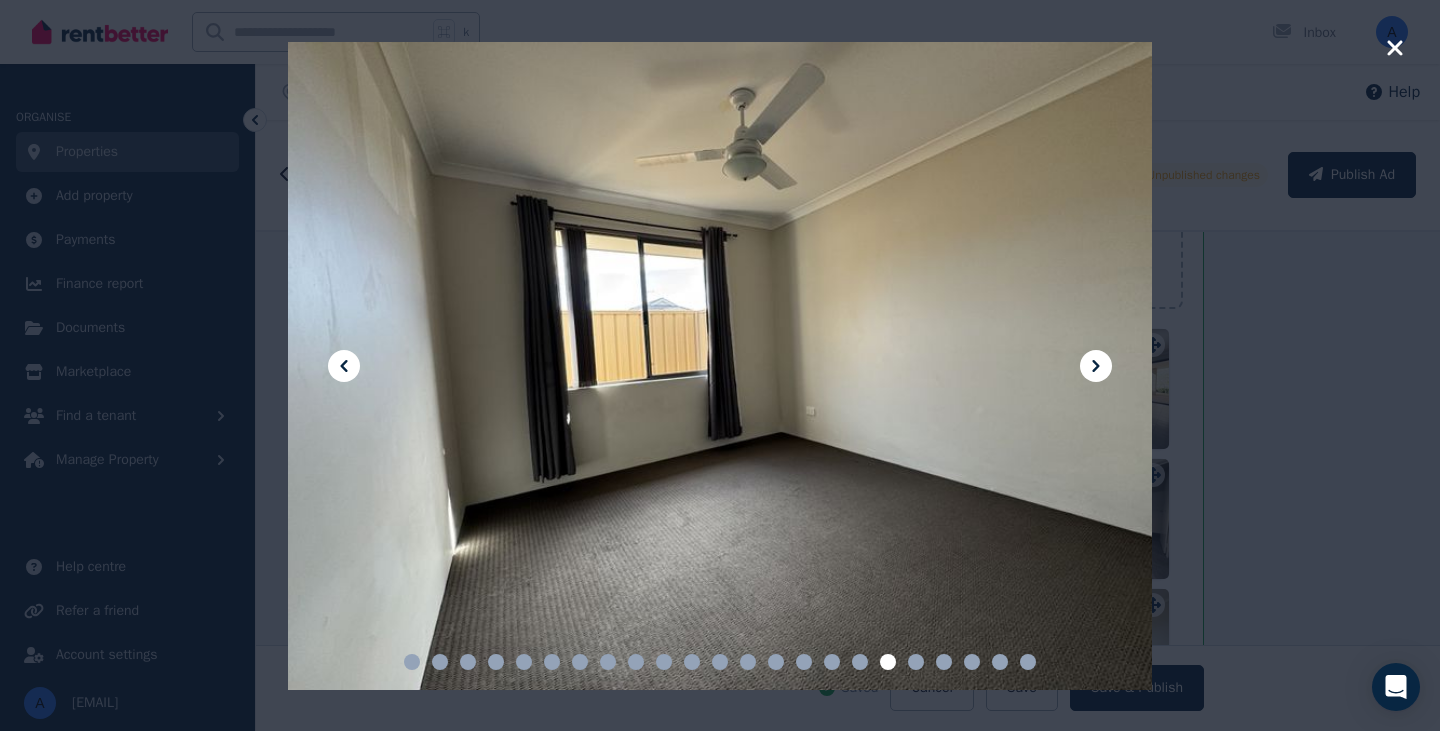 click 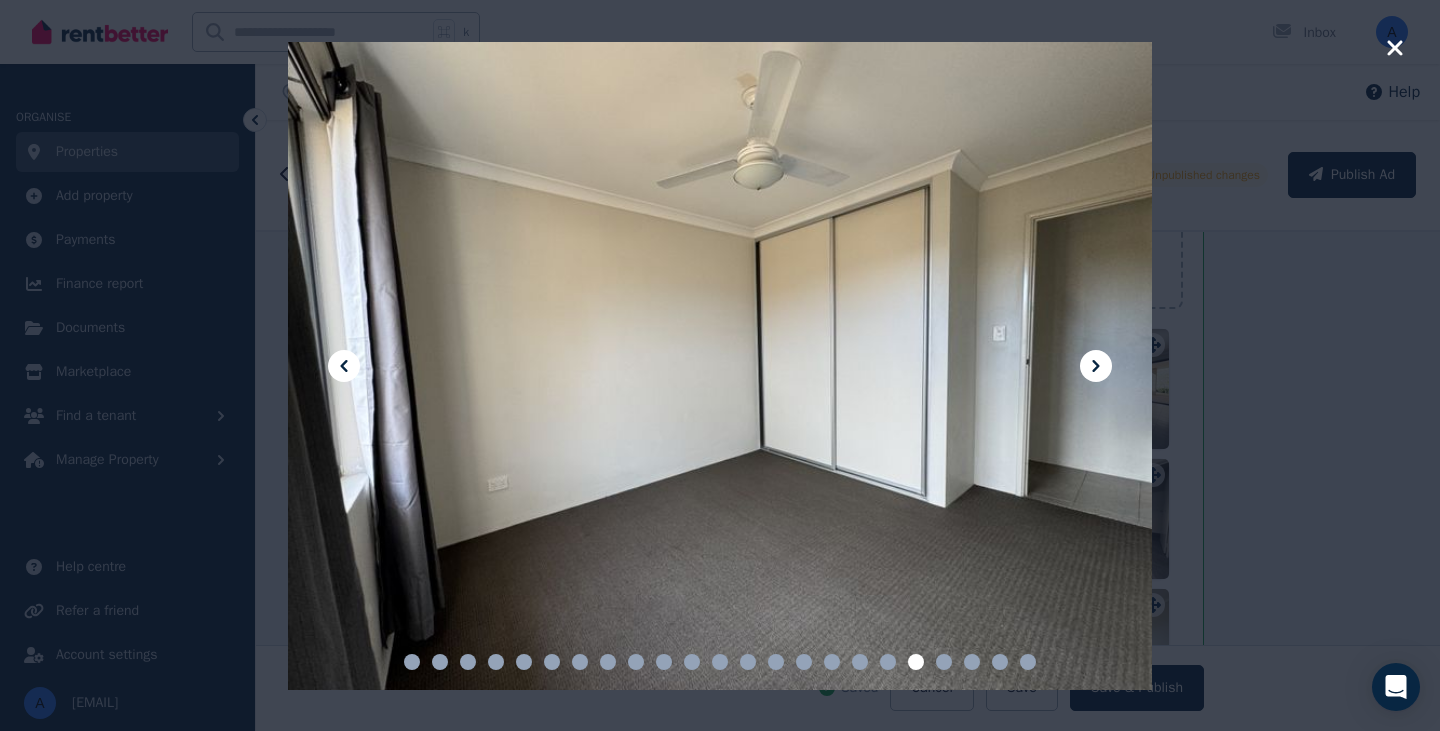 click 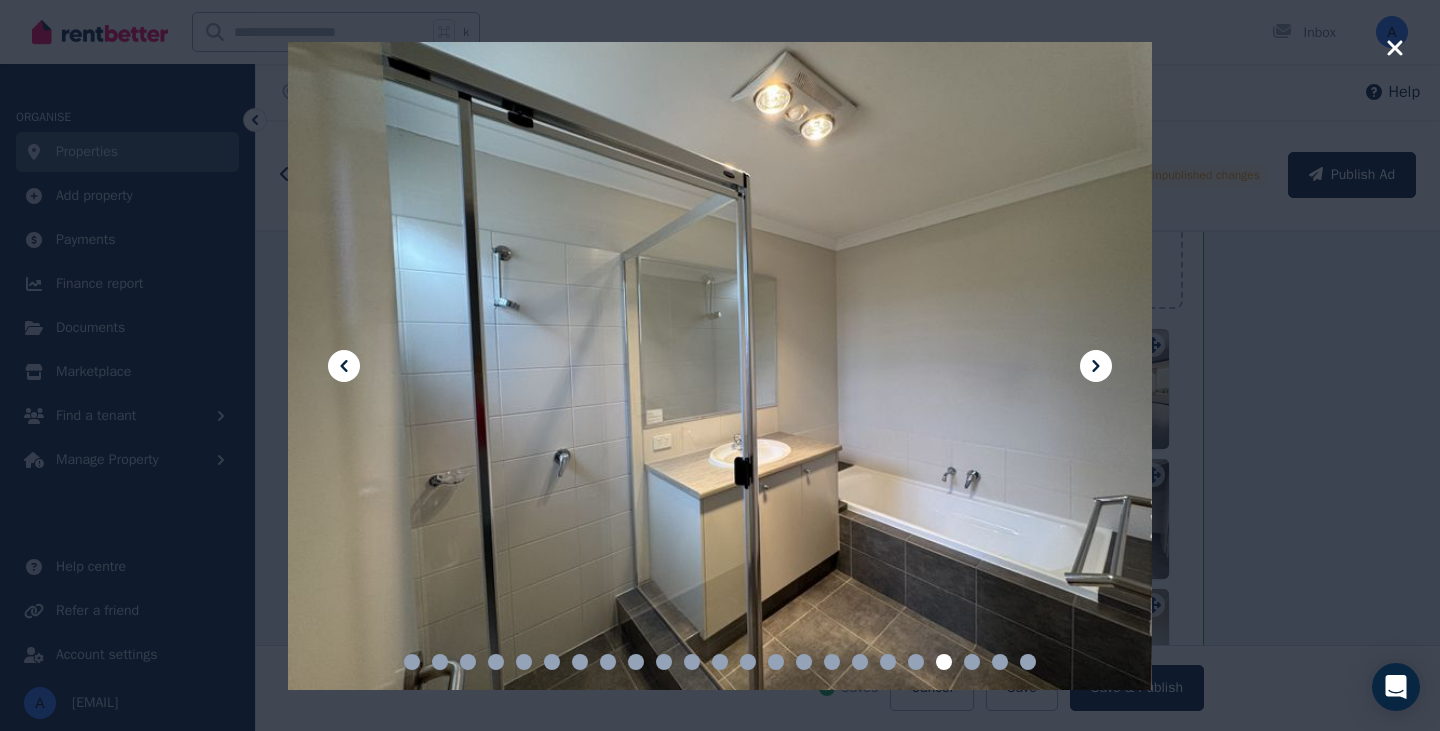 click 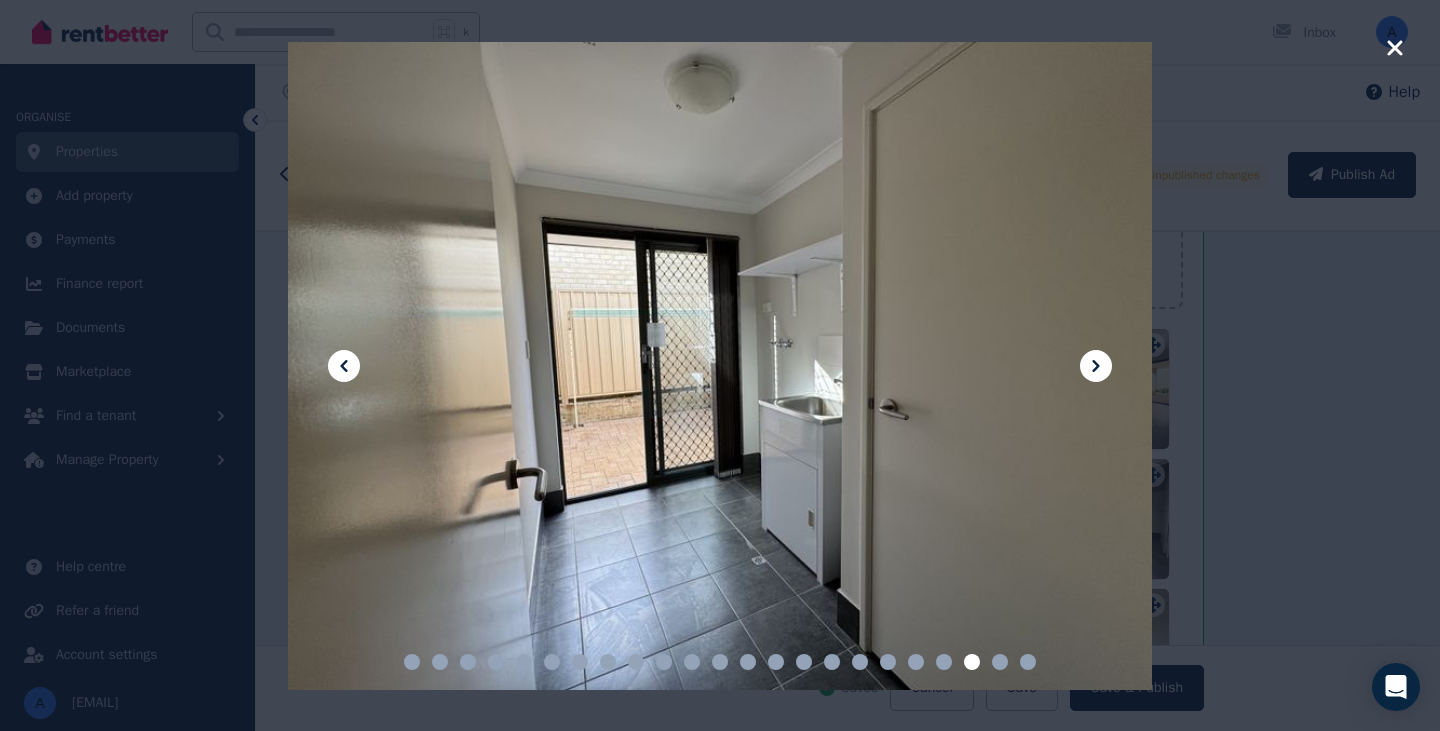 click 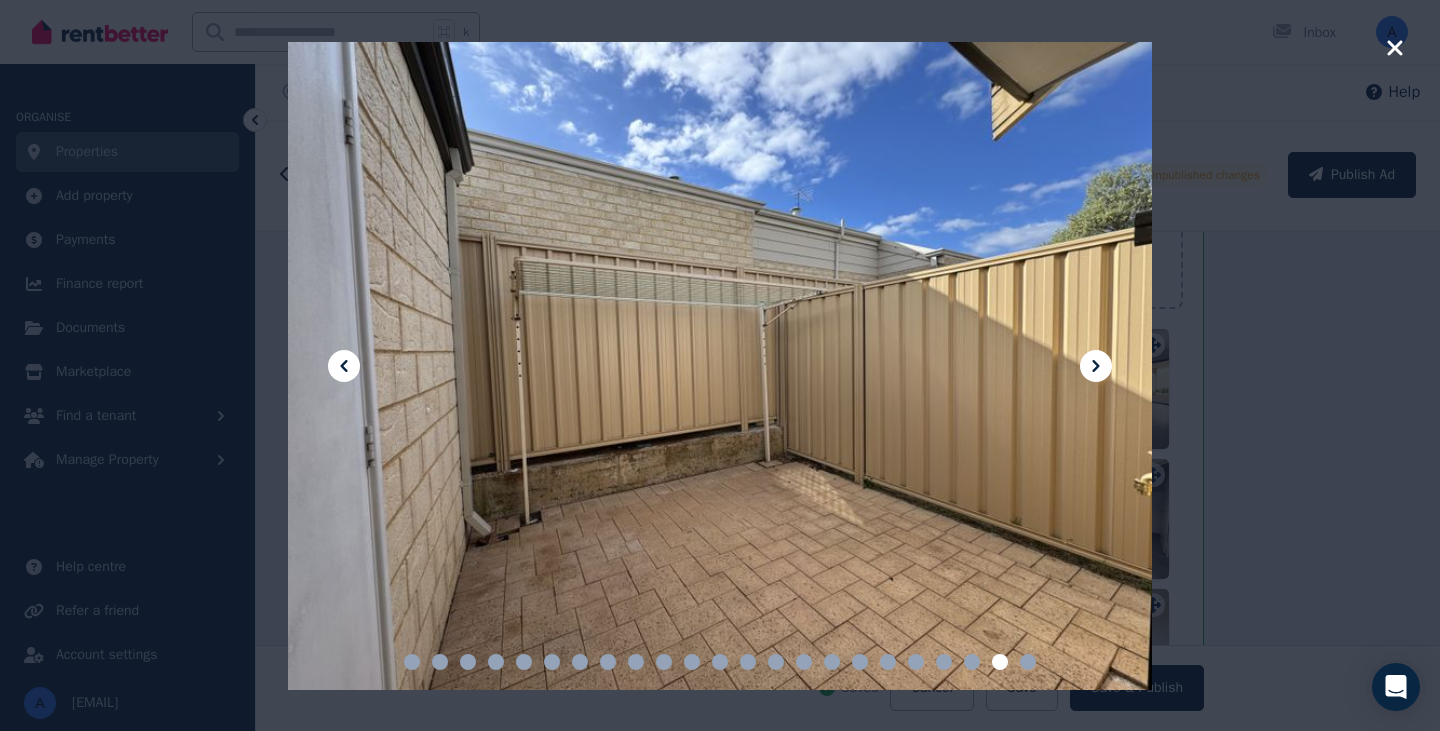 click 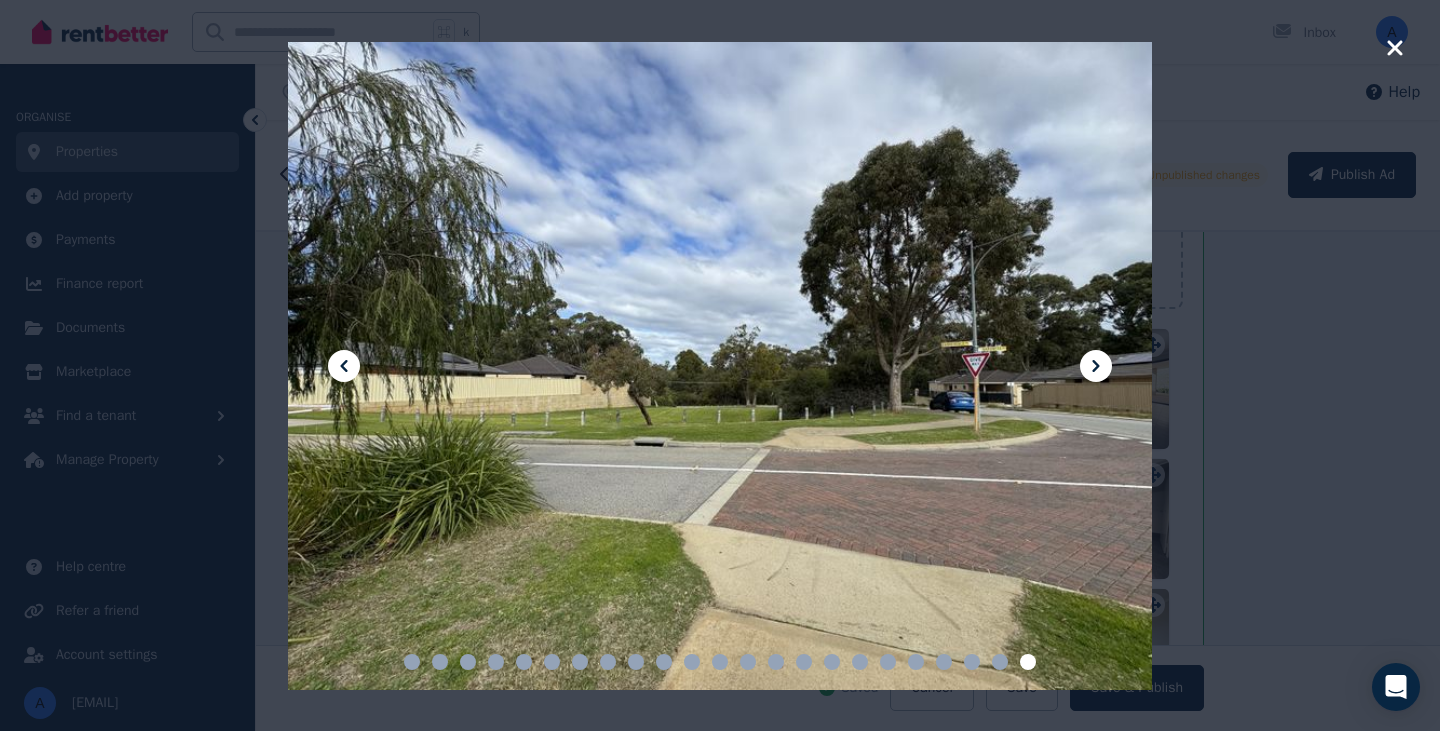 click 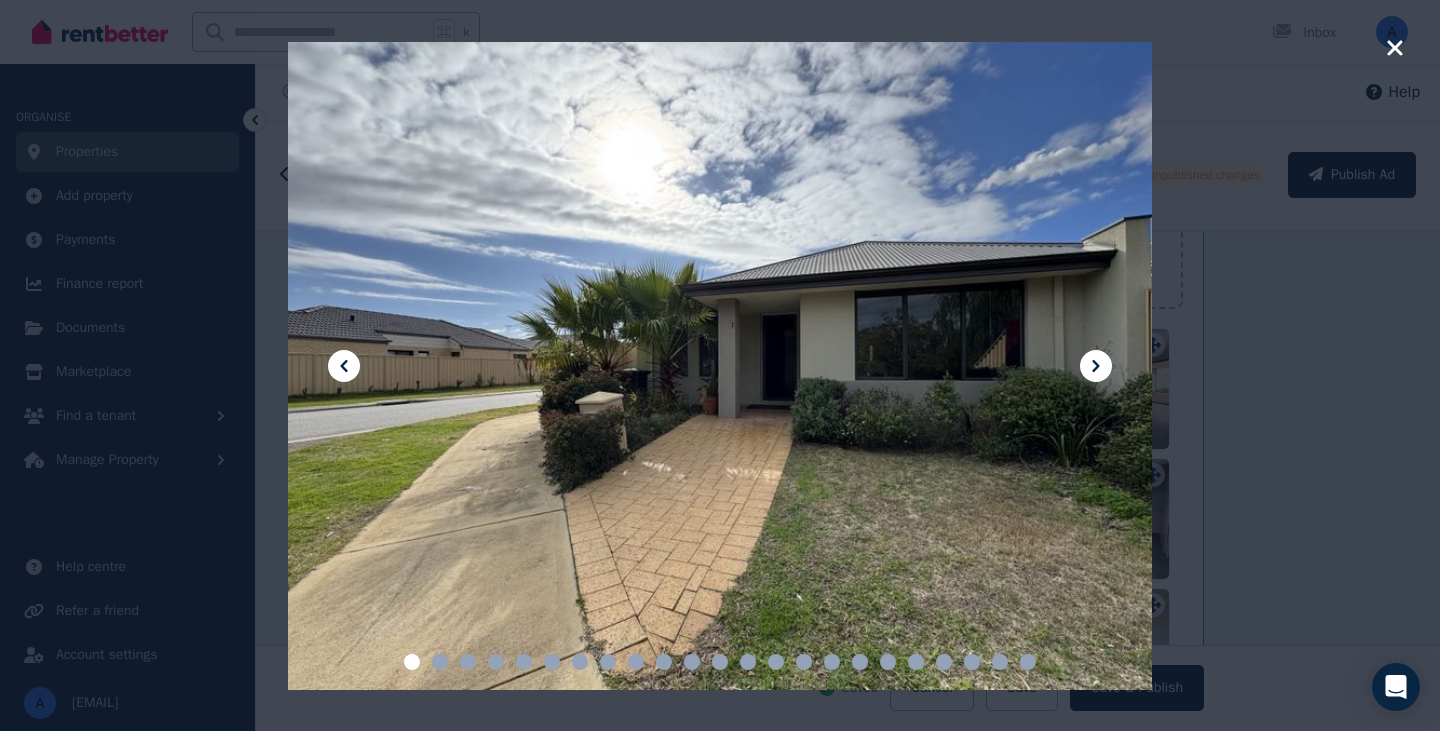 click at bounding box center (720, 365) 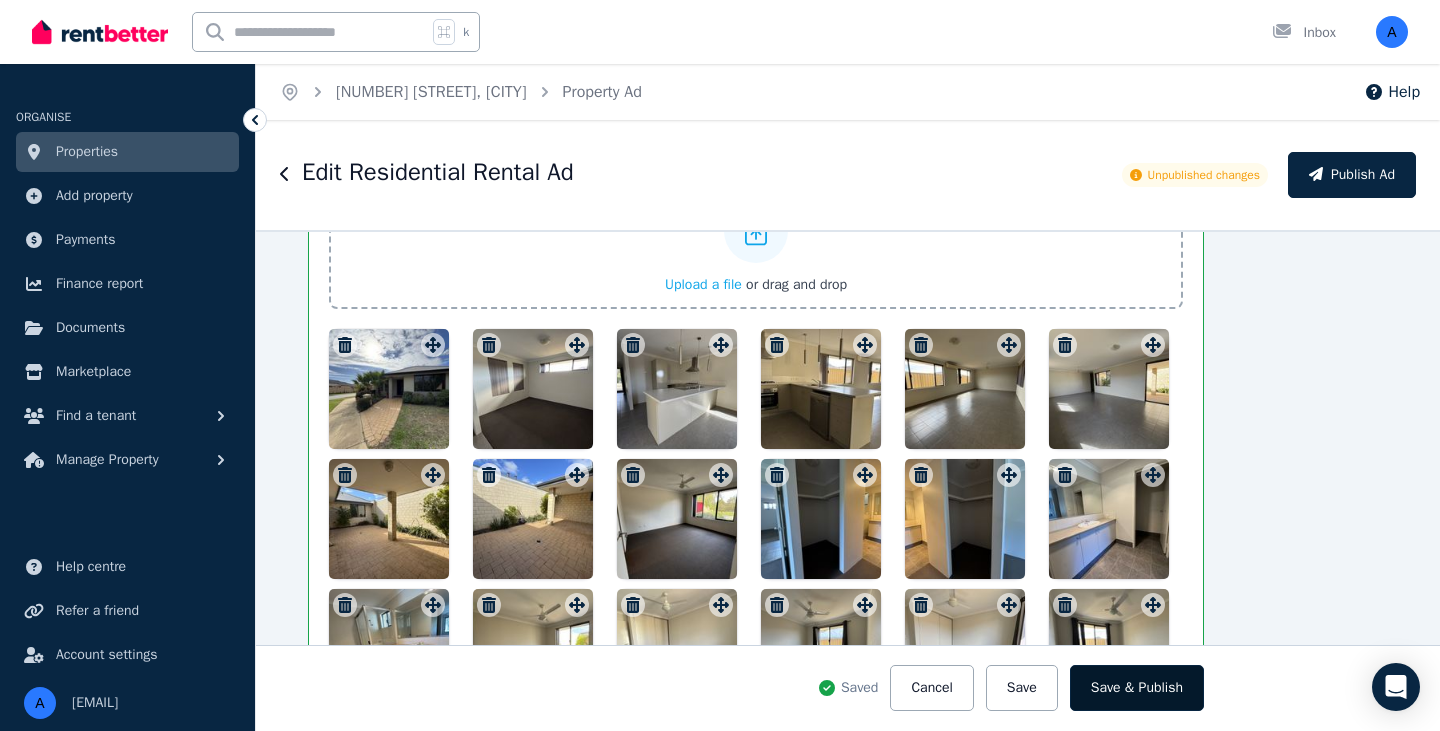 click on "Save & Publish" at bounding box center [1137, 688] 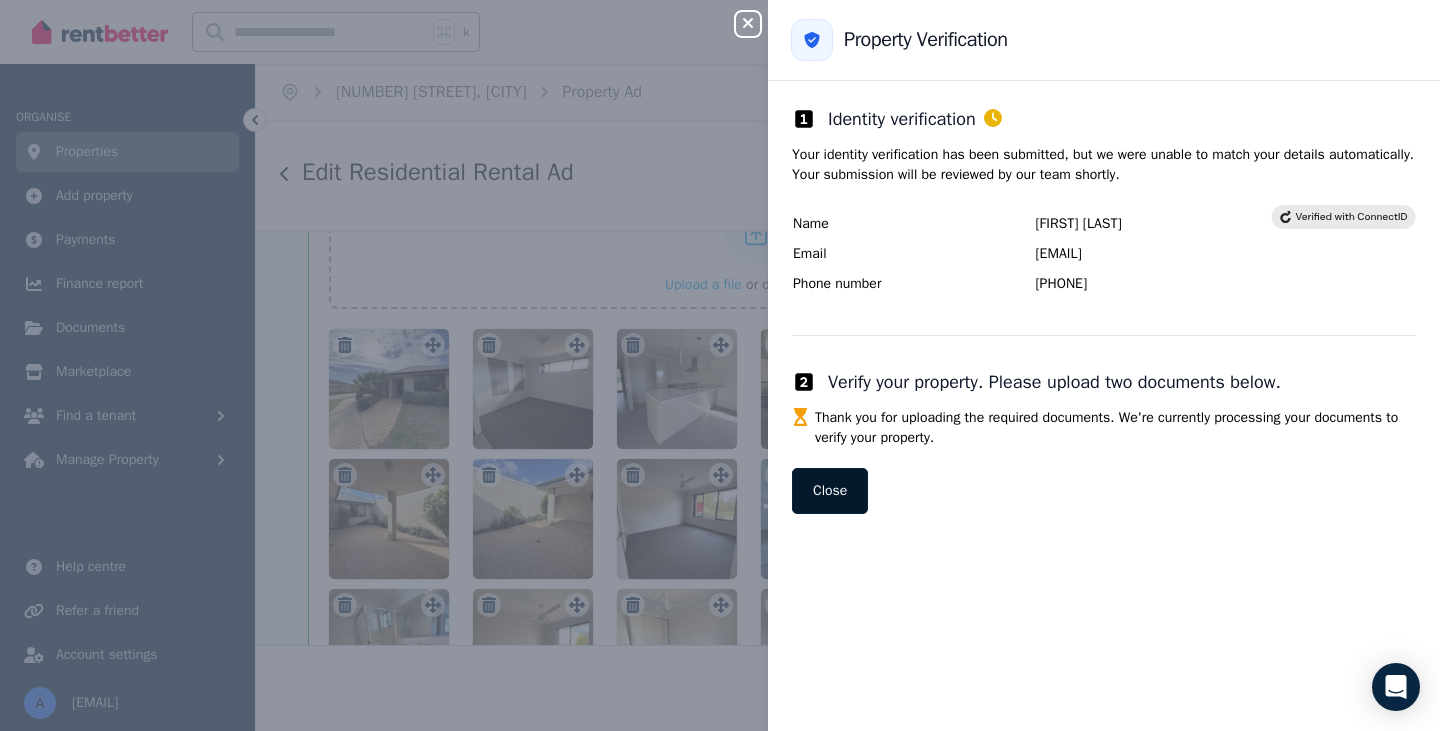 click on "Close" at bounding box center [830, 491] 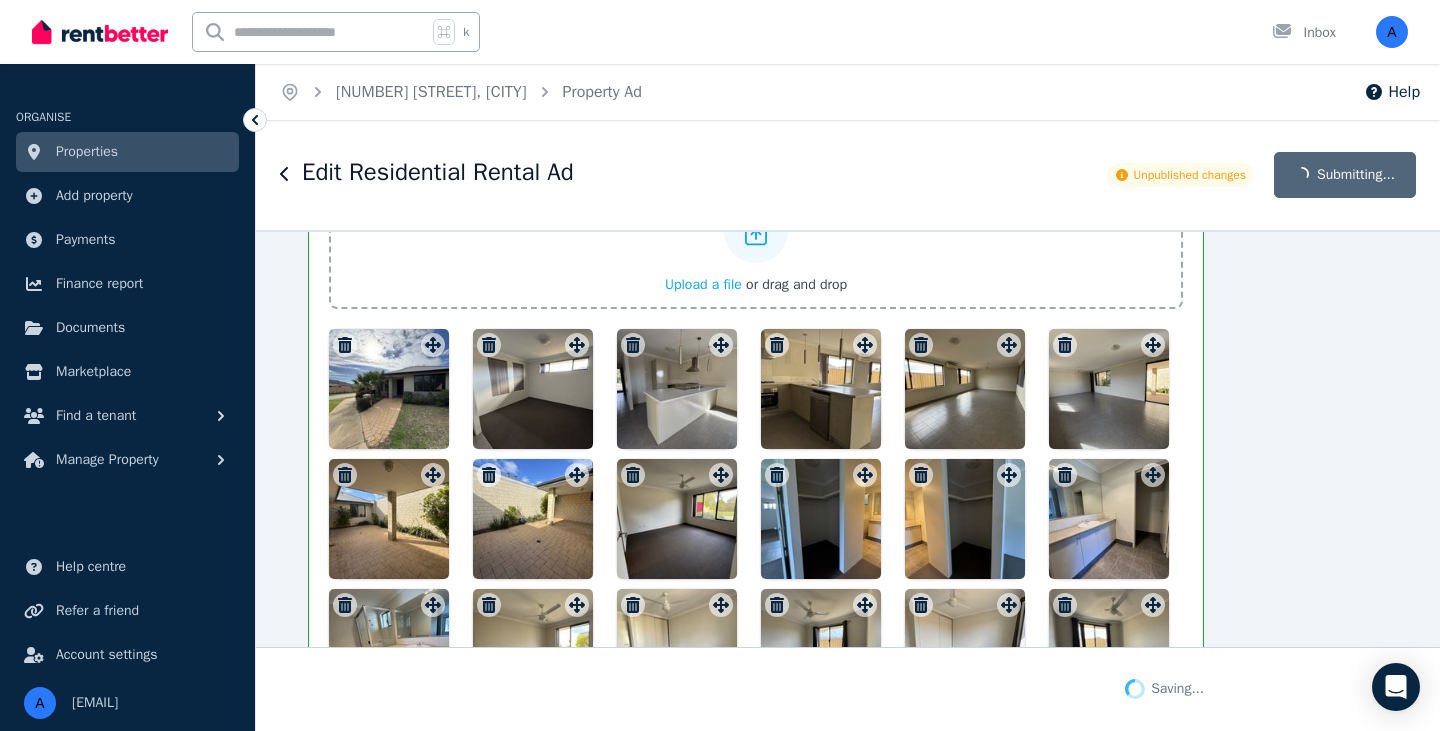 click on "Properties" at bounding box center [87, 152] 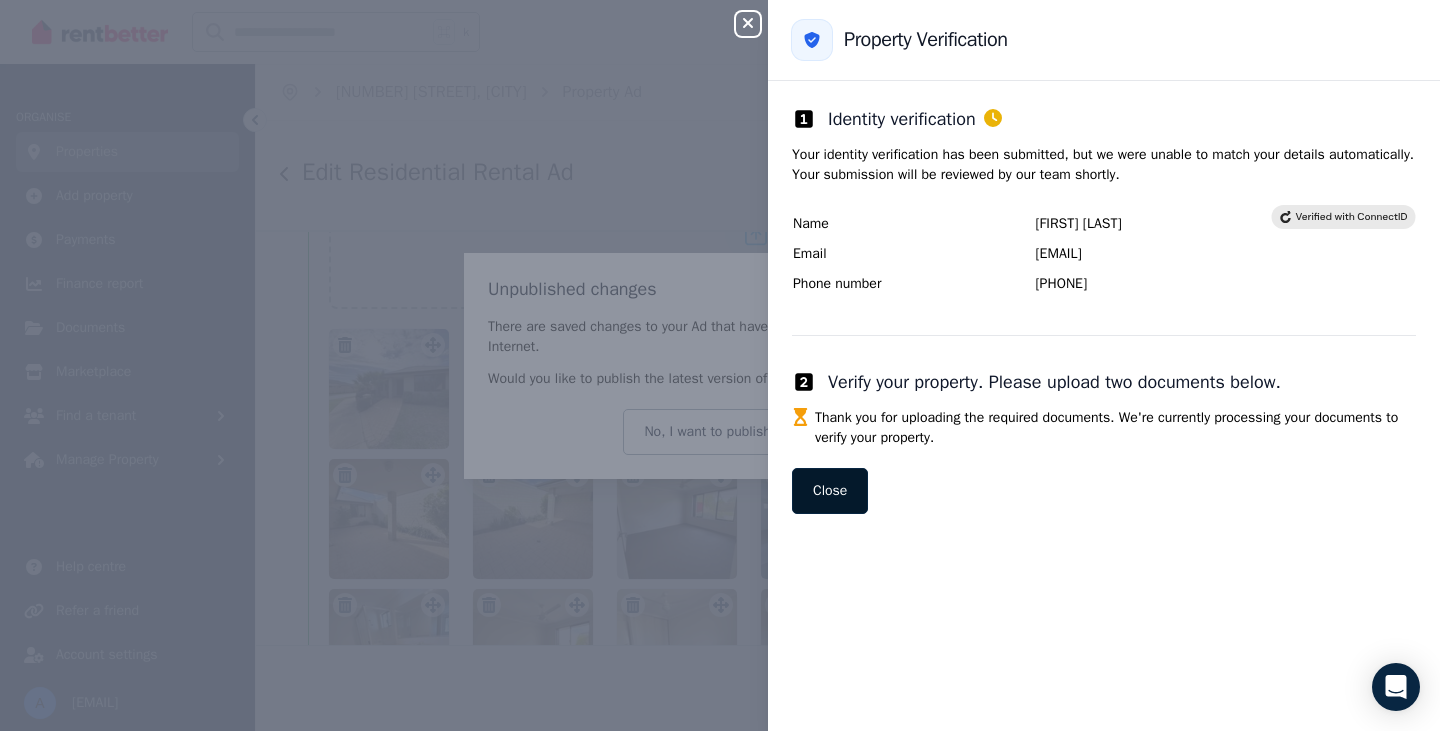click on "Close" at bounding box center (830, 491) 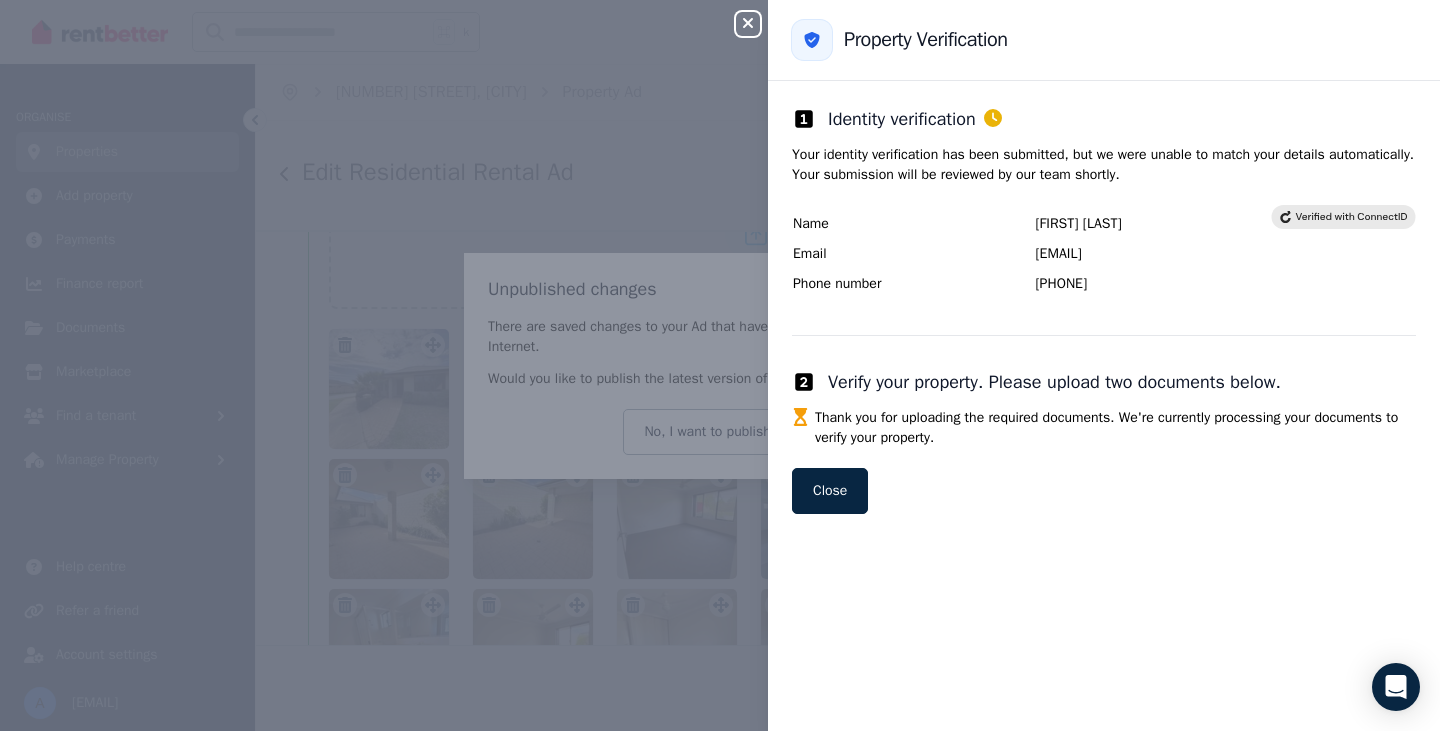 click on "Close panel Back to  Property Verification Identity verification Your identity verification has been submitted, but we were unable to match your details automatically. Your submission will be reviewed by our team shortly. Name Aman Puneet Grewal Email amanpuneetgrewal@gmail.com Phone number 61435040436 Verify your property. Please upload two documents below. Thank you for uploading the required documents. We're currently processing your documents to verify your property. Close" at bounding box center (720, 365) 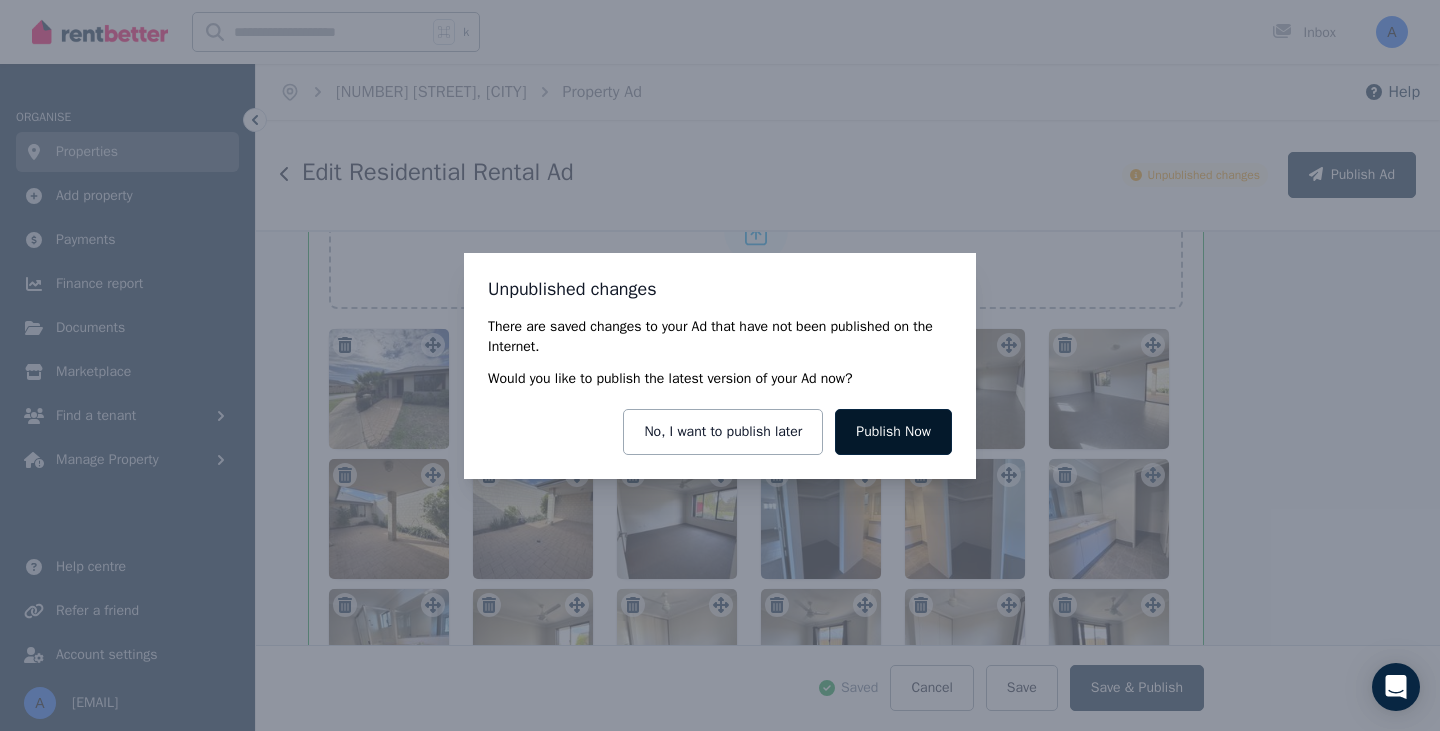 click on "Publish Now" at bounding box center [893, 432] 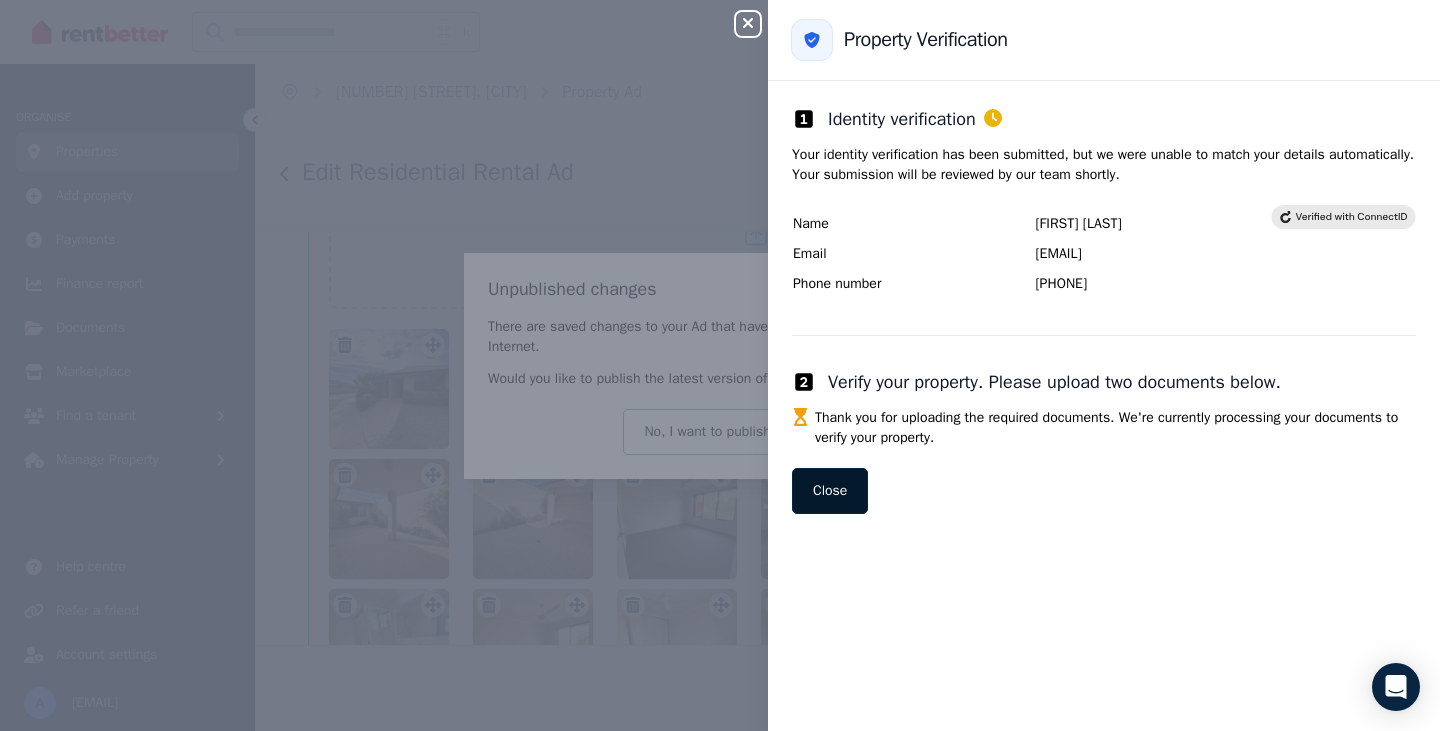 click on "Close" at bounding box center (830, 491) 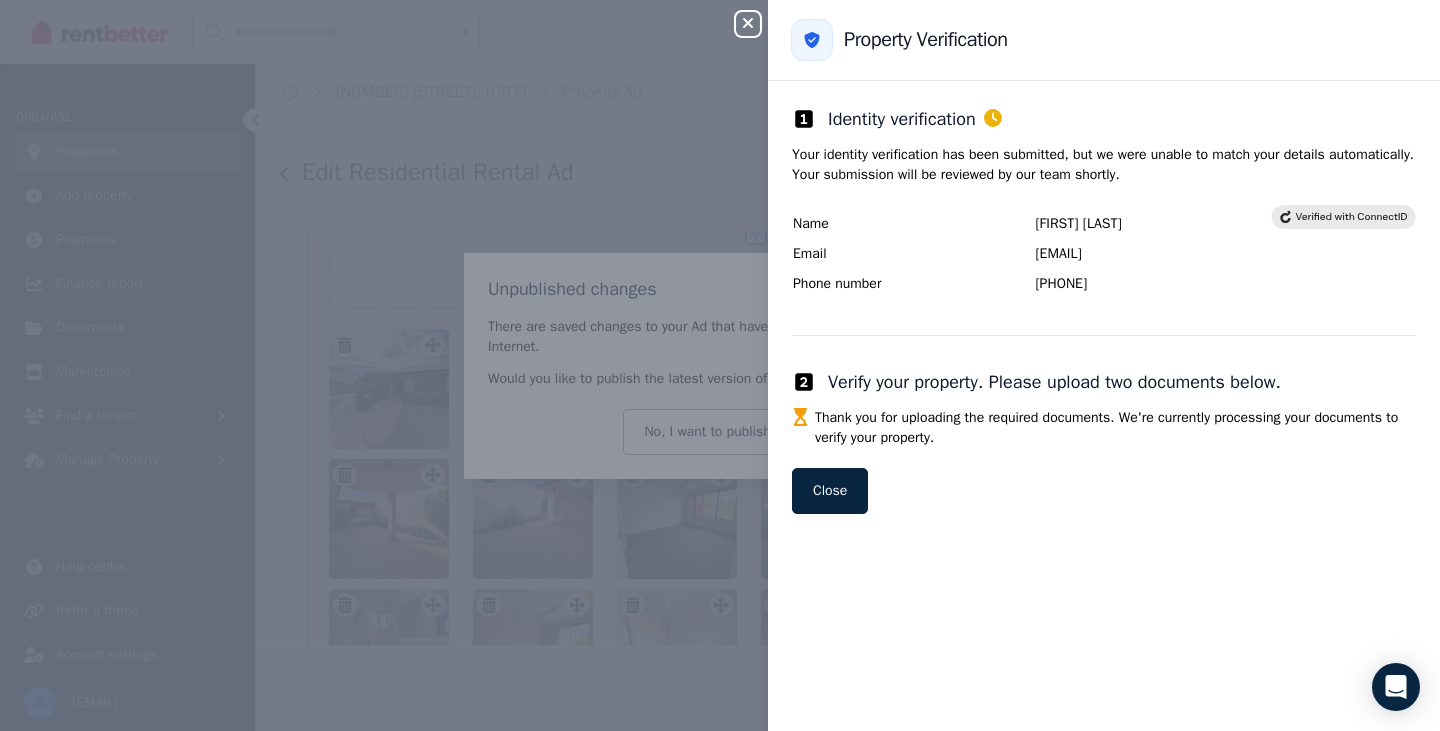 click on "Close panel Back to  Property Verification Identity verification Your identity verification has been submitted, but we were unable to match your details automatically. Your submission will be reviewed by our team shortly. Name Aman Puneet Grewal Email amanpuneetgrewal@gmail.com Phone number 61435040436 Verify your property. Please upload two documents below. Thank you for uploading the required documents. We're currently processing your documents to verify your property. Close" at bounding box center (720, 365) 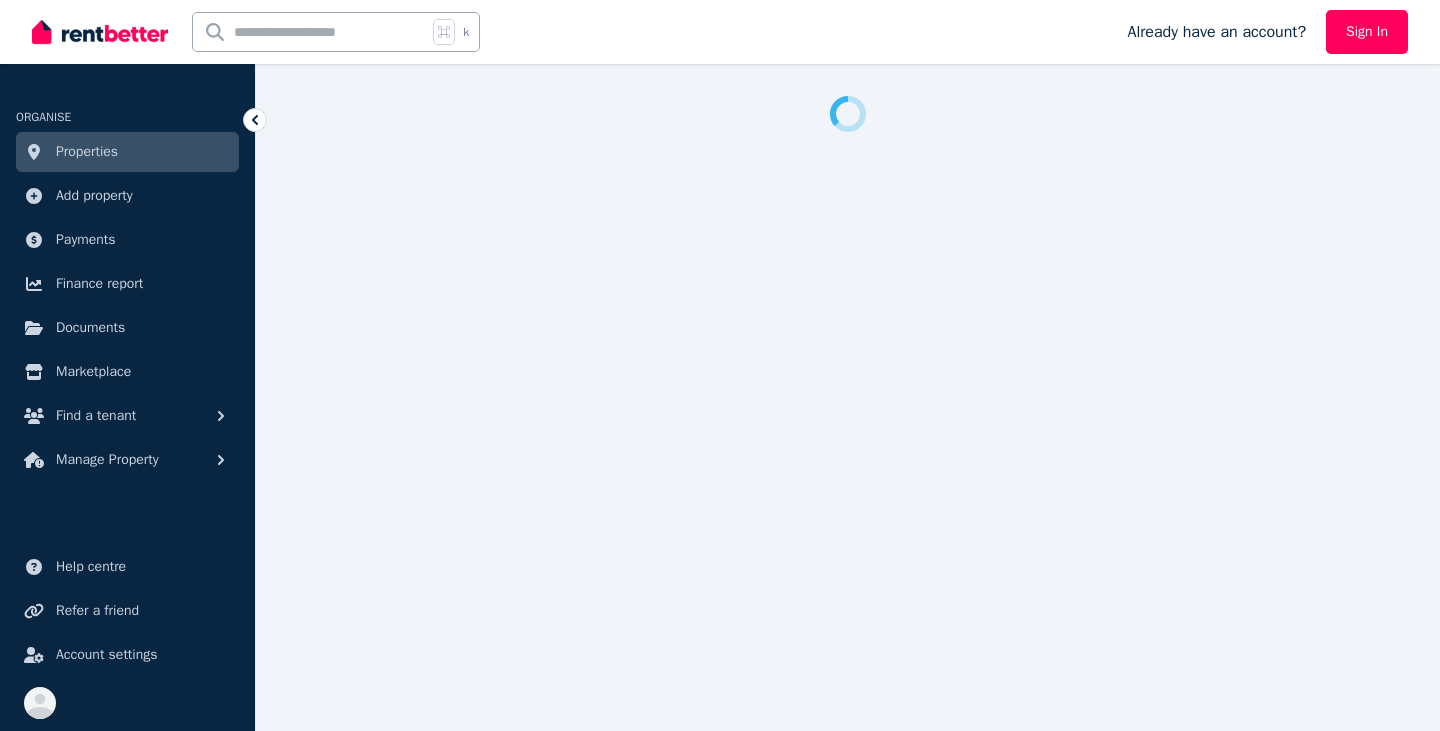 scroll, scrollTop: 0, scrollLeft: 0, axis: both 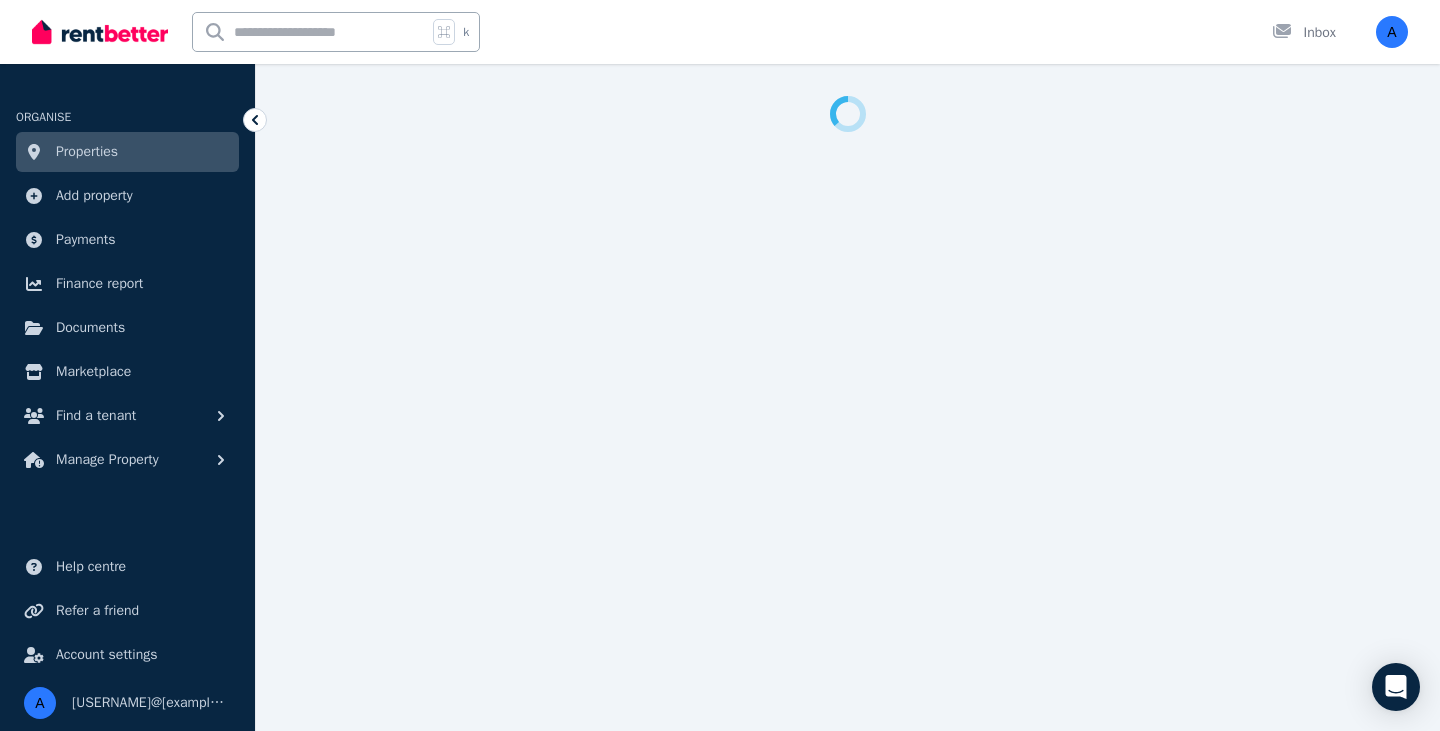 select on "**" 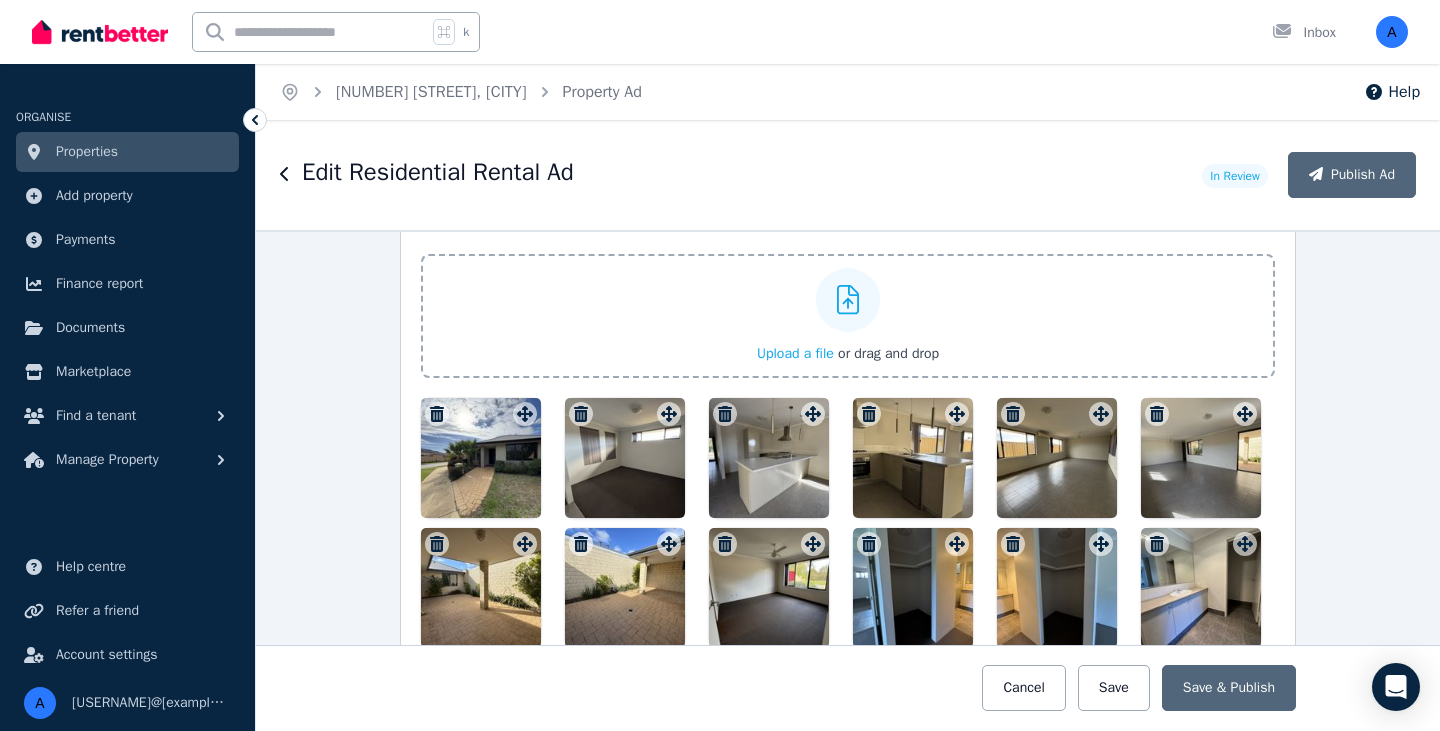 scroll, scrollTop: 2610, scrollLeft: 0, axis: vertical 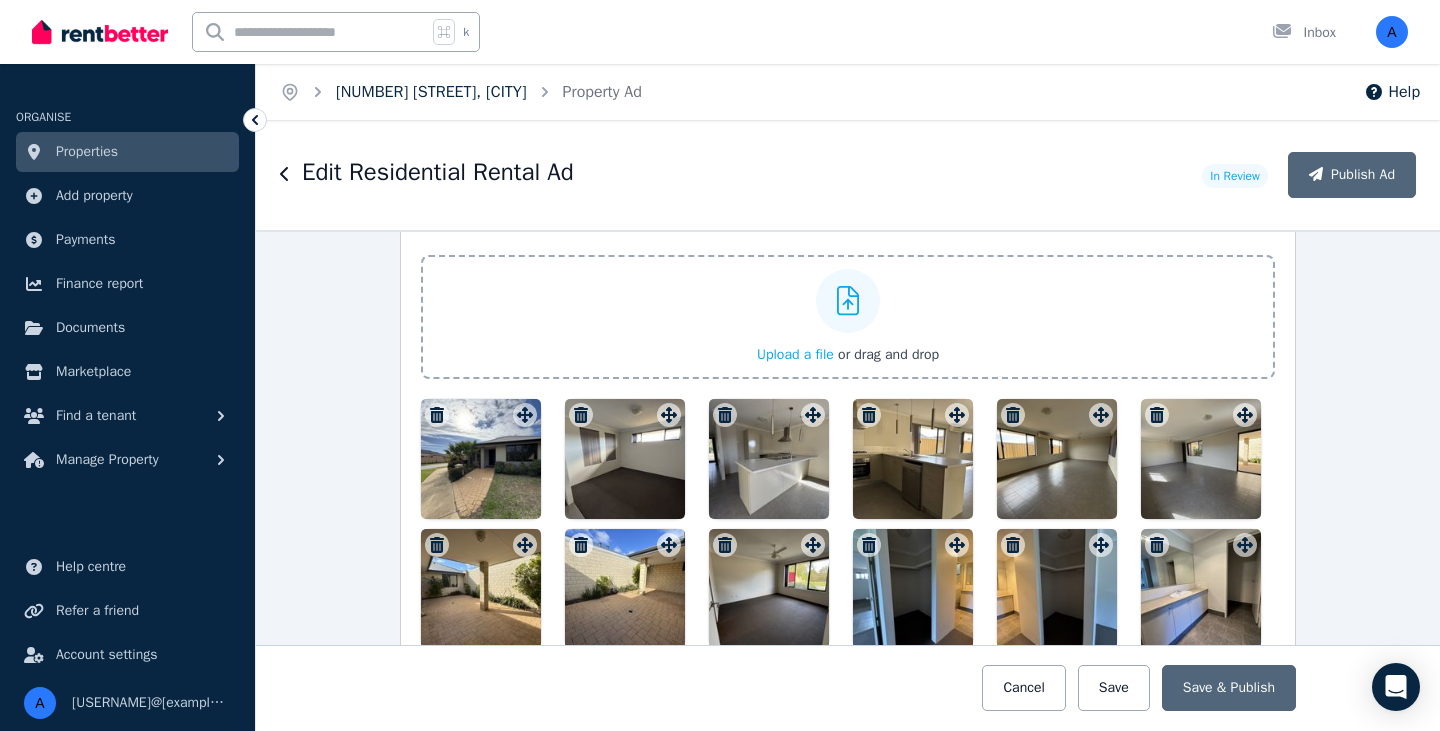 click on "[NUMBER] [STREET], [CITY]" at bounding box center [431, 92] 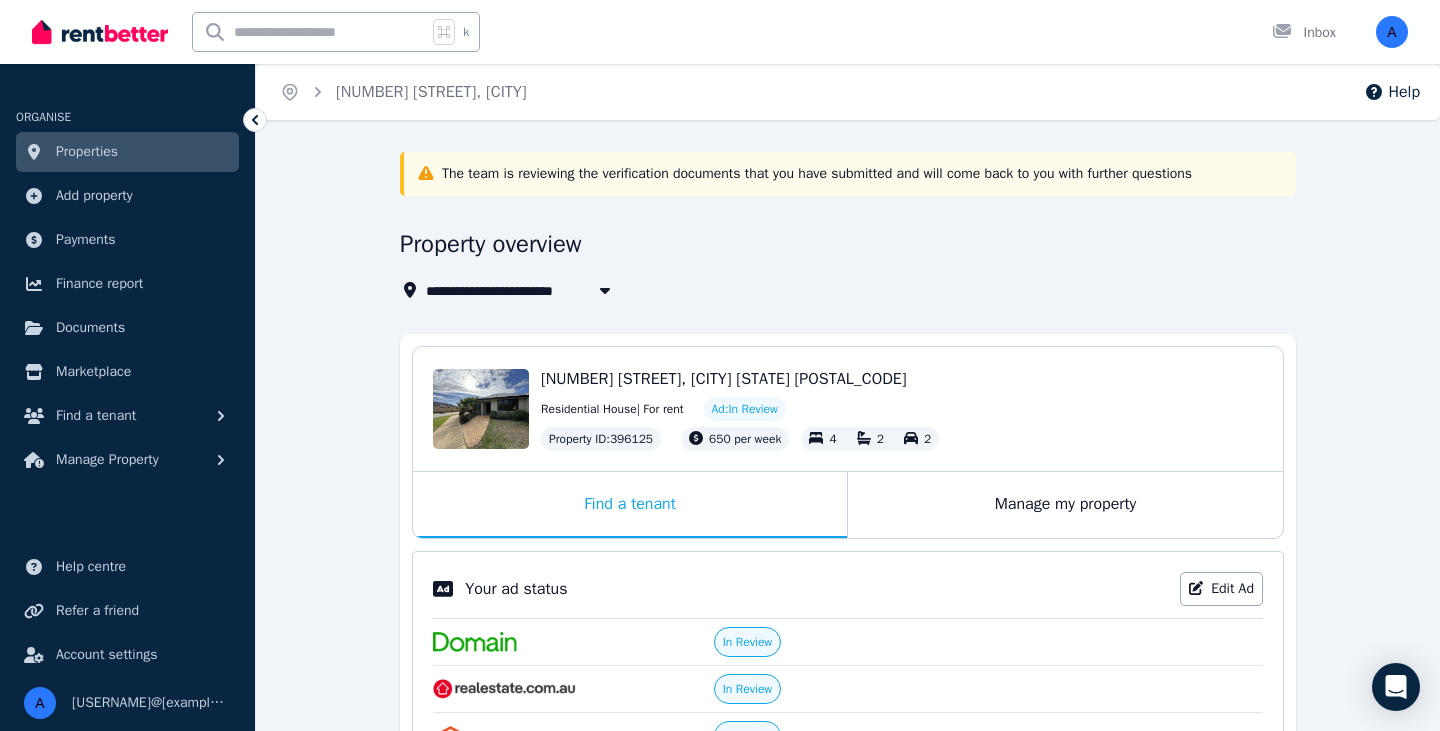 click on "Properties" at bounding box center (87, 152) 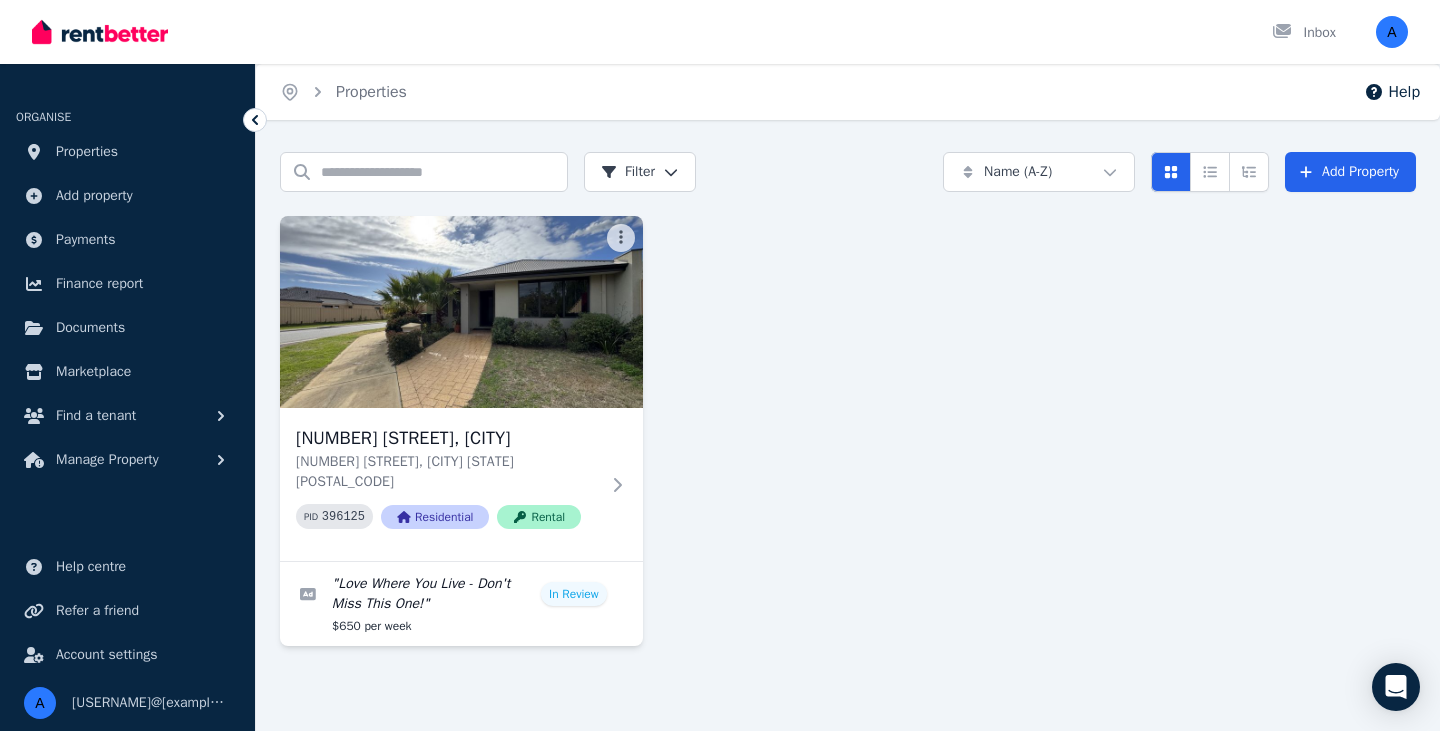scroll, scrollTop: 0, scrollLeft: 0, axis: both 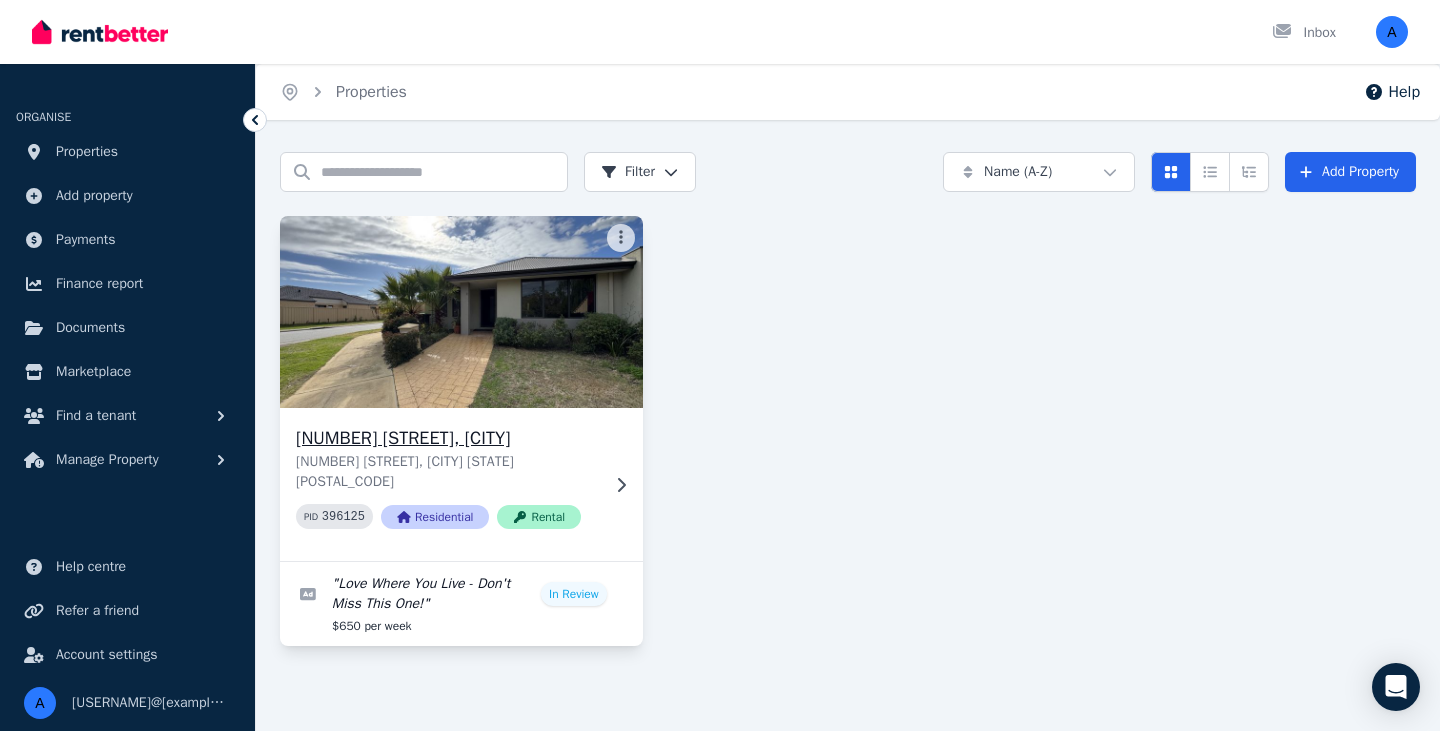 click at bounding box center [461, 312] 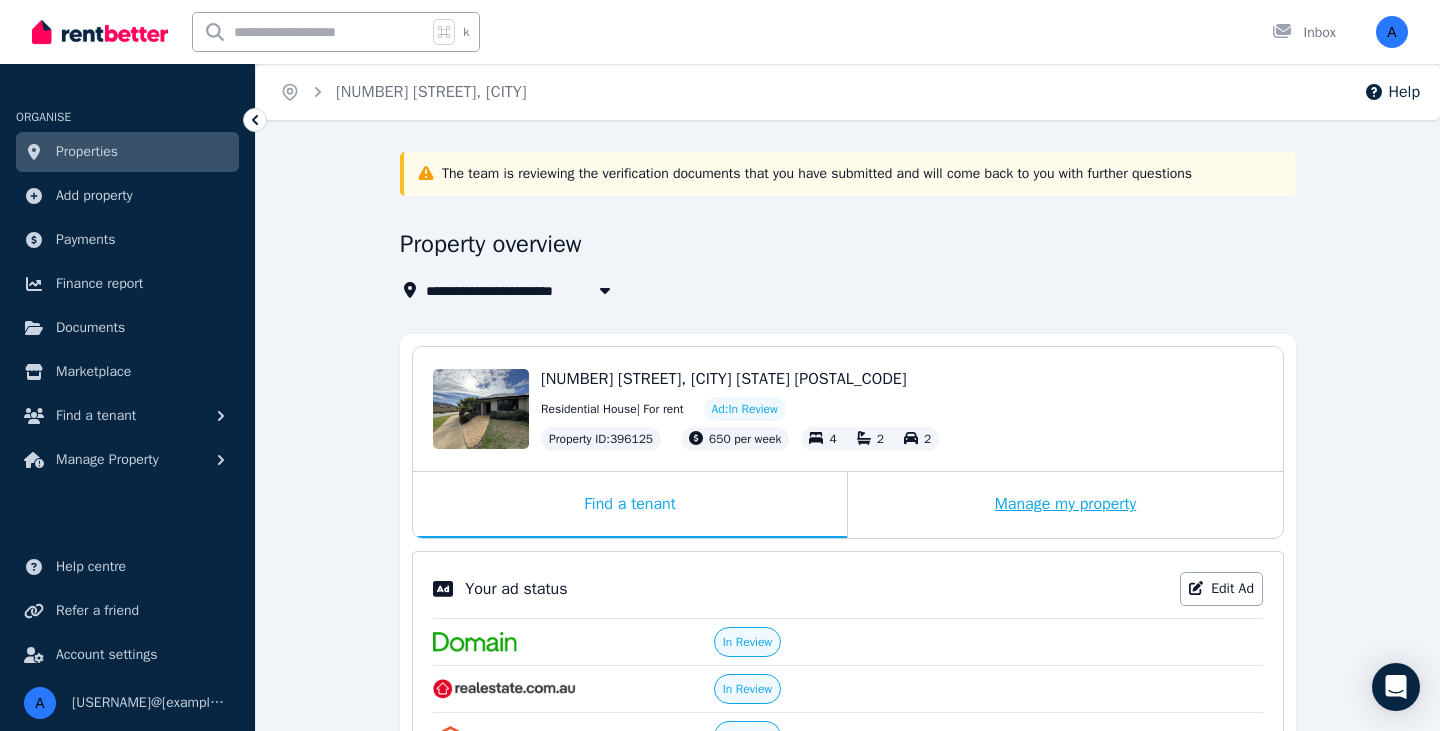 scroll, scrollTop: 0, scrollLeft: 0, axis: both 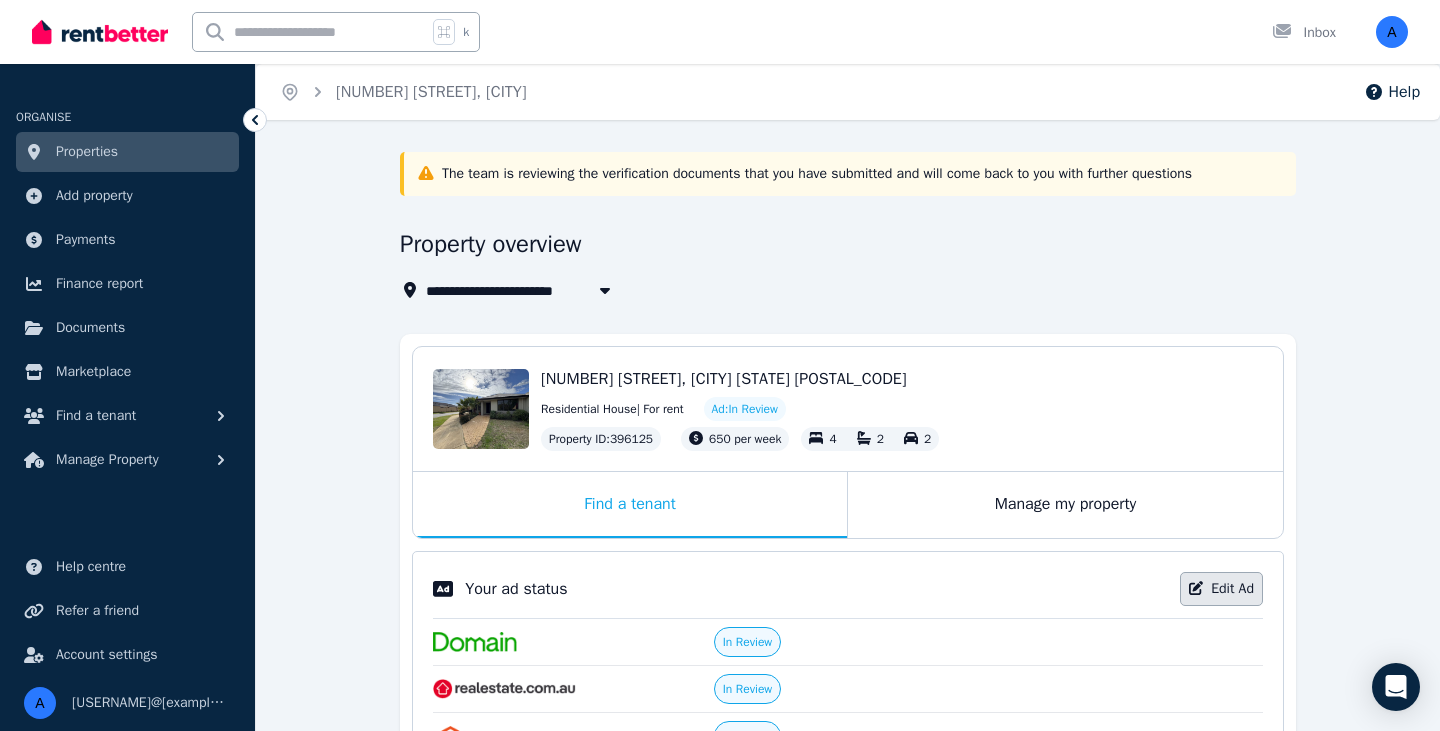 click on "Edit Ad" at bounding box center (1221, 589) 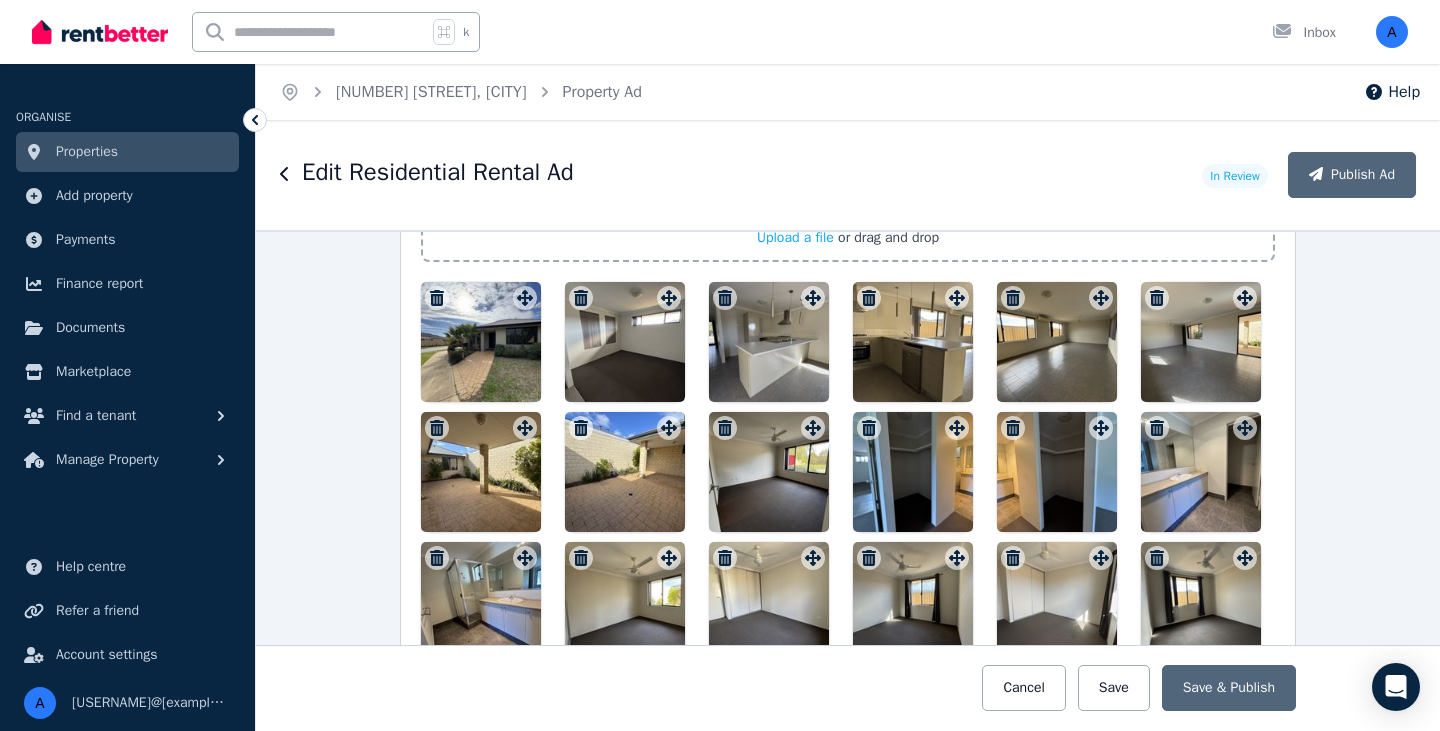 scroll, scrollTop: 2726, scrollLeft: 0, axis: vertical 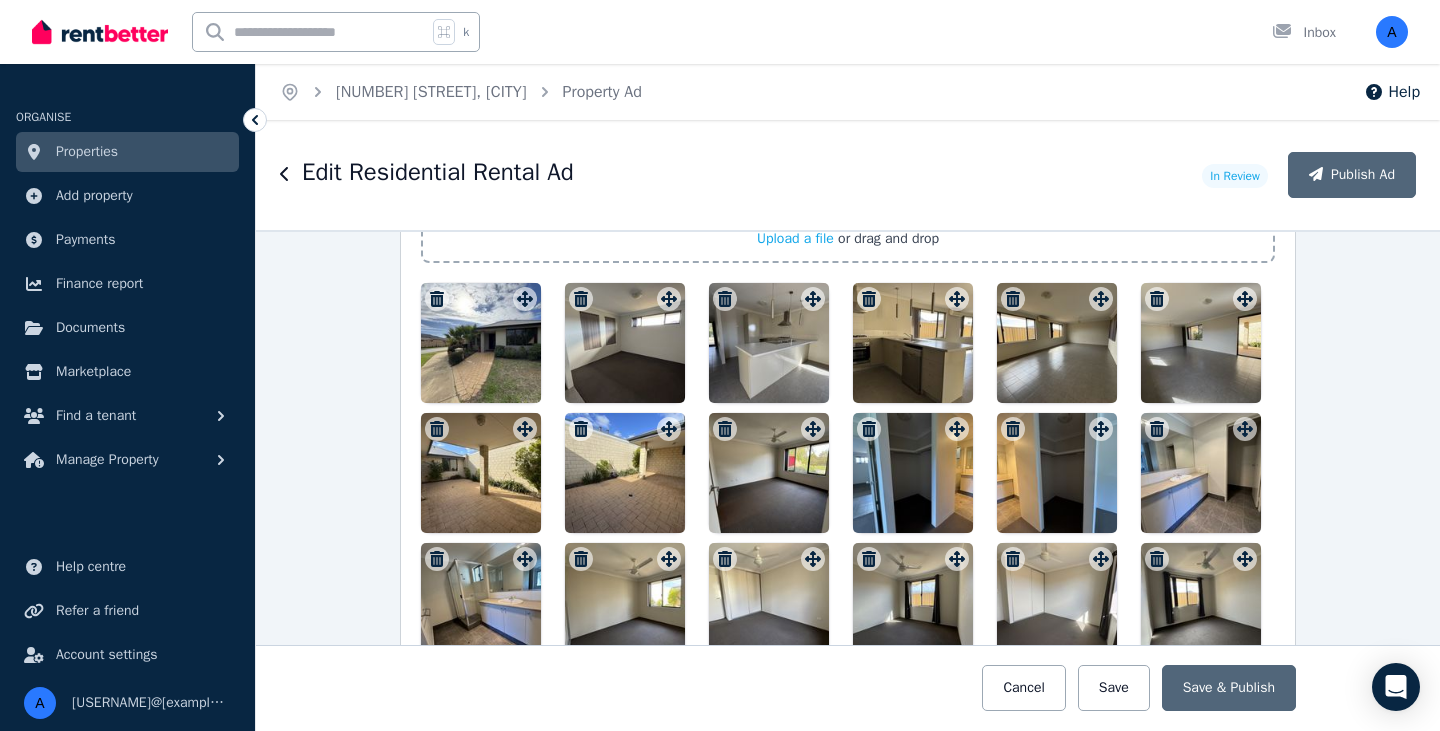 click at bounding box center [481, 343] 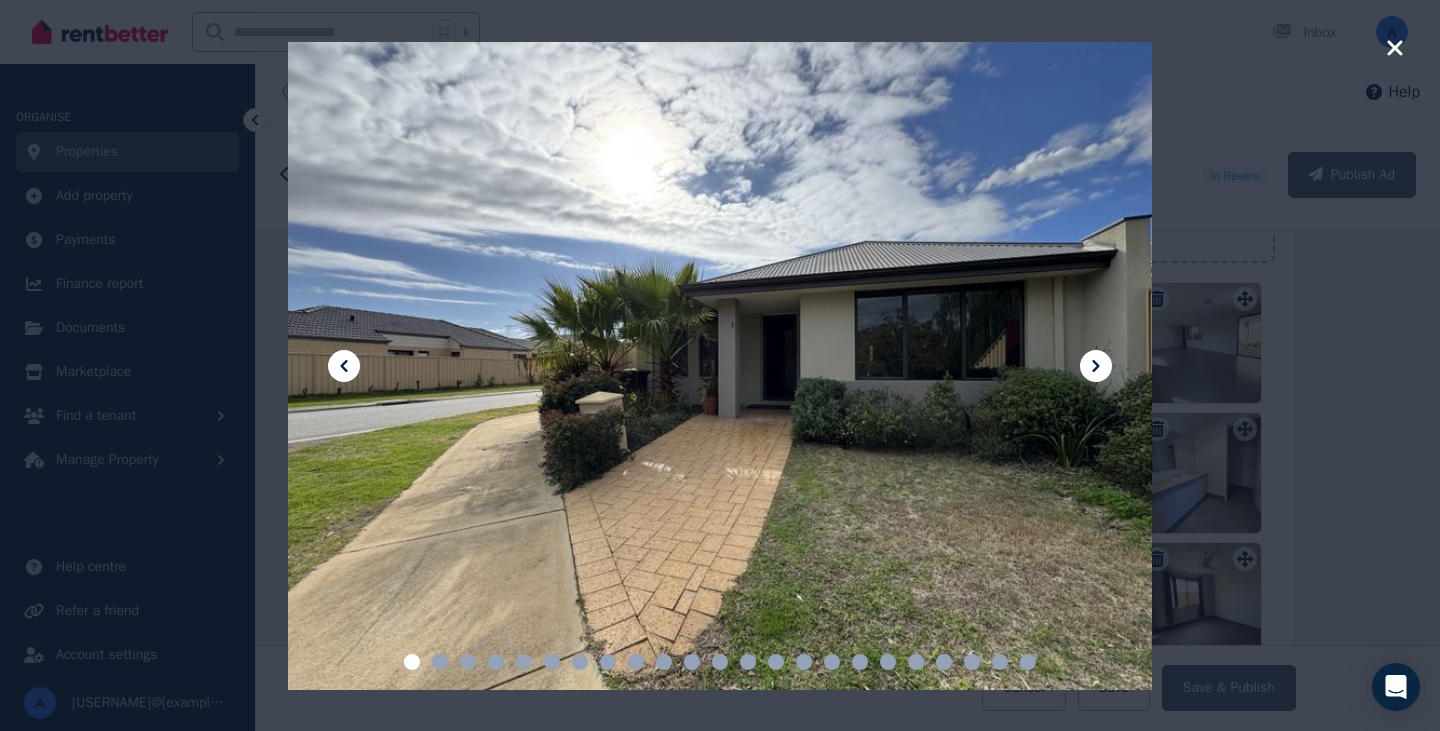 click 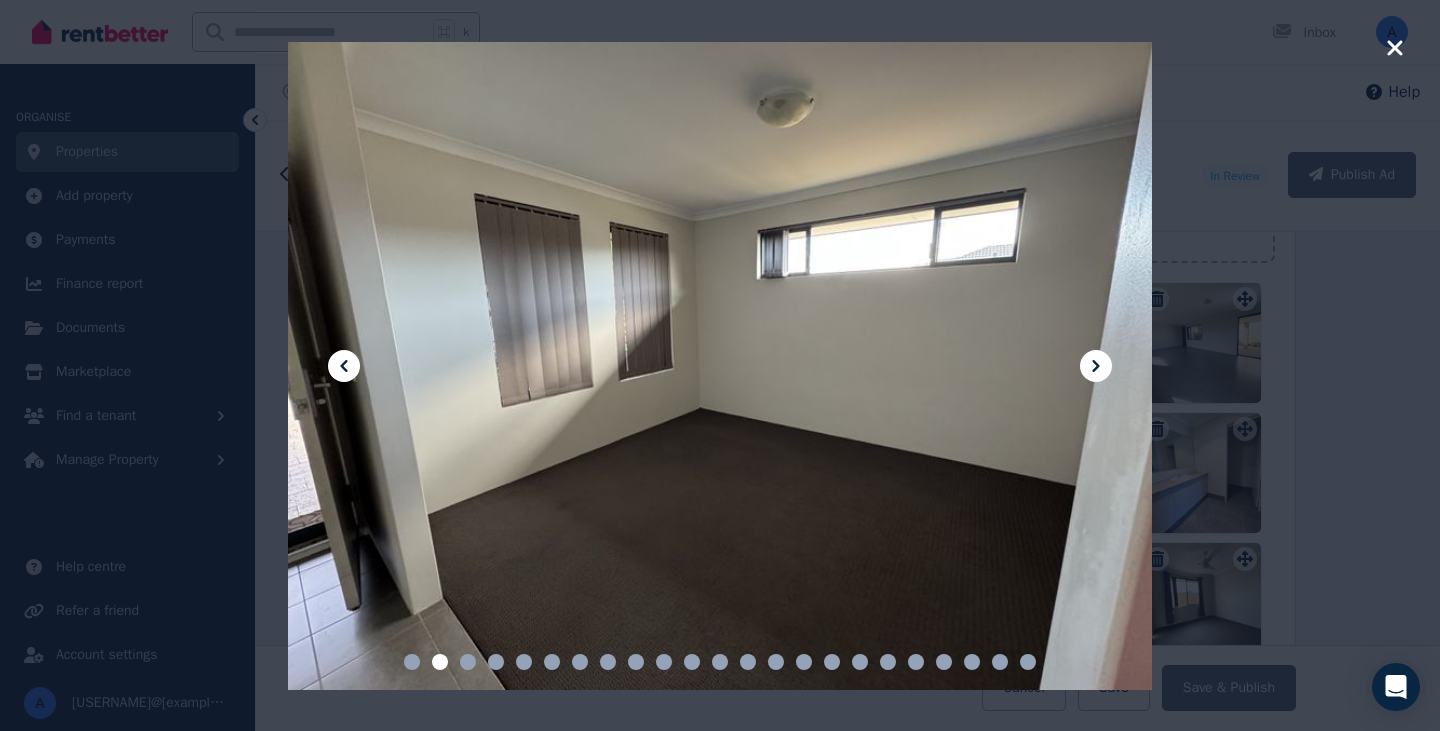 click 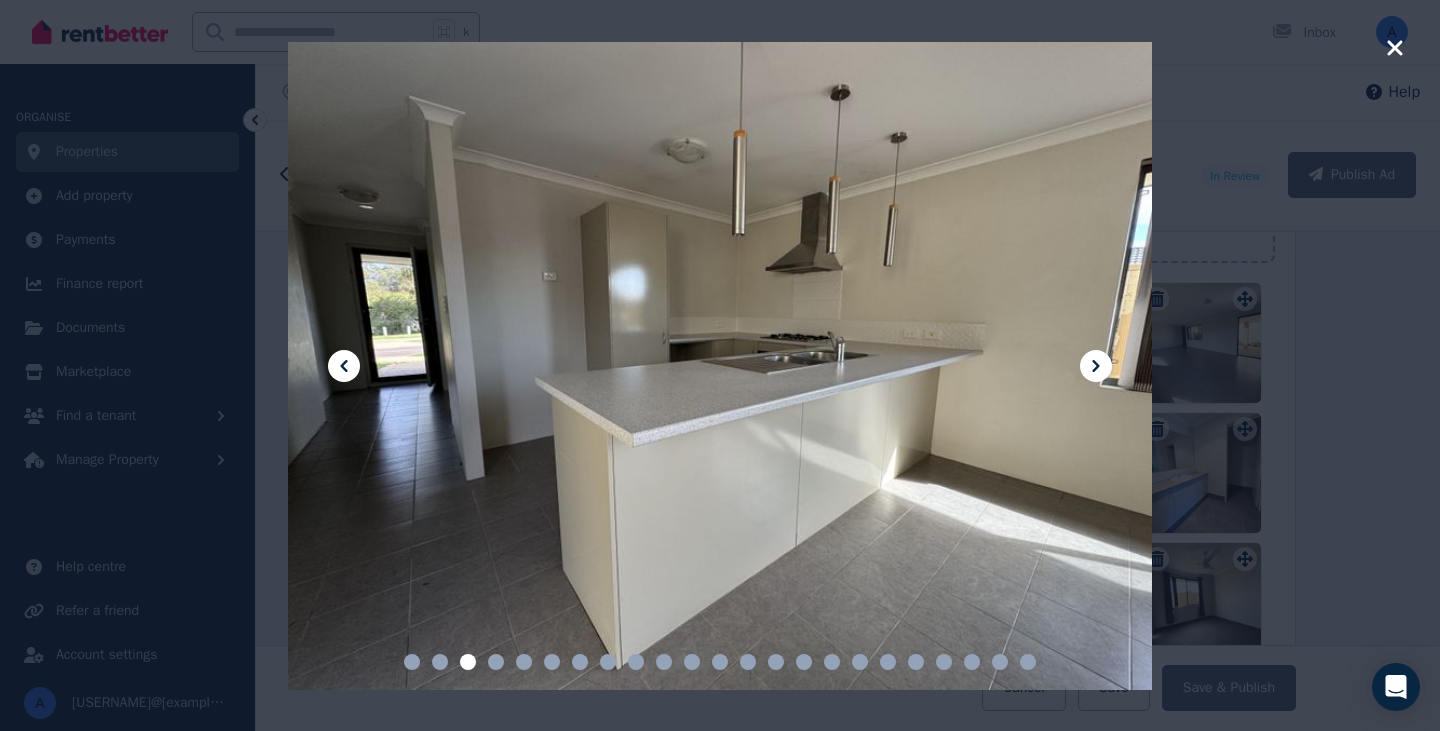 click 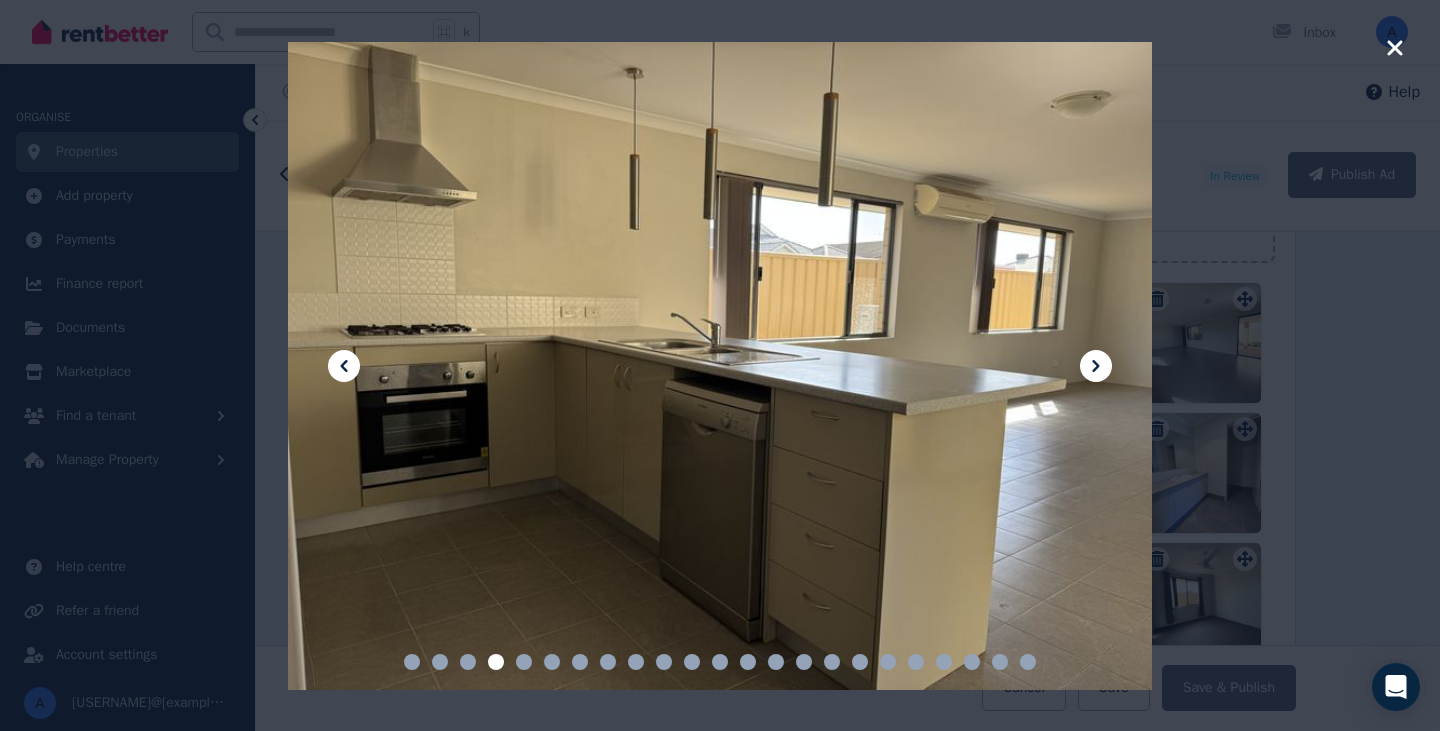 click 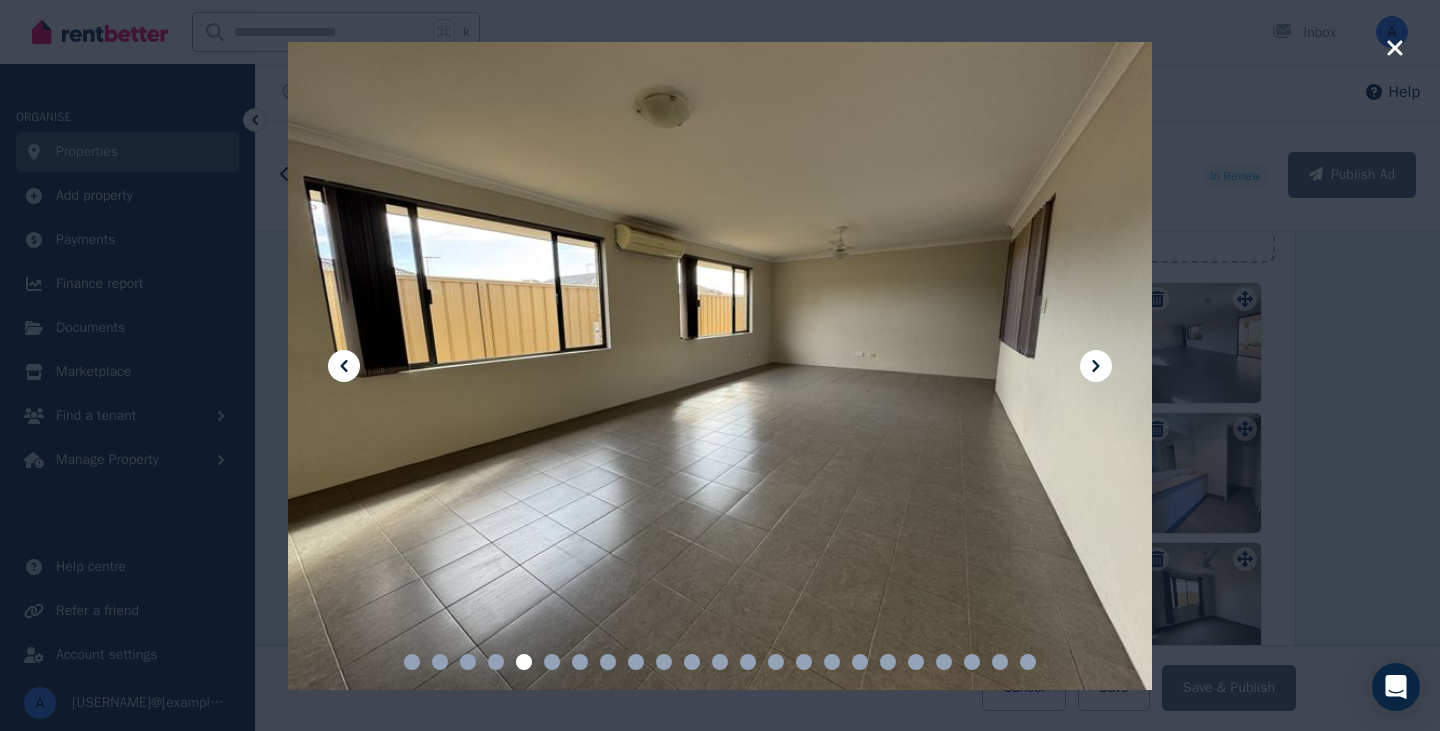 click 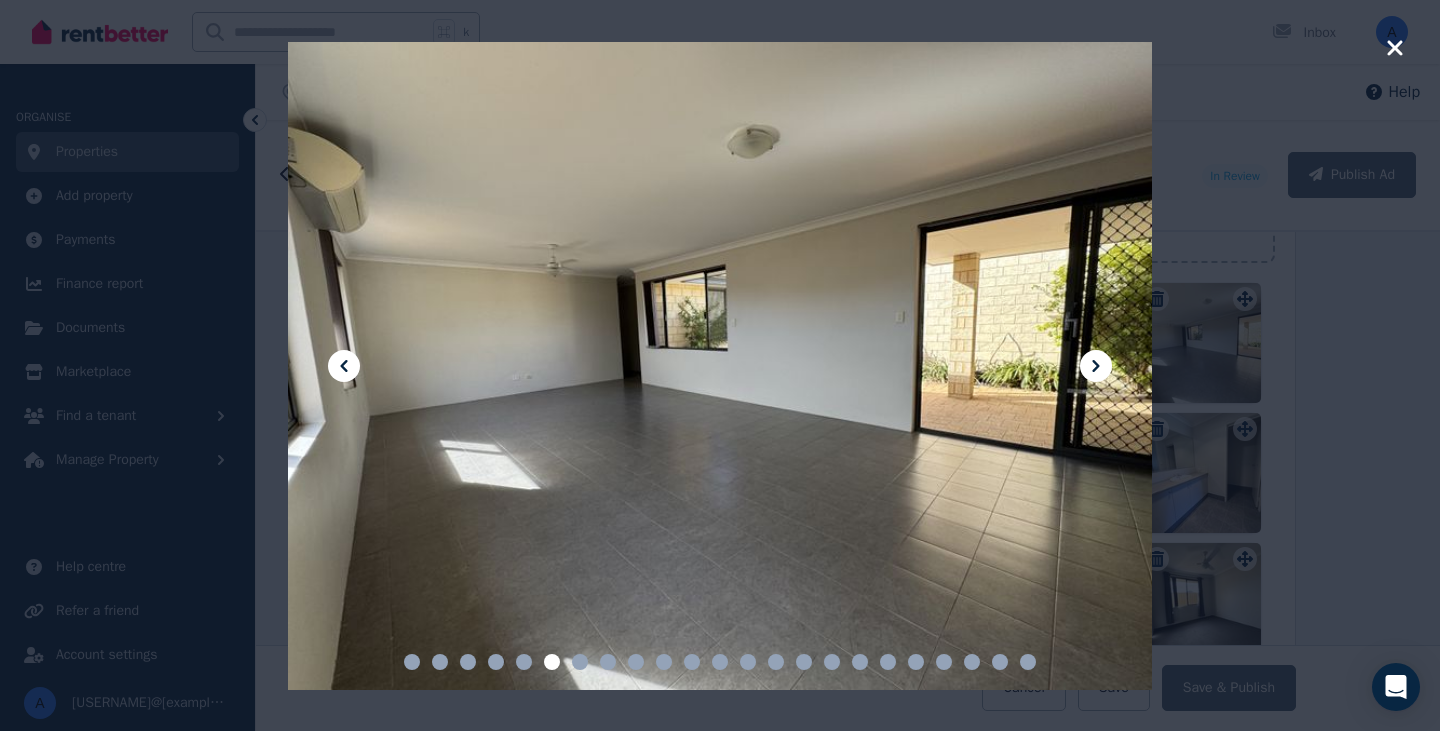 click 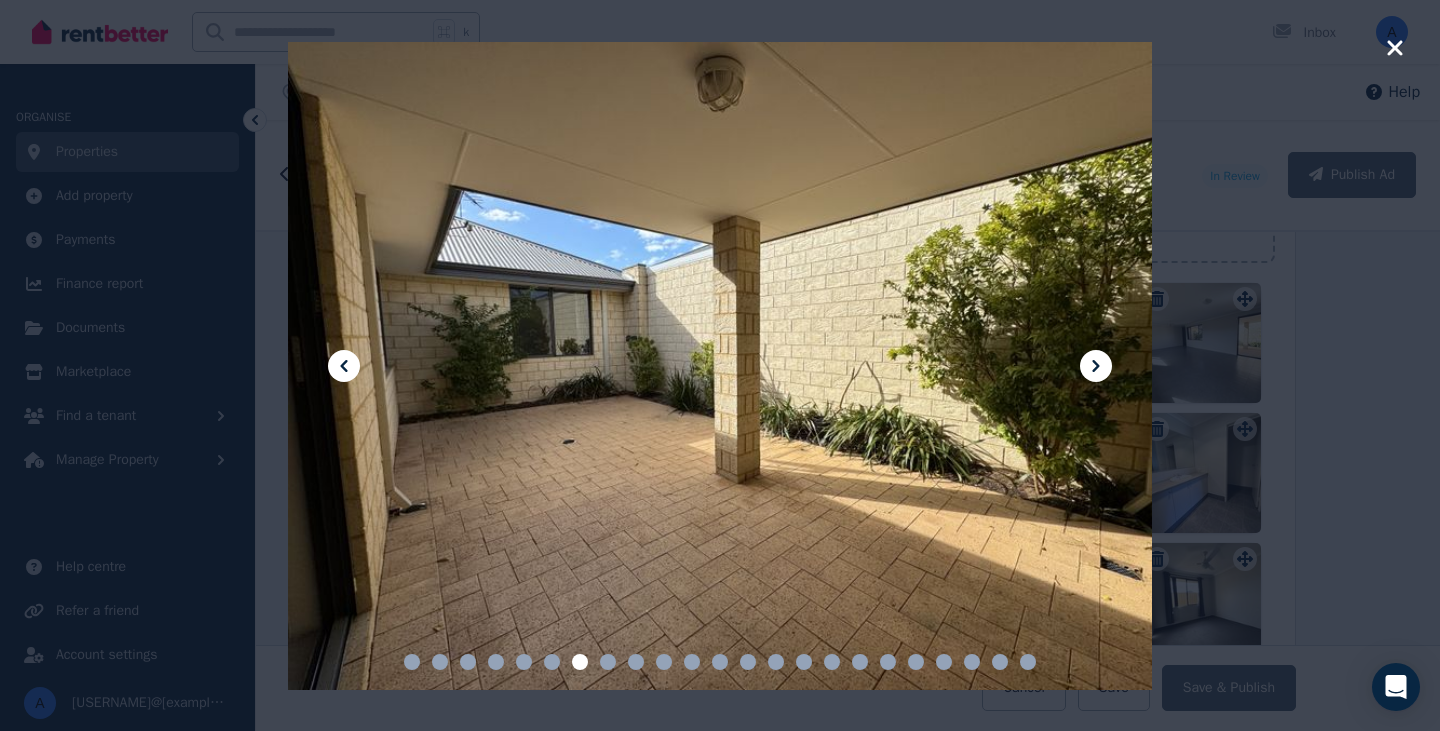 click 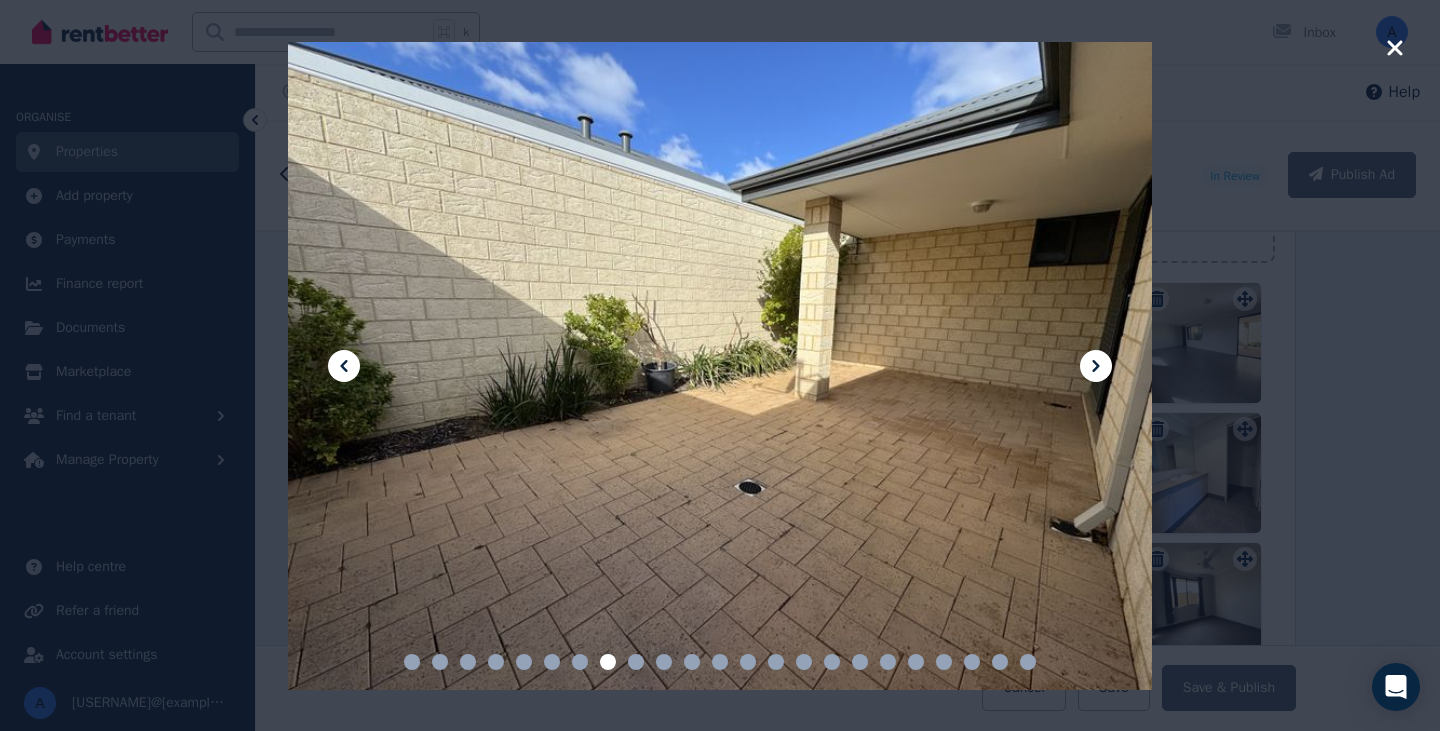 click 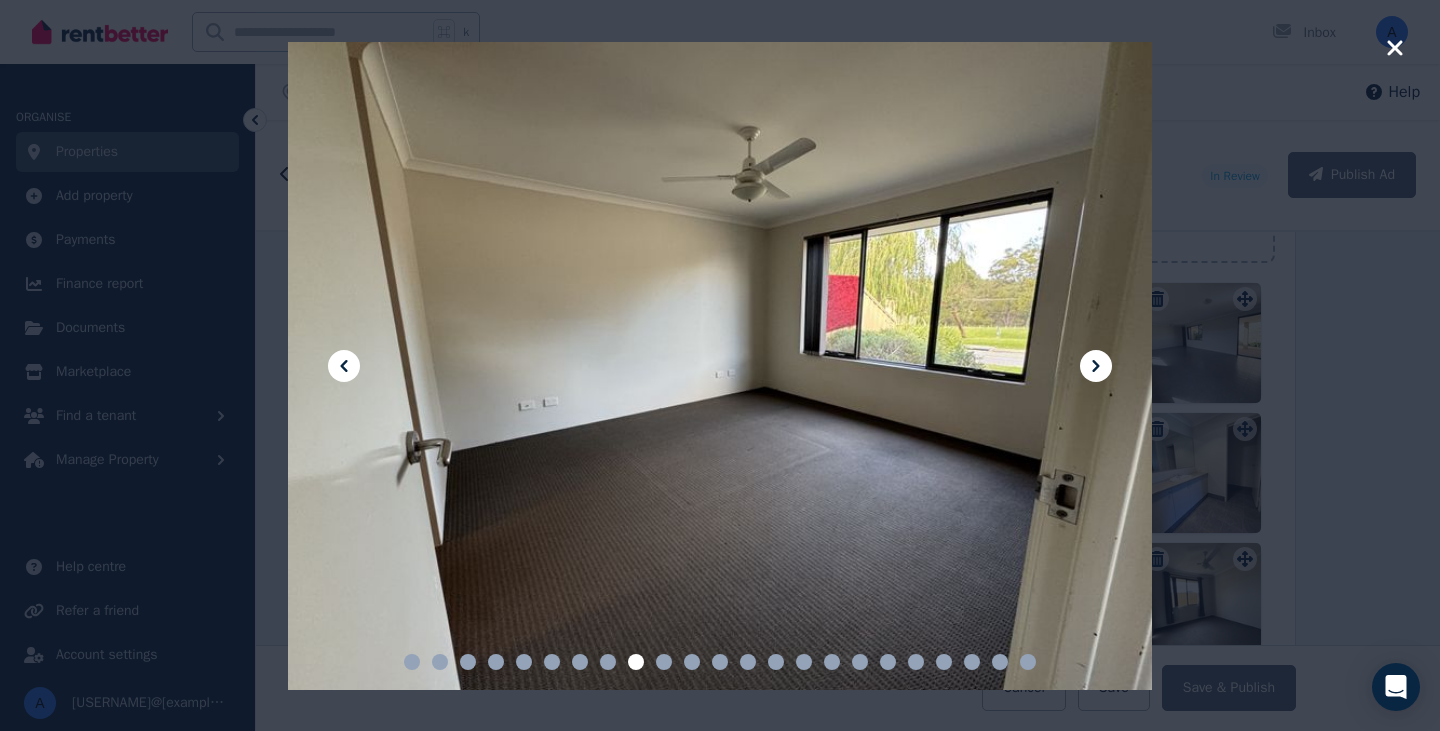 click 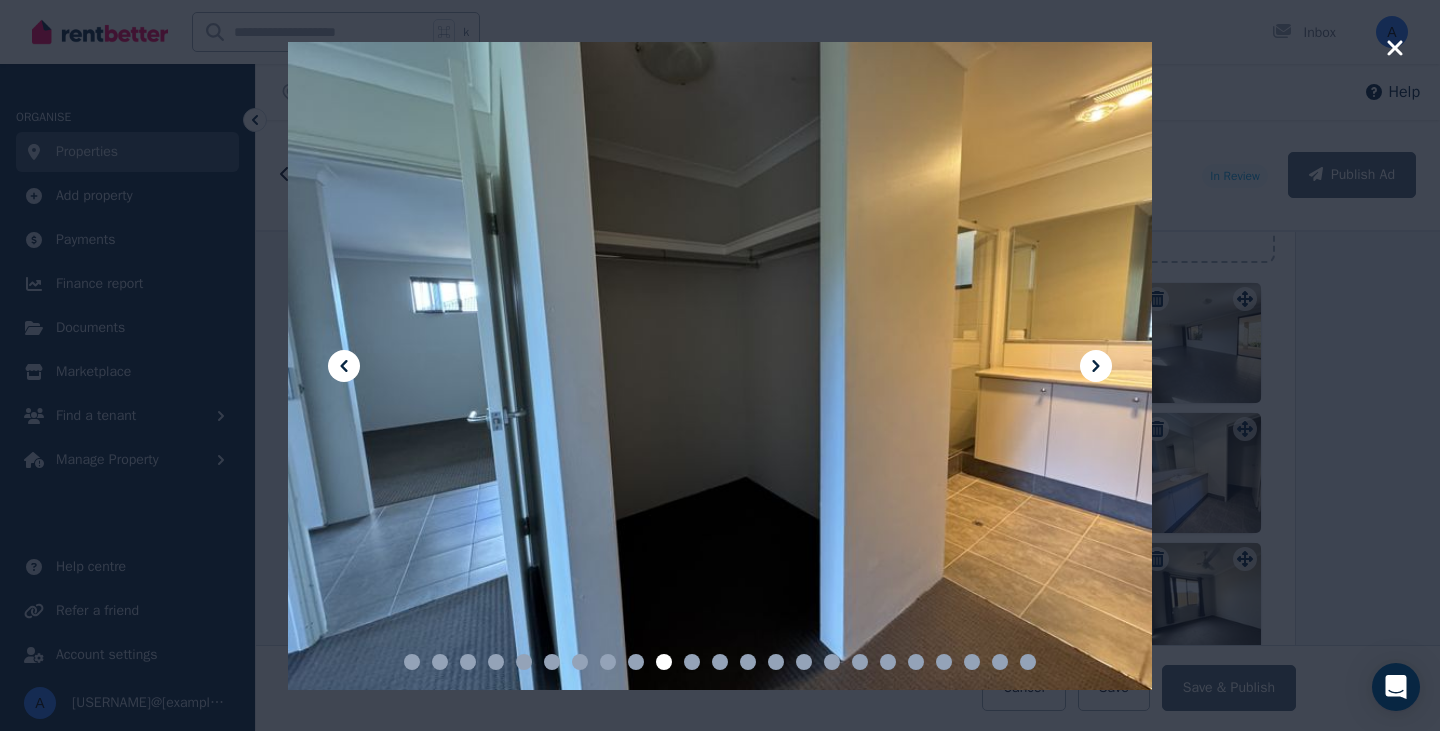 click 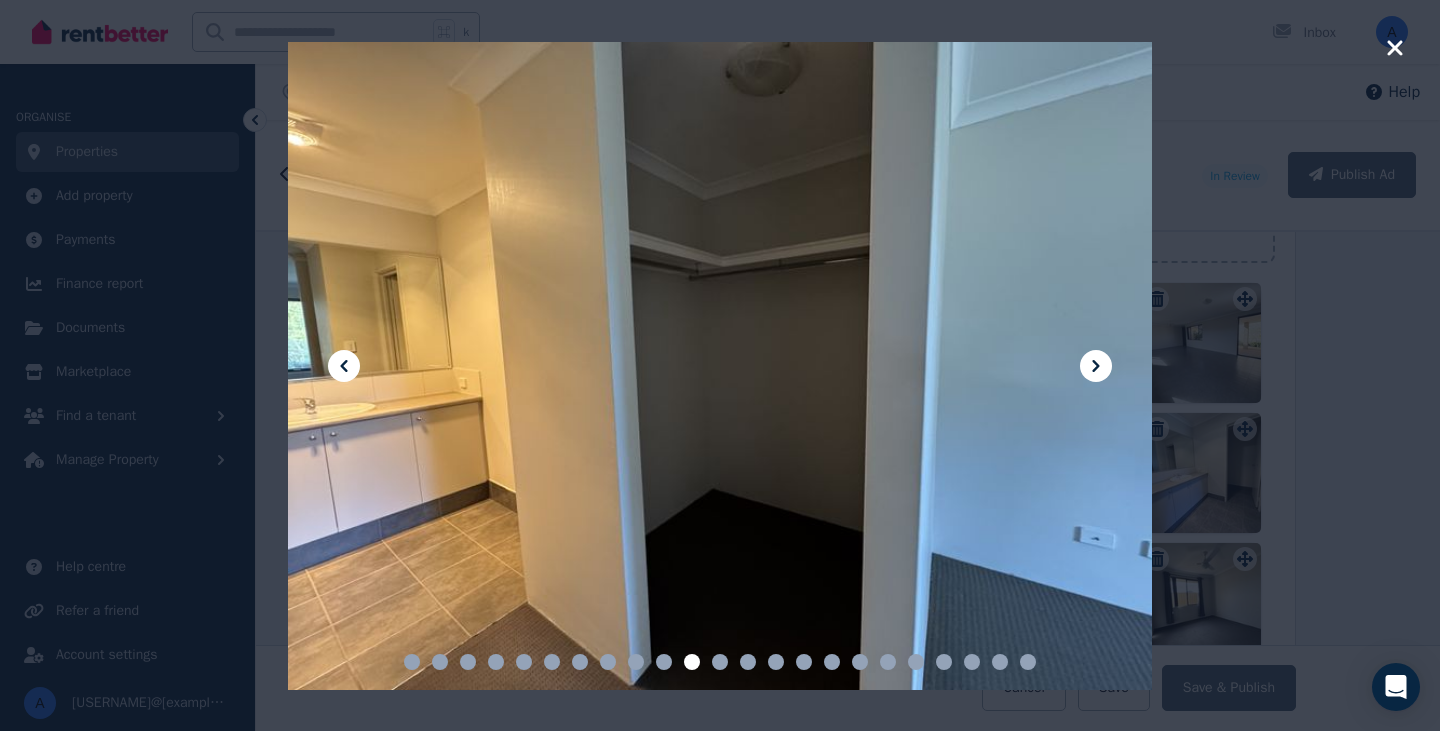 click 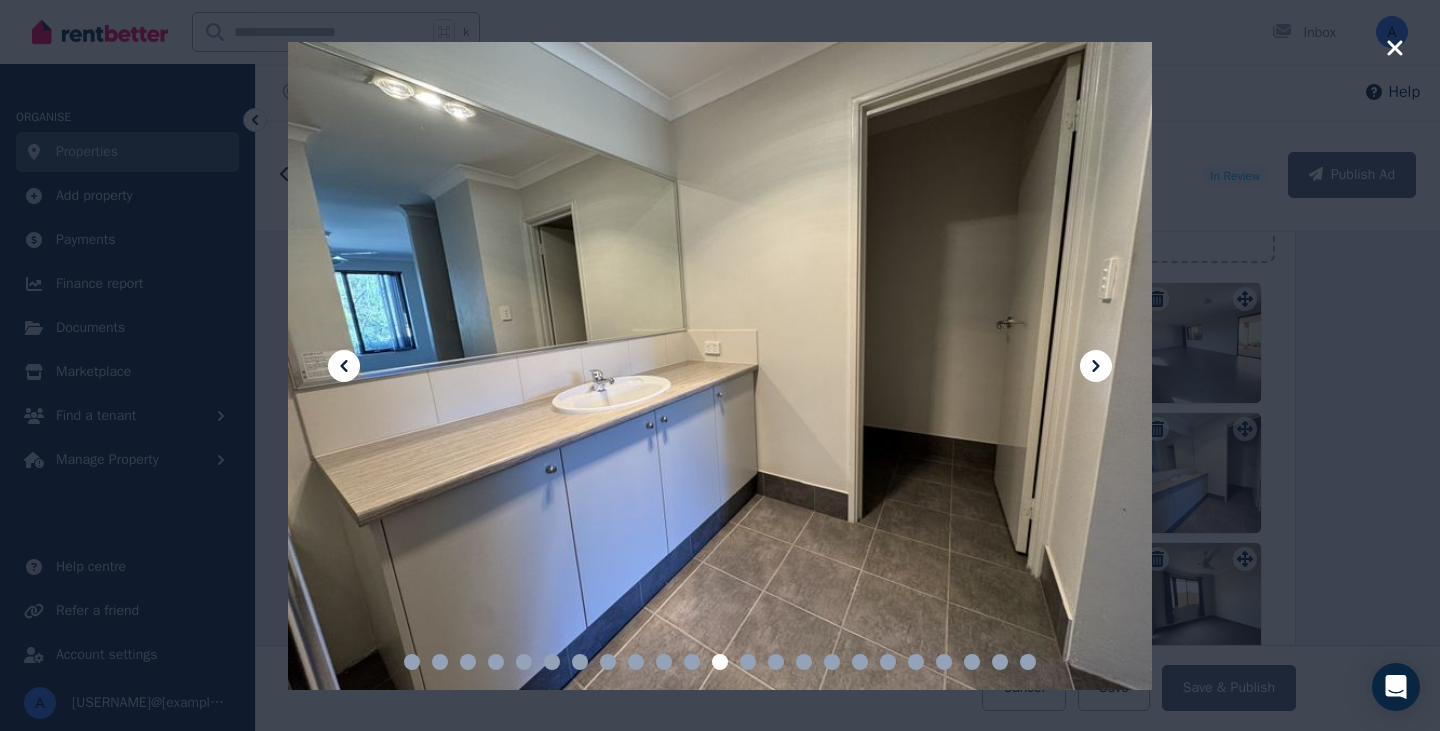 click 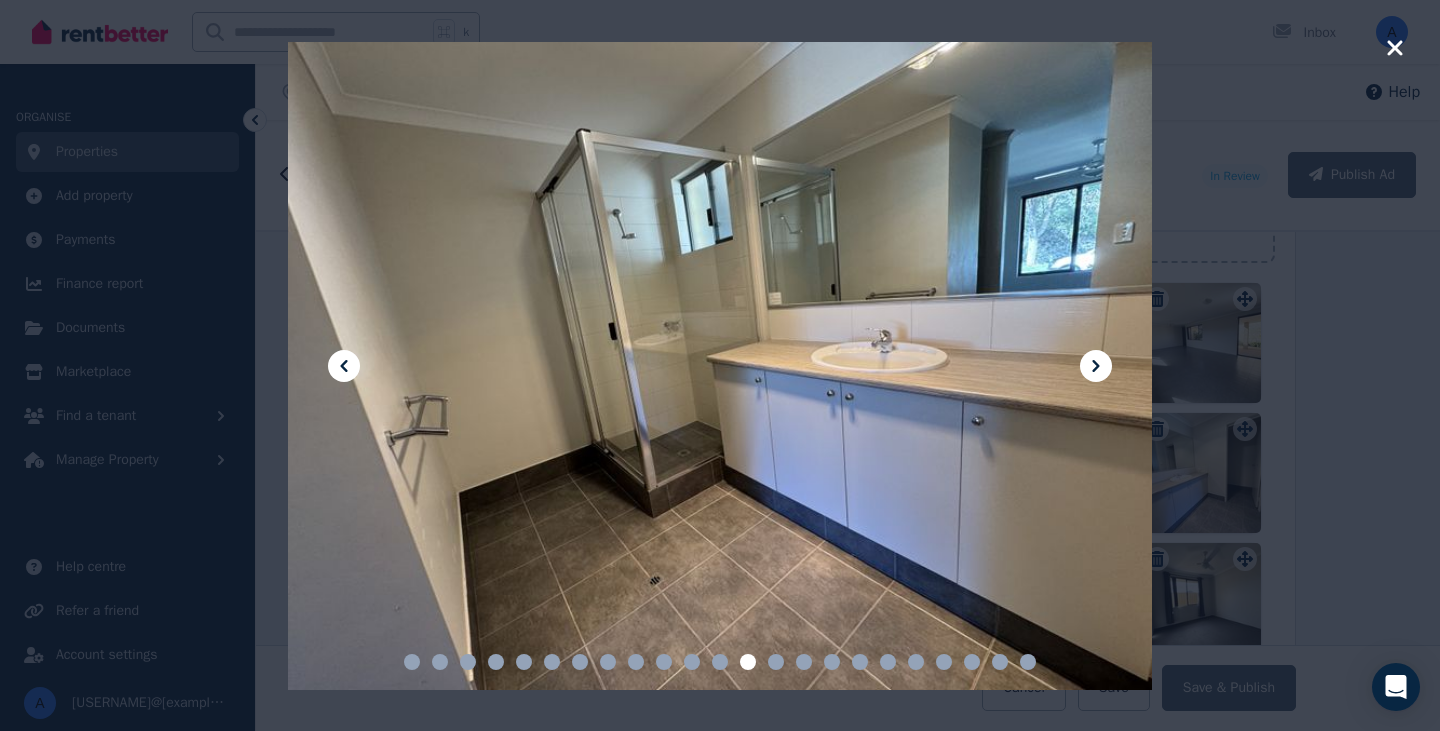 click 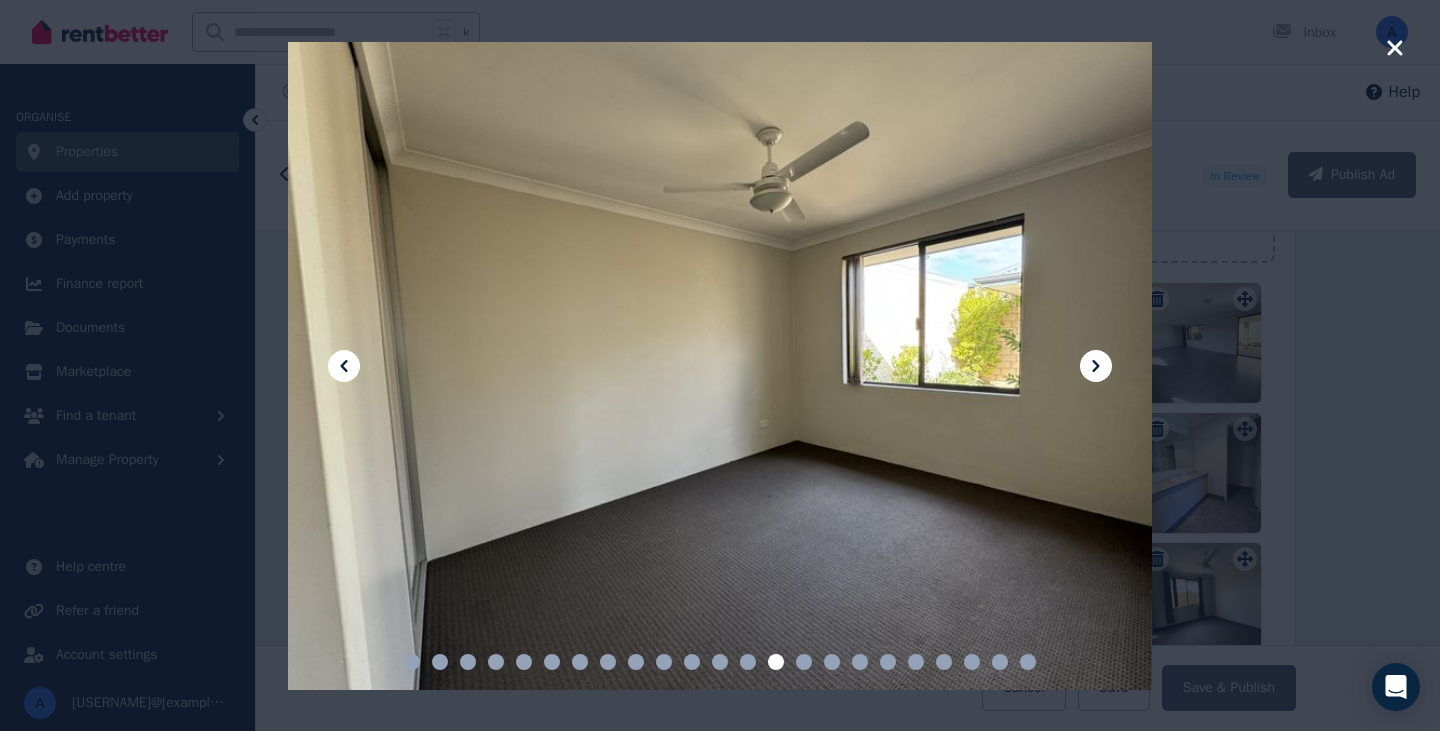 click 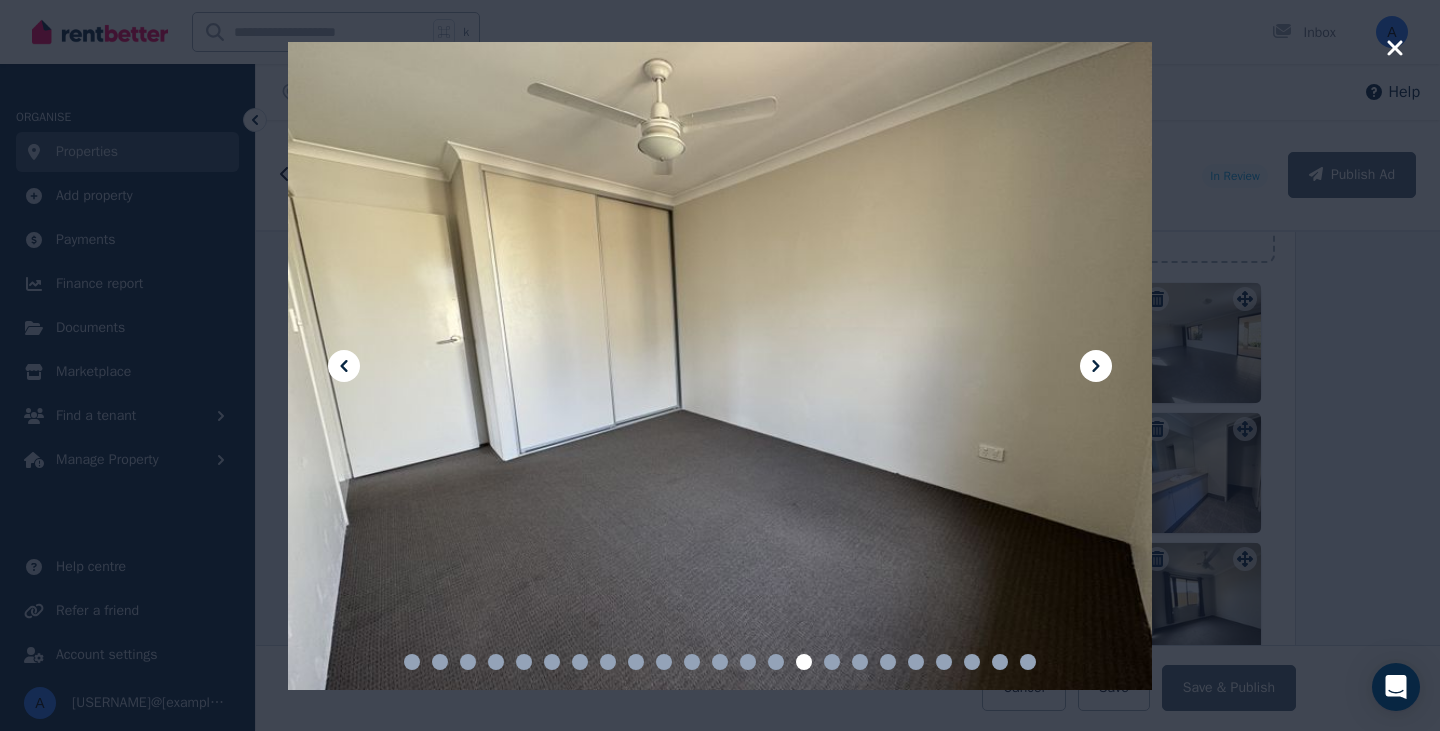 click 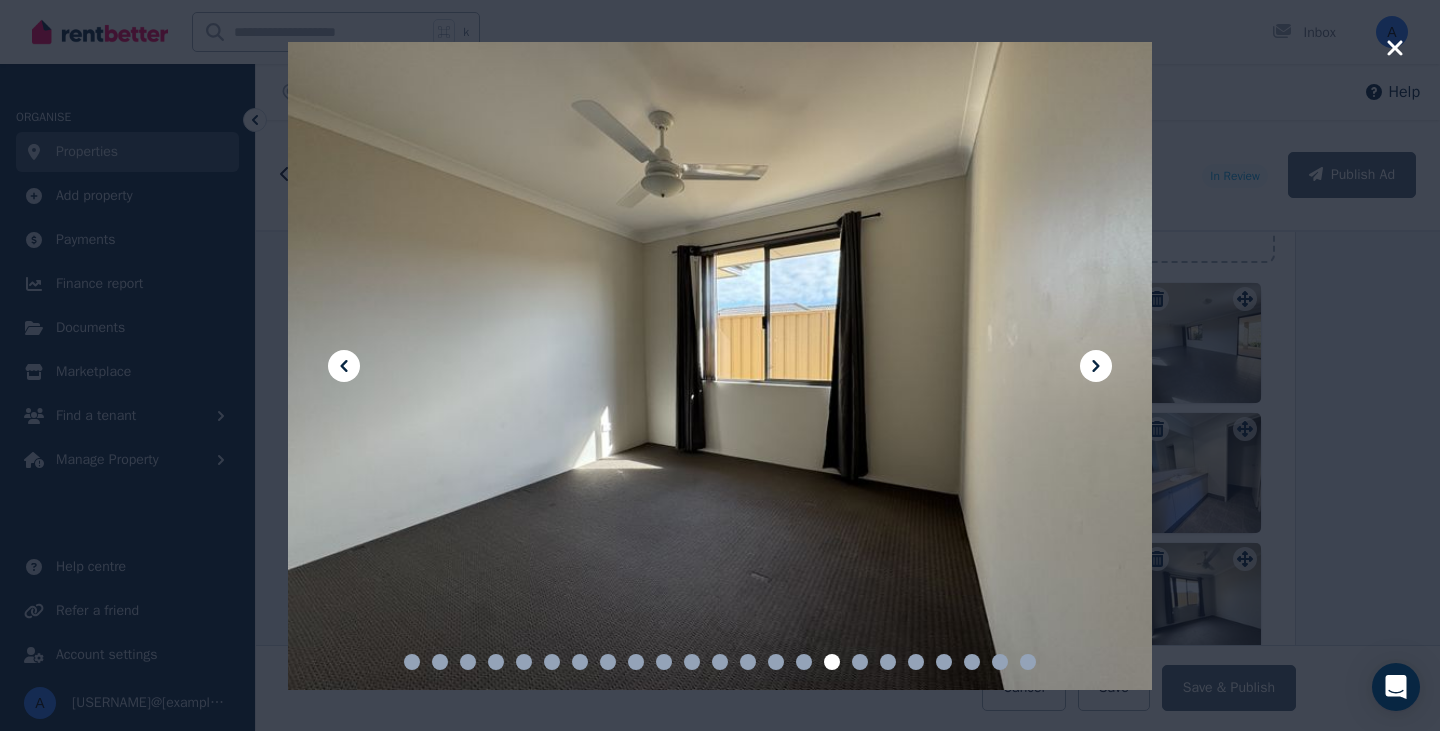 click 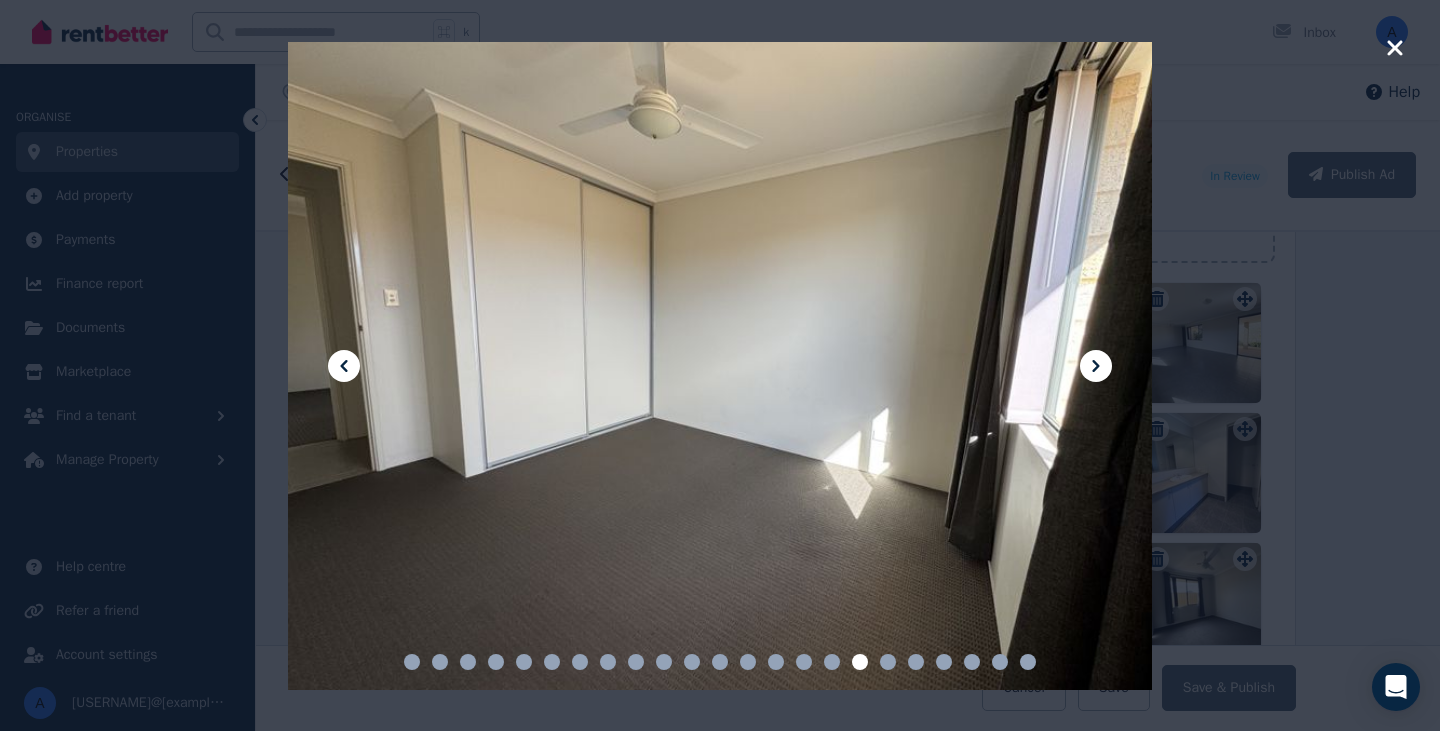 click 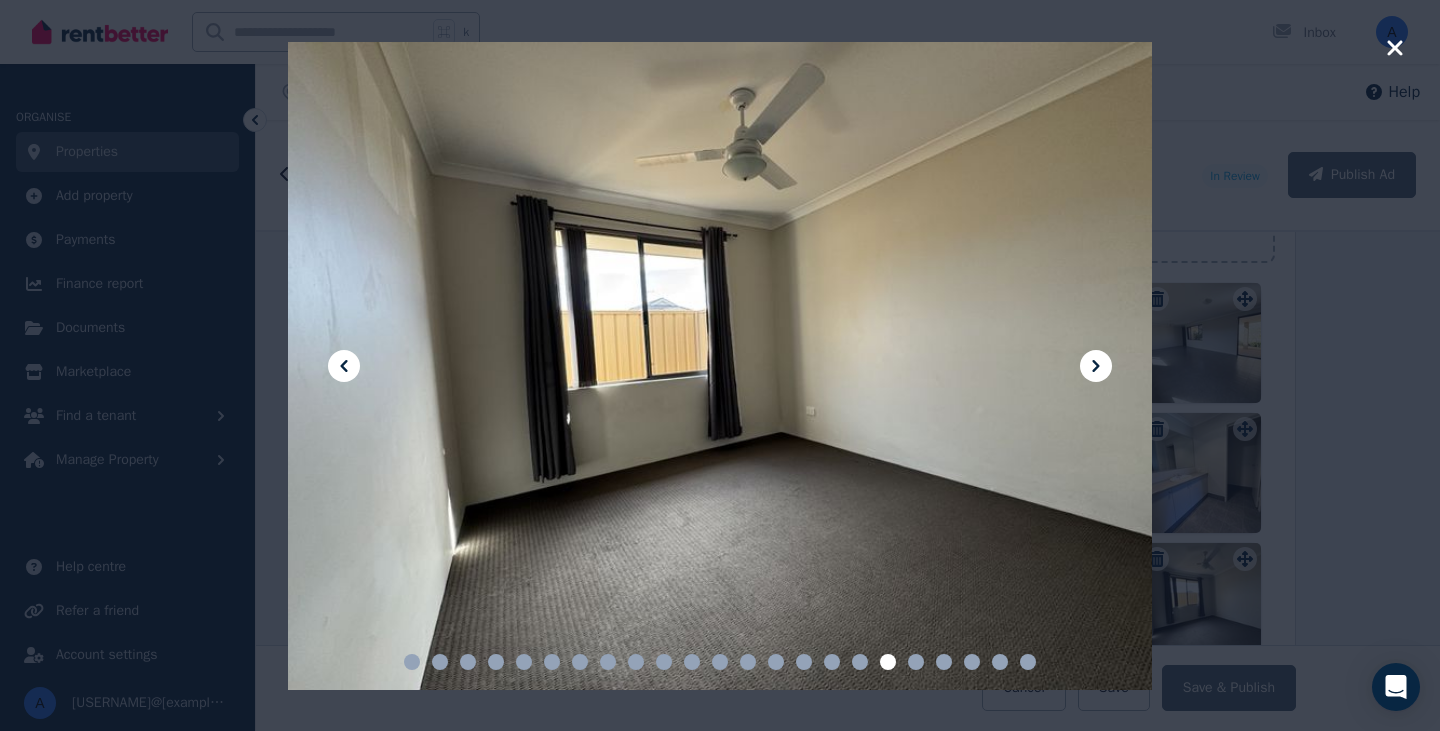 click 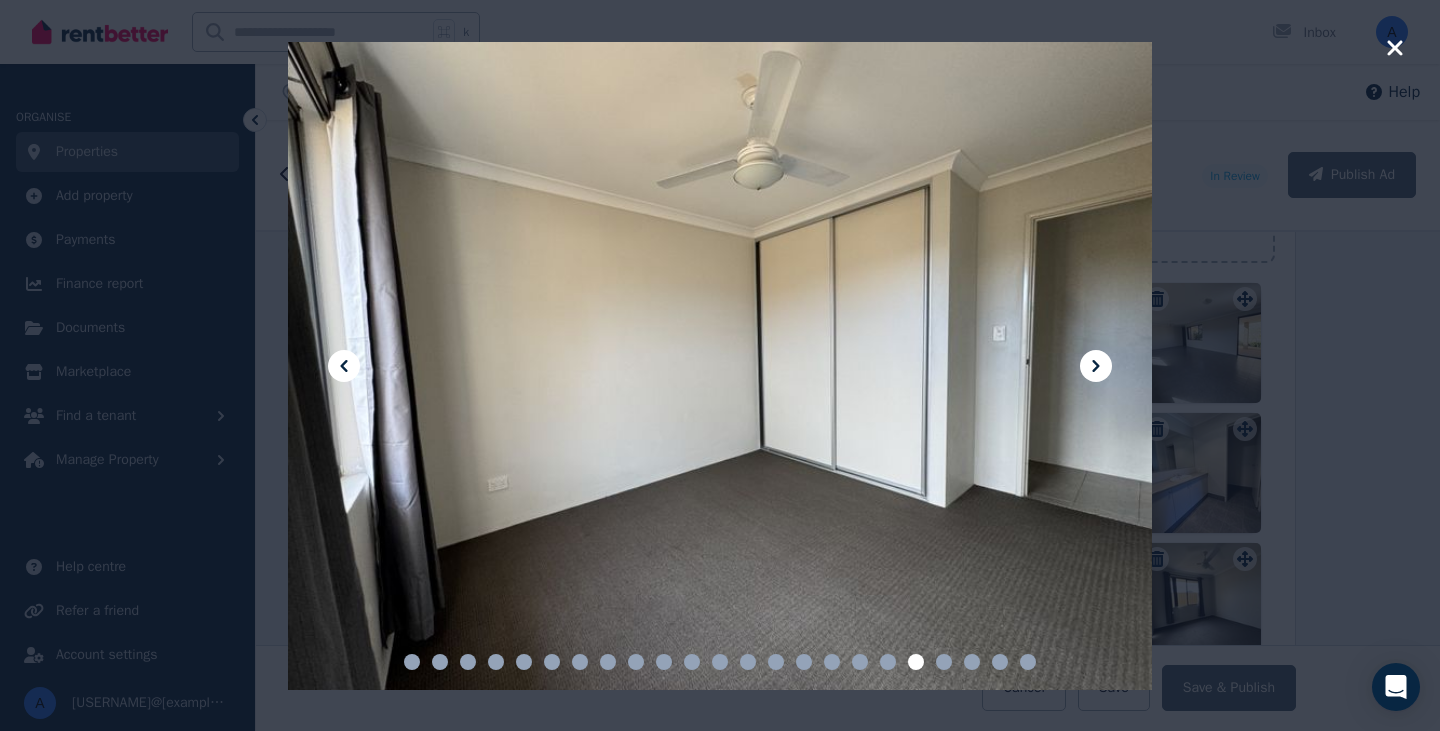 click 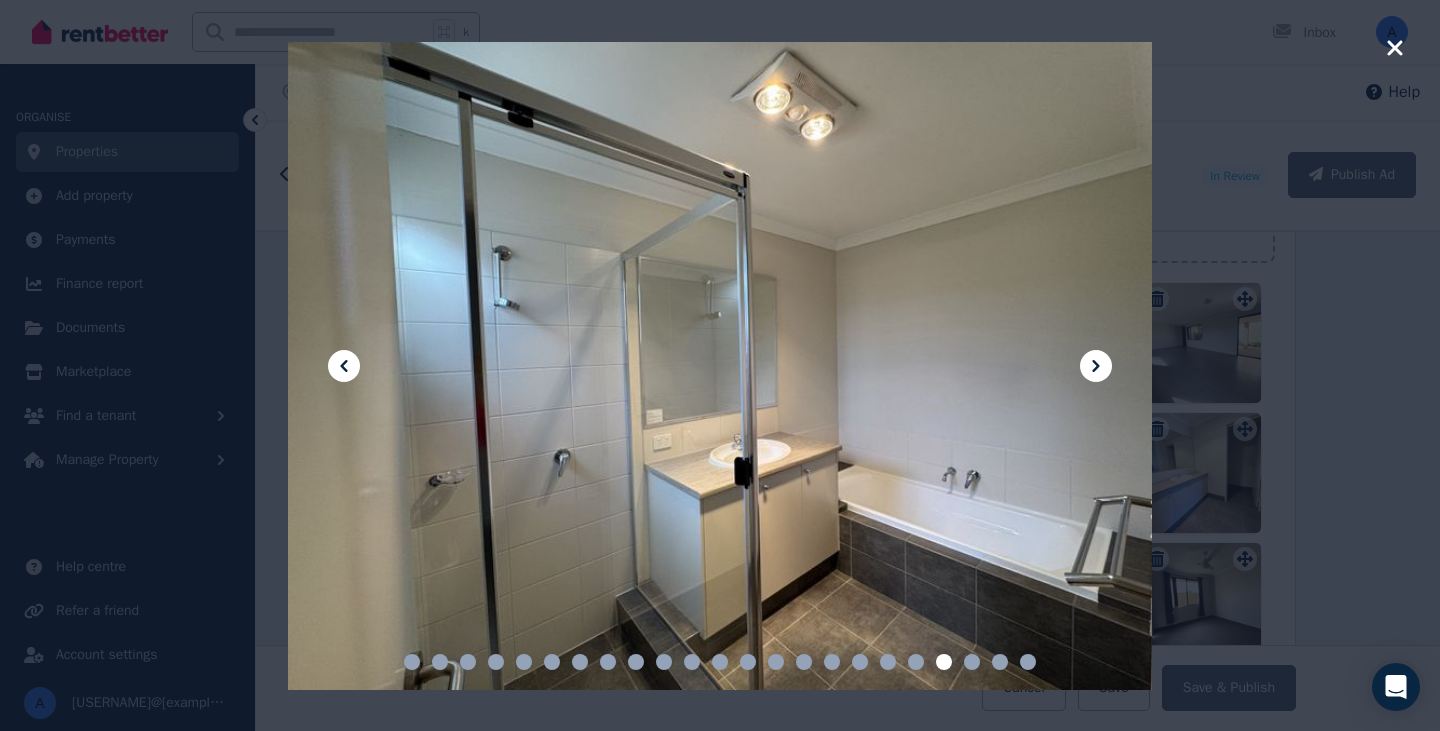 click 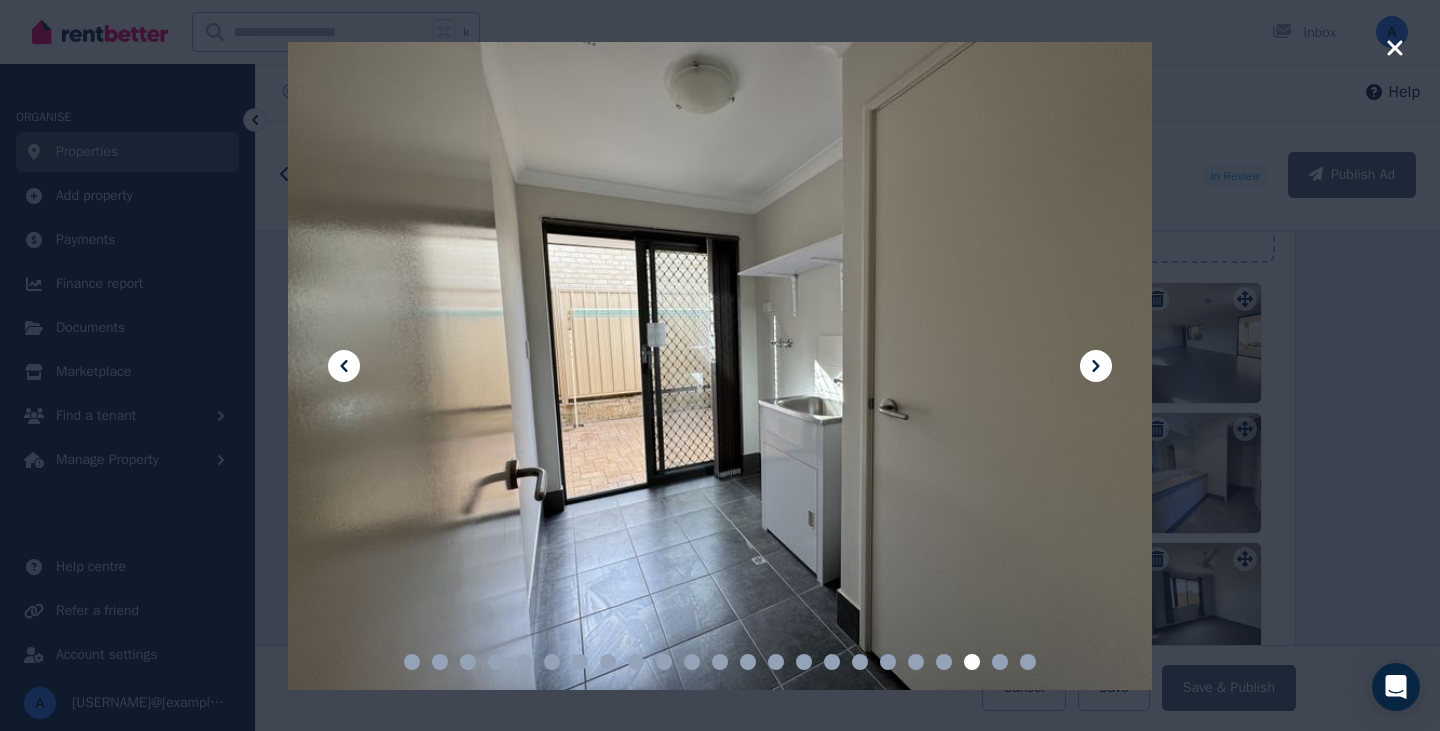 click 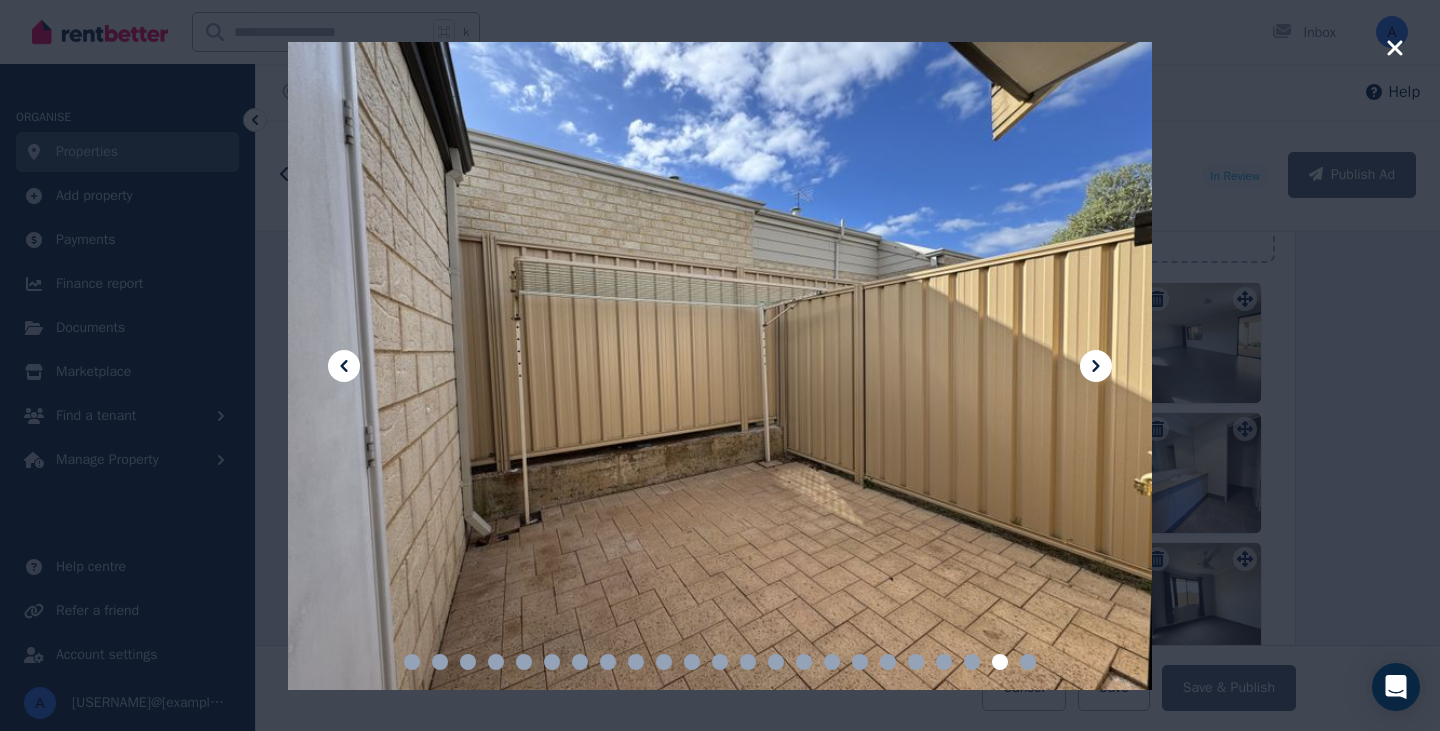 click 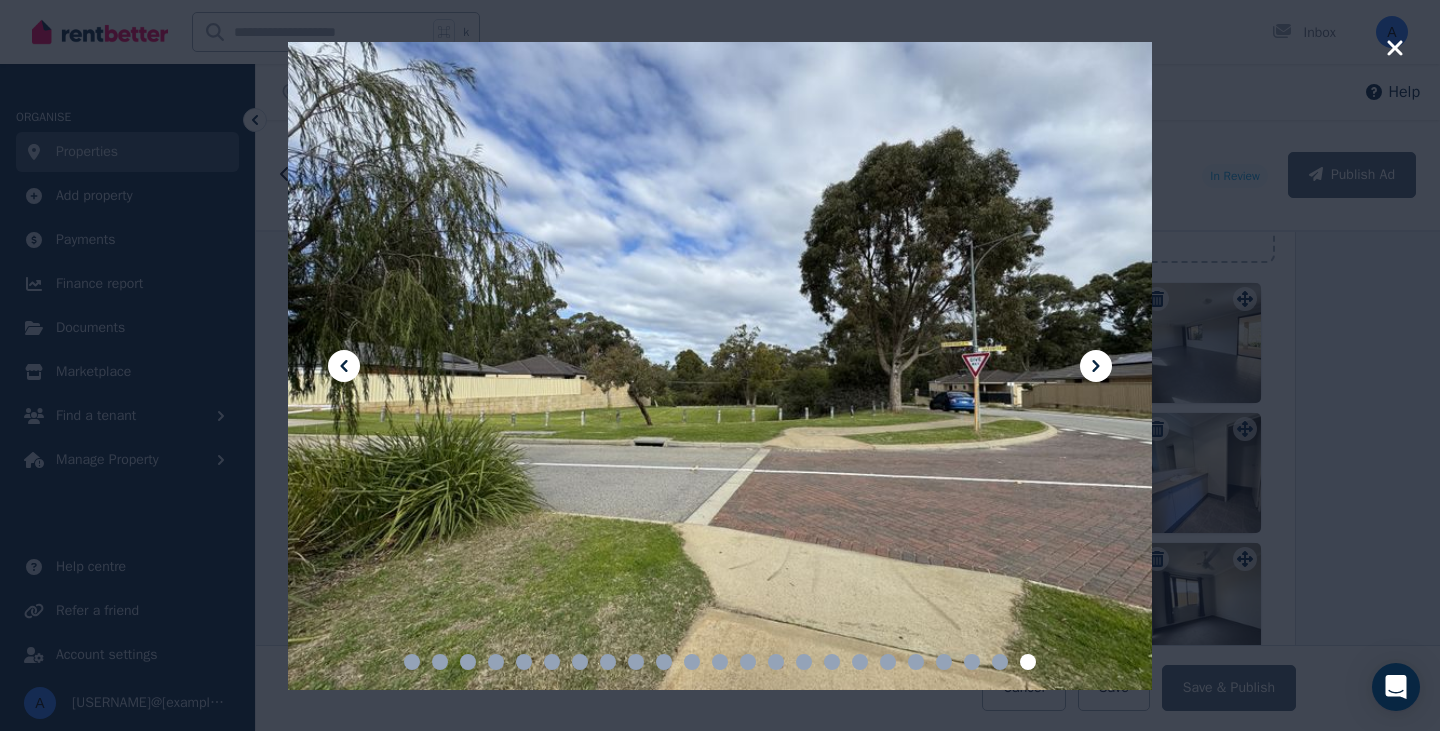 click 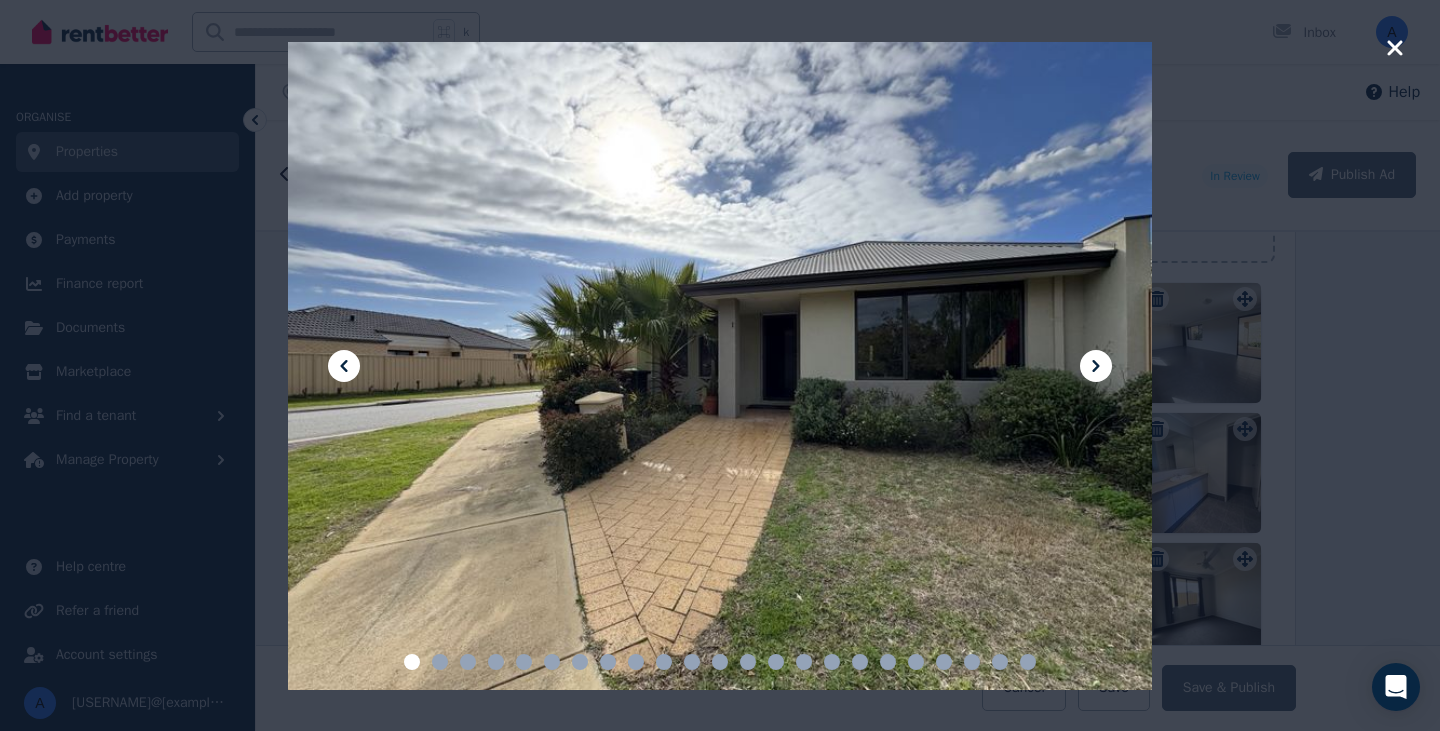 click at bounding box center (720, 365) 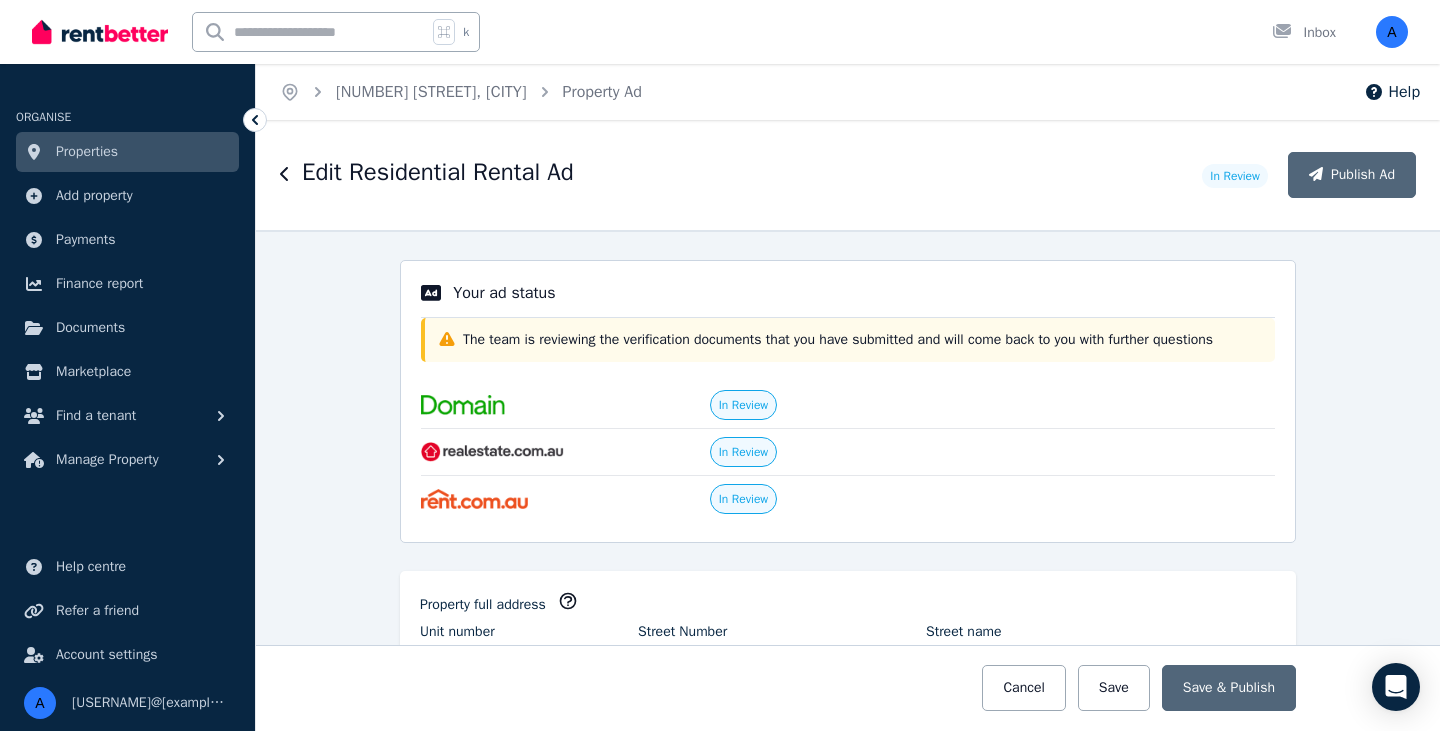 scroll, scrollTop: 0, scrollLeft: 0, axis: both 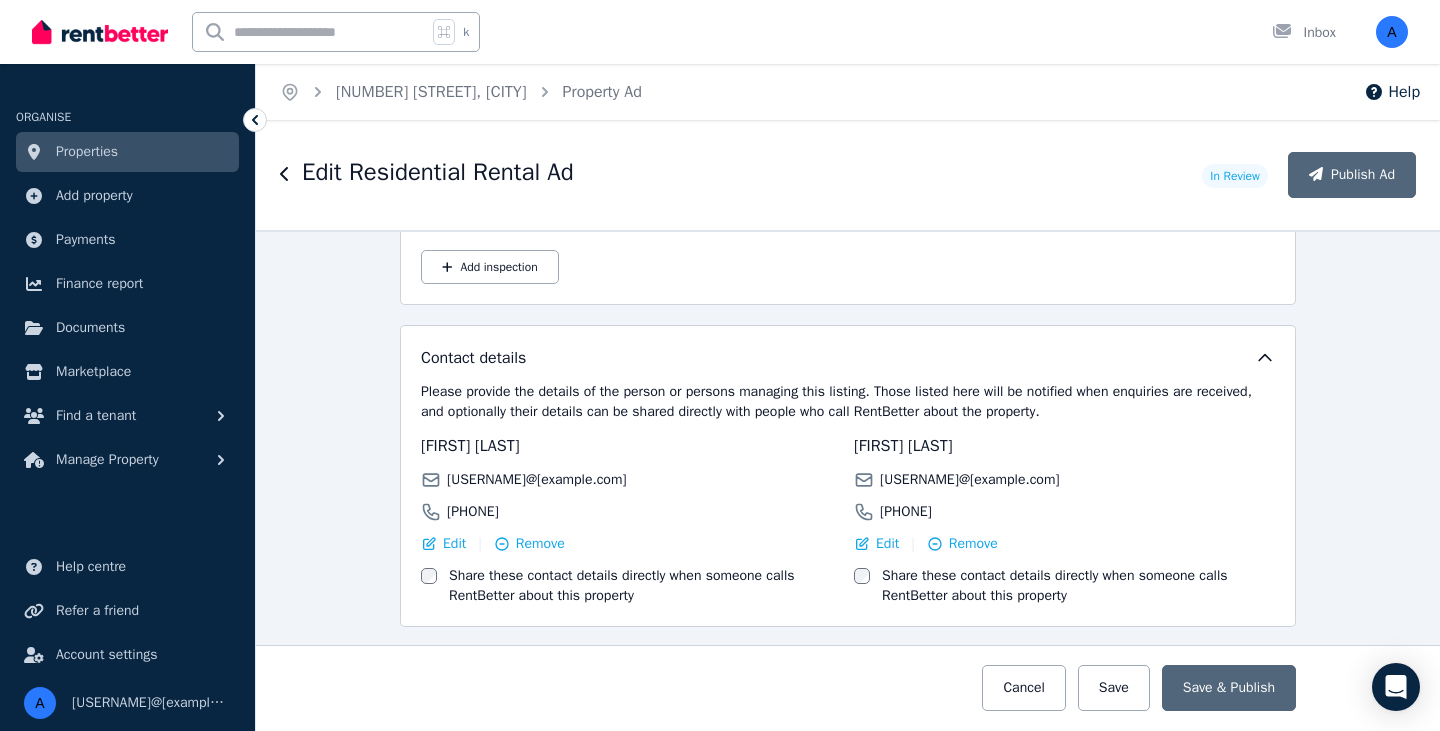 click on "Properties" at bounding box center (87, 152) 